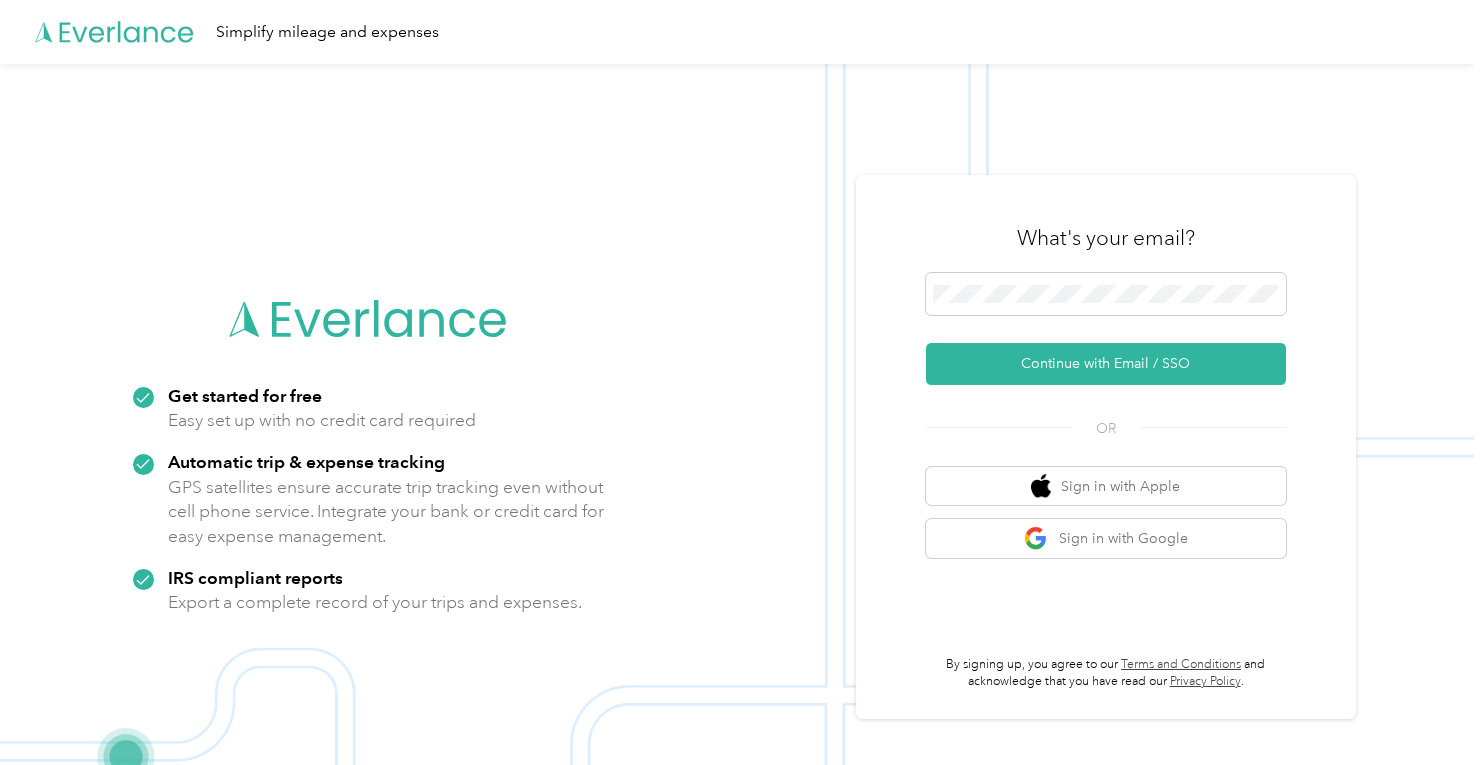 scroll, scrollTop: 0, scrollLeft: 0, axis: both 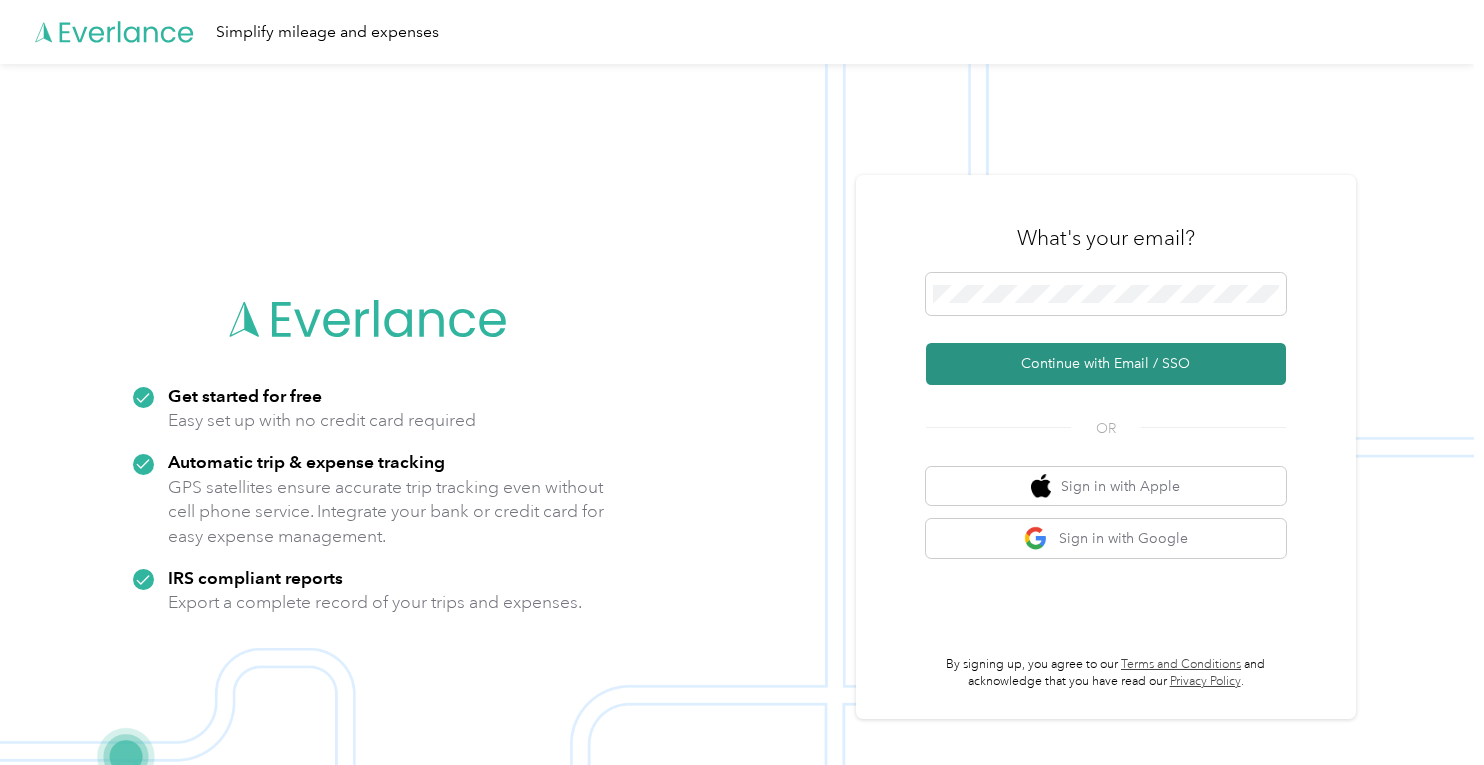 click on "Continue with Email / SSO" at bounding box center [1106, 364] 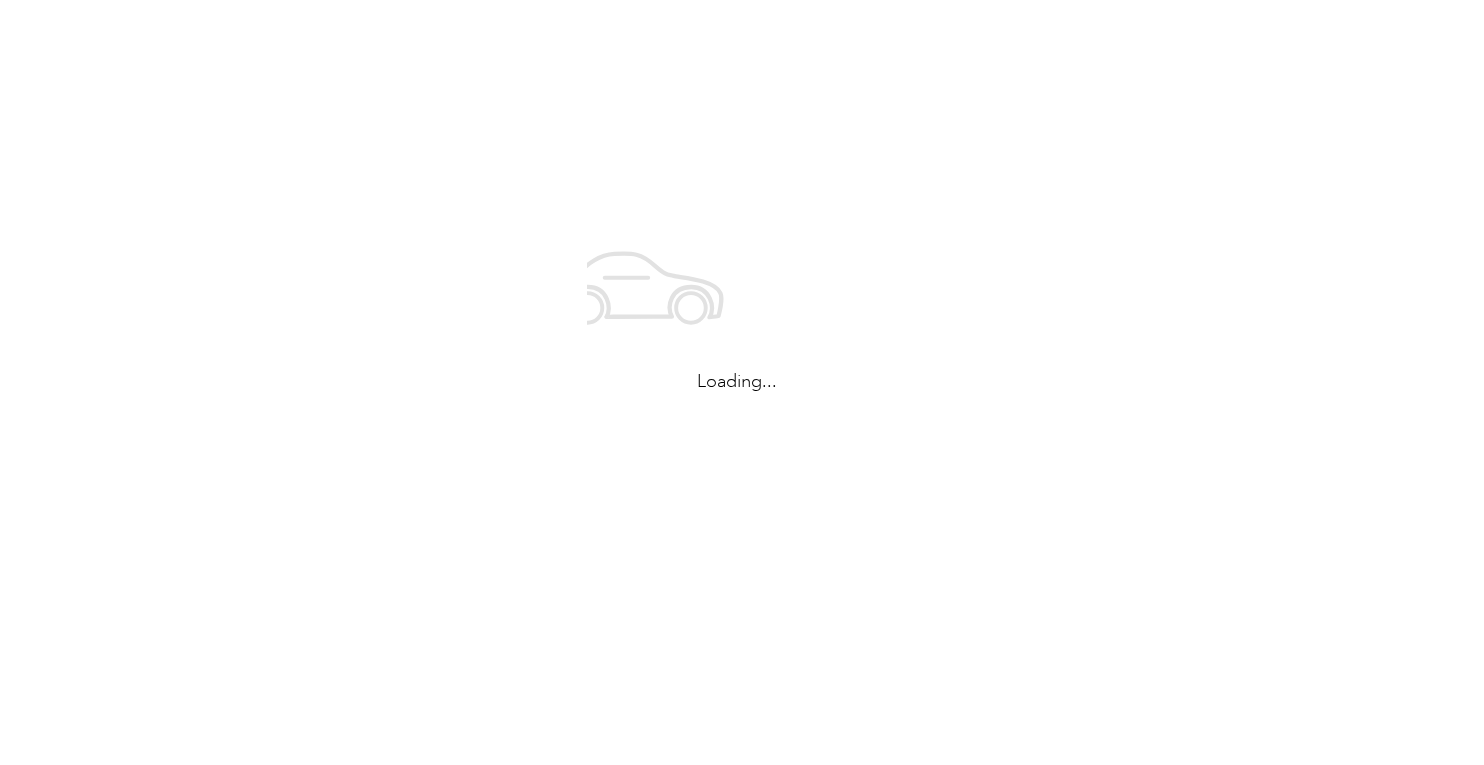 scroll, scrollTop: 0, scrollLeft: 0, axis: both 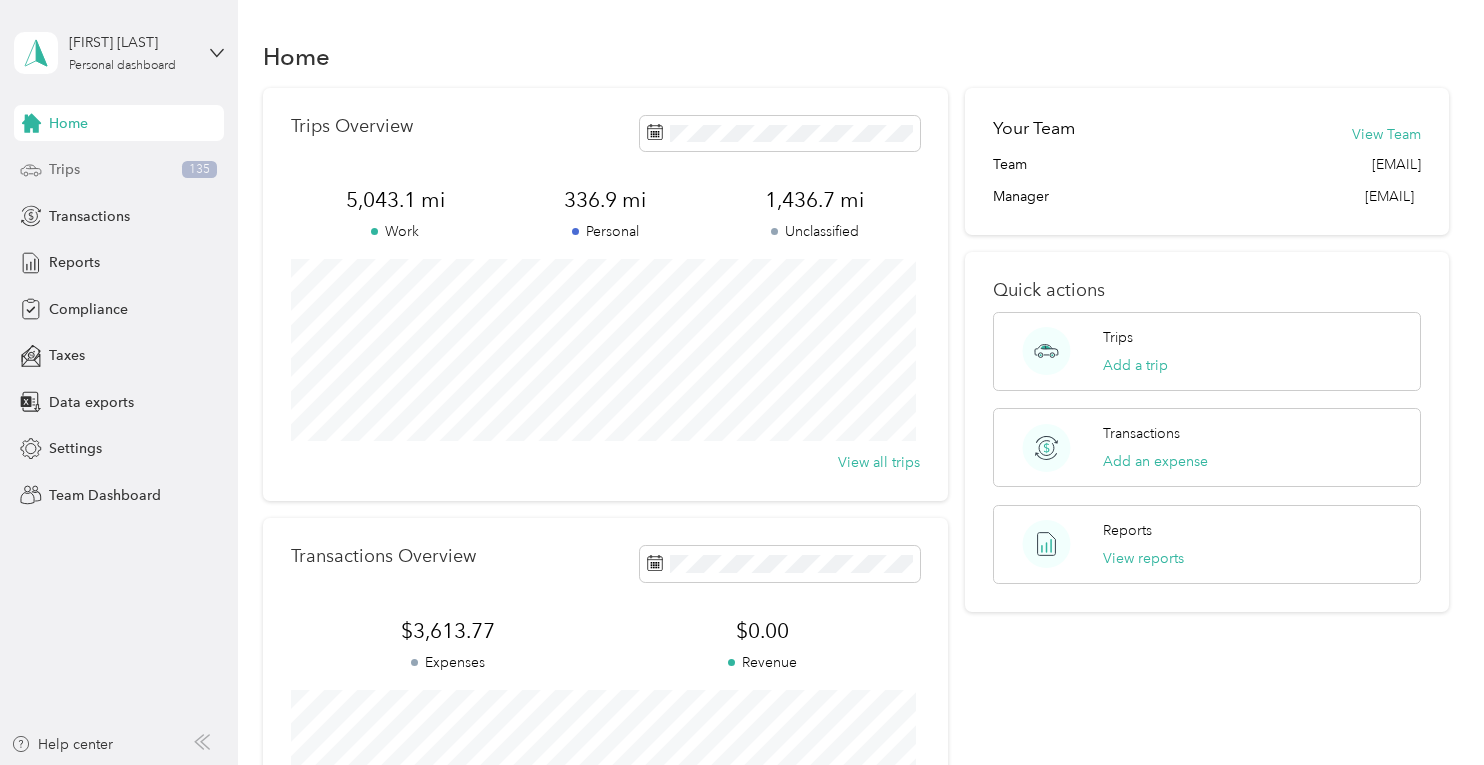 click on "Trips 135" at bounding box center [119, 170] 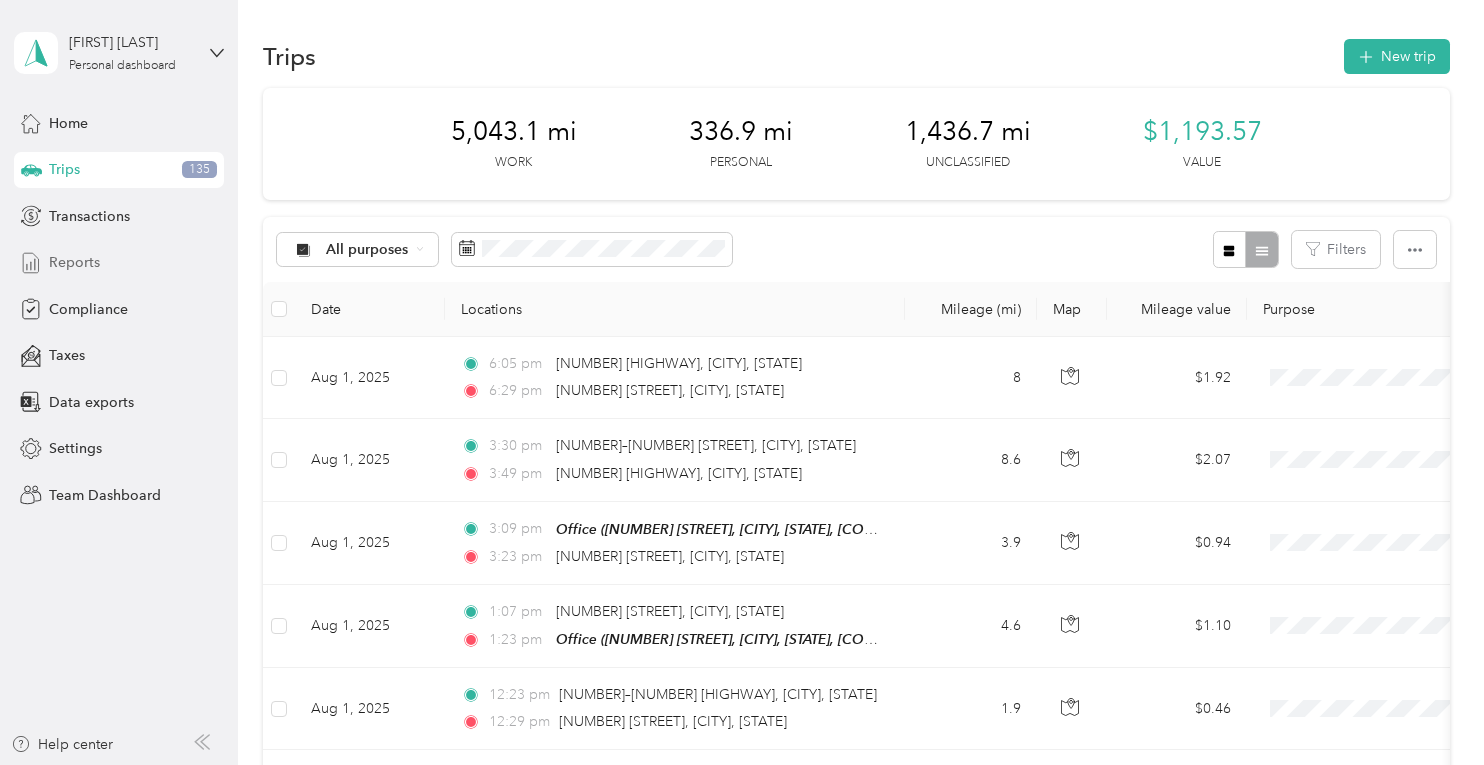 click on "Reports" at bounding box center [74, 262] 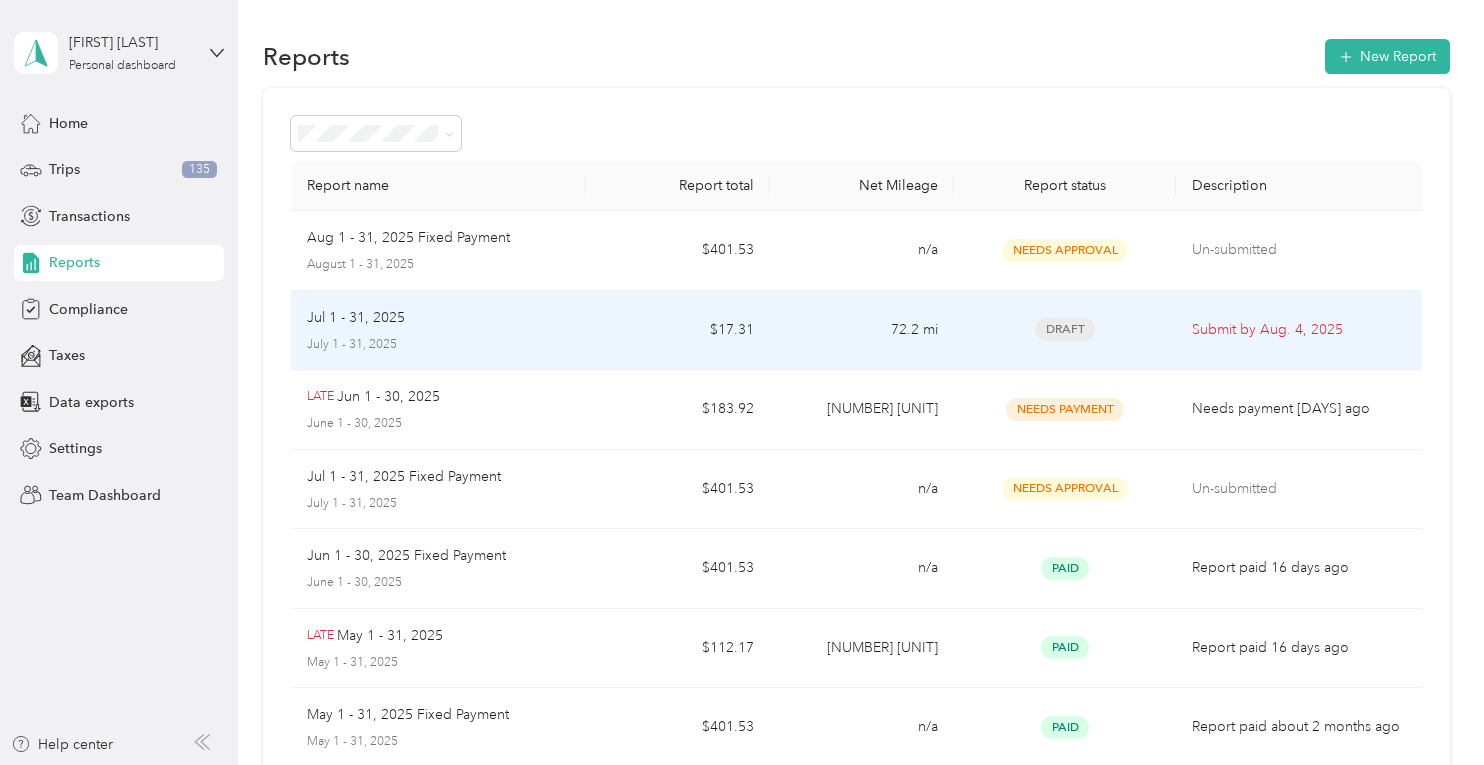 click on "[DATE] - [DATE] [DATE] [DATE]" at bounding box center [438, 331] 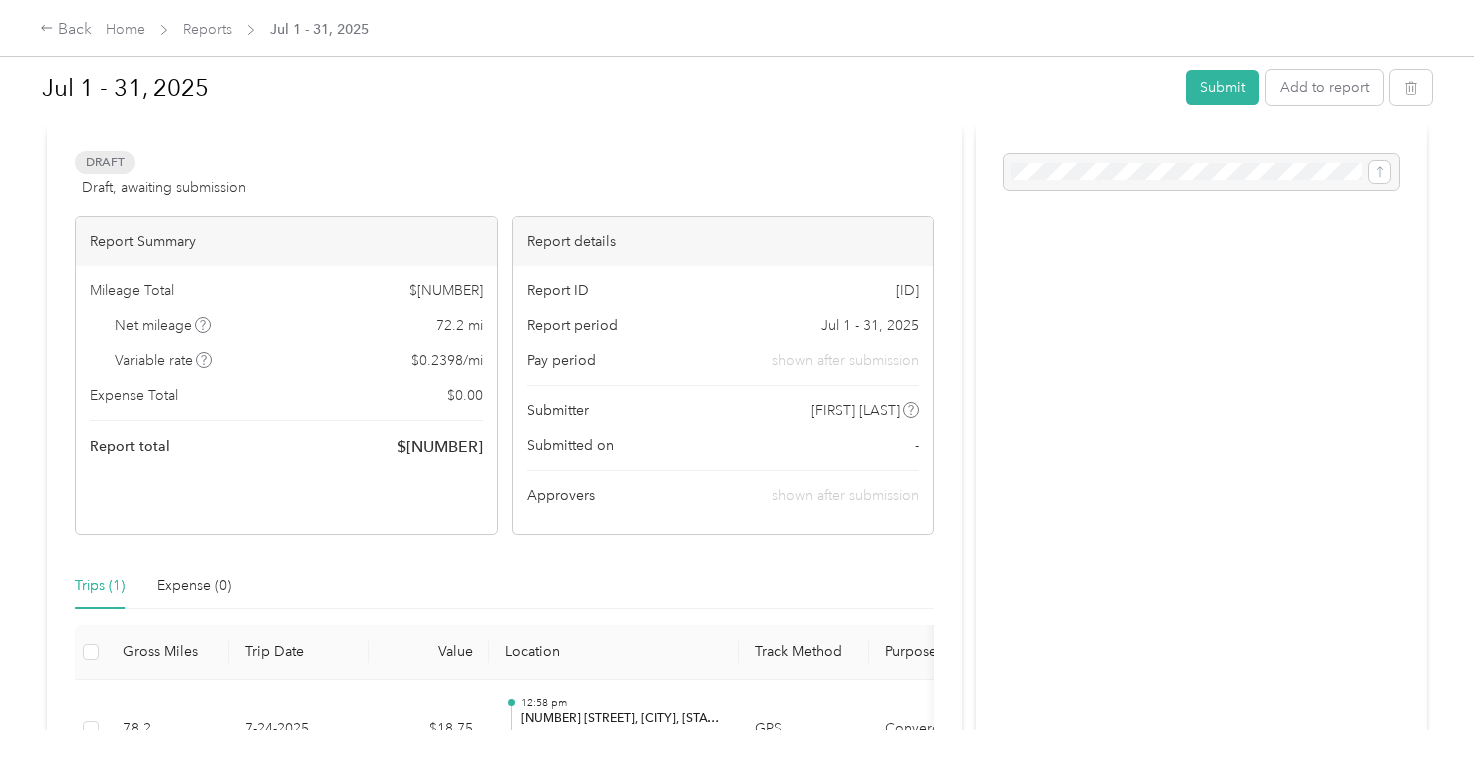 scroll, scrollTop: 0, scrollLeft: 0, axis: both 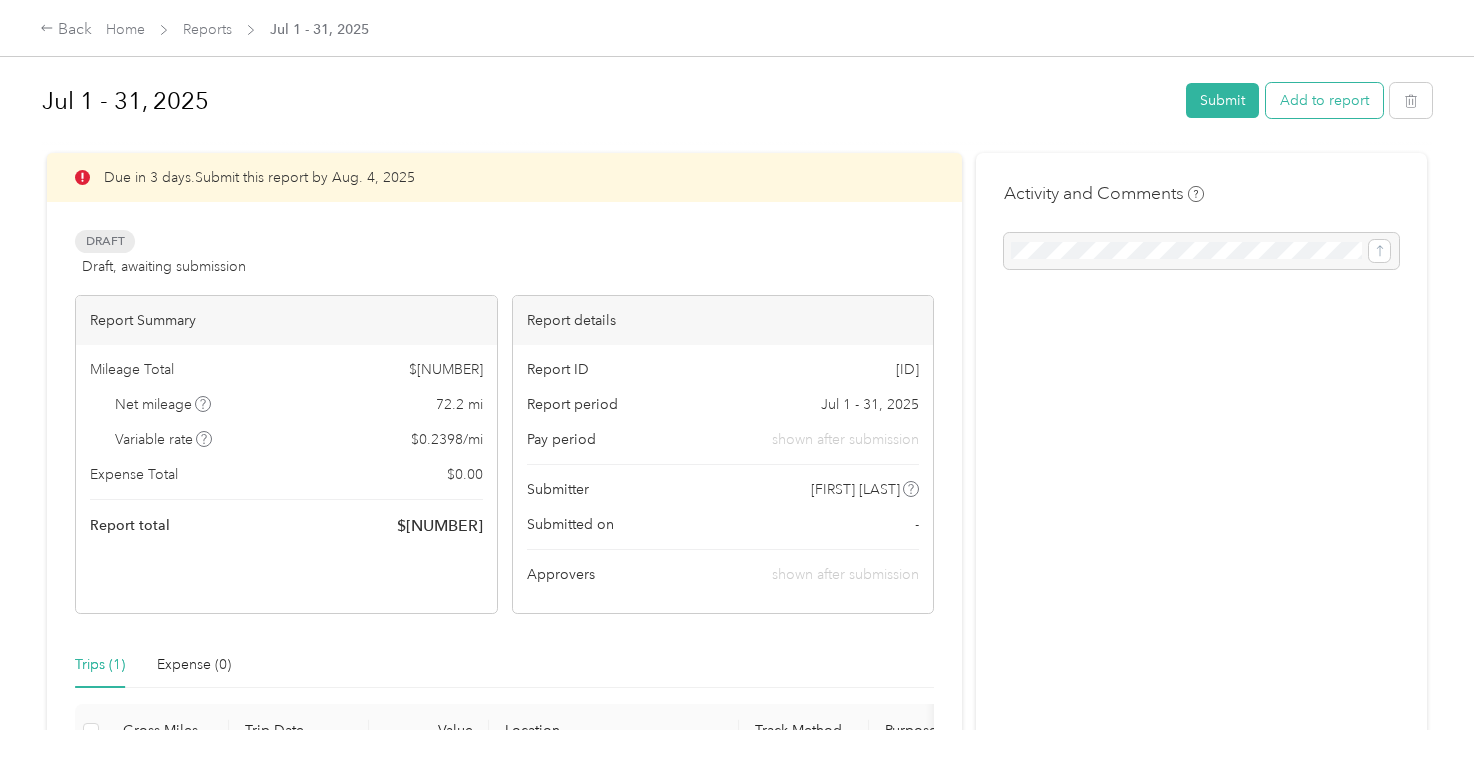 click on "Add to report" at bounding box center [1324, 100] 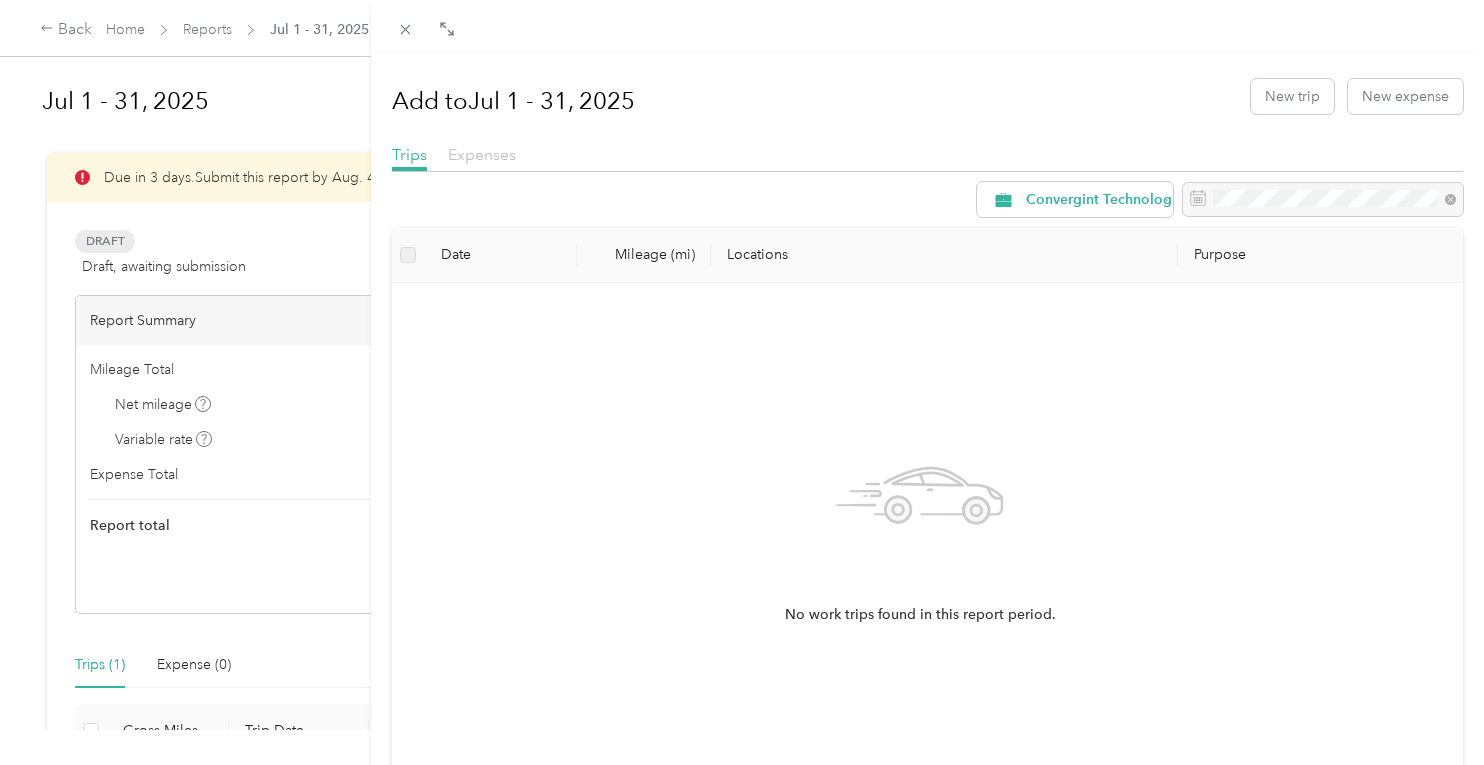 click on "Expenses" at bounding box center (482, 154) 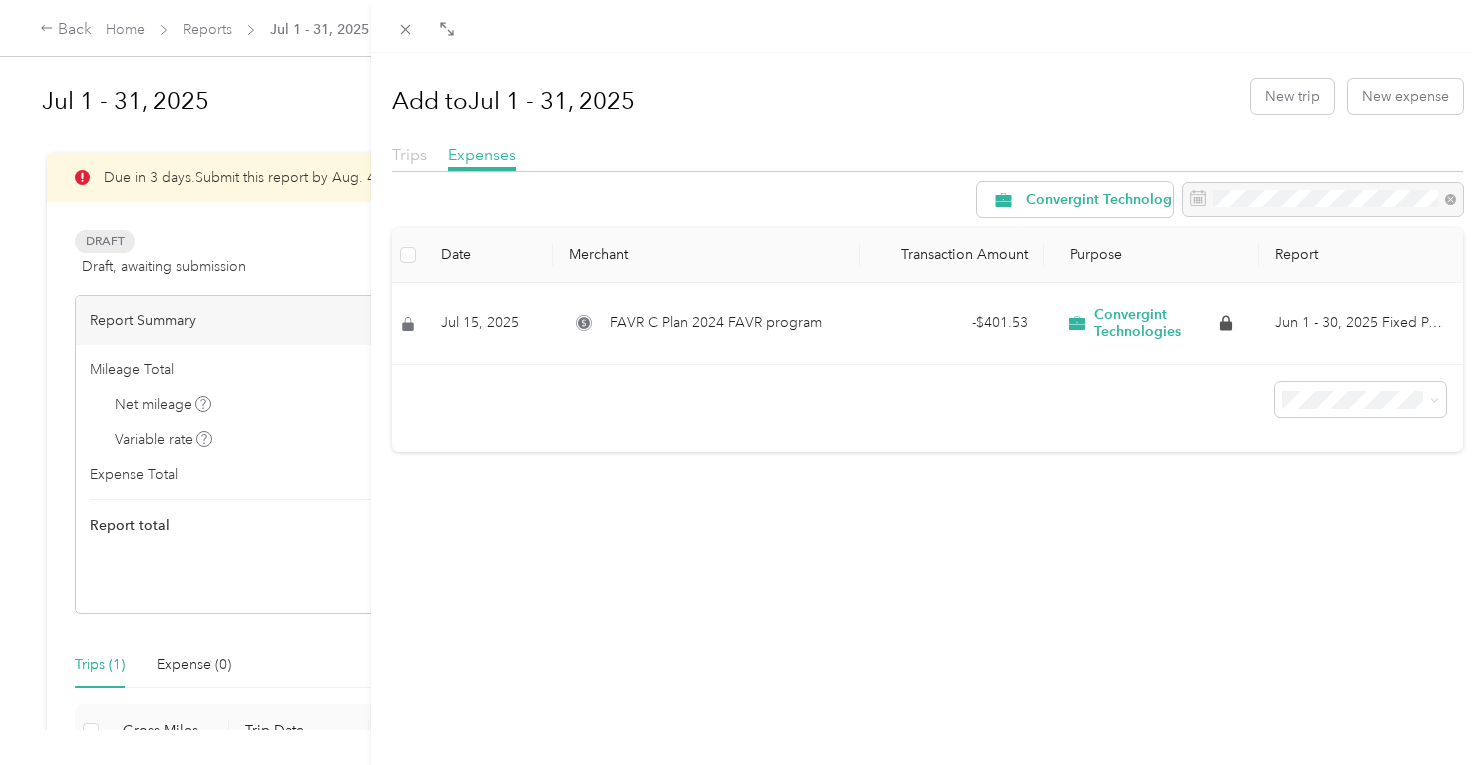 click on "Trips" at bounding box center [409, 154] 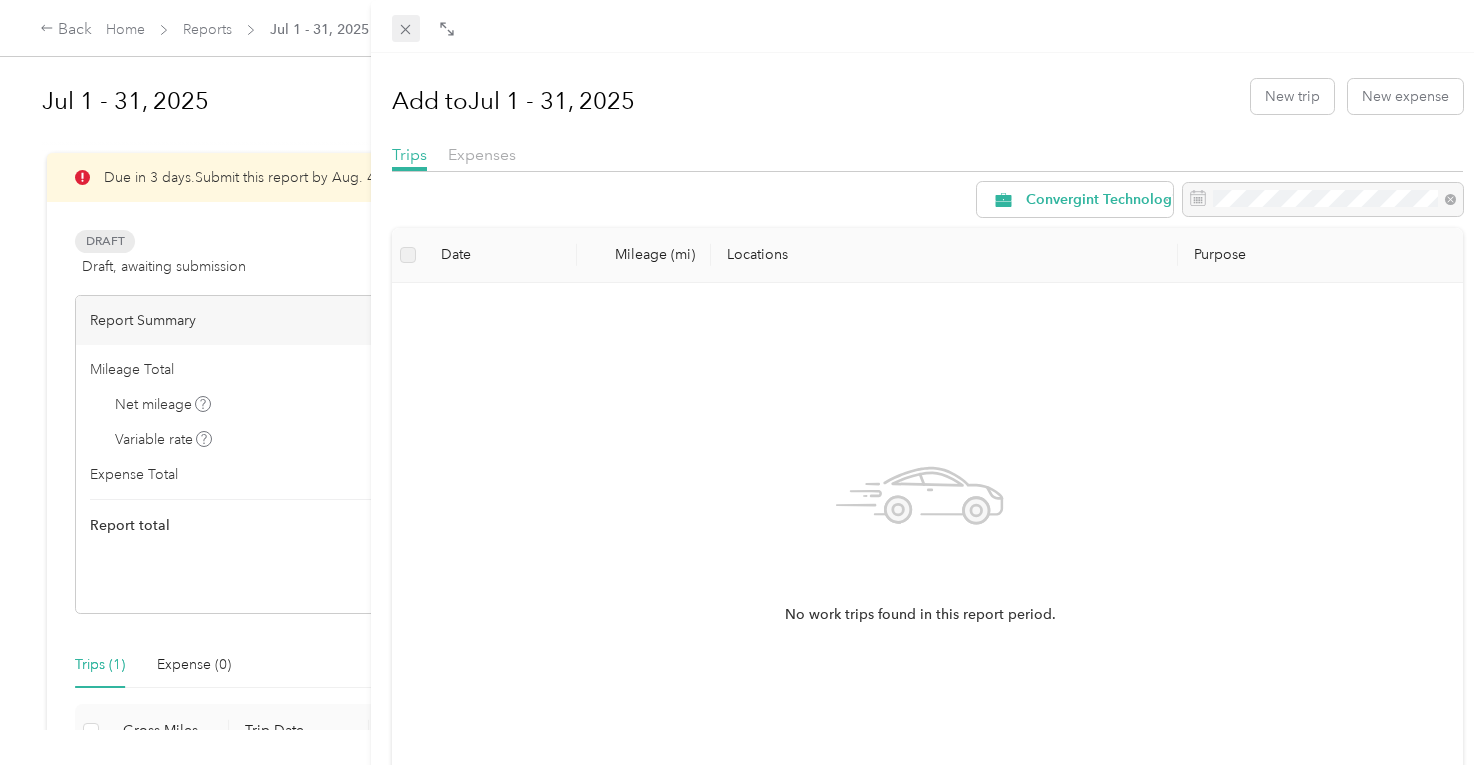 click at bounding box center [406, 29] 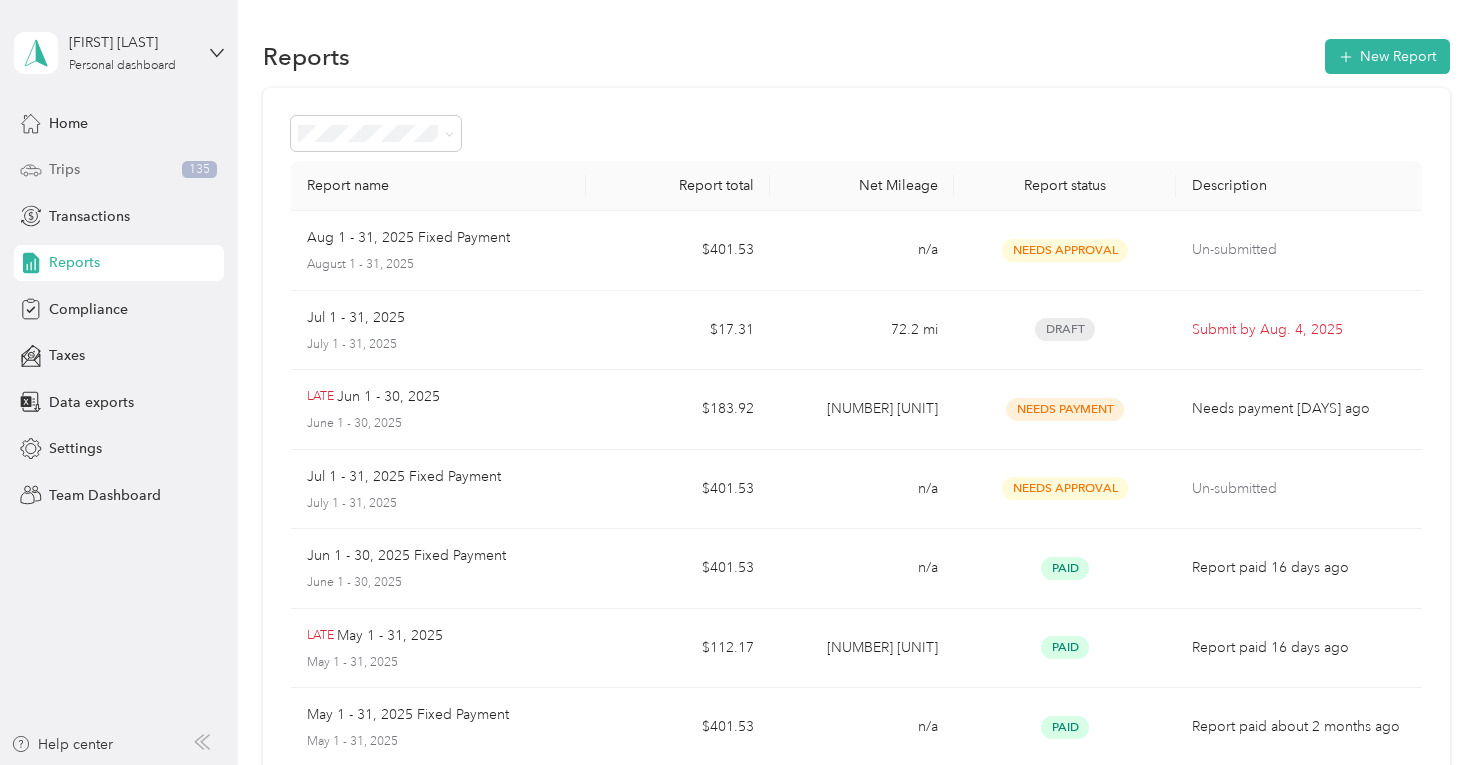click on "Trips" at bounding box center [64, 169] 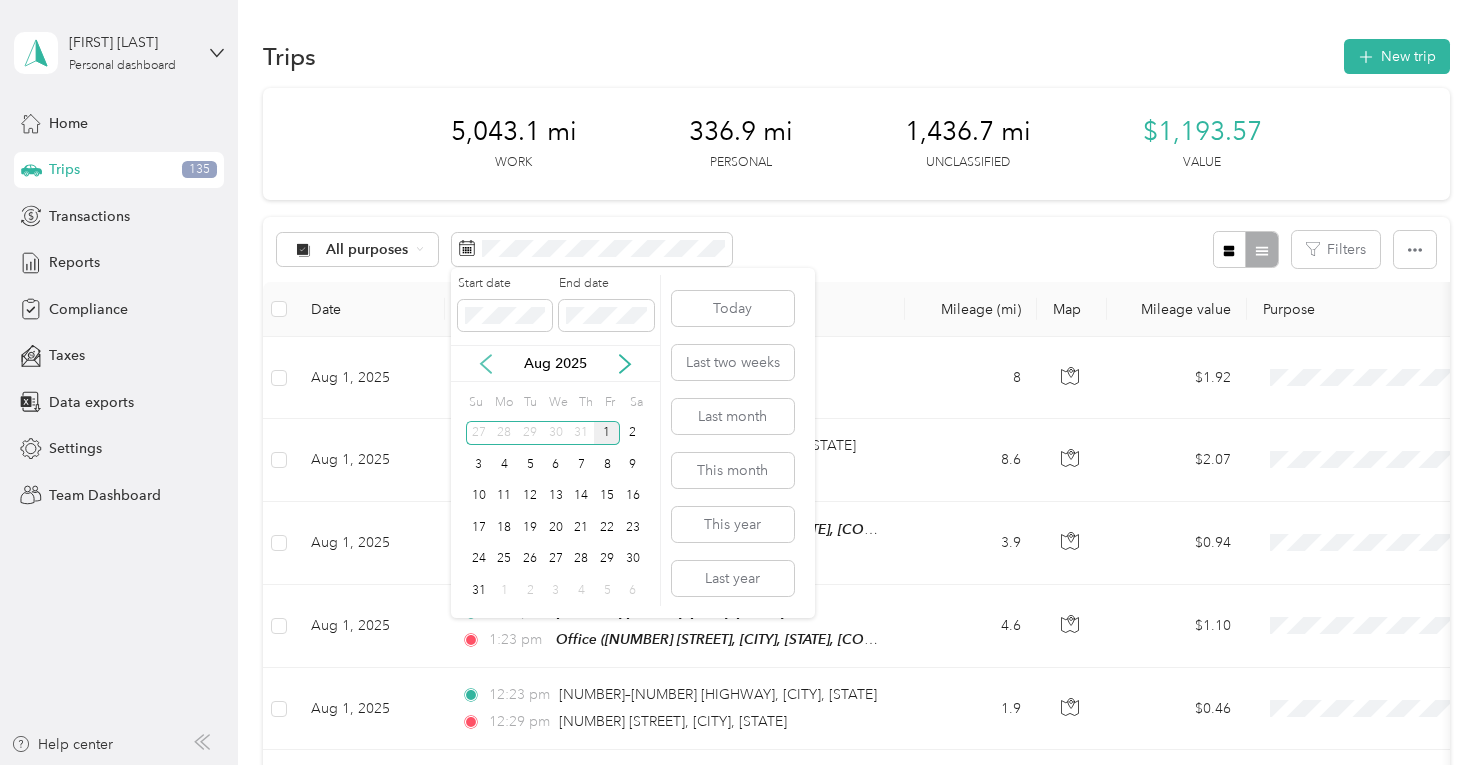 click 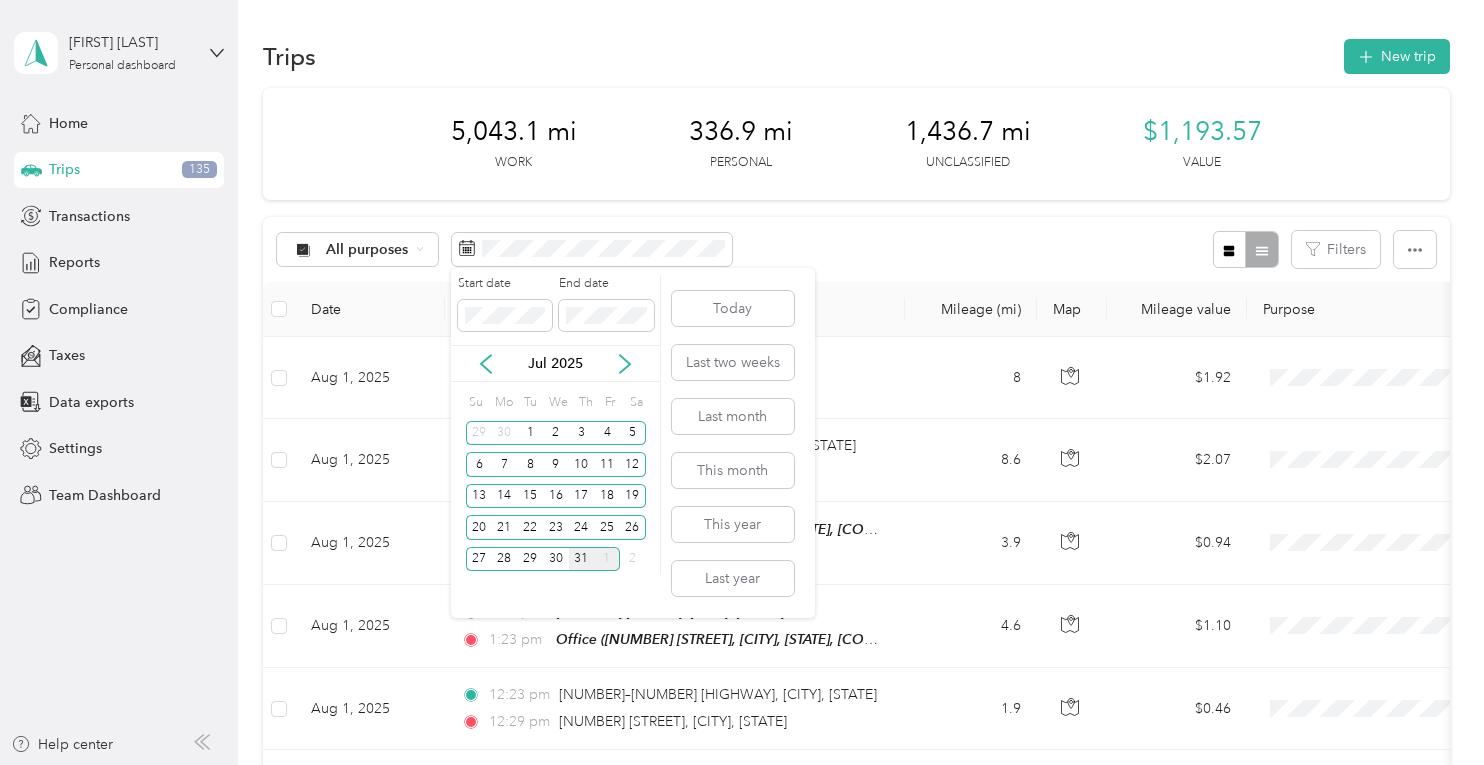 click on "31" at bounding box center (582, 559) 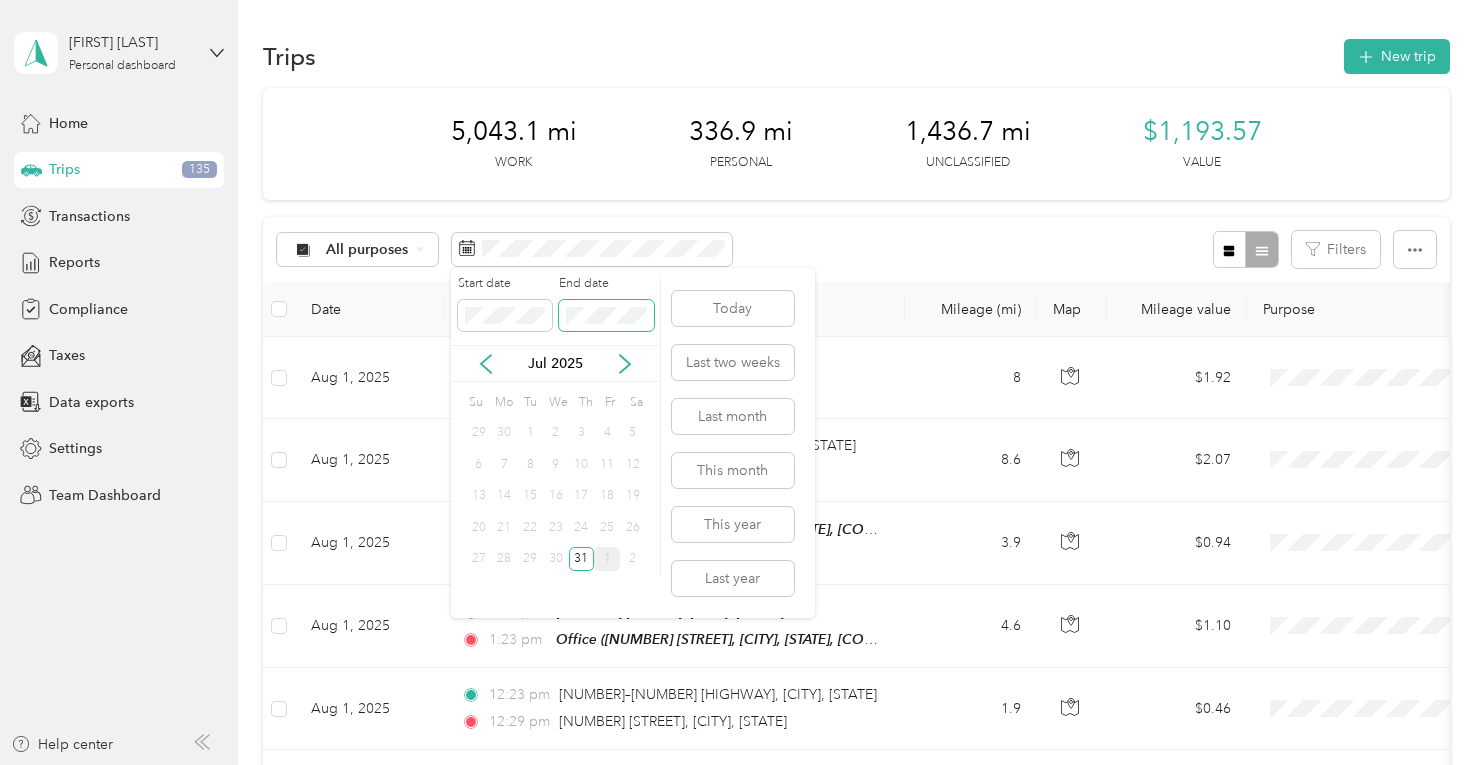 click at bounding box center (606, 316) 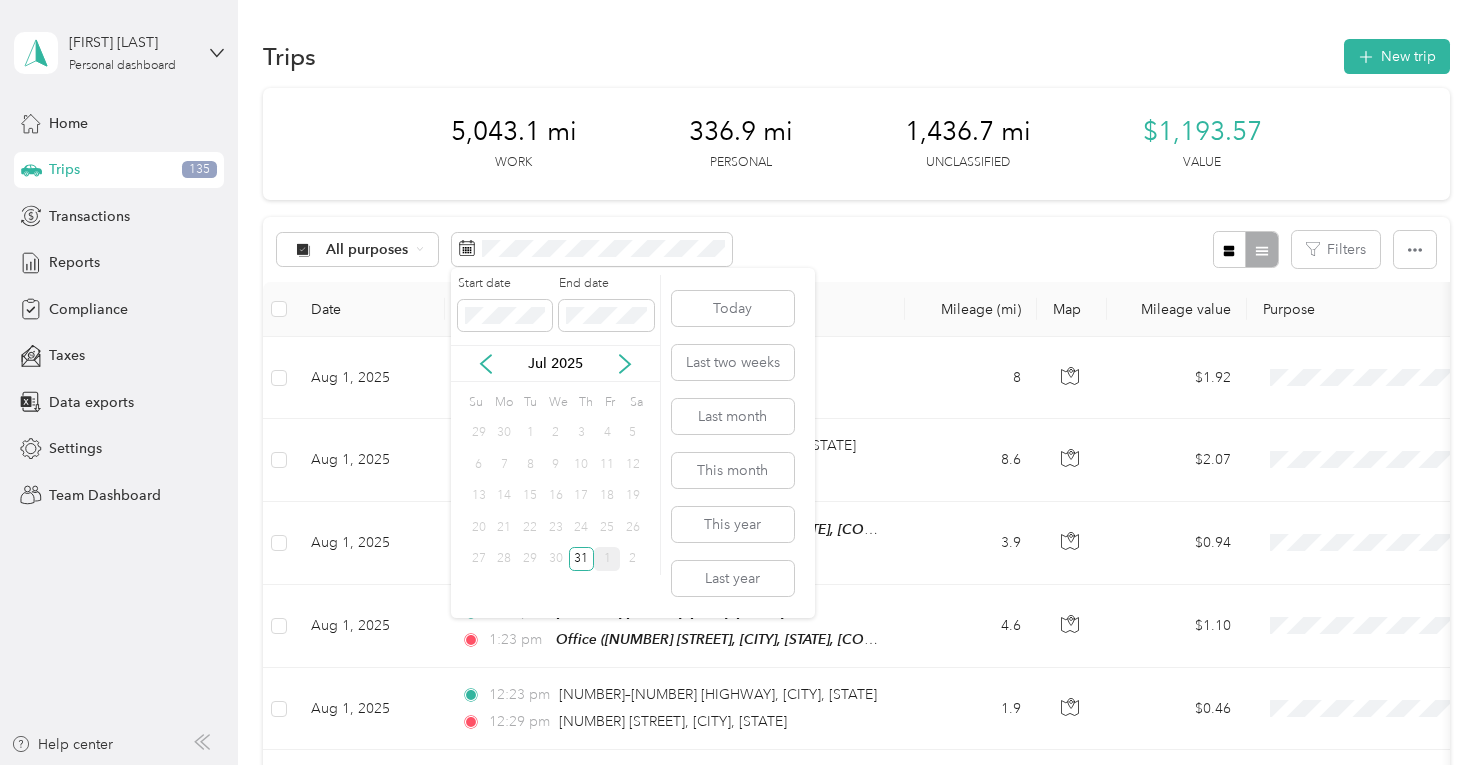 click on "1" at bounding box center [530, 433] 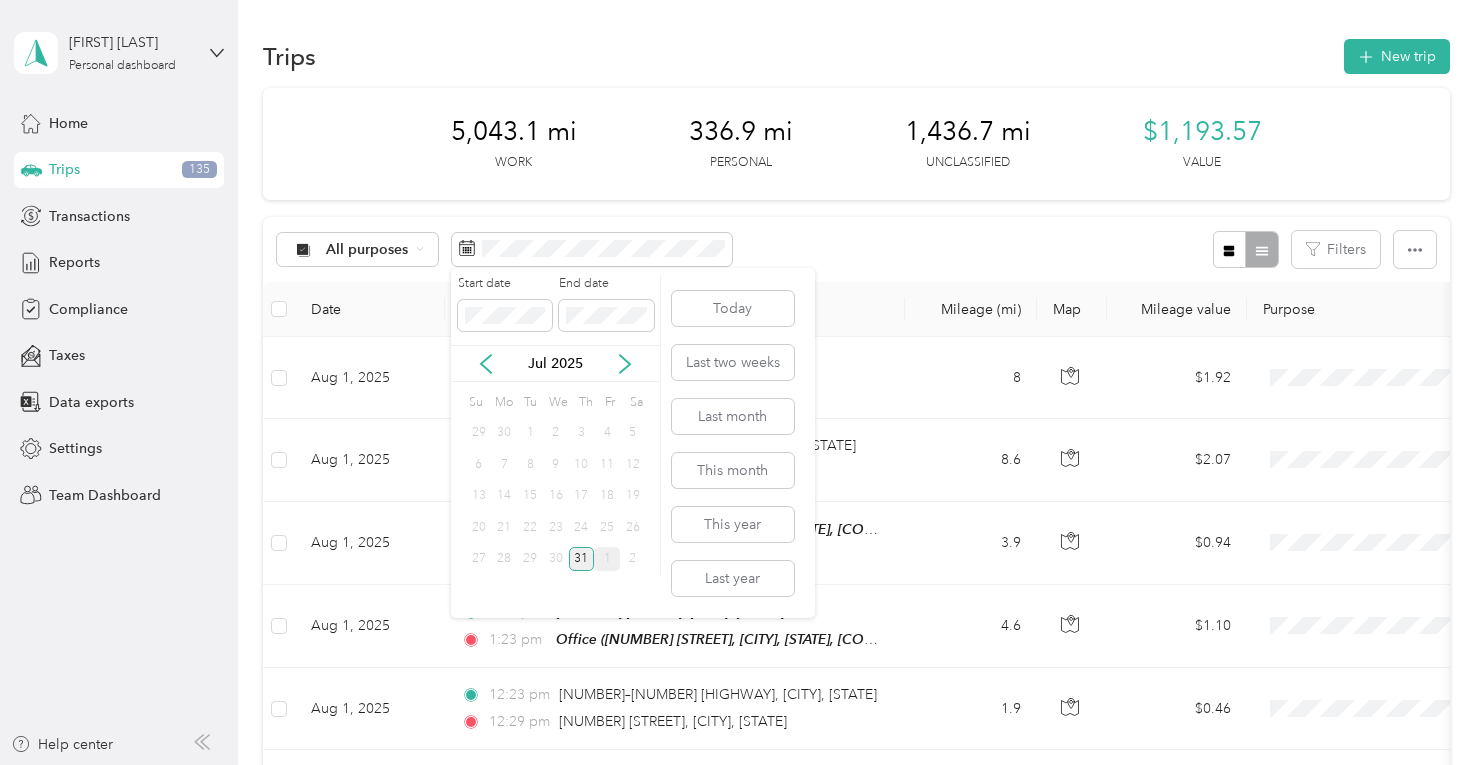 click on "31" at bounding box center (582, 559) 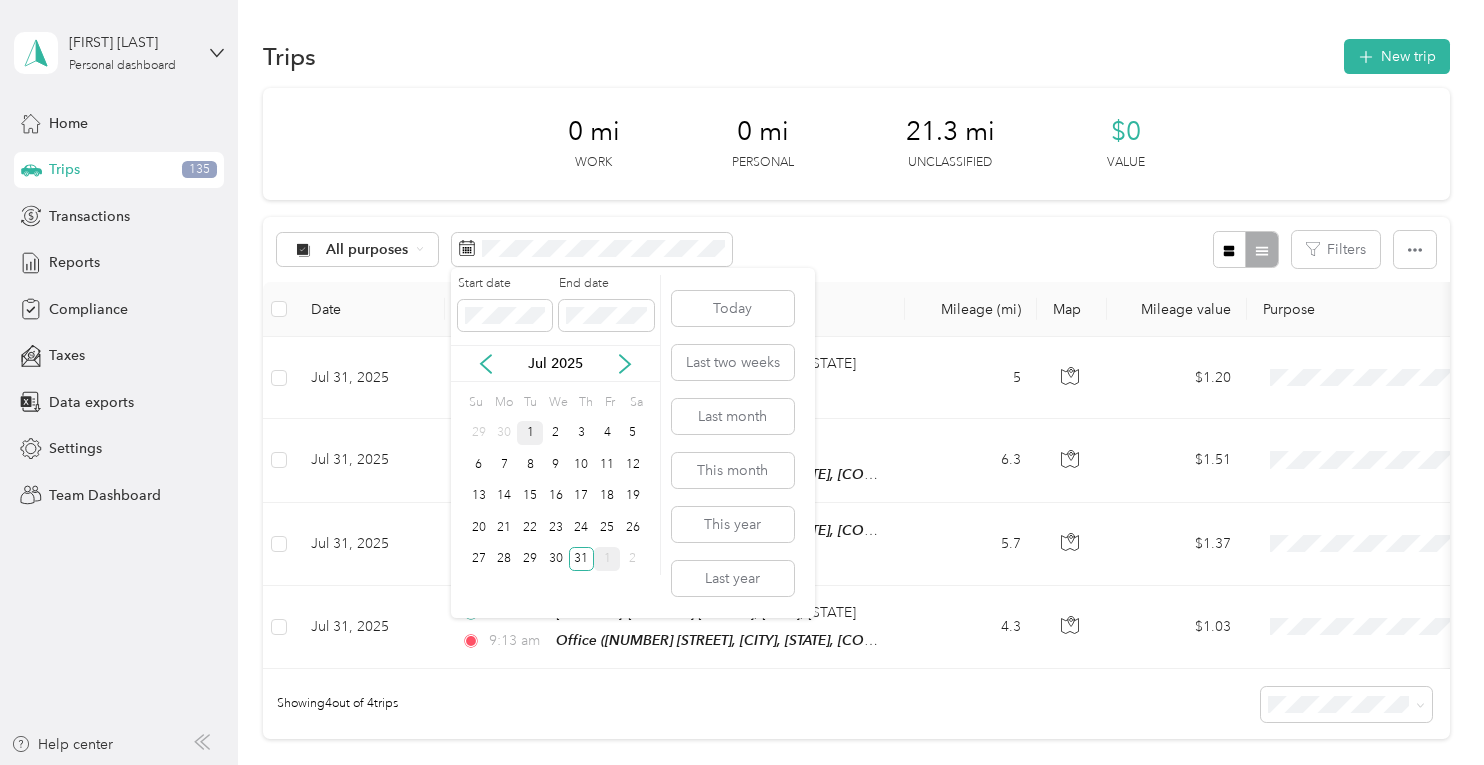 click on "1" at bounding box center (530, 433) 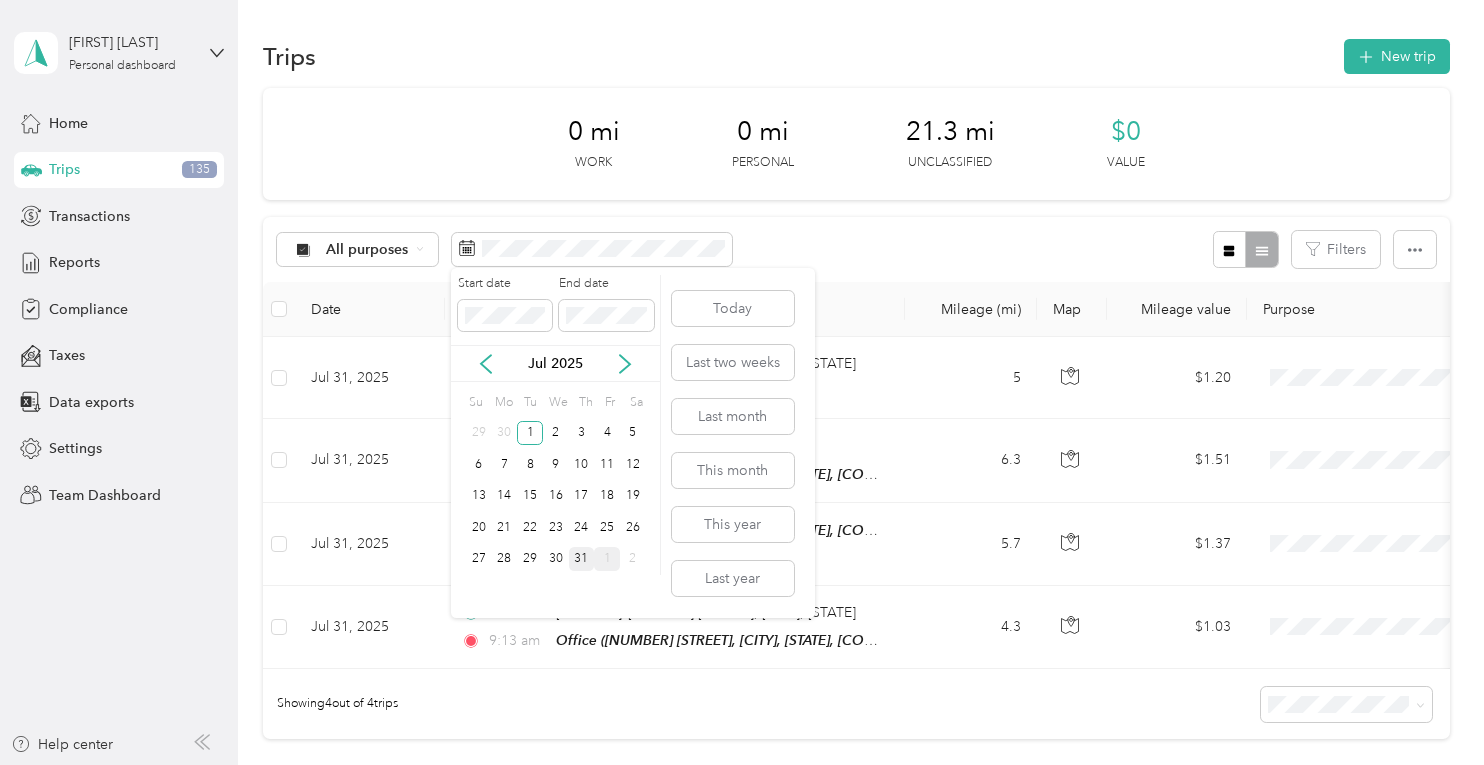 click on "31" at bounding box center [582, 559] 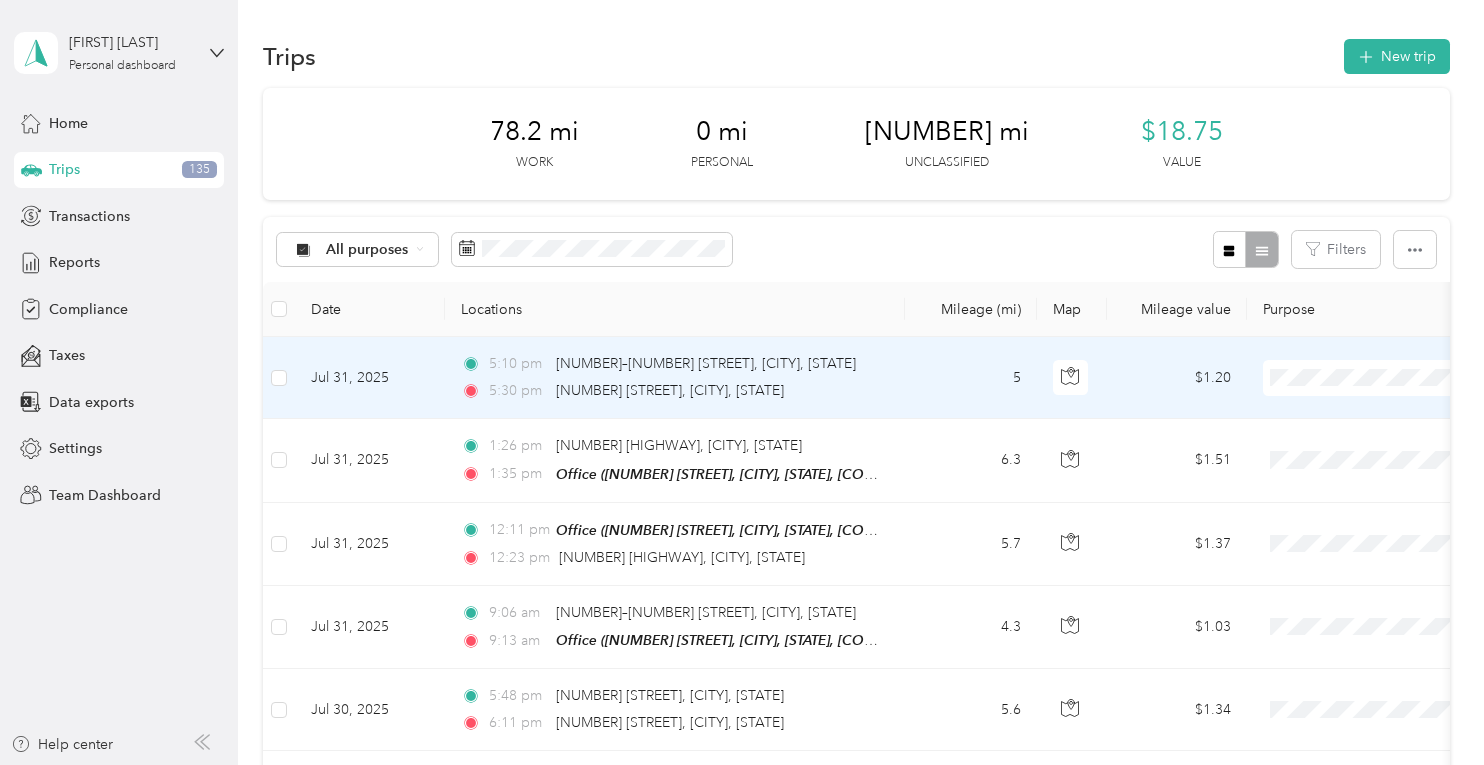 click on "Convergint Technologies" at bounding box center (1378, 414) 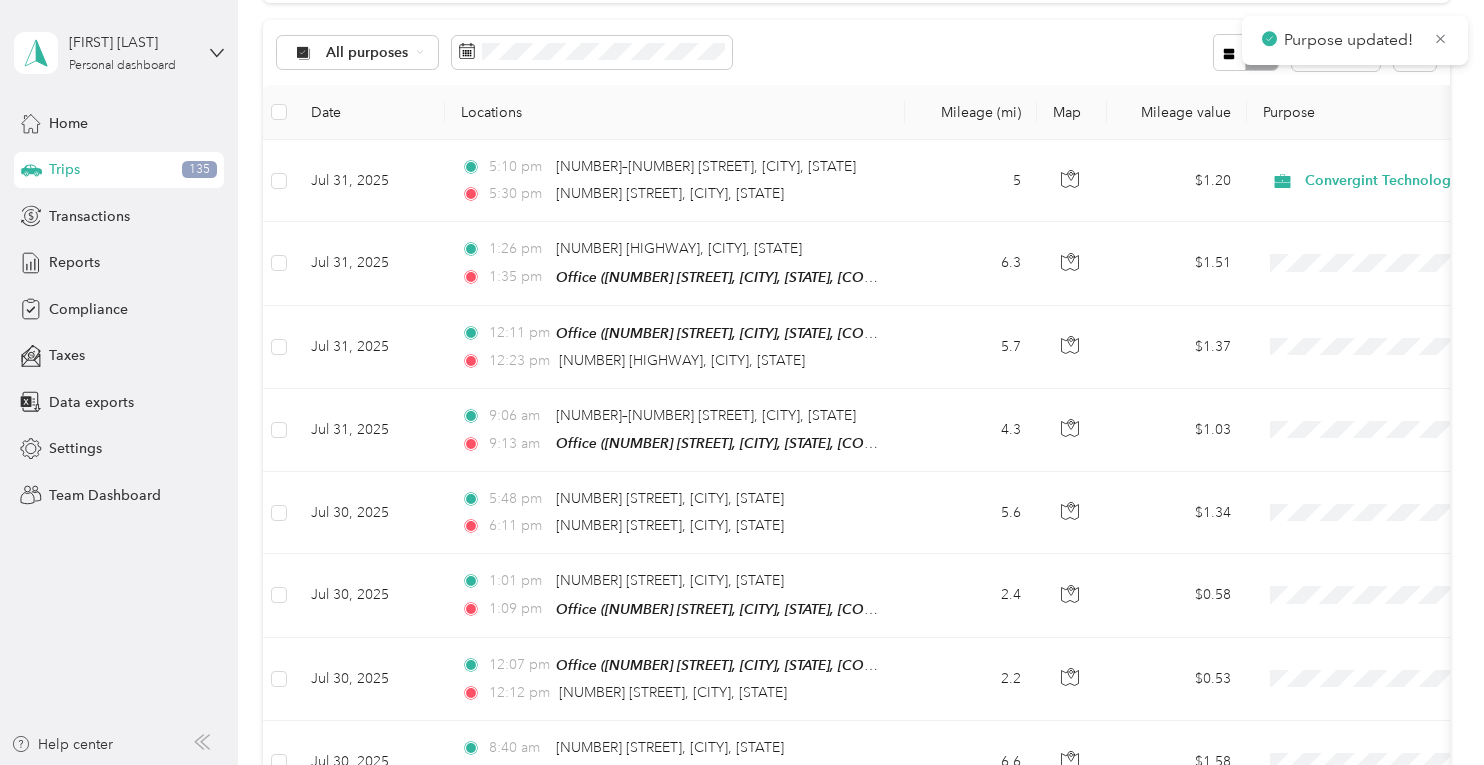 scroll, scrollTop: 0, scrollLeft: 0, axis: both 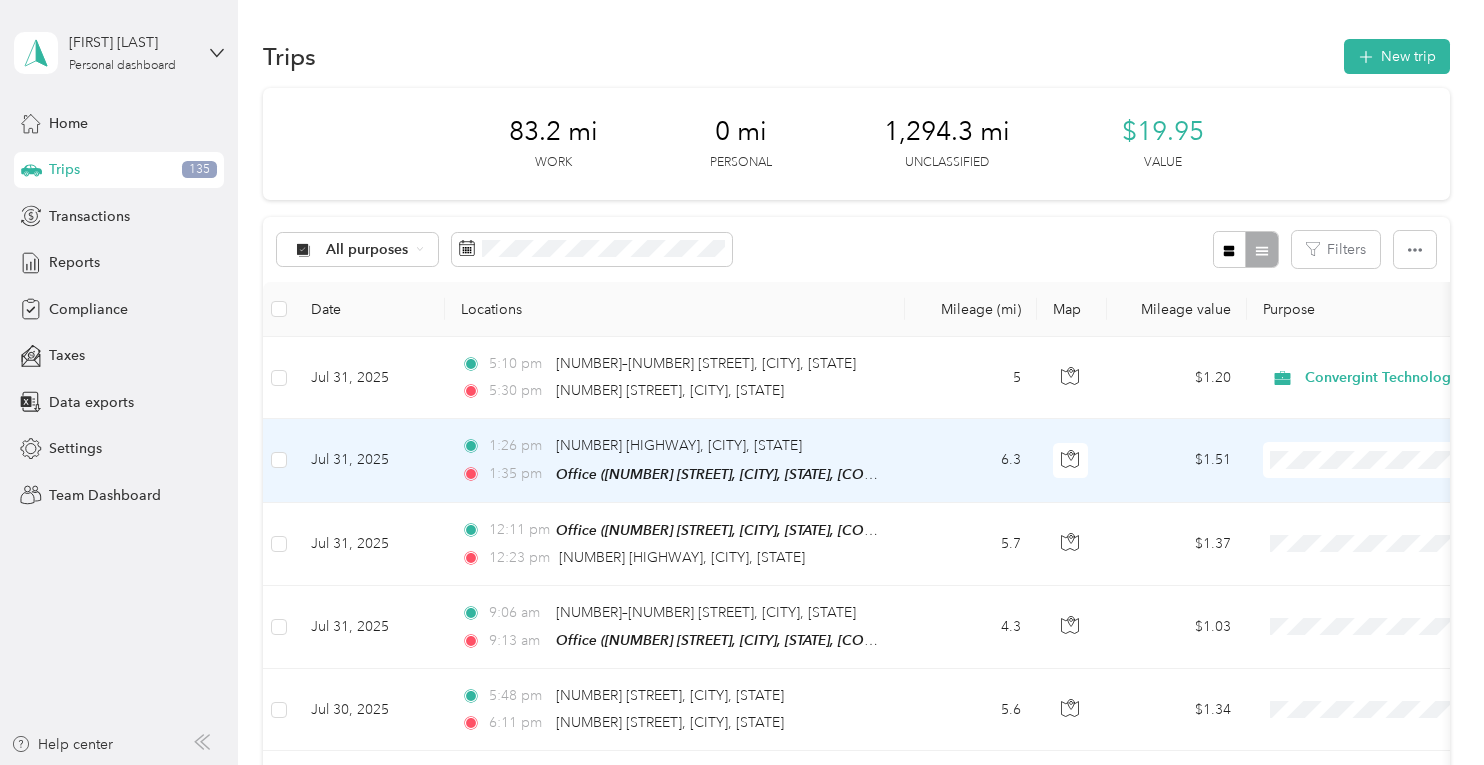 click on "Convergint Technologies" at bounding box center [1378, 495] 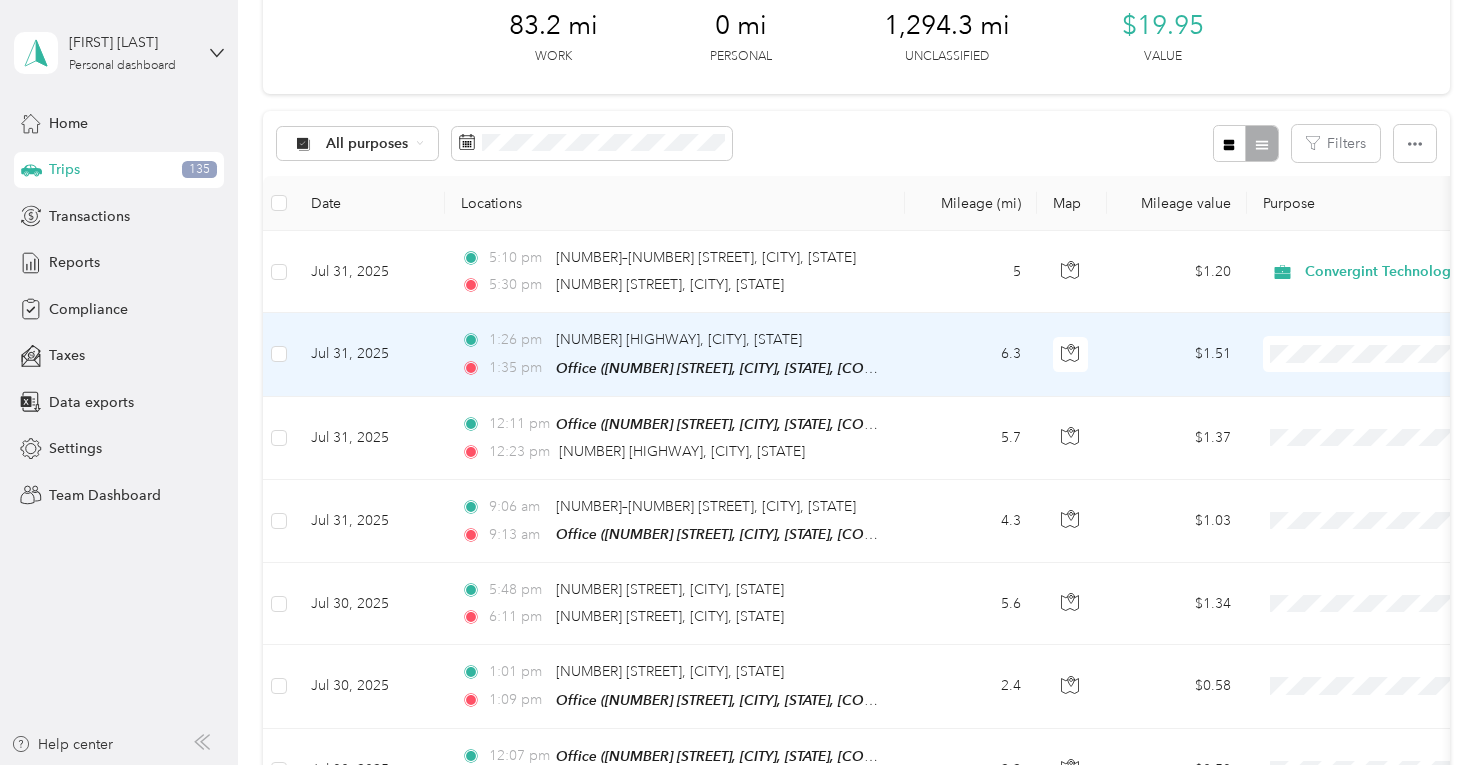scroll, scrollTop: 200, scrollLeft: 0, axis: vertical 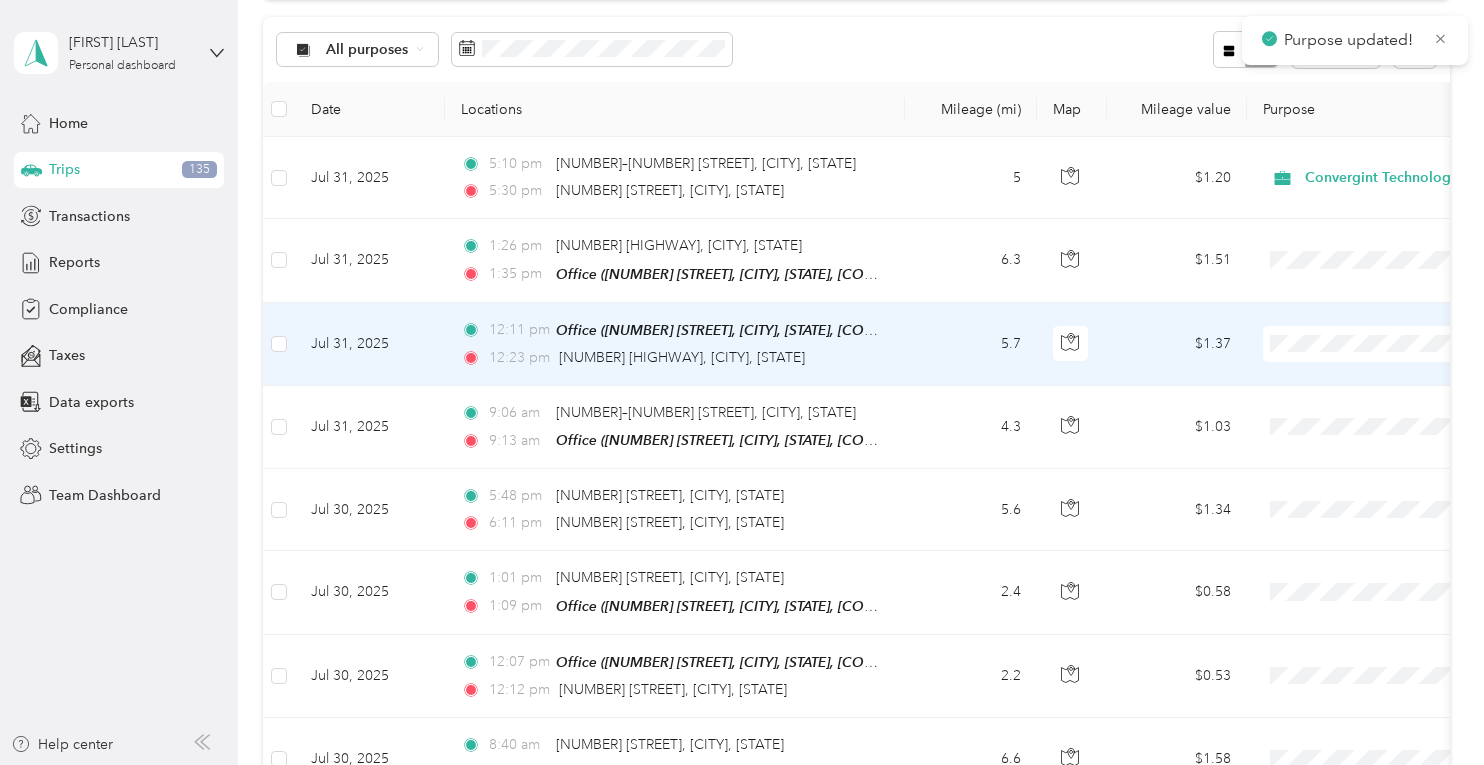 click on "Convergint Technologies" at bounding box center [1378, 377] 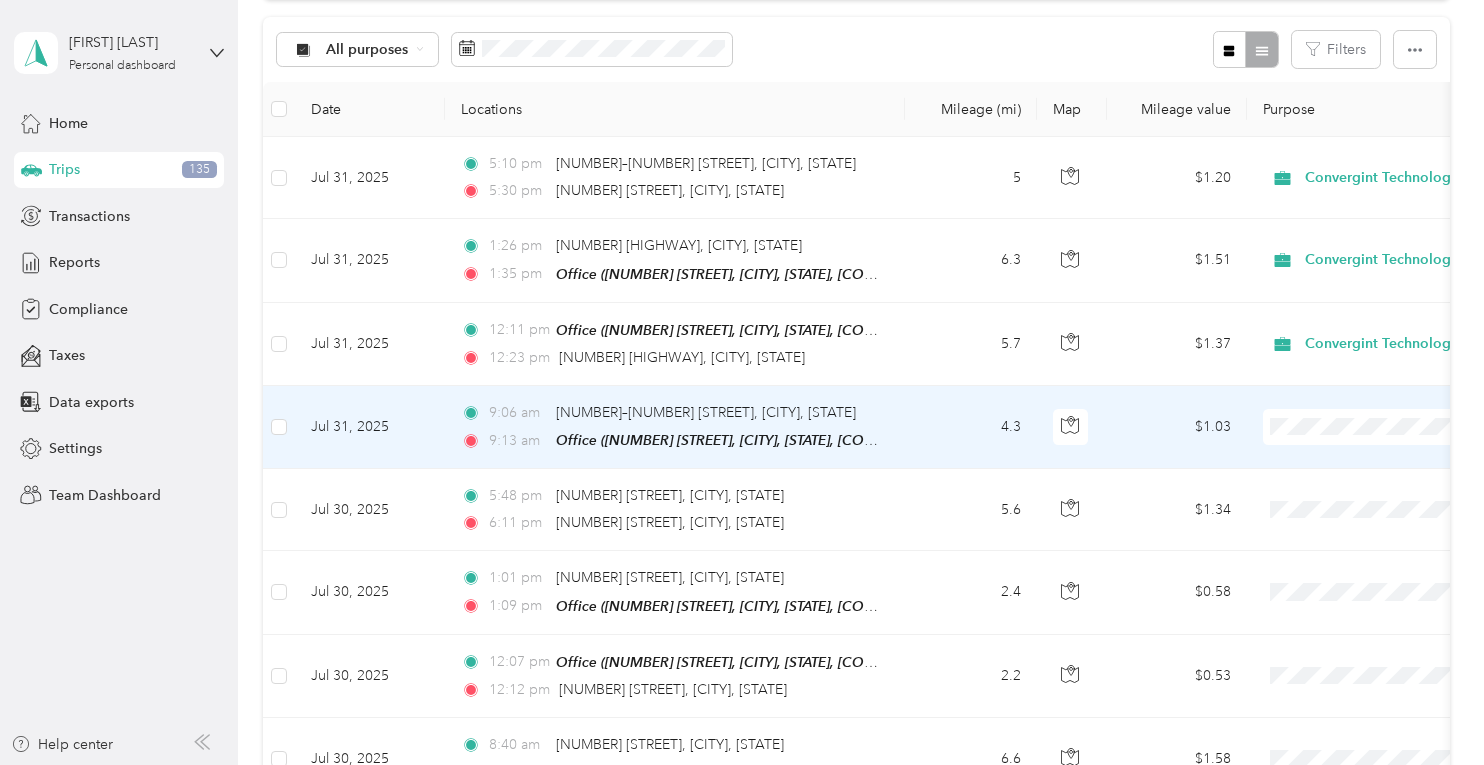click on "Convergint Technologies" at bounding box center [1360, 459] 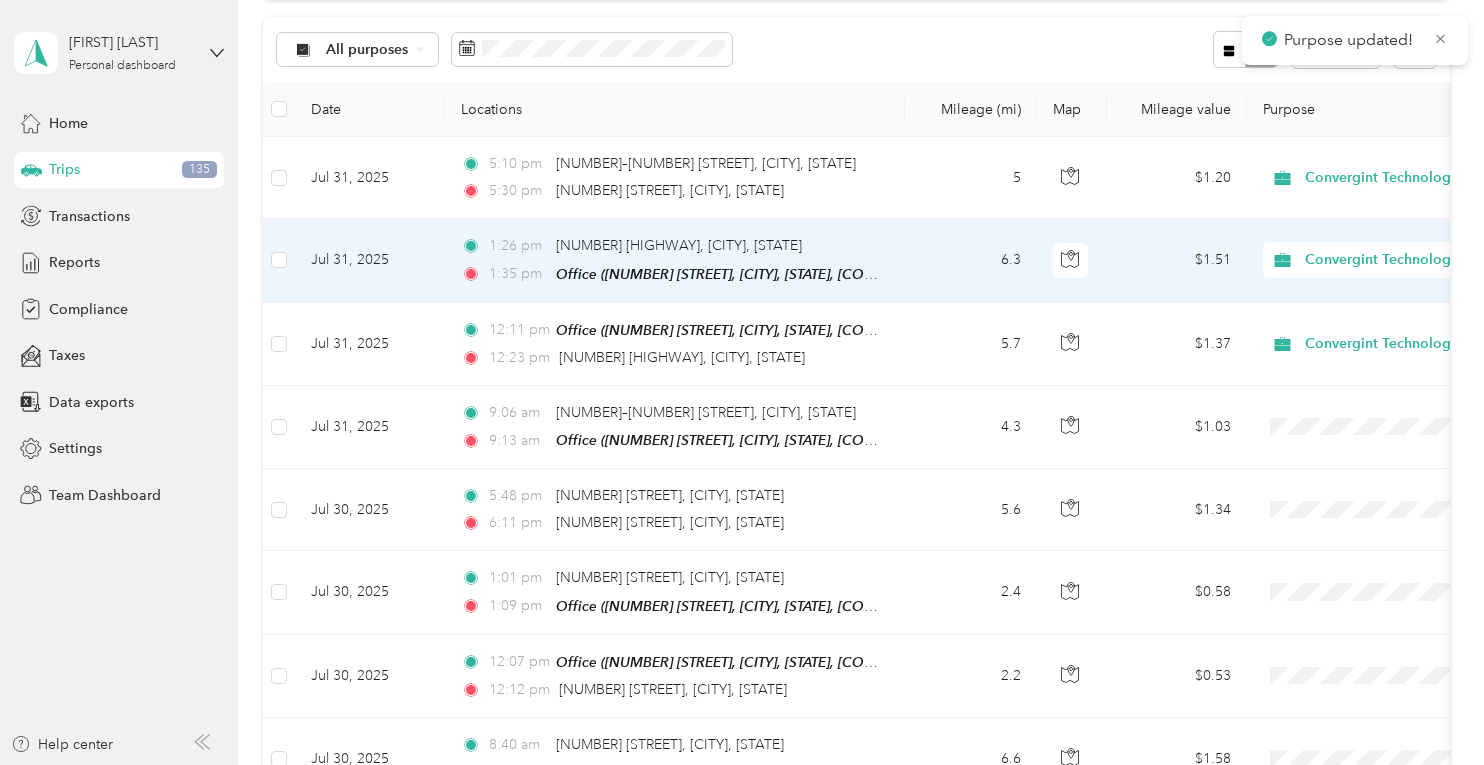 scroll, scrollTop: 300, scrollLeft: 0, axis: vertical 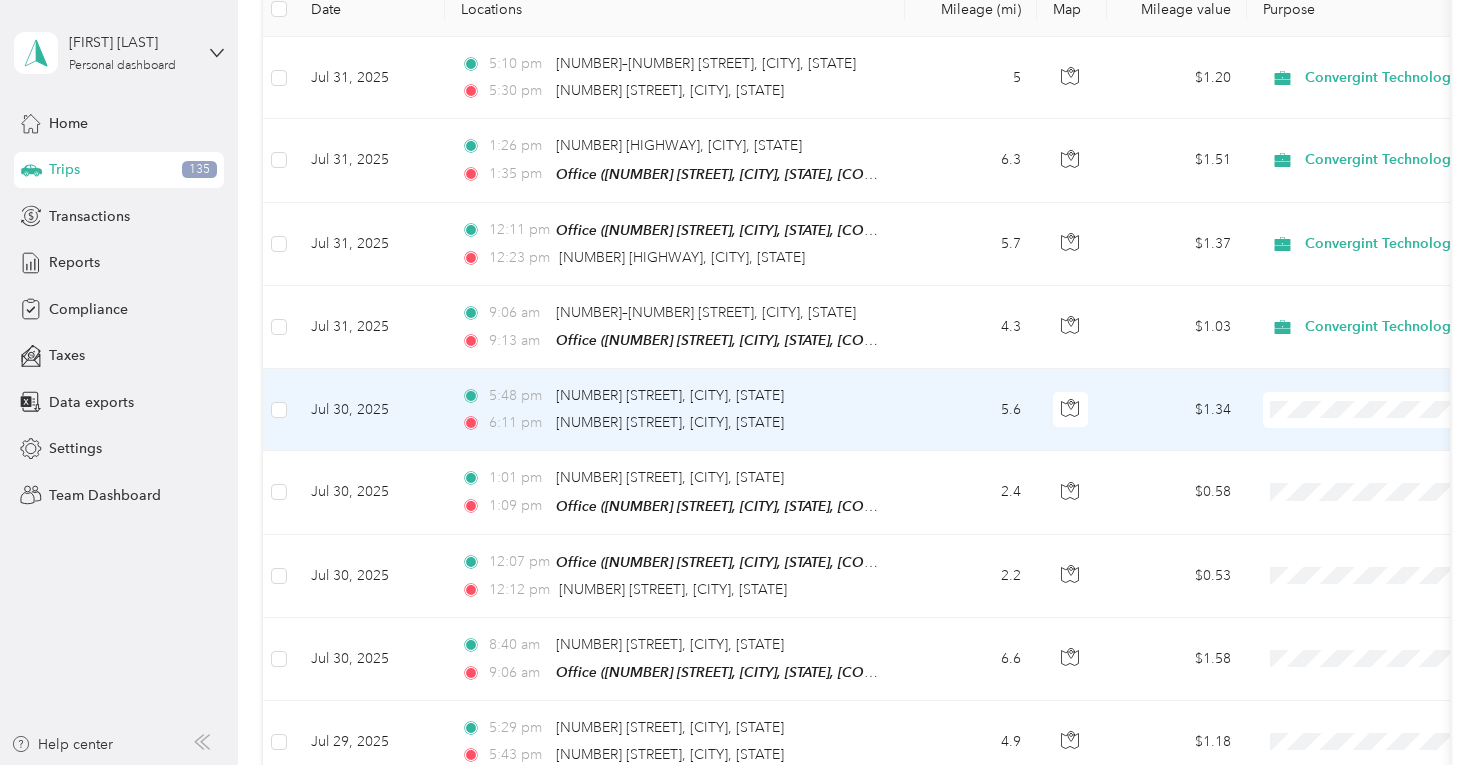 click on "Convergint Technologies" at bounding box center [1378, 440] 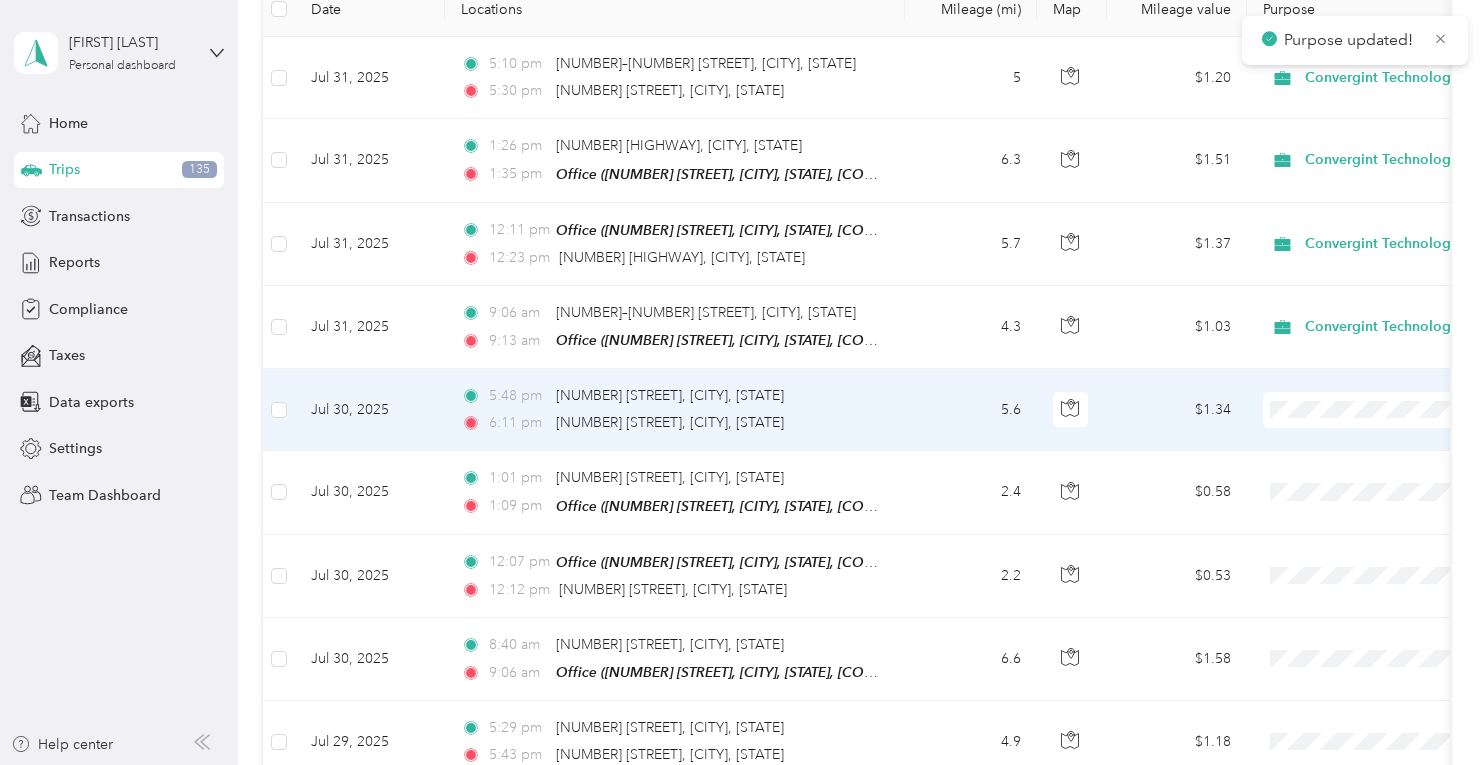 scroll, scrollTop: 400, scrollLeft: 0, axis: vertical 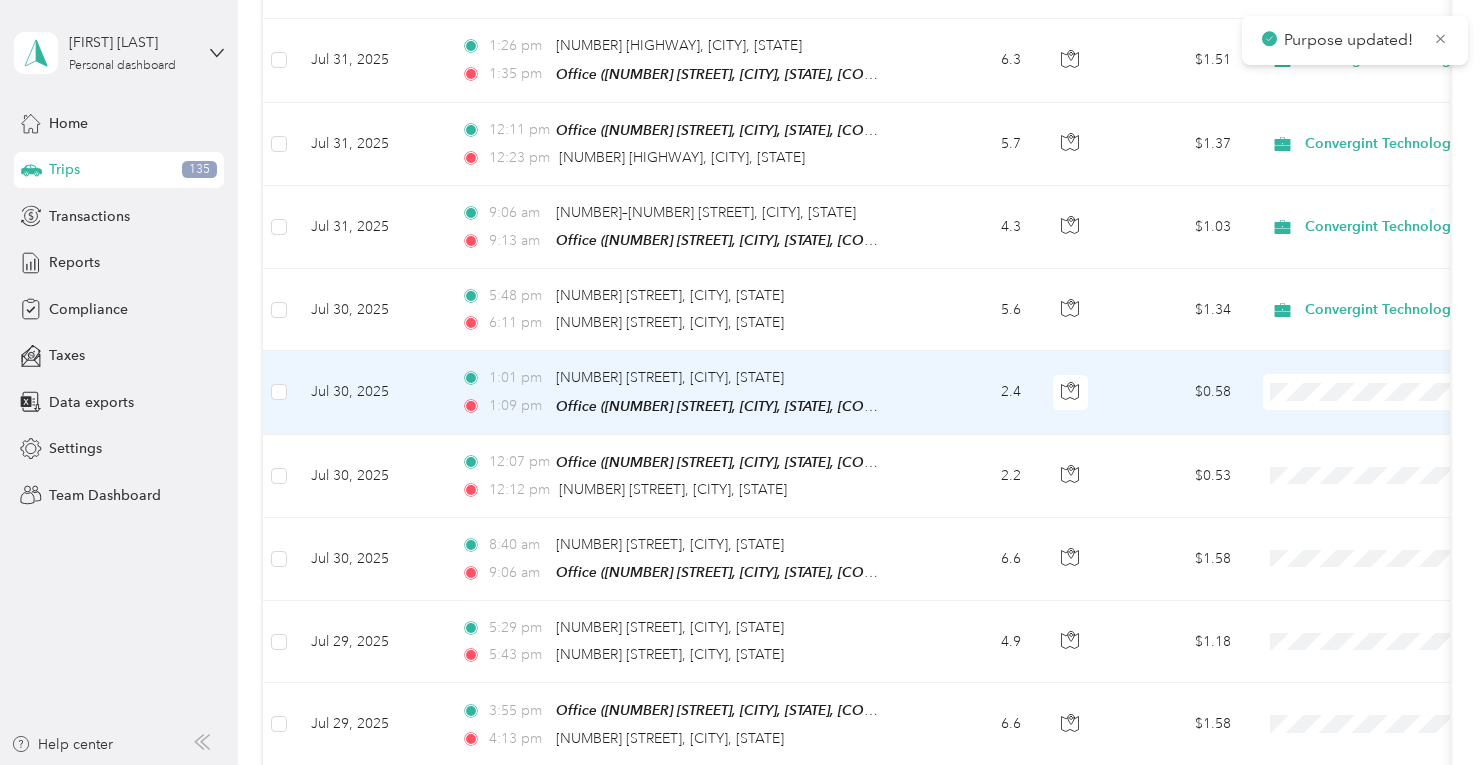 click on "Convergint Technologies" at bounding box center [1378, 423] 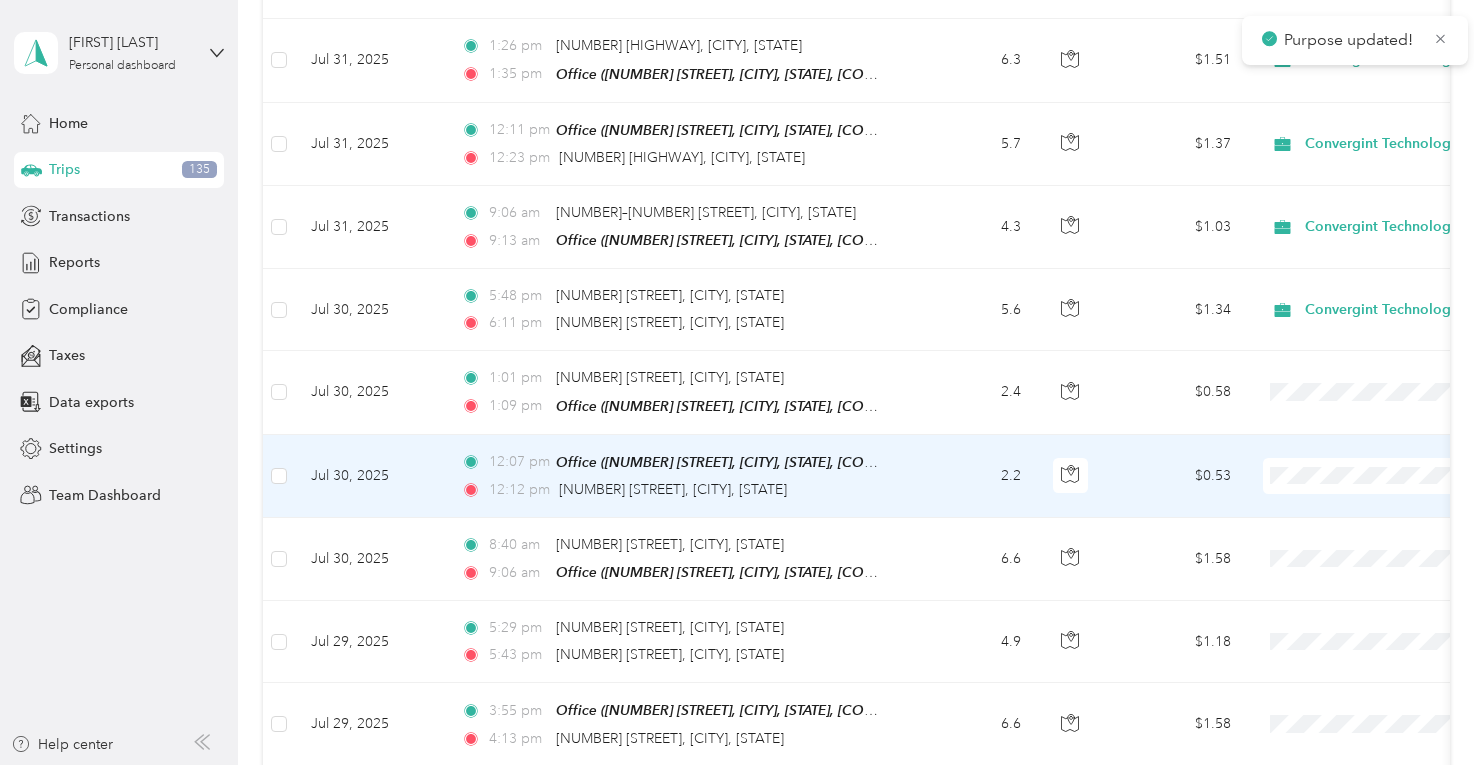 click on "Convergint Technologies" at bounding box center (1378, 505) 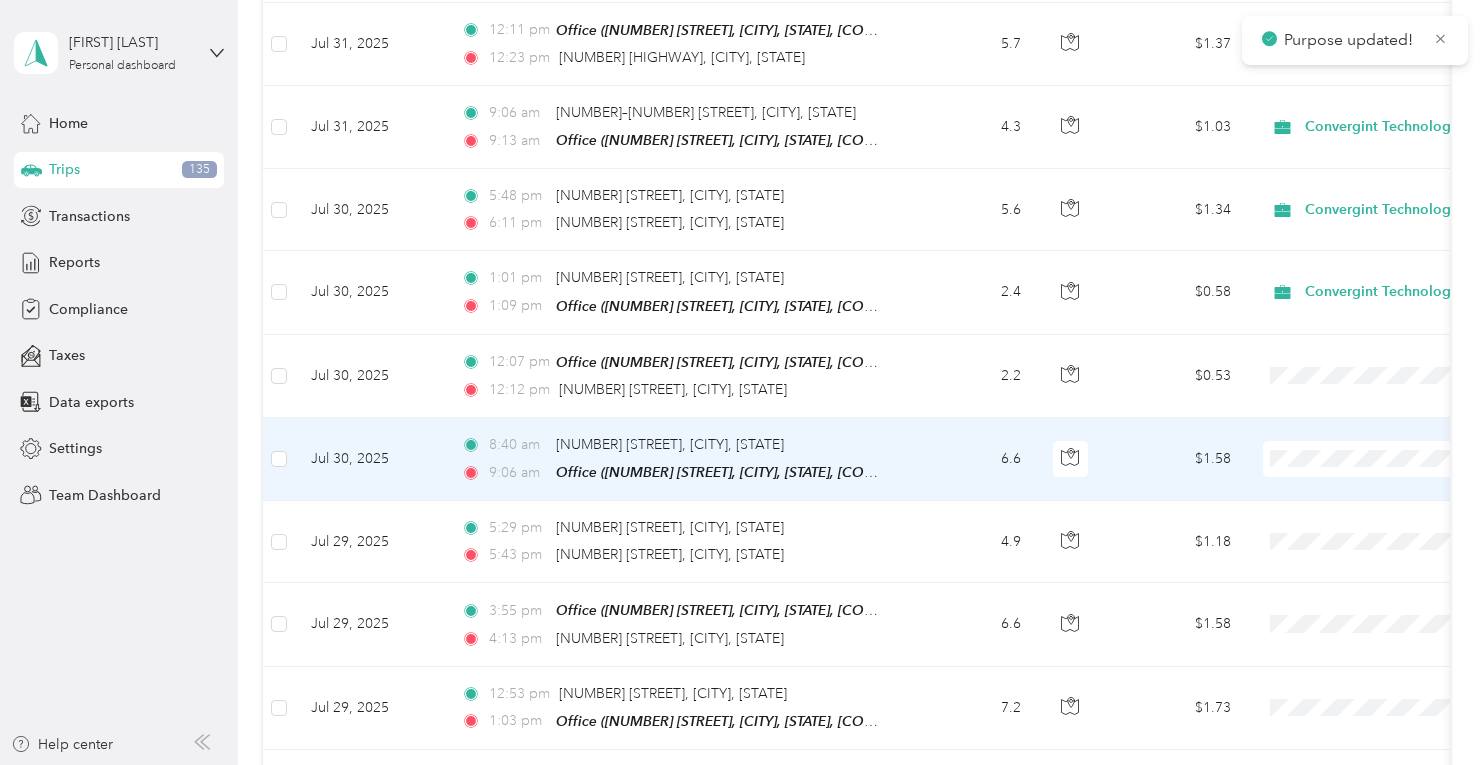 click on "Convergint Technologies" at bounding box center (1378, 487) 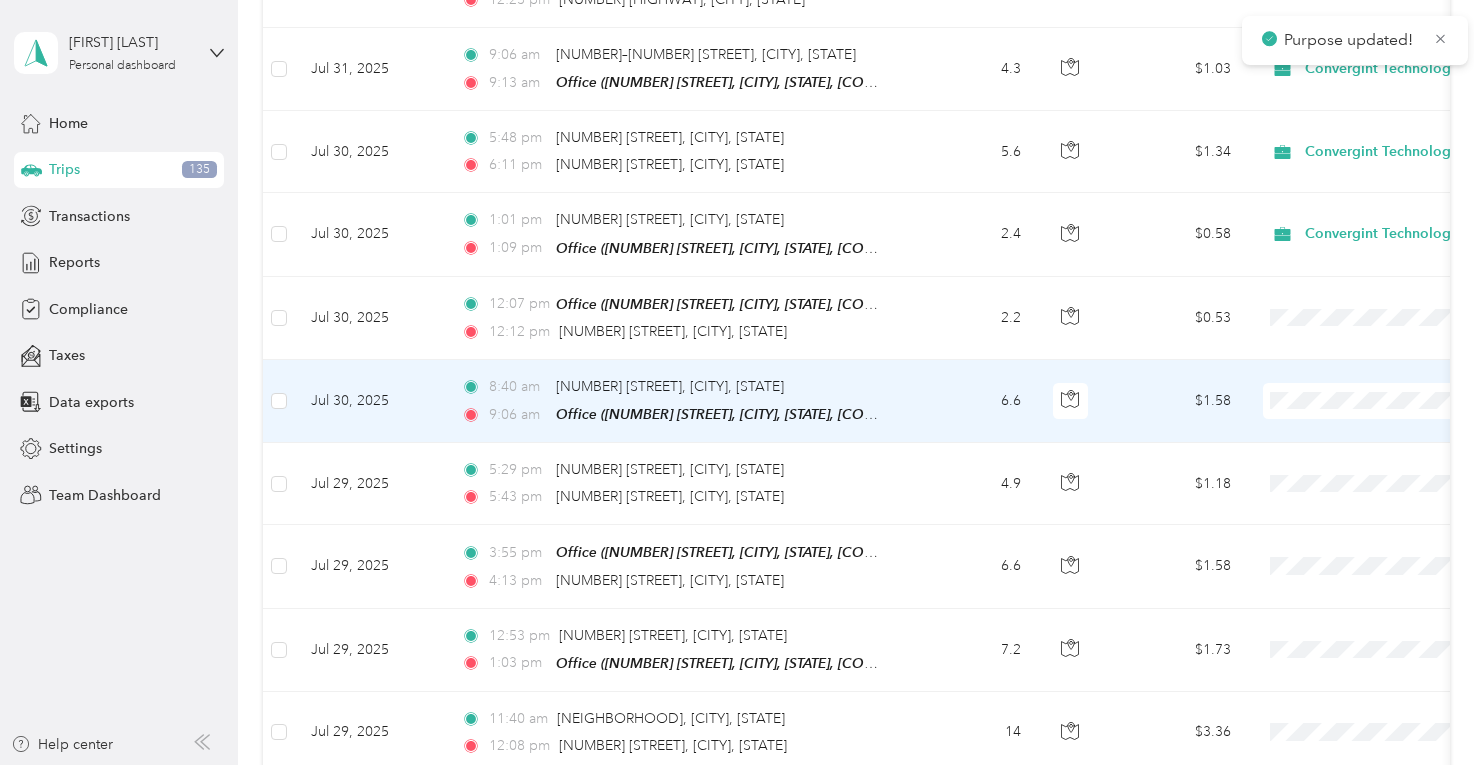 scroll, scrollTop: 600, scrollLeft: 0, axis: vertical 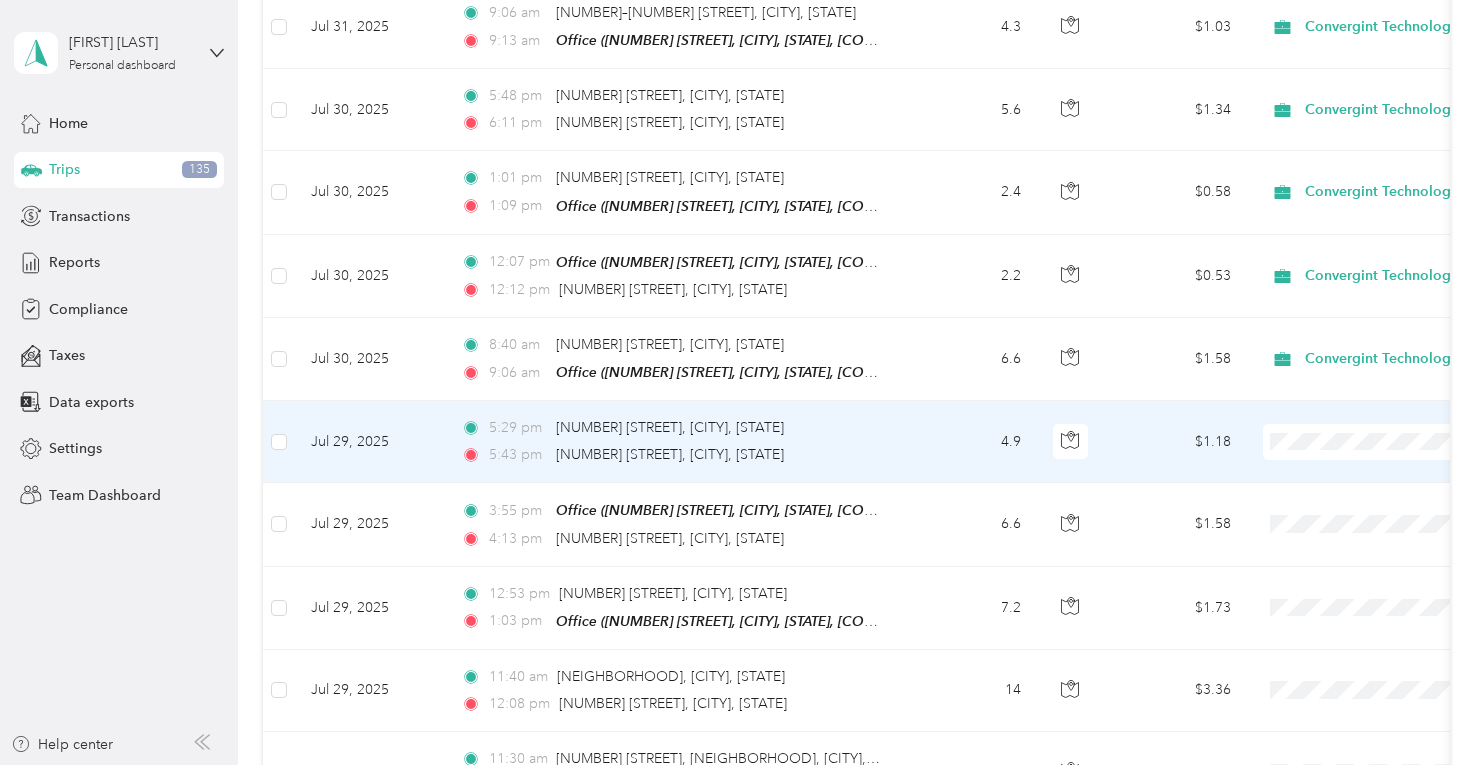 click on "Personal" at bounding box center [1360, 504] 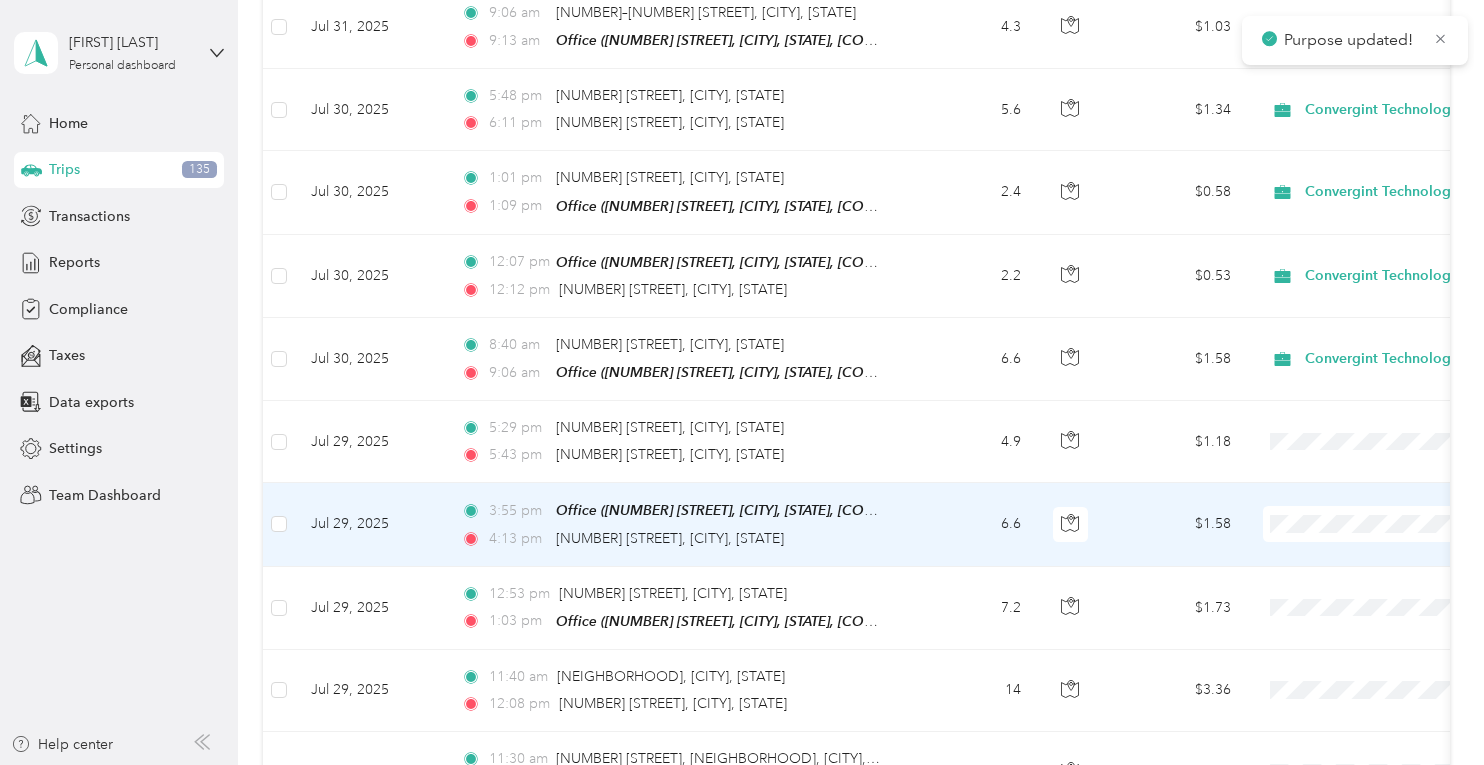 click on "Convergint Technologies" at bounding box center (1378, 551) 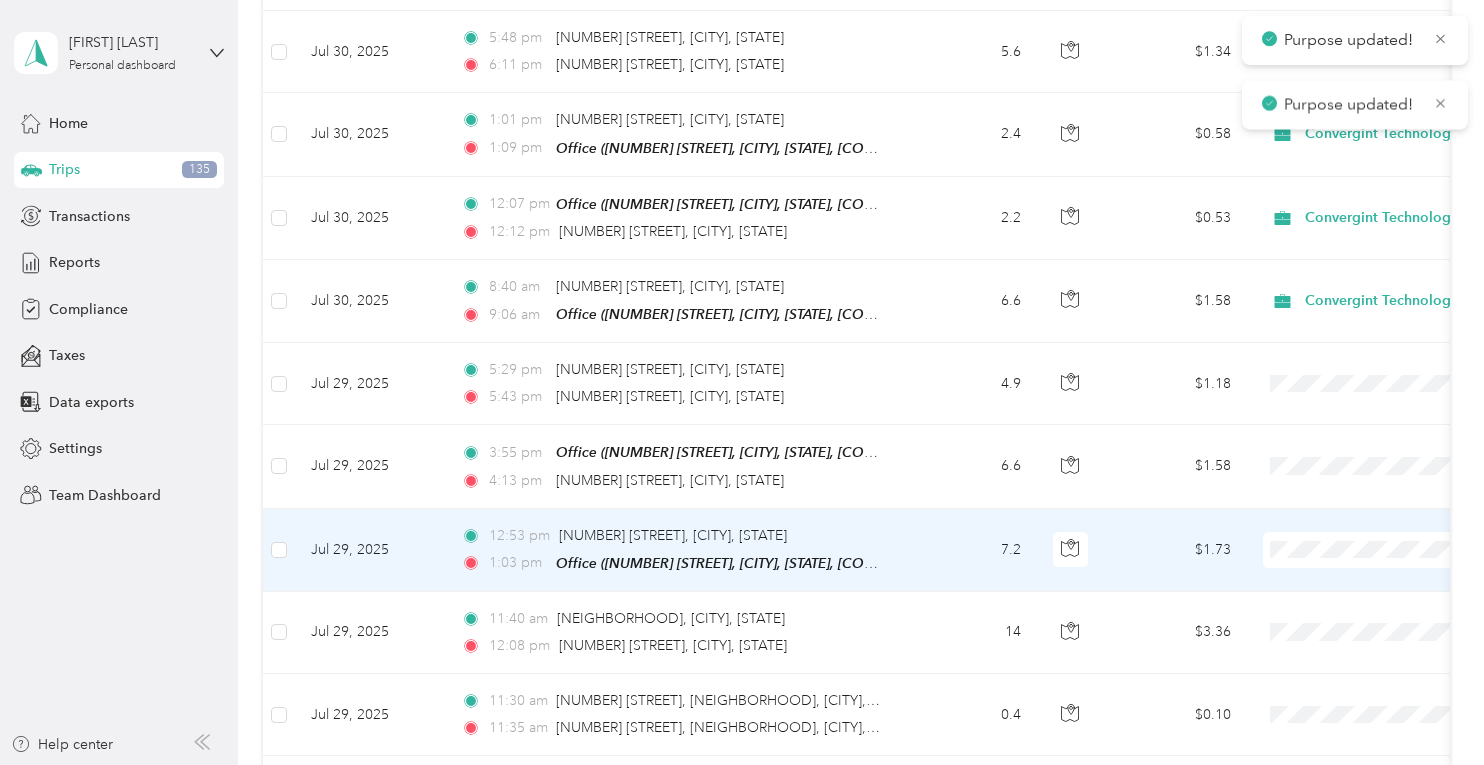 scroll, scrollTop: 700, scrollLeft: 0, axis: vertical 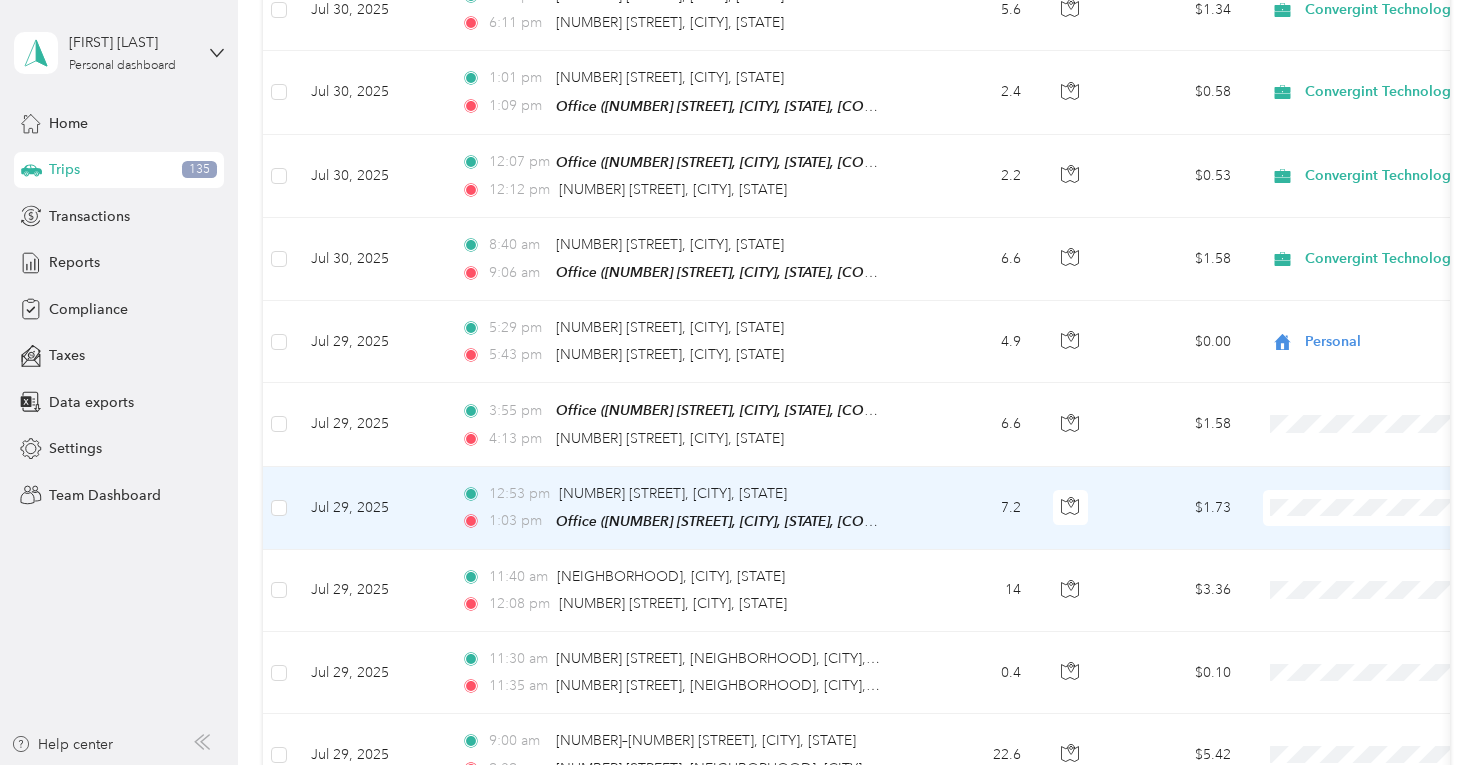 click on "Convergint Technologies Personal" at bounding box center [1360, 543] 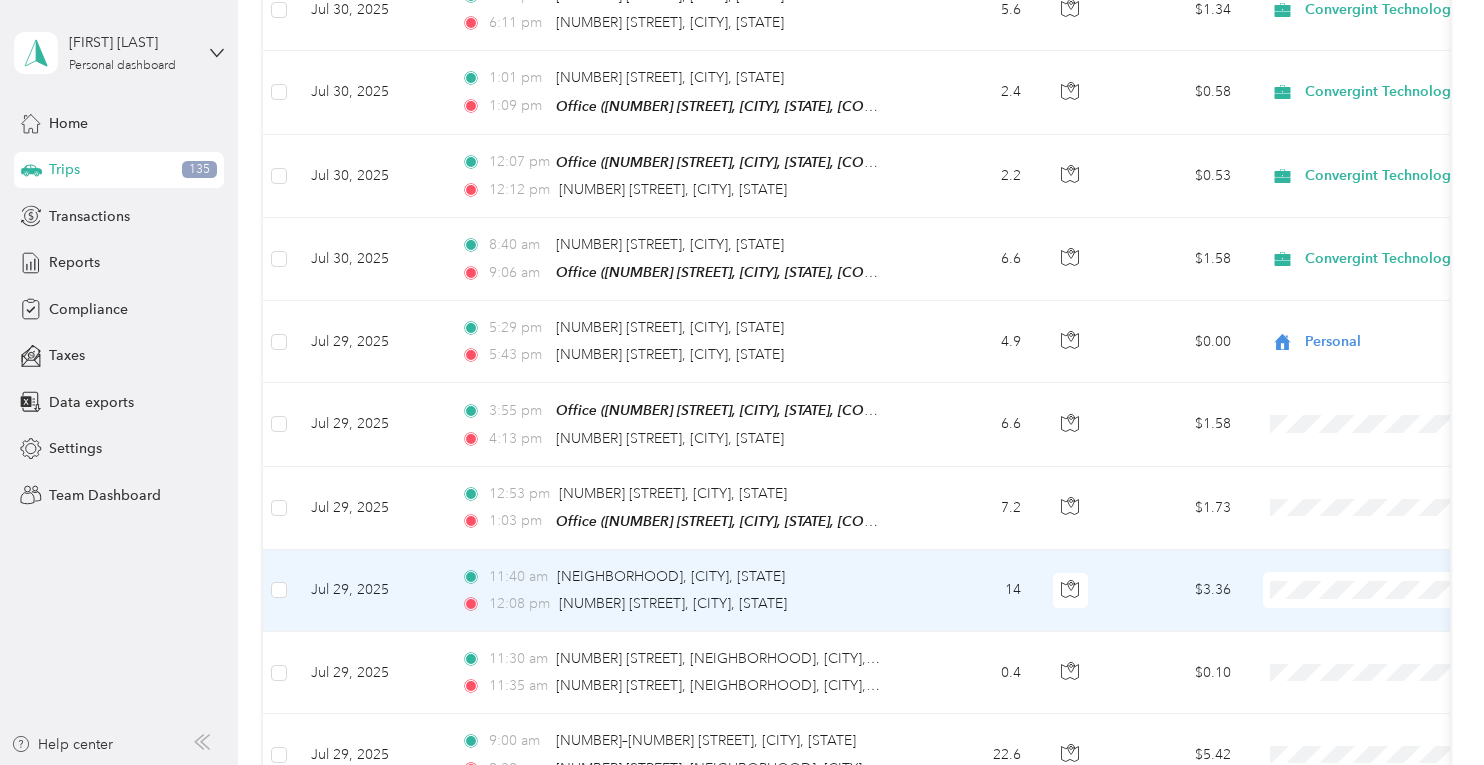 scroll, scrollTop: 800, scrollLeft: 0, axis: vertical 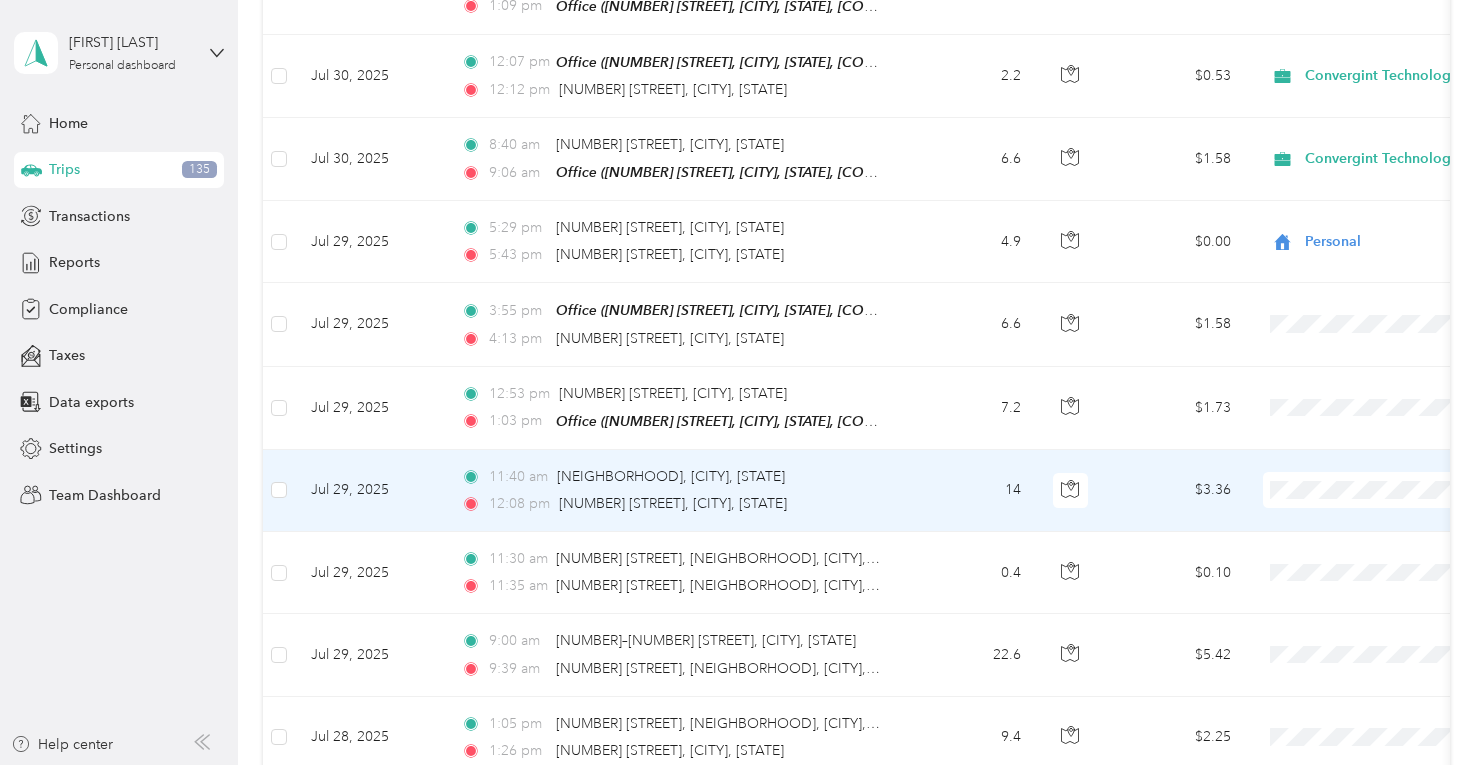 click at bounding box center [1387, 490] 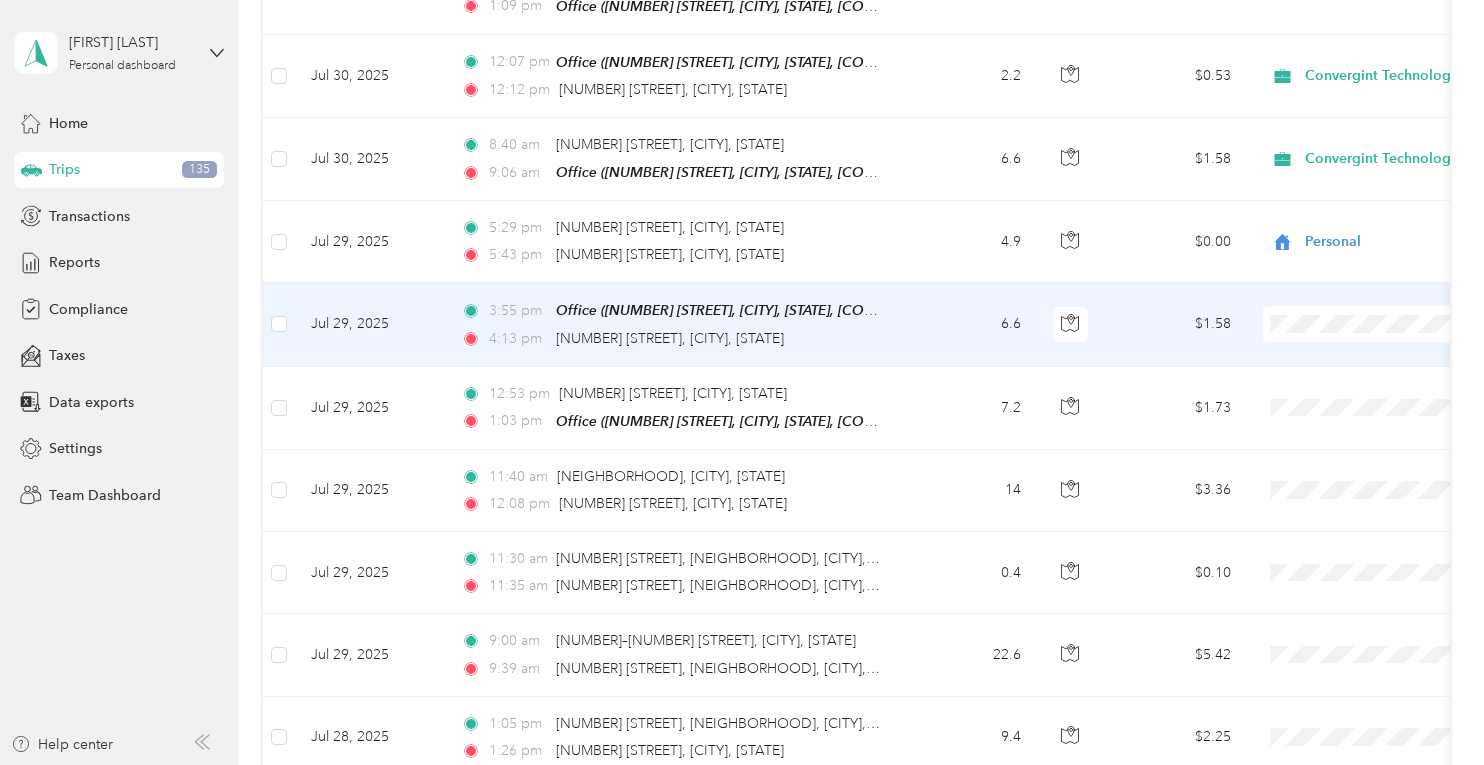 click on "Convergint Technologies" at bounding box center (1378, 351) 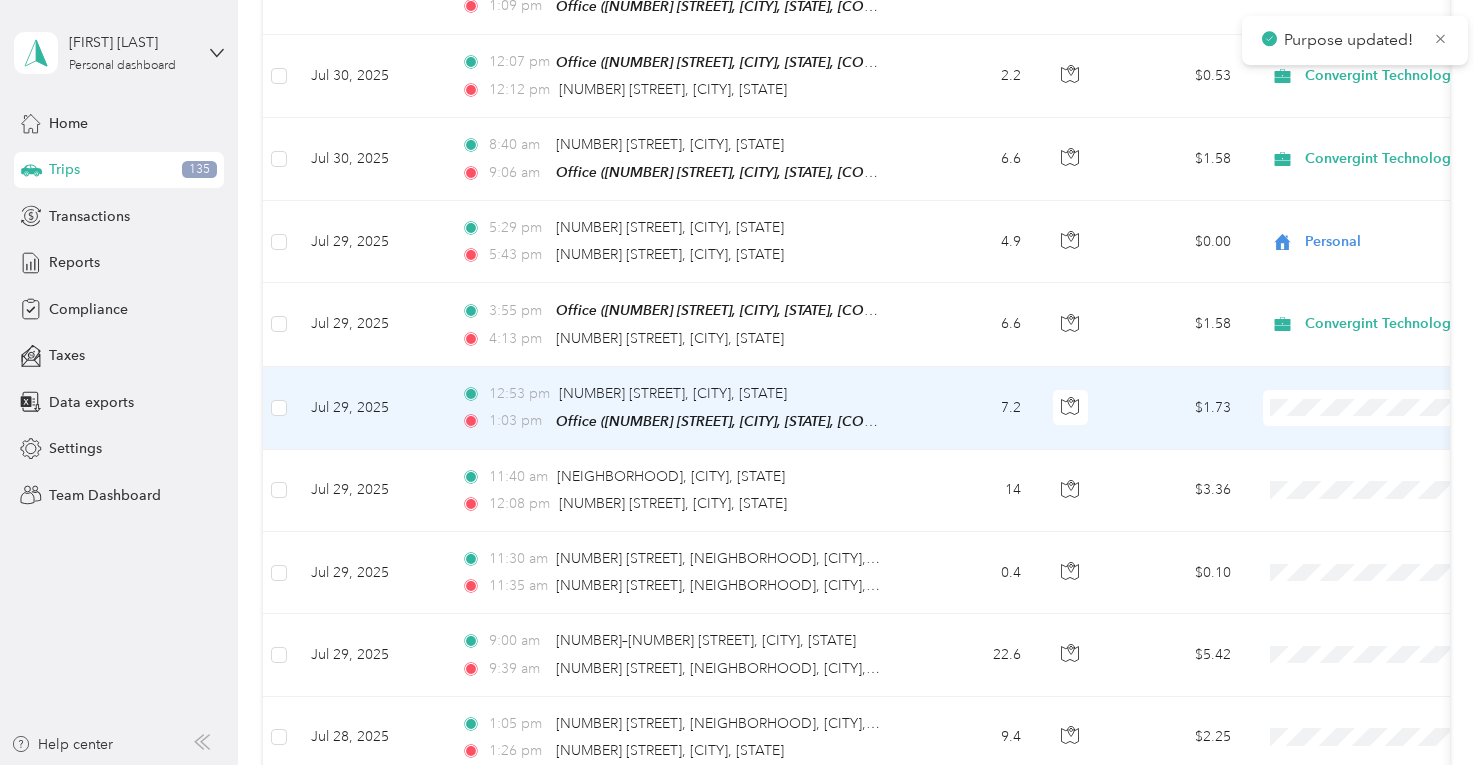 click on "Convergint Technologies" at bounding box center (1378, 425) 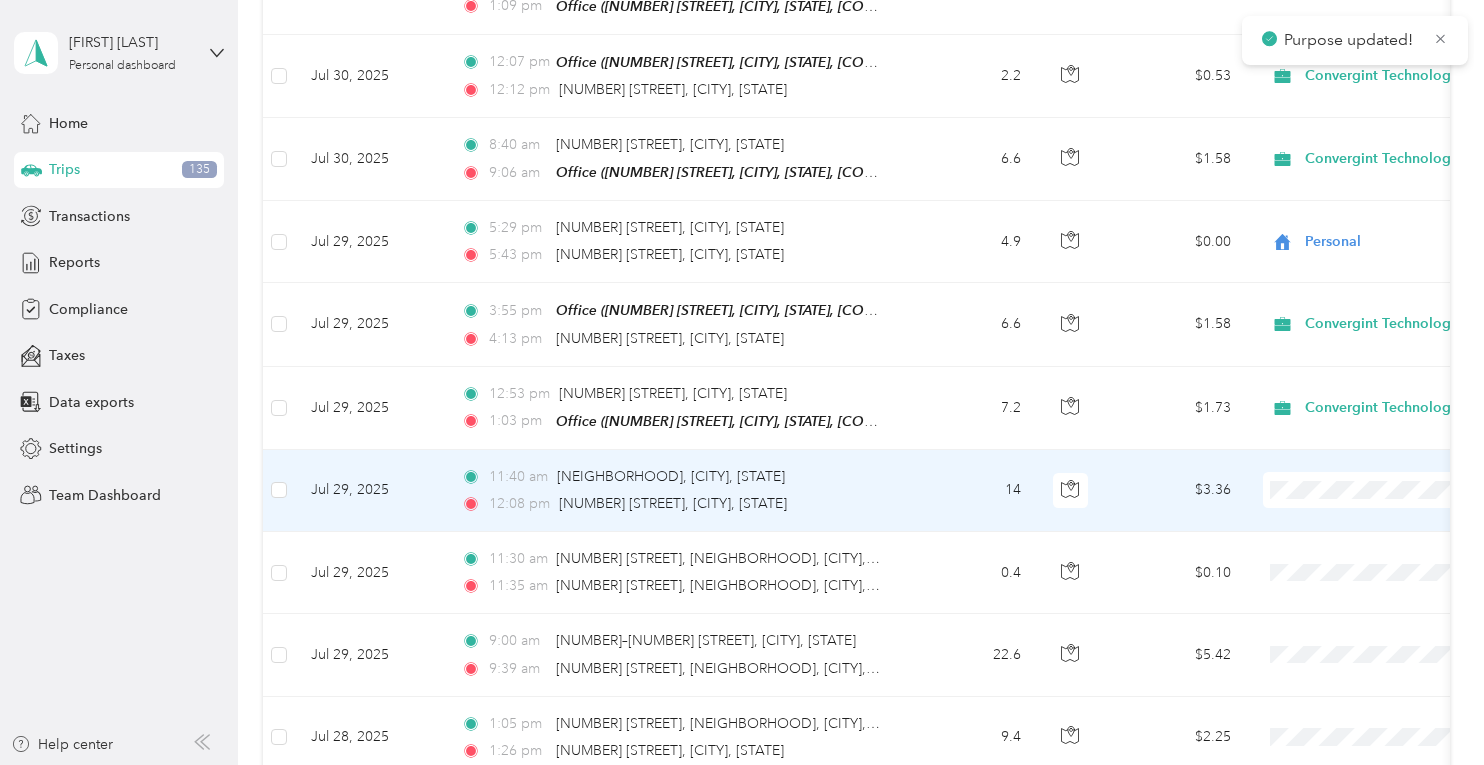 click on "Convergint Technologies" at bounding box center (1360, 515) 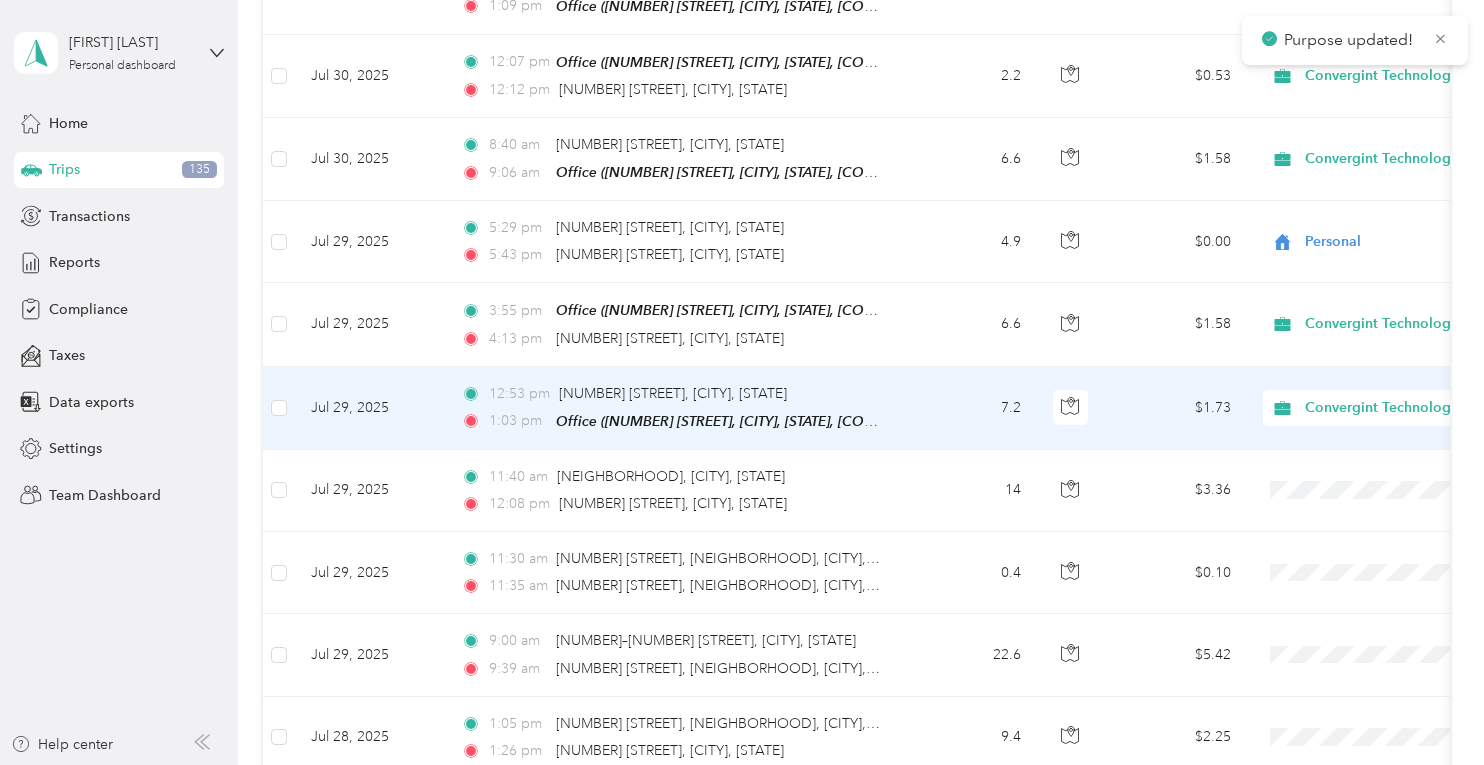 scroll, scrollTop: 900, scrollLeft: 0, axis: vertical 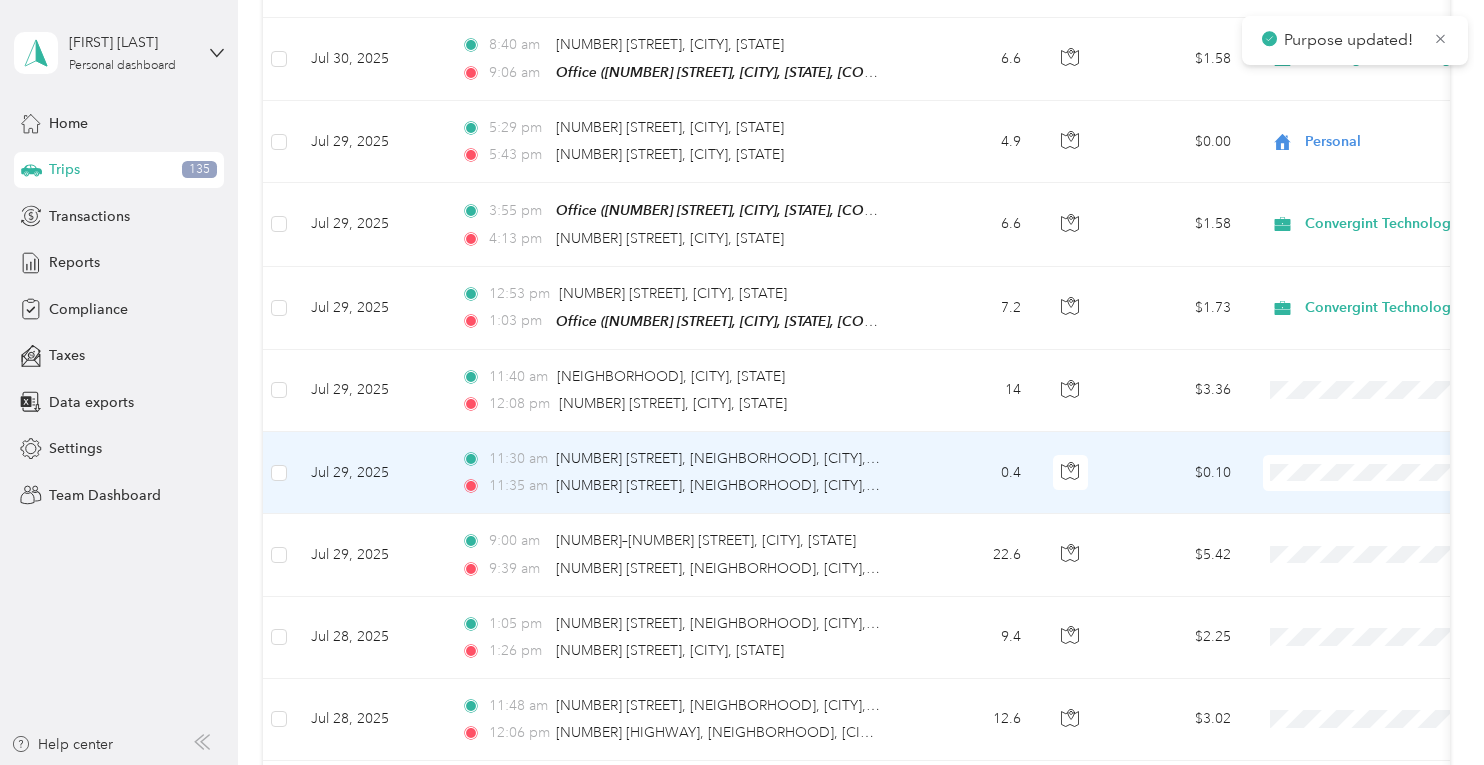 click at bounding box center [1387, 473] 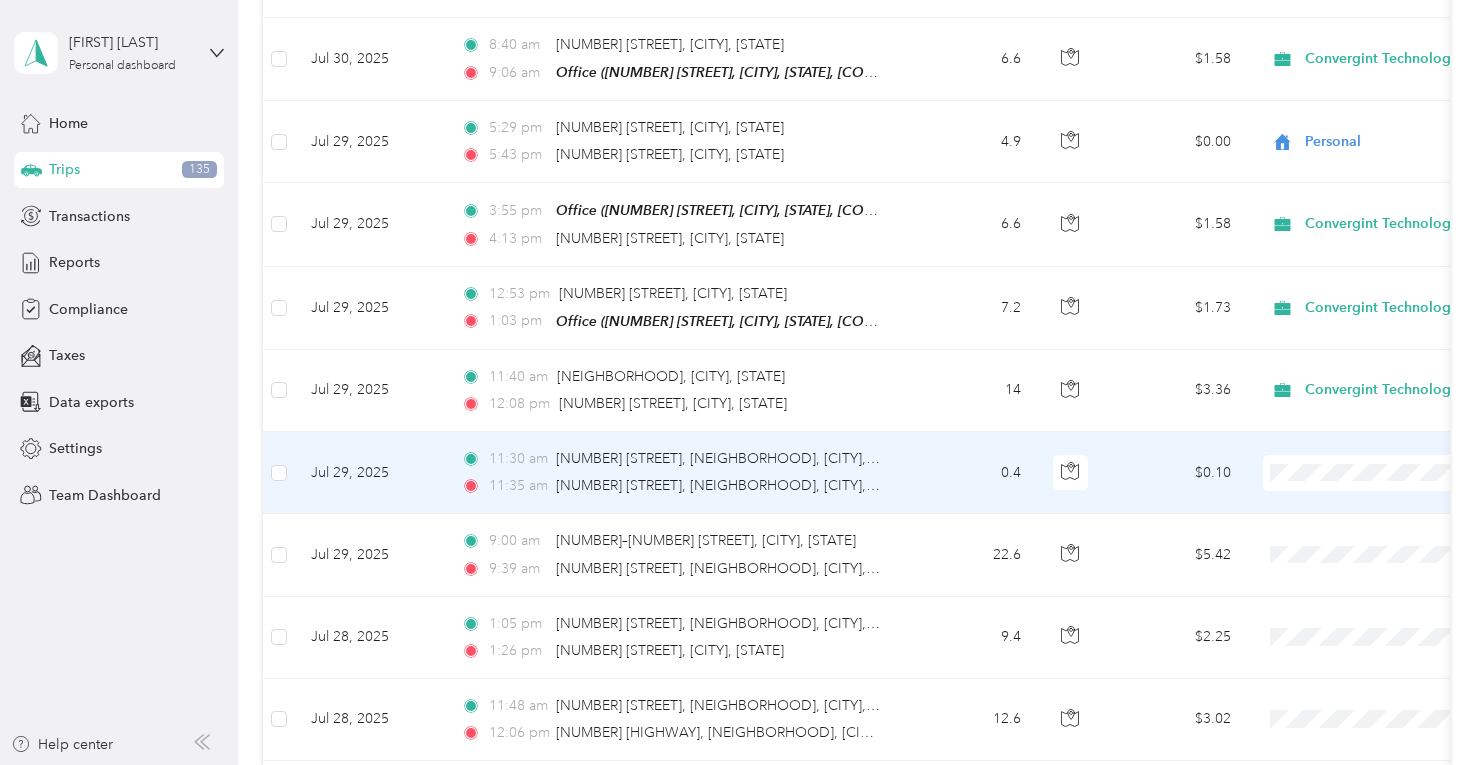 click on "Convergint Technologies" at bounding box center (1378, 497) 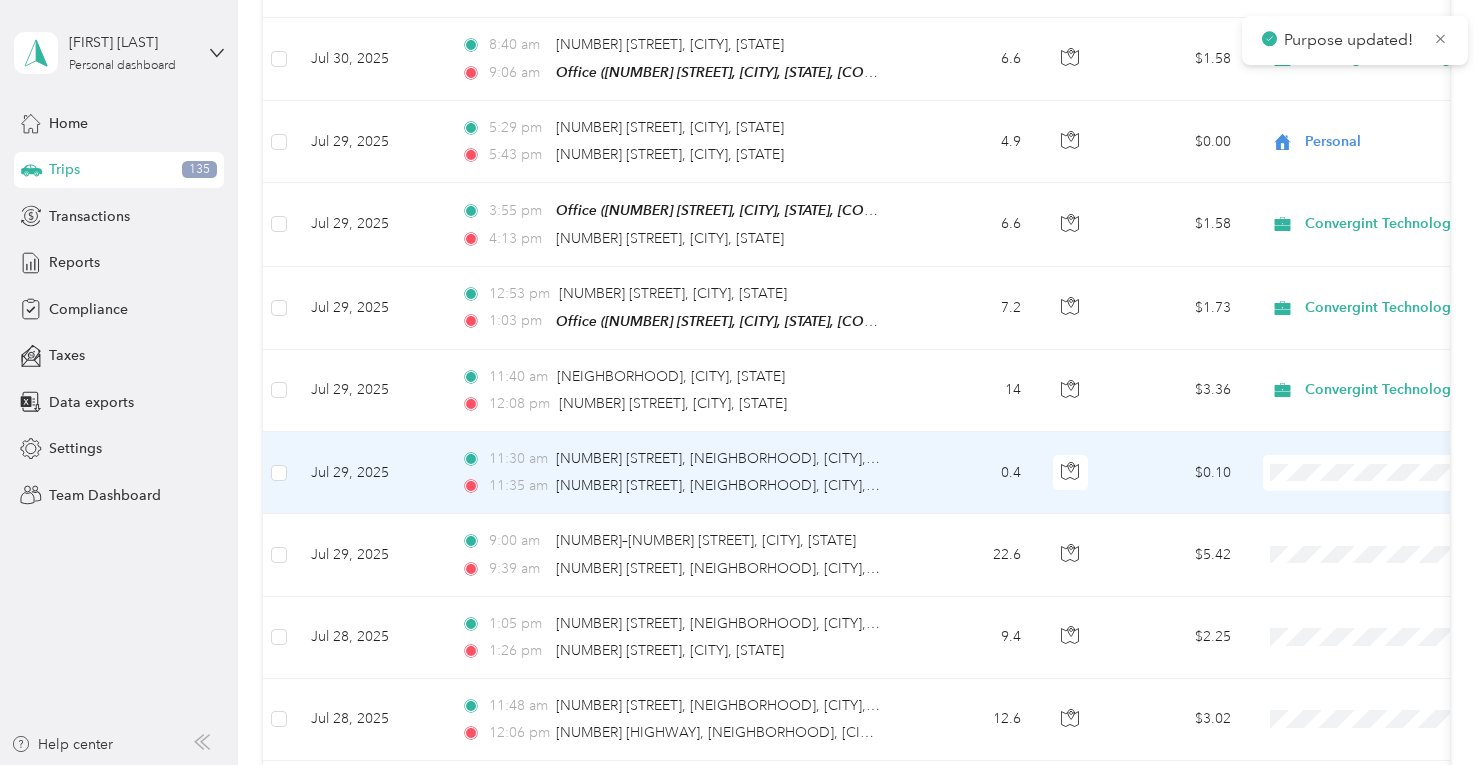 scroll, scrollTop: 1000, scrollLeft: 0, axis: vertical 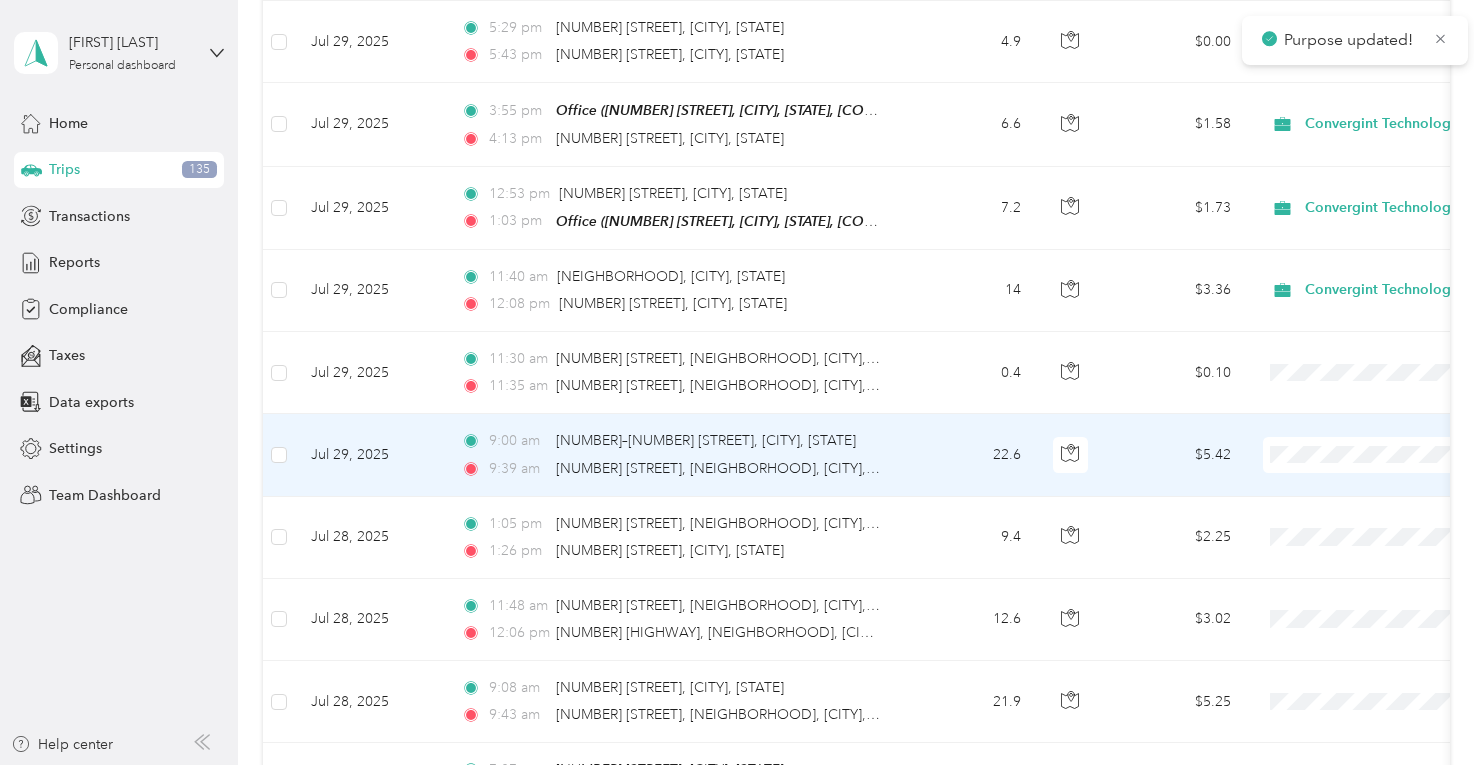 click on "Convergint Technologies" at bounding box center [1378, 479] 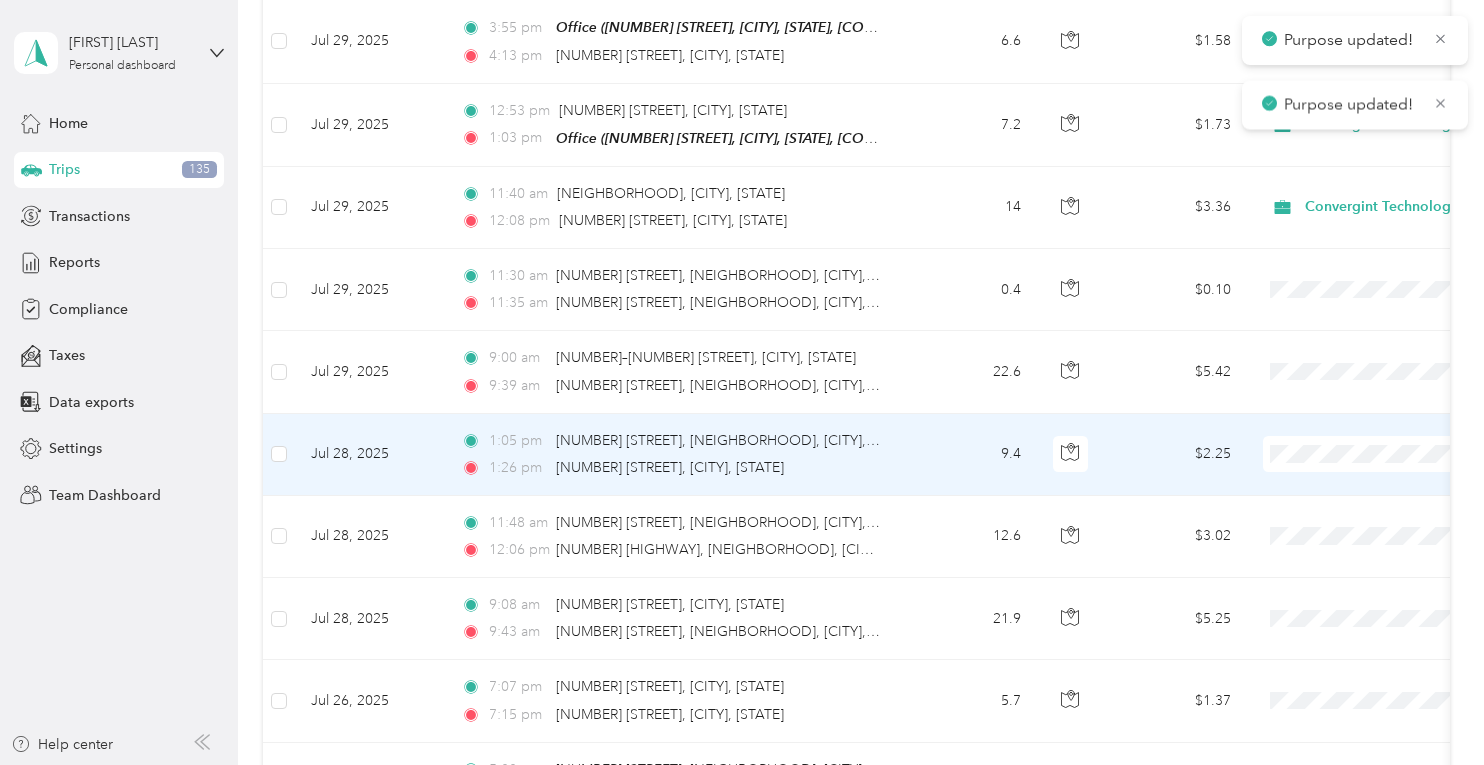 scroll, scrollTop: 1100, scrollLeft: 0, axis: vertical 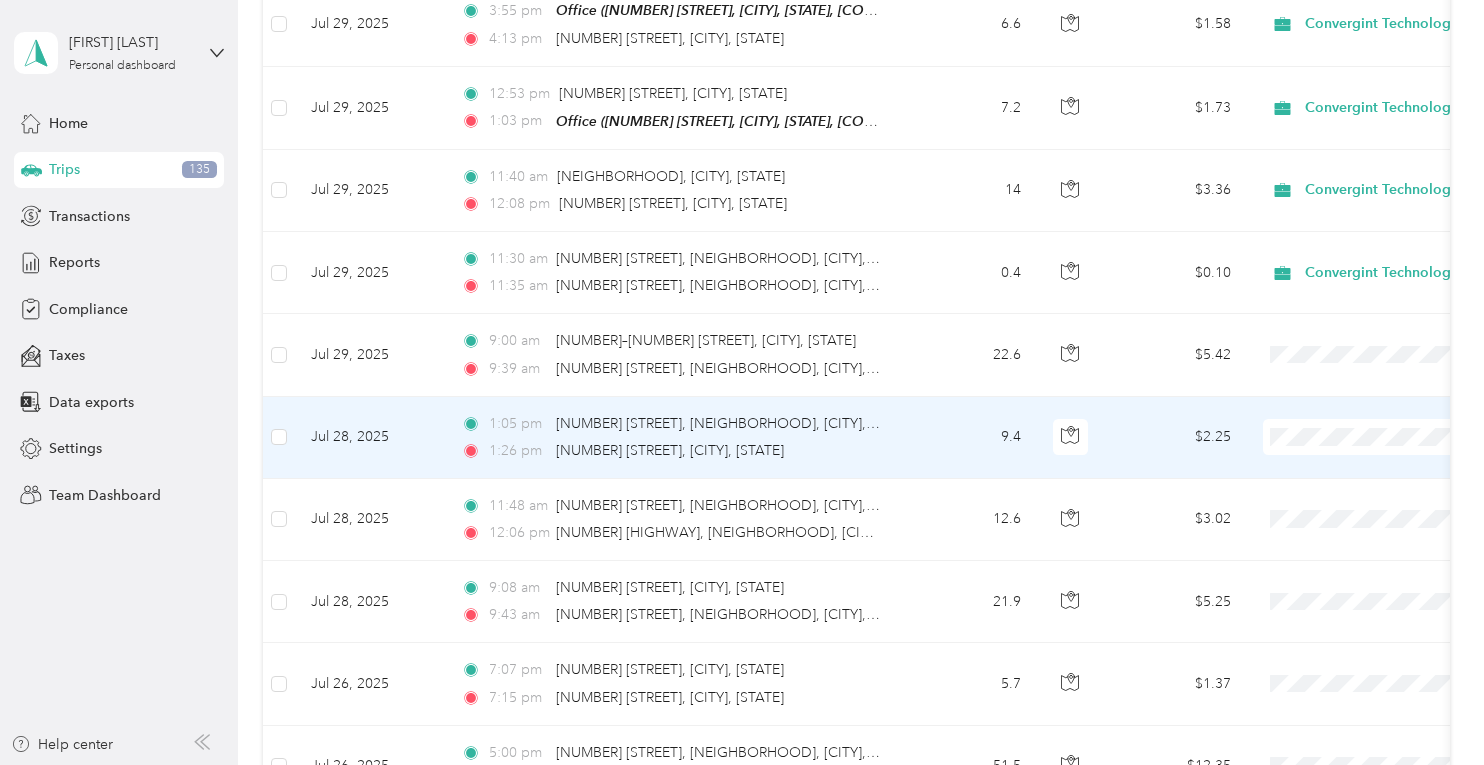 click on "Convergint Technologies" at bounding box center [1360, 458] 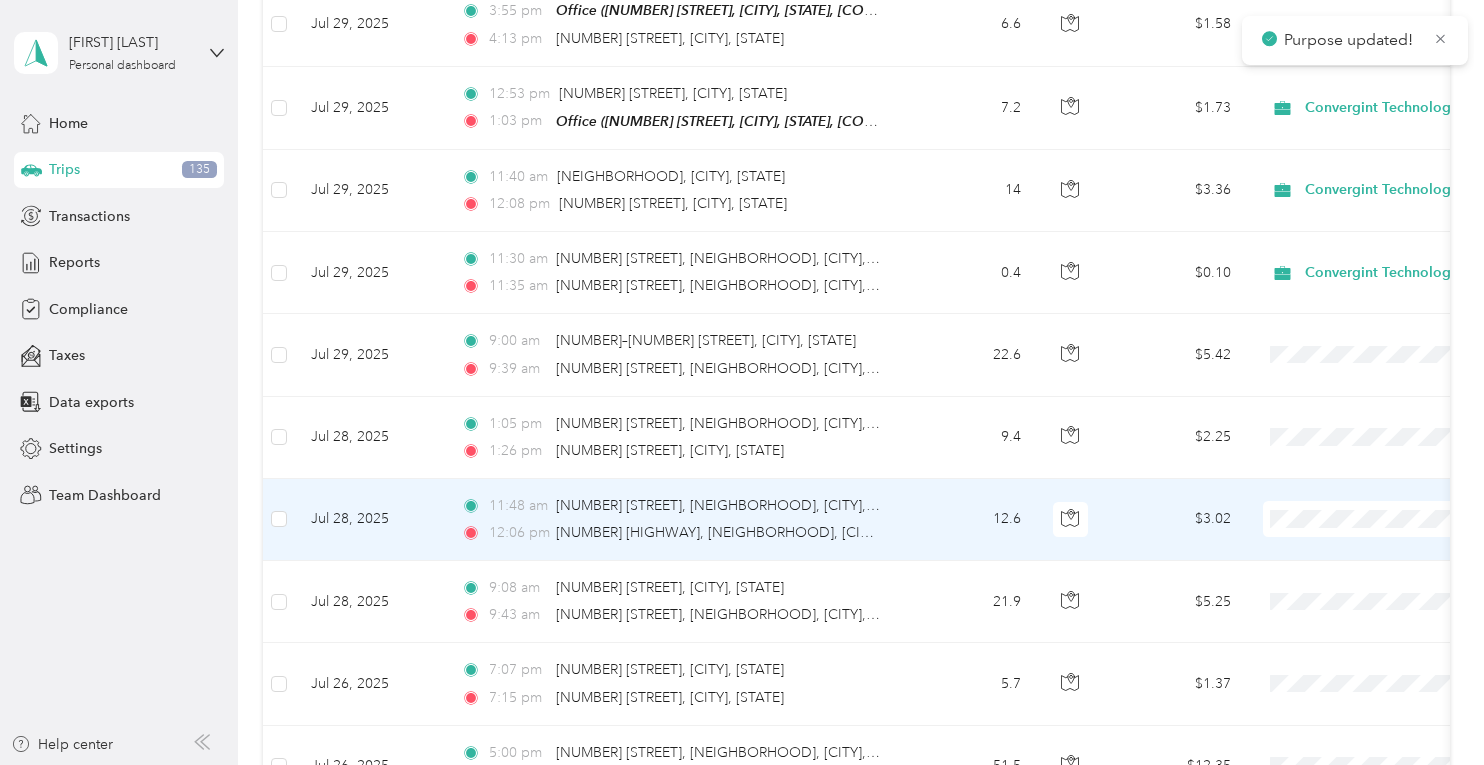 click on "Convergint Technologies" at bounding box center [1378, 542] 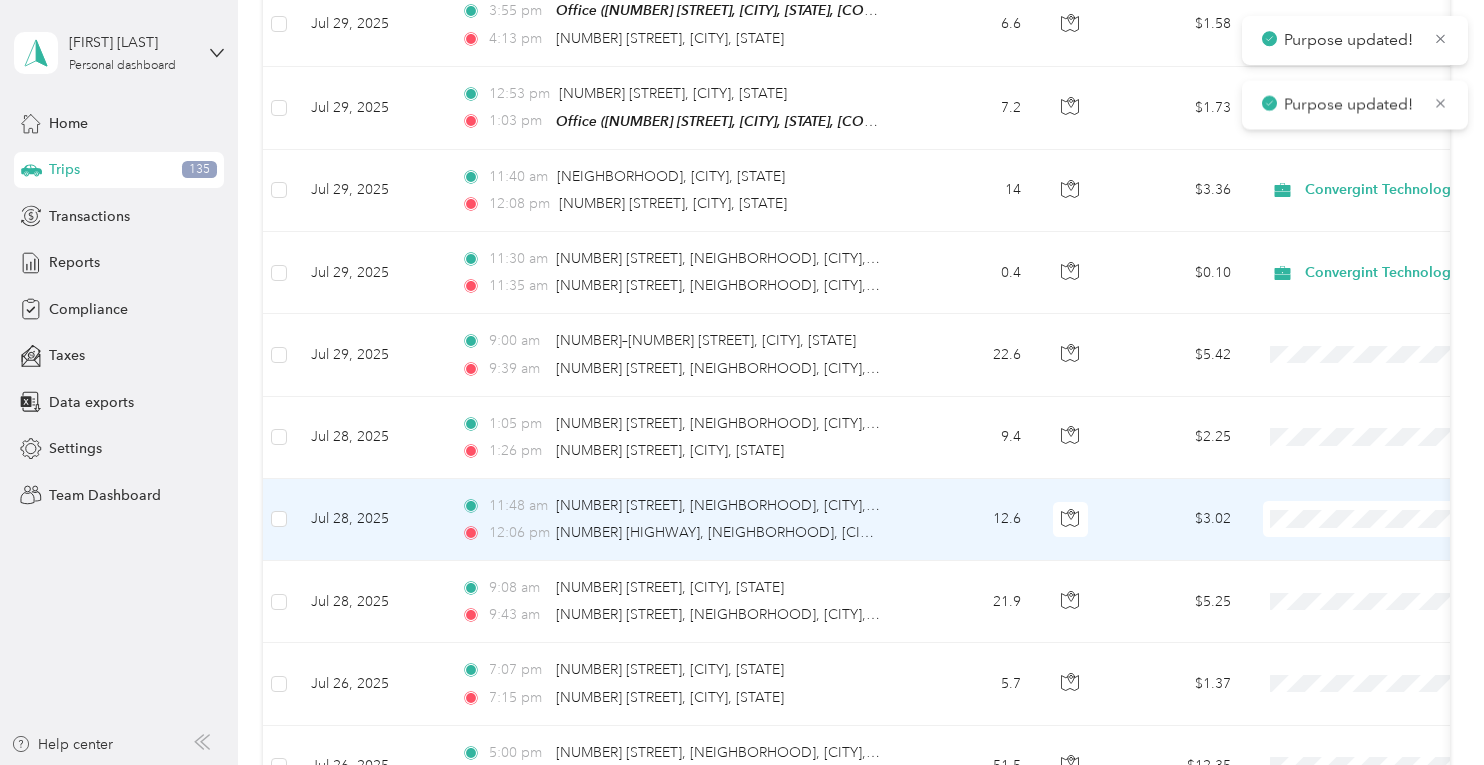 scroll, scrollTop: 1200, scrollLeft: 0, axis: vertical 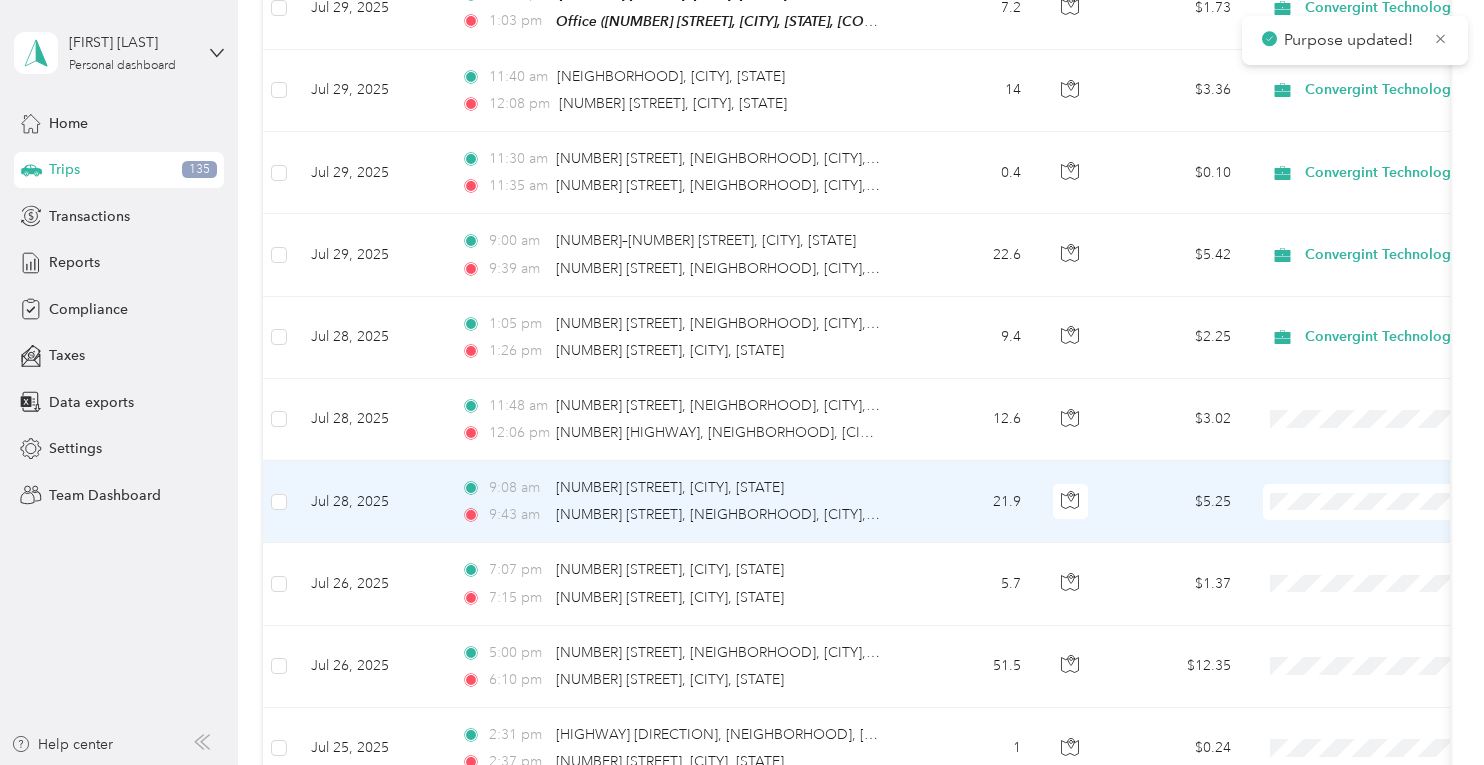 click on "Convergint Technologies" at bounding box center (1378, 524) 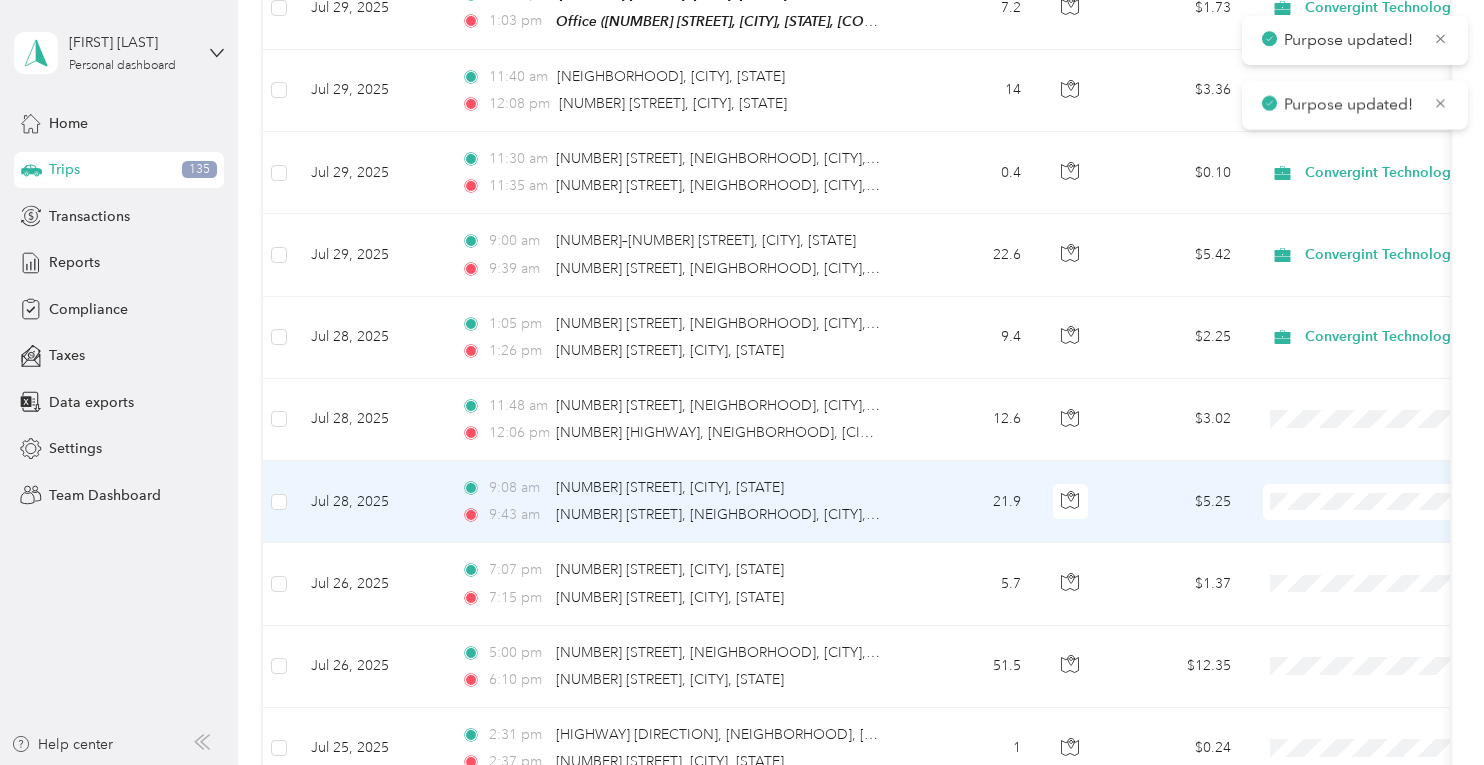 scroll, scrollTop: 1300, scrollLeft: 0, axis: vertical 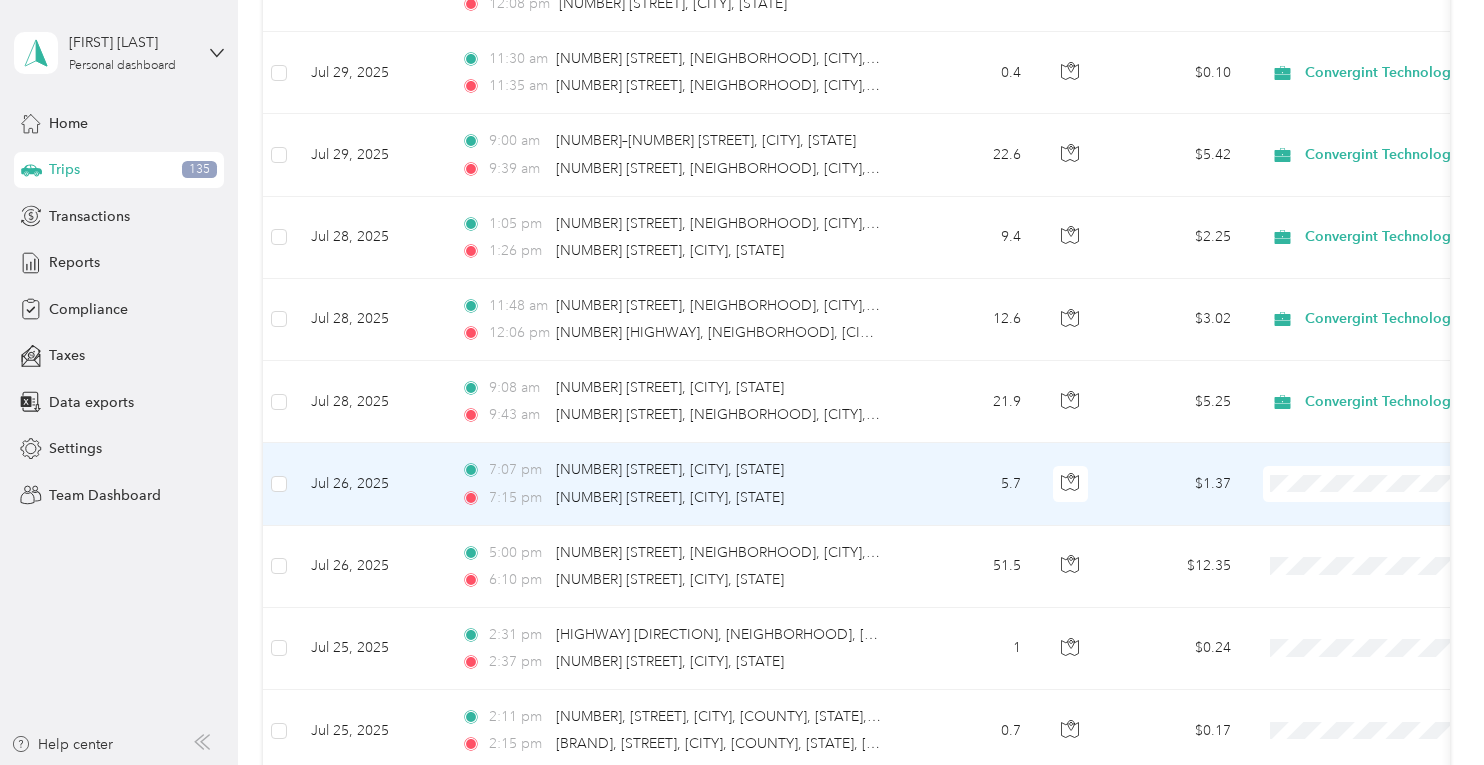 click at bounding box center [1387, 484] 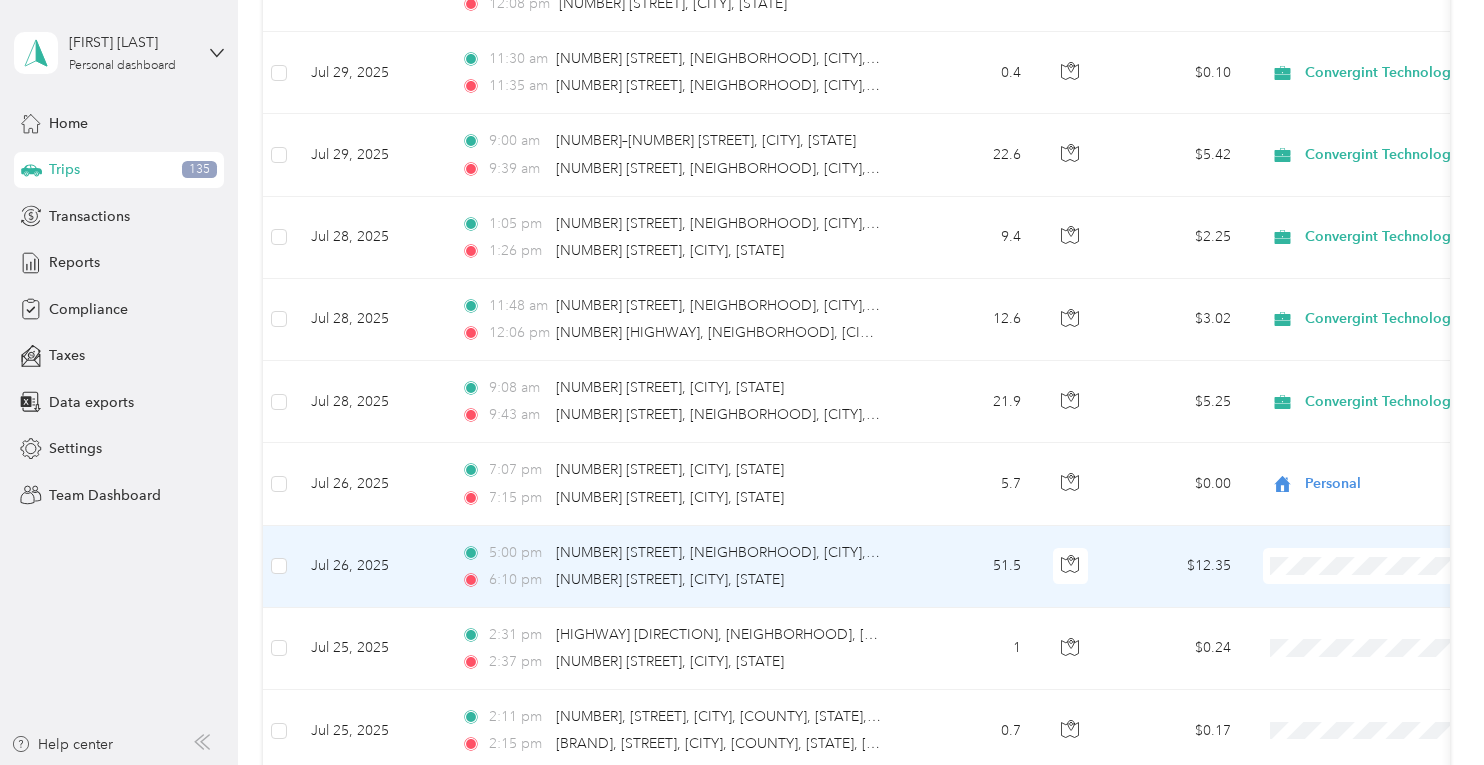 click on "Personal" at bounding box center [1360, 620] 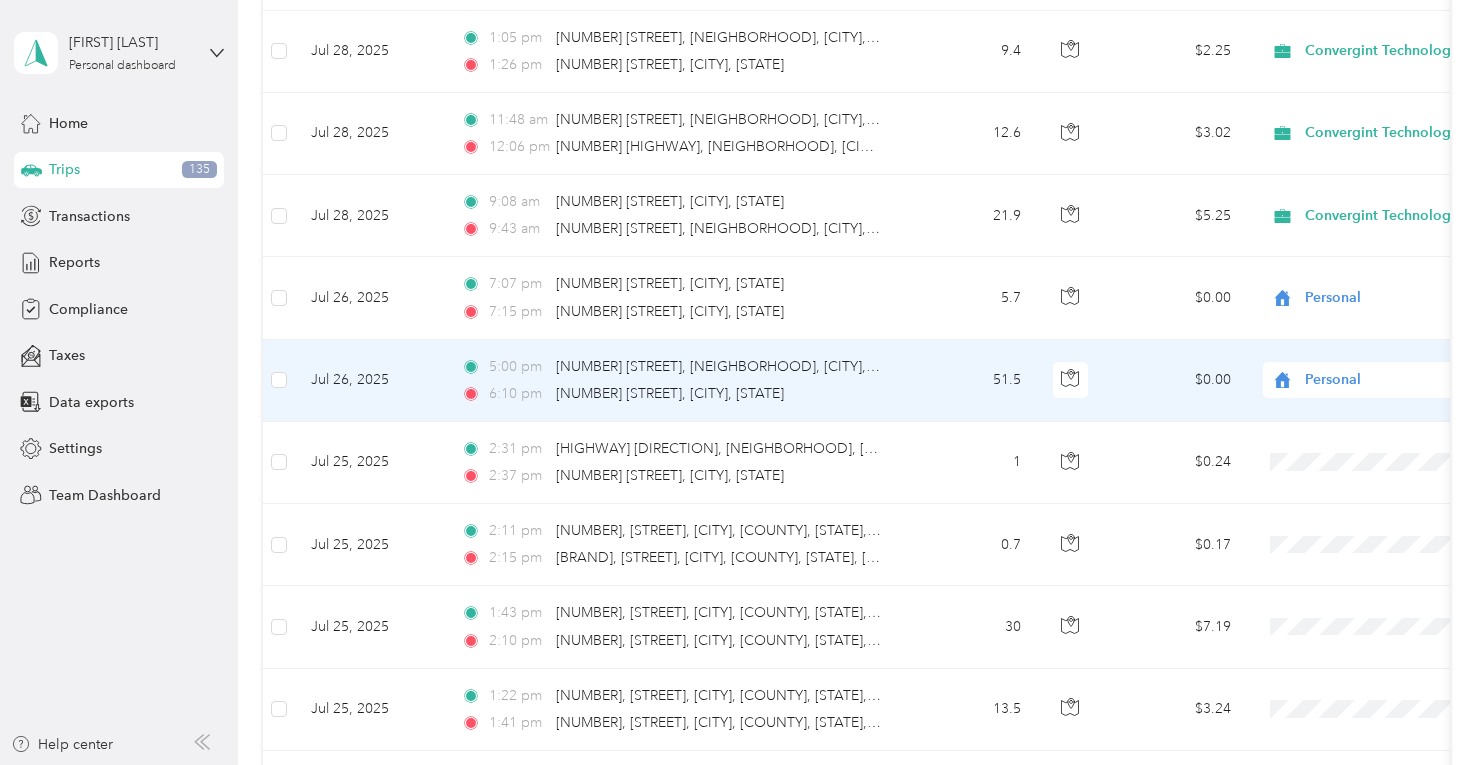 scroll, scrollTop: 1500, scrollLeft: 0, axis: vertical 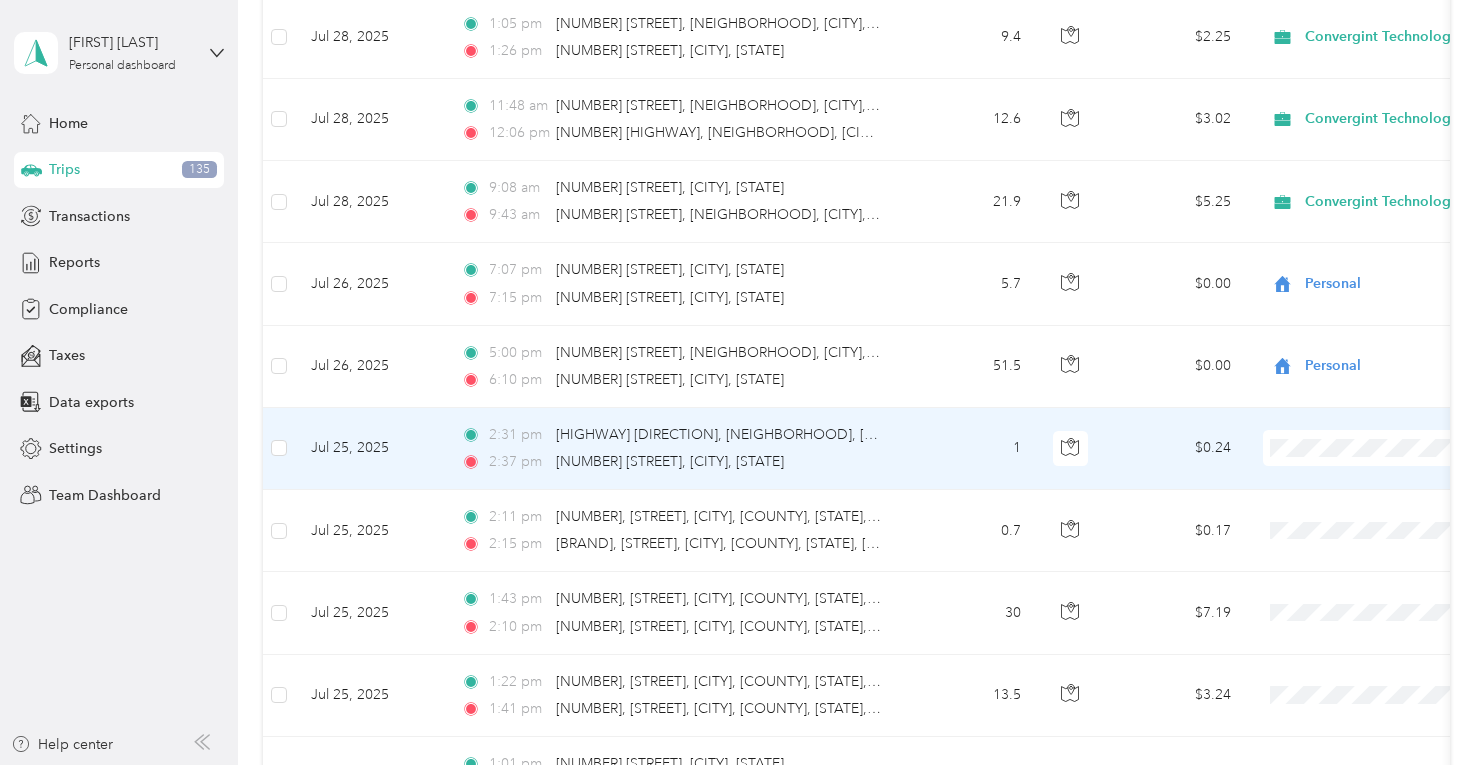 click on "Personal" at bounding box center (1378, 505) 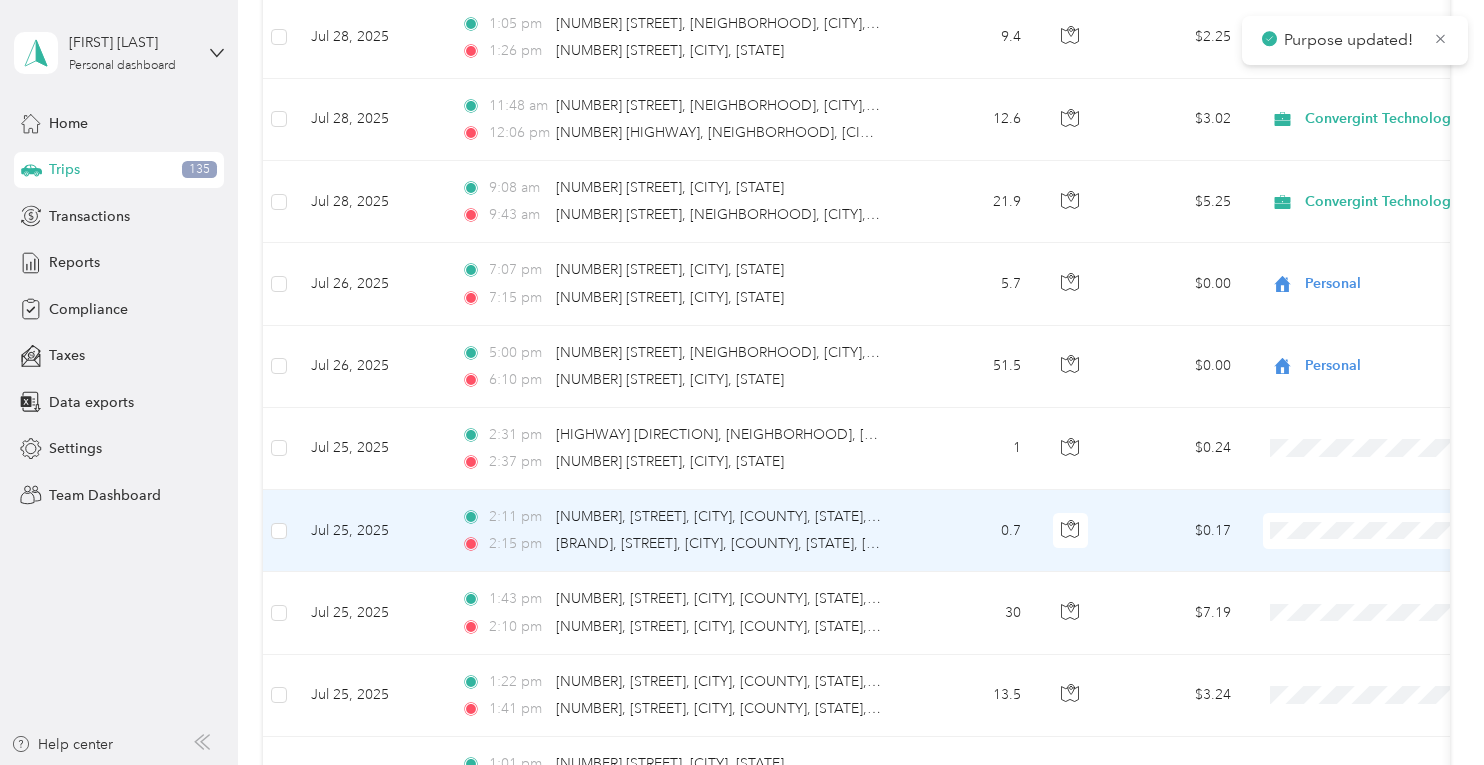 scroll, scrollTop: 1600, scrollLeft: 0, axis: vertical 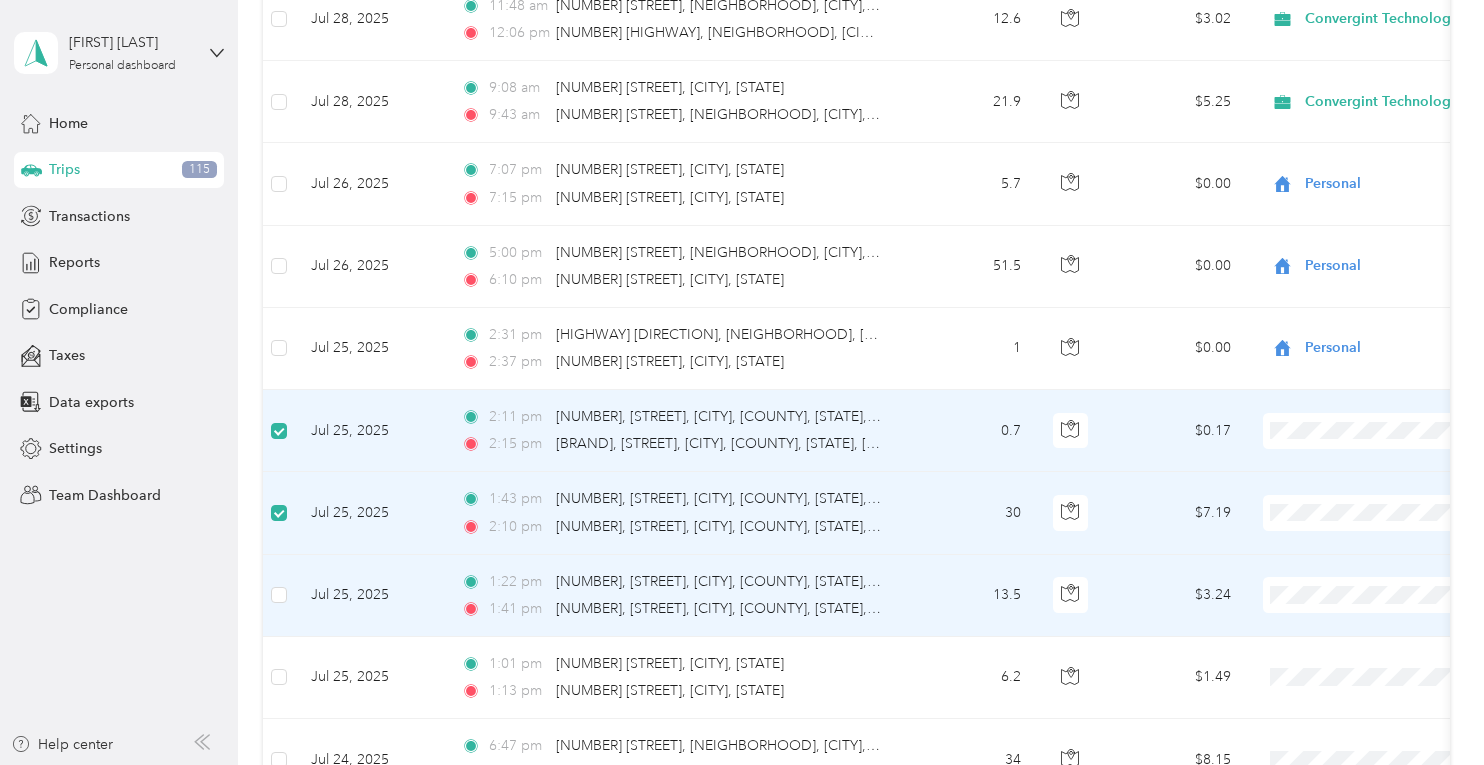 click at bounding box center (279, 596) 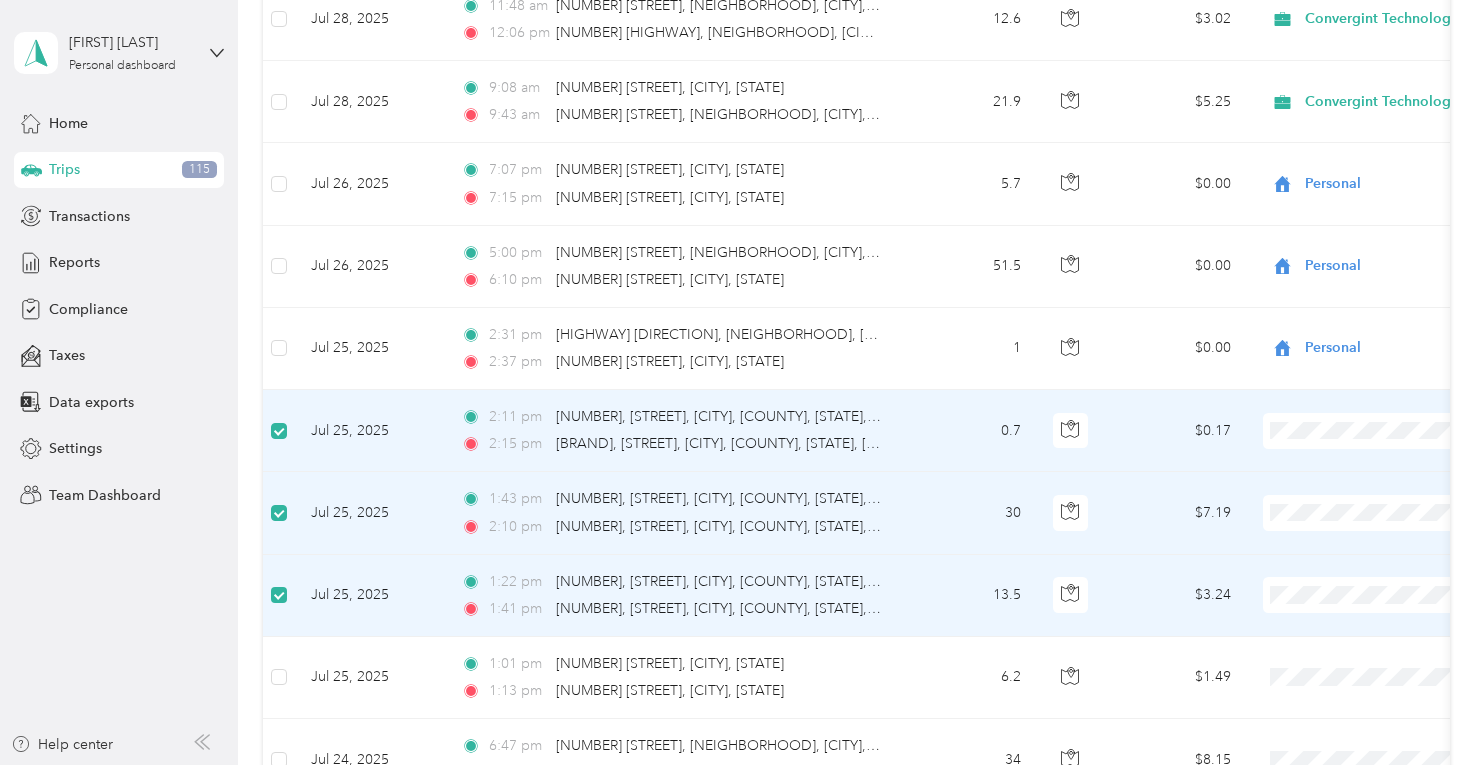 scroll, scrollTop: 1798, scrollLeft: 0, axis: vertical 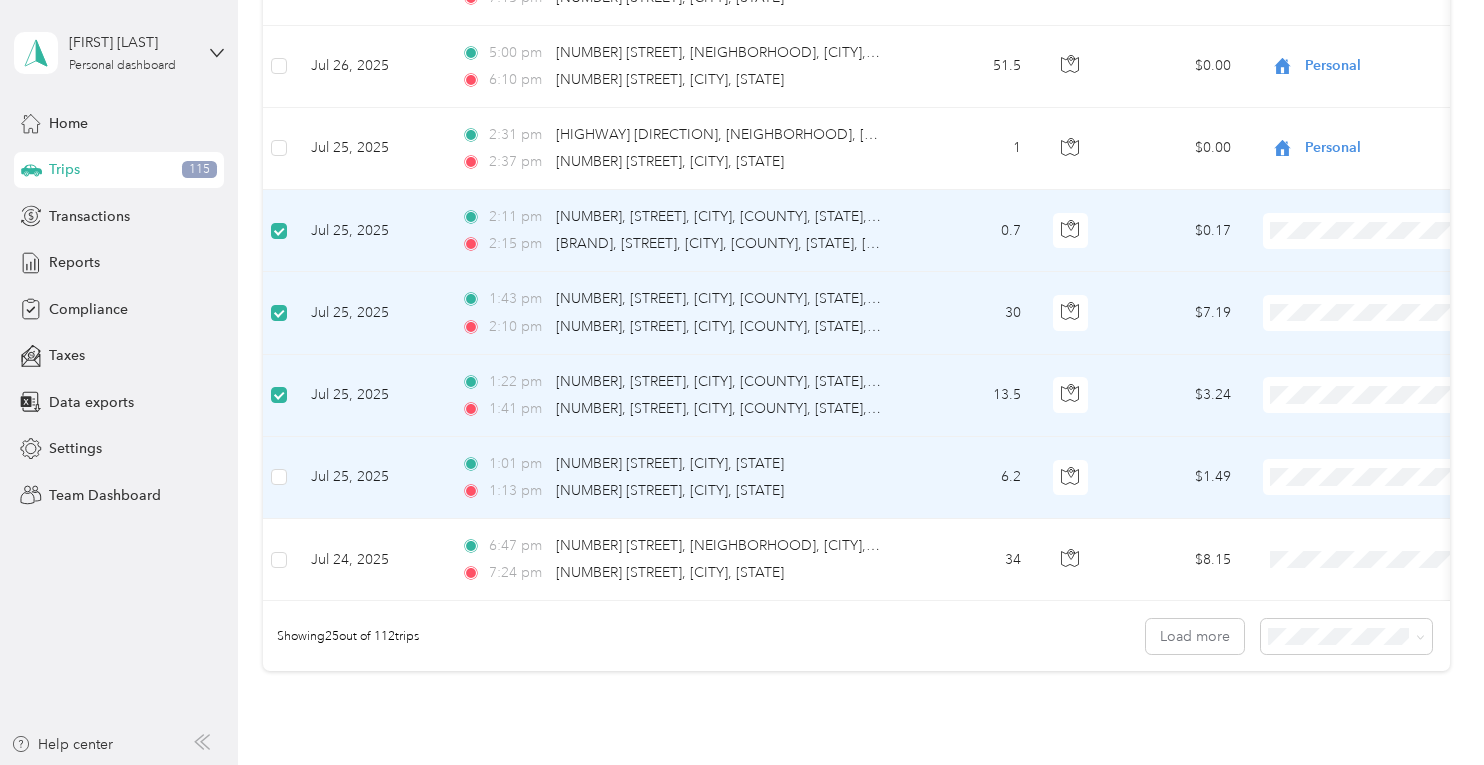 click at bounding box center (279, 478) 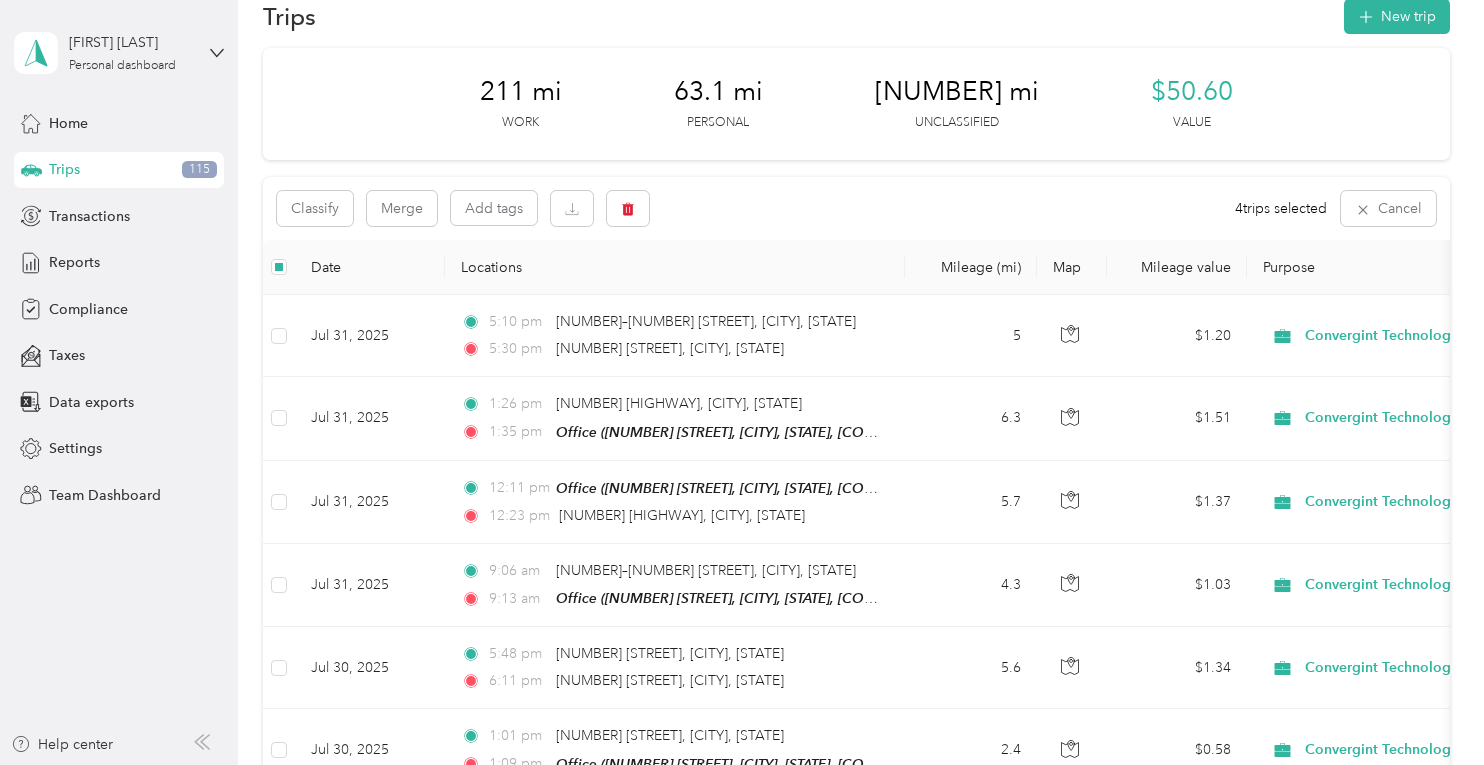 scroll, scrollTop: 0, scrollLeft: 0, axis: both 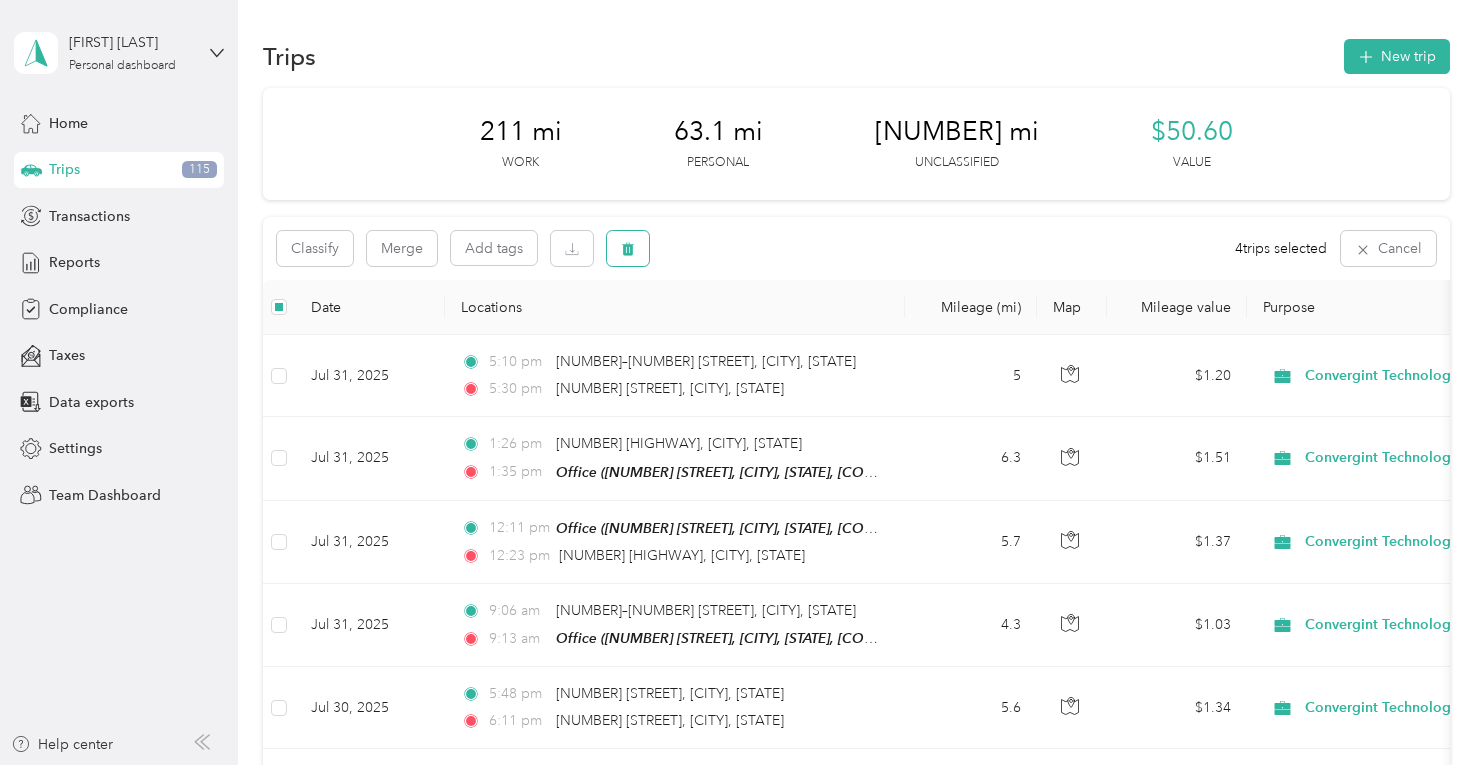 click at bounding box center (628, 248) 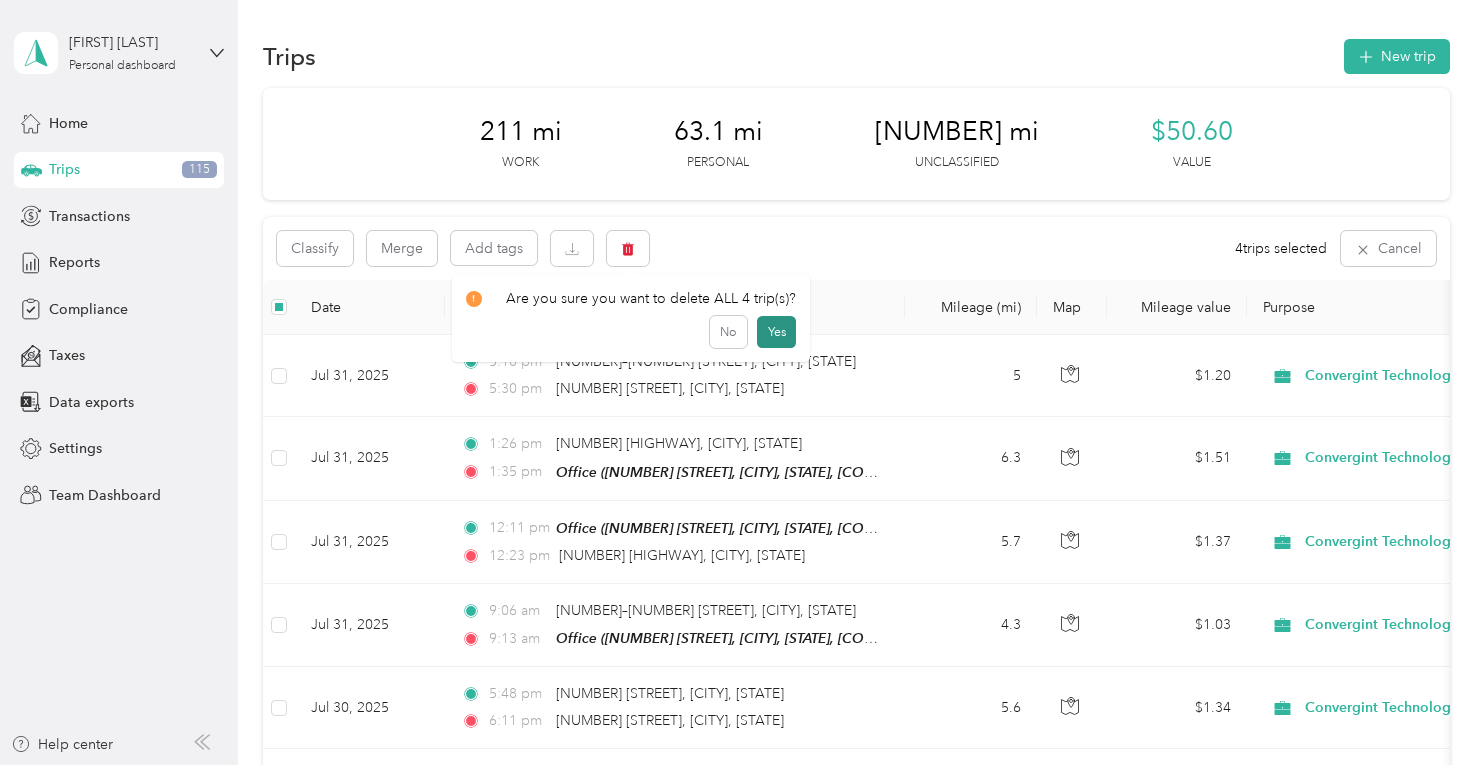 click on "Yes" at bounding box center (776, 332) 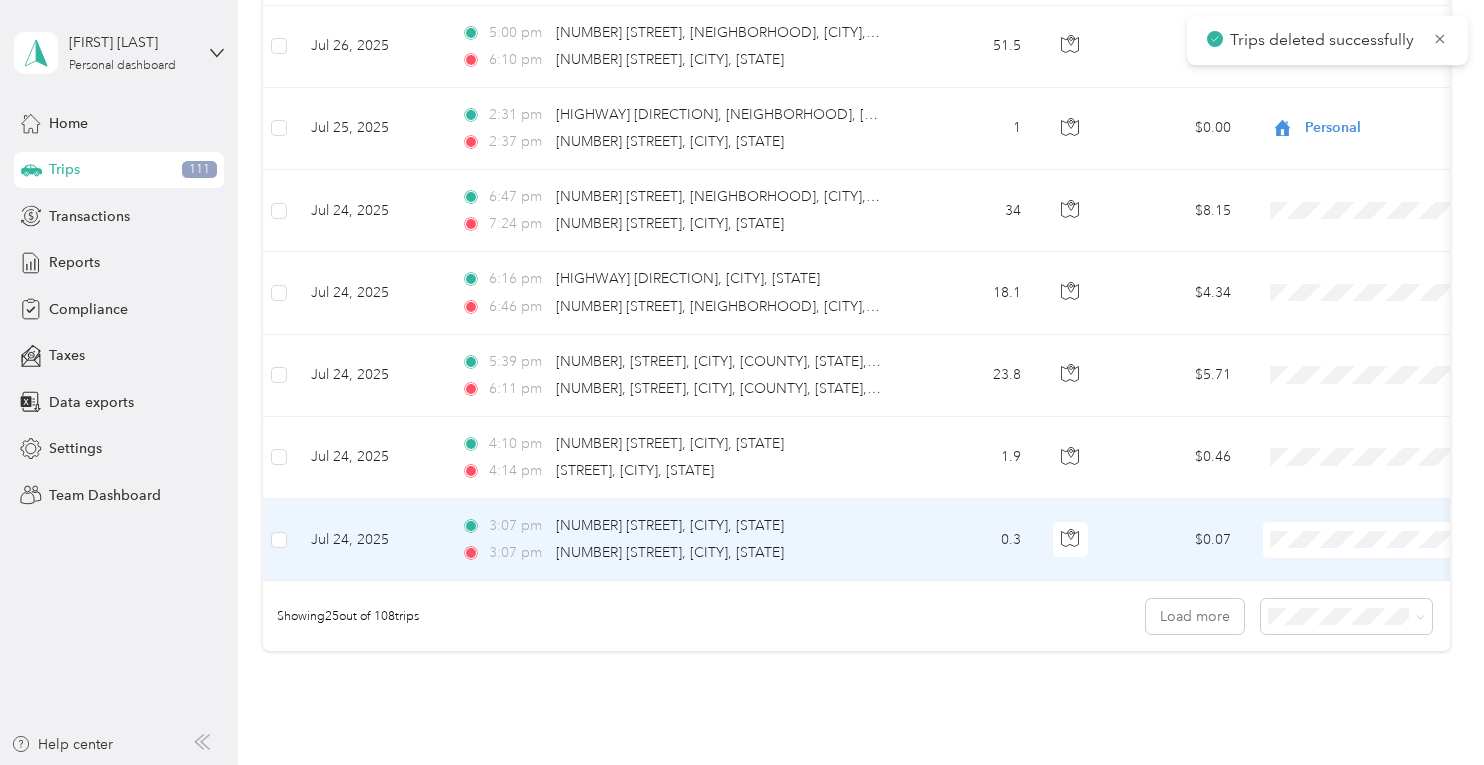 scroll, scrollTop: 1680, scrollLeft: 0, axis: vertical 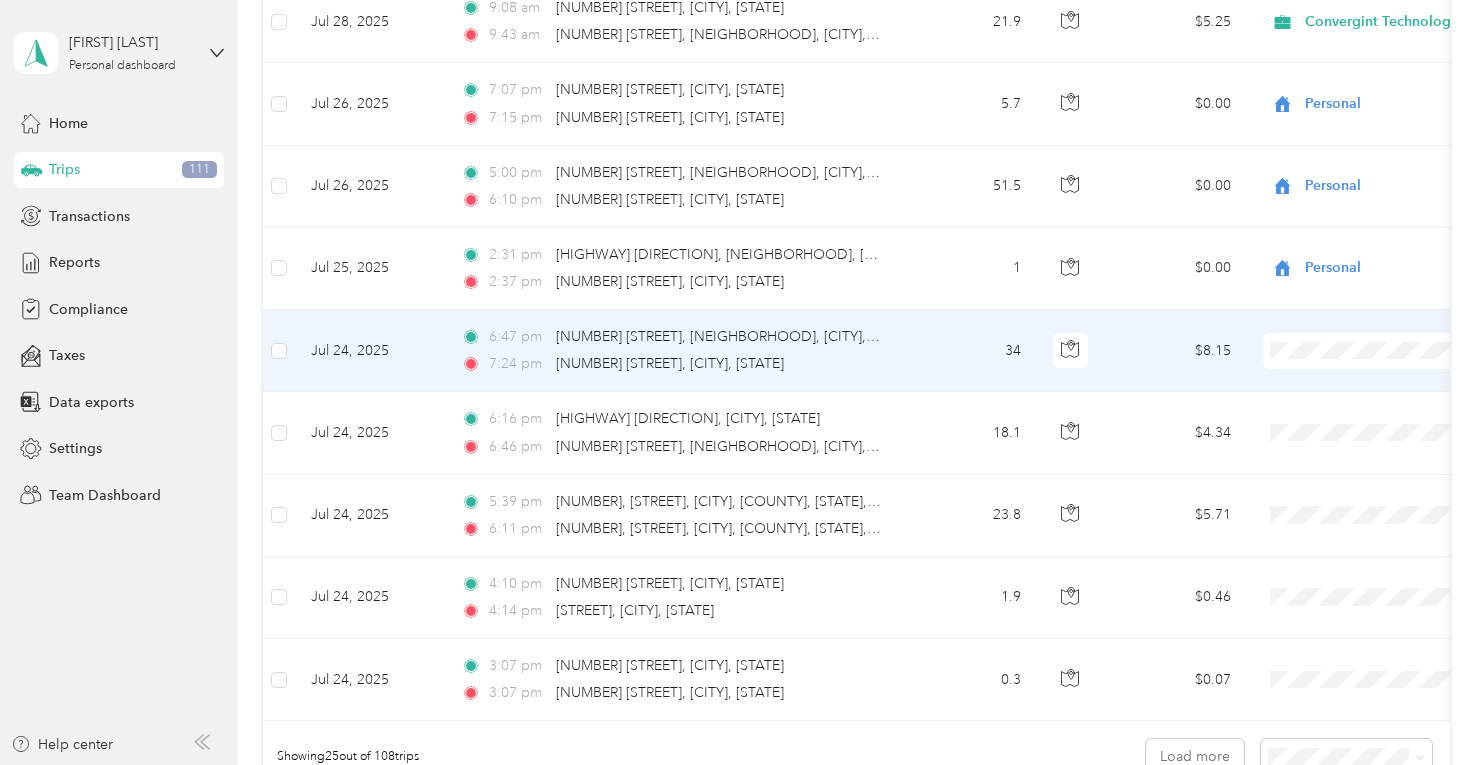 click on "Convergint Technologies" at bounding box center [1378, 371] 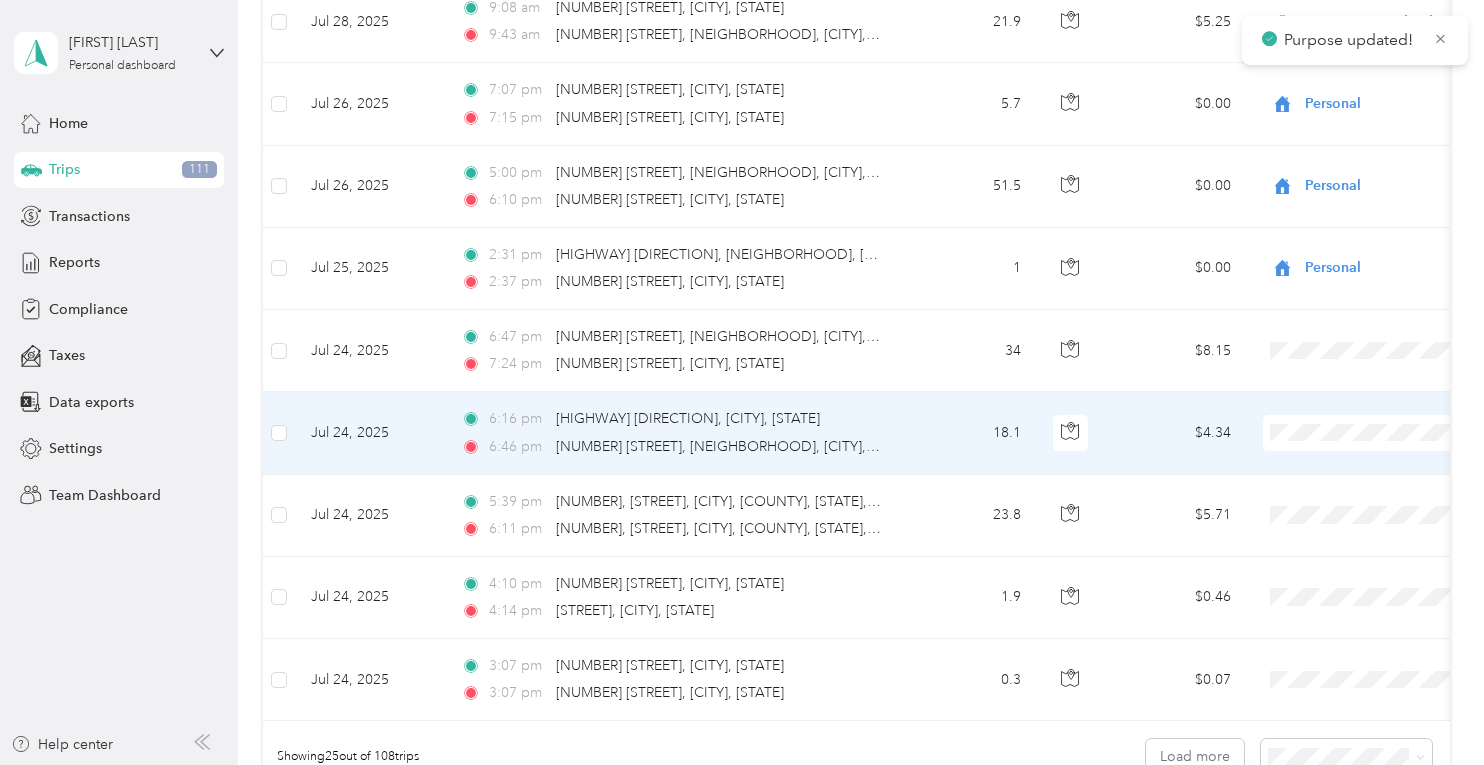 click at bounding box center [1387, 433] 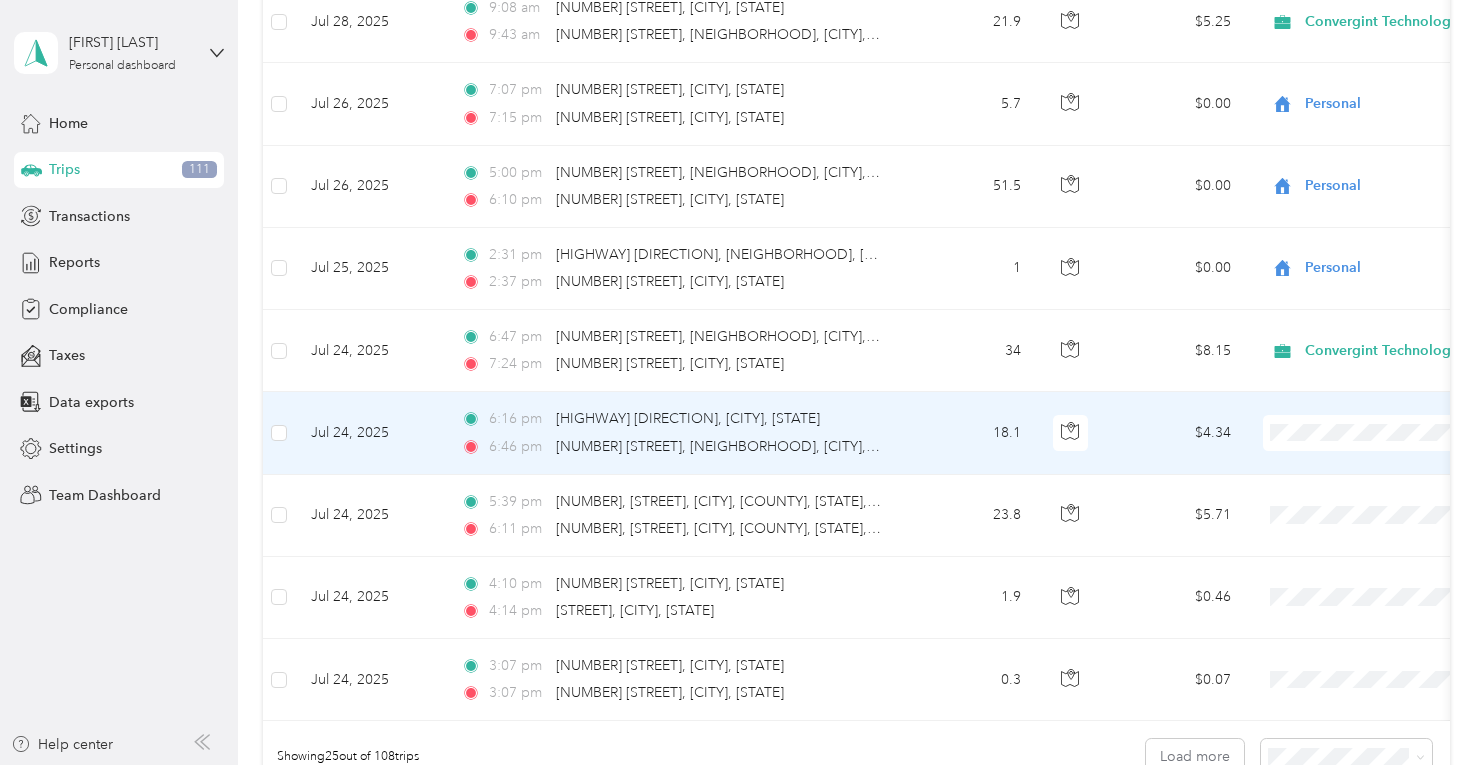 click on "Convergint Technologies" at bounding box center (1378, 453) 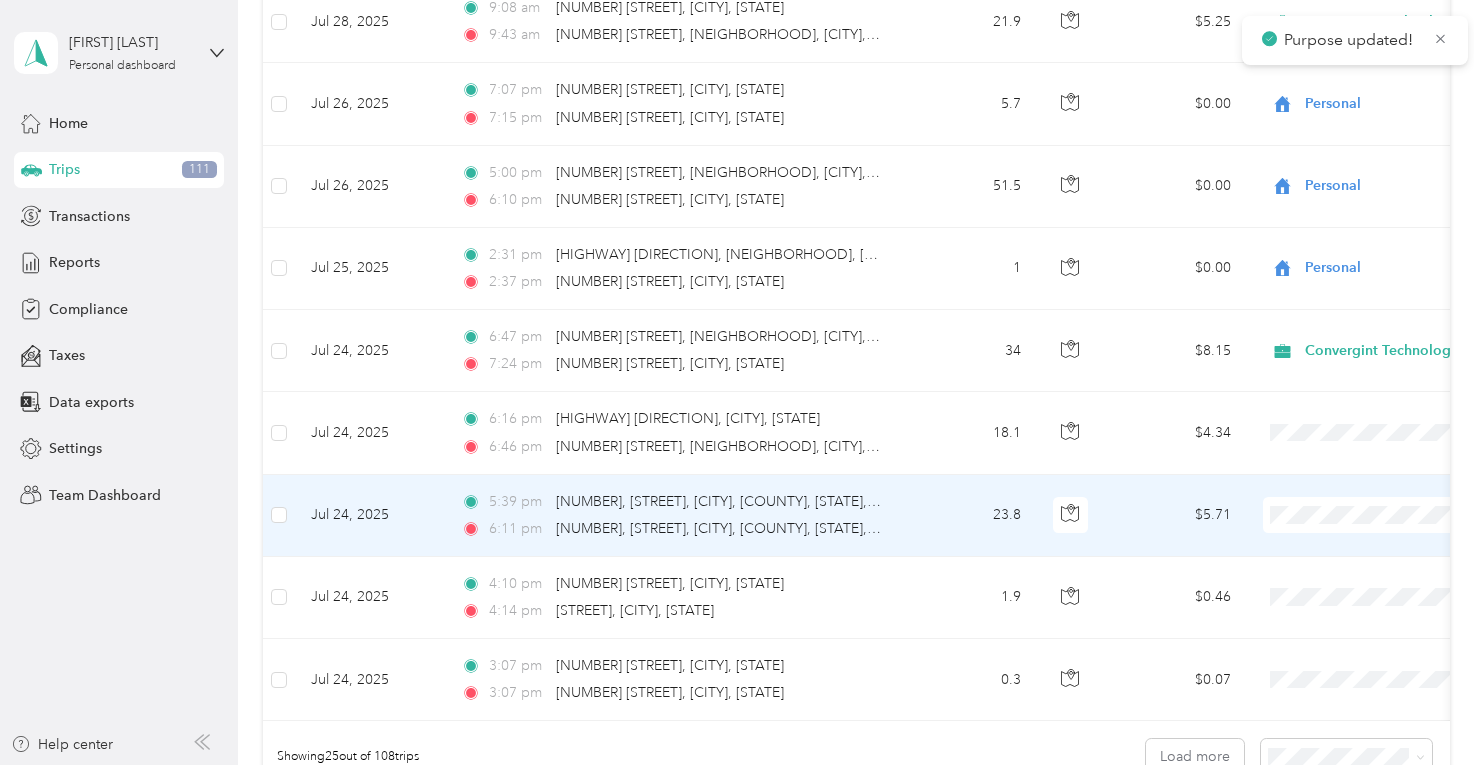 click at bounding box center [1387, 515] 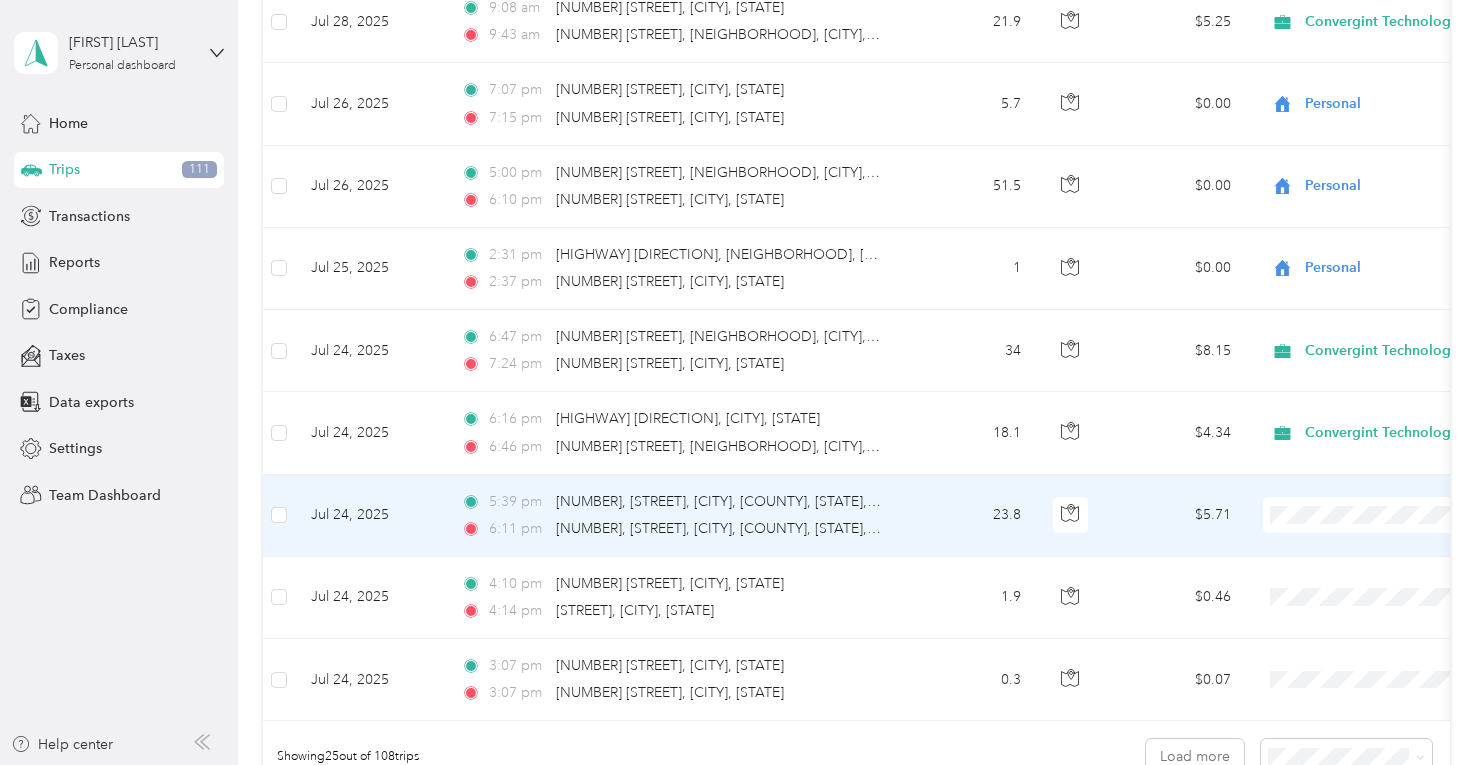 click at bounding box center (1387, 515) 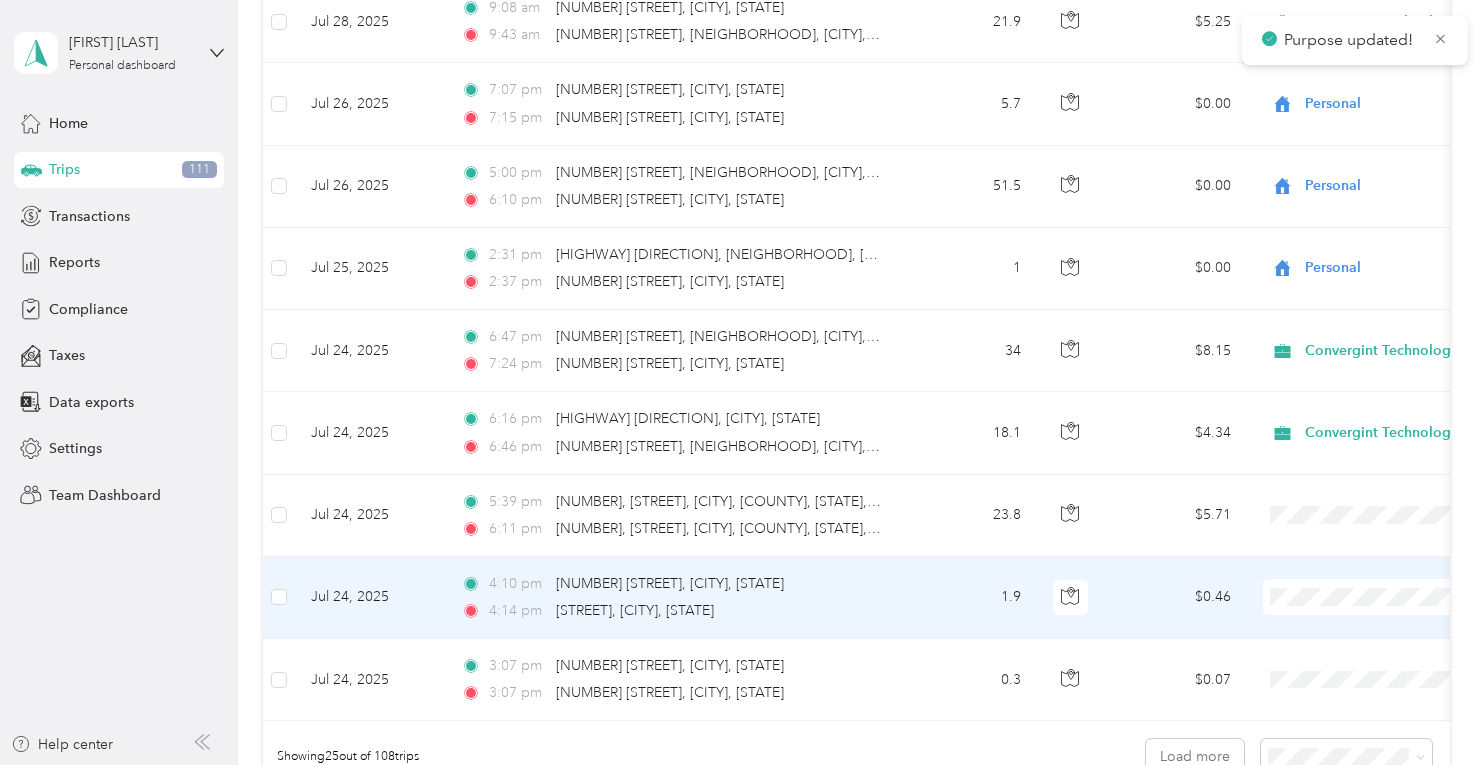 click on "Convergint Technologies" at bounding box center (1378, 612) 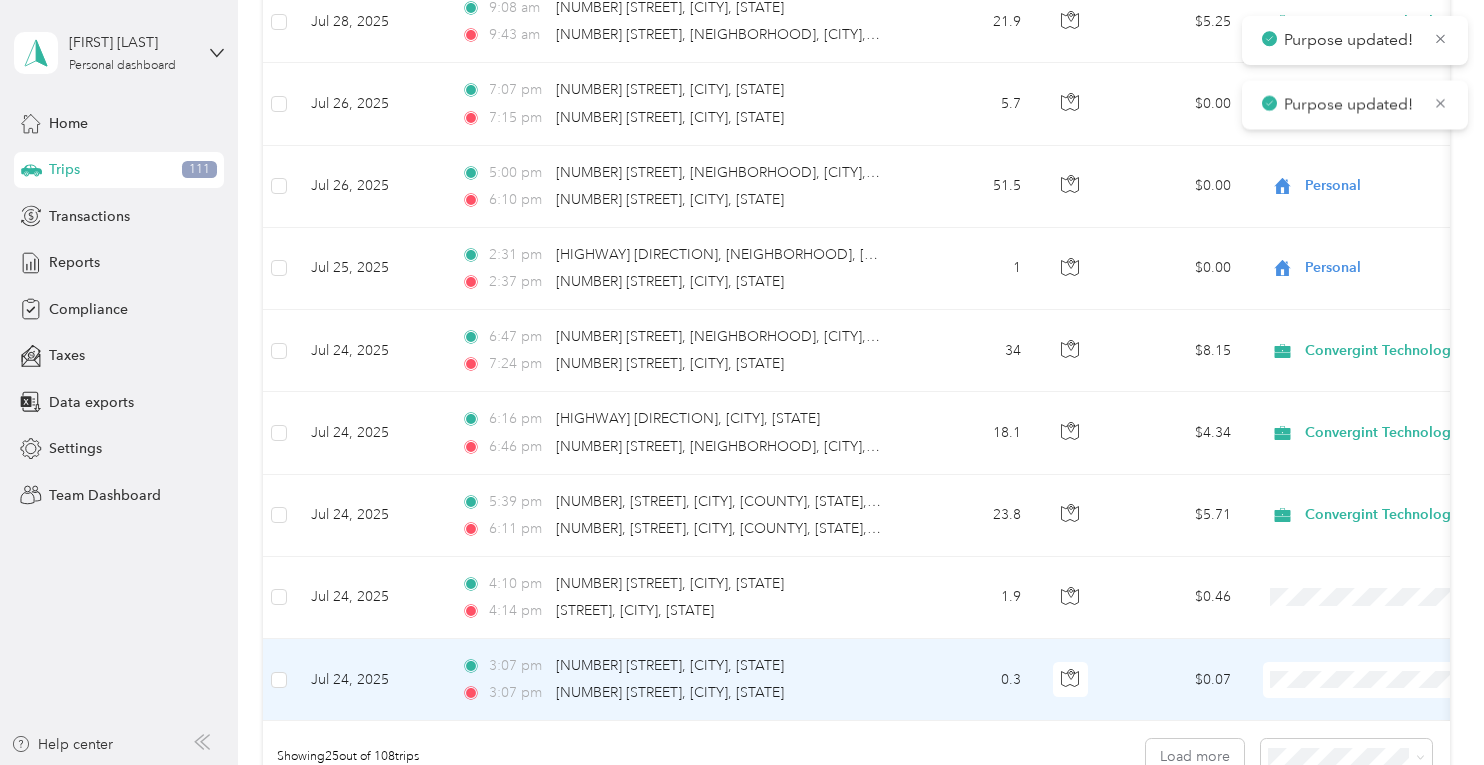 click at bounding box center [1387, 680] 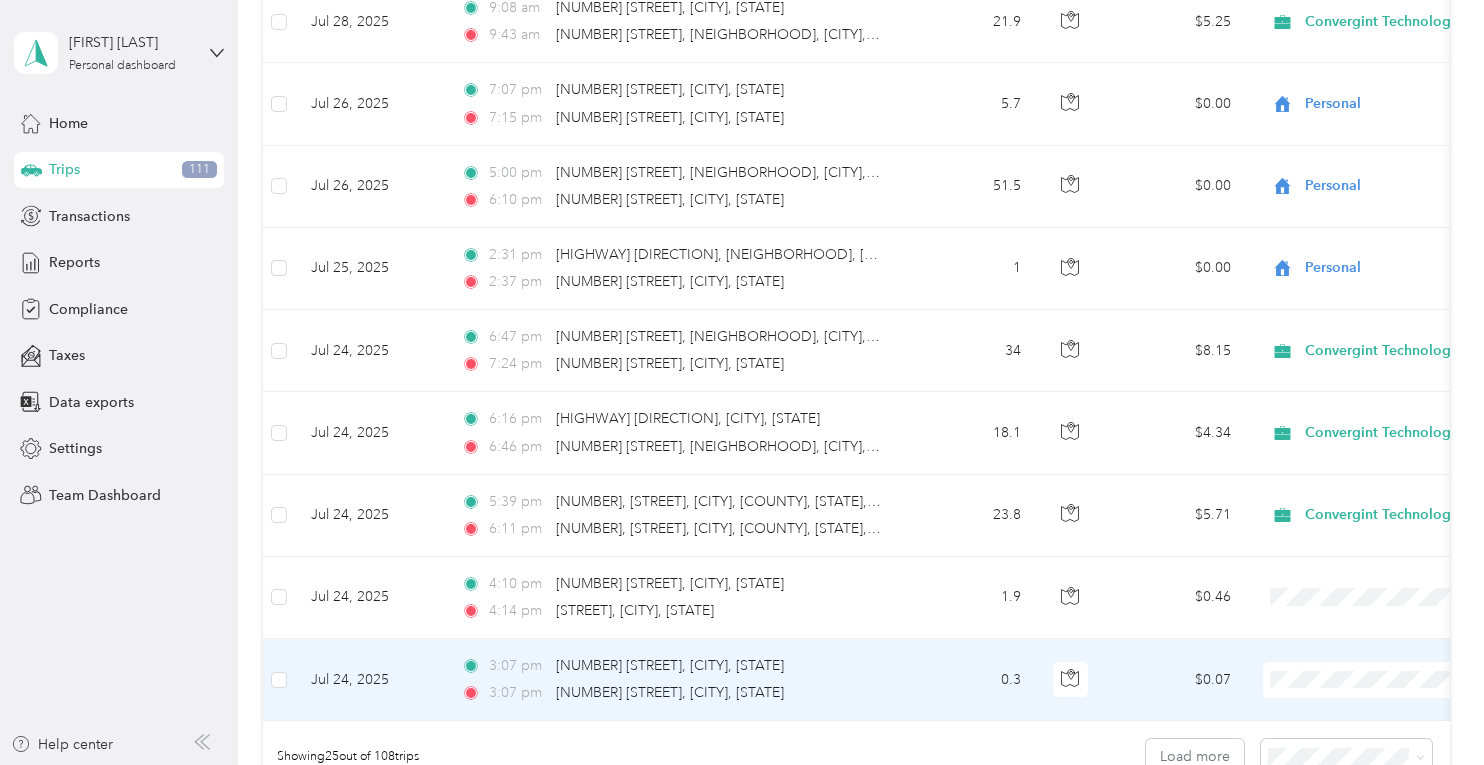 click on "Convergint Technologies" at bounding box center (1360, 699) 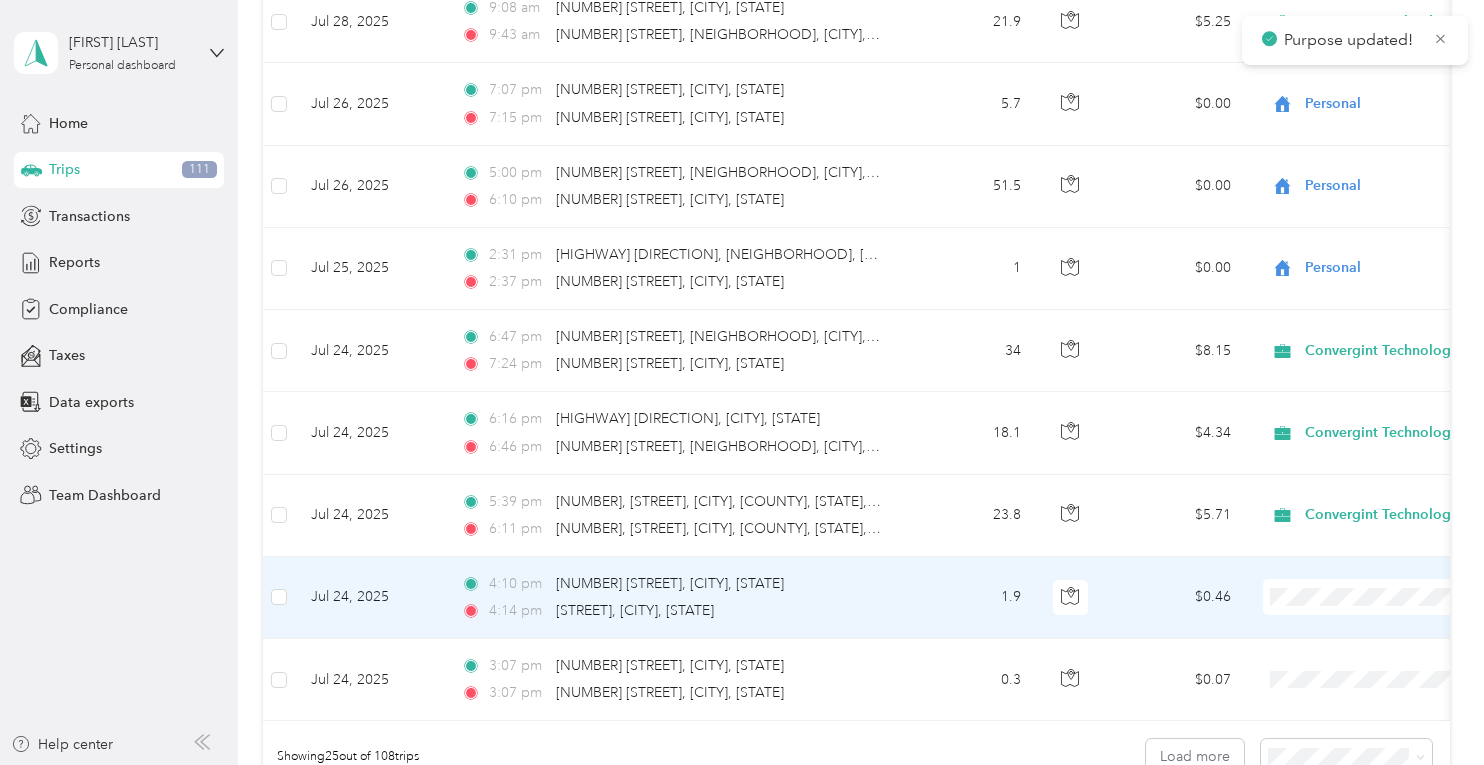 scroll, scrollTop: 1780, scrollLeft: 0, axis: vertical 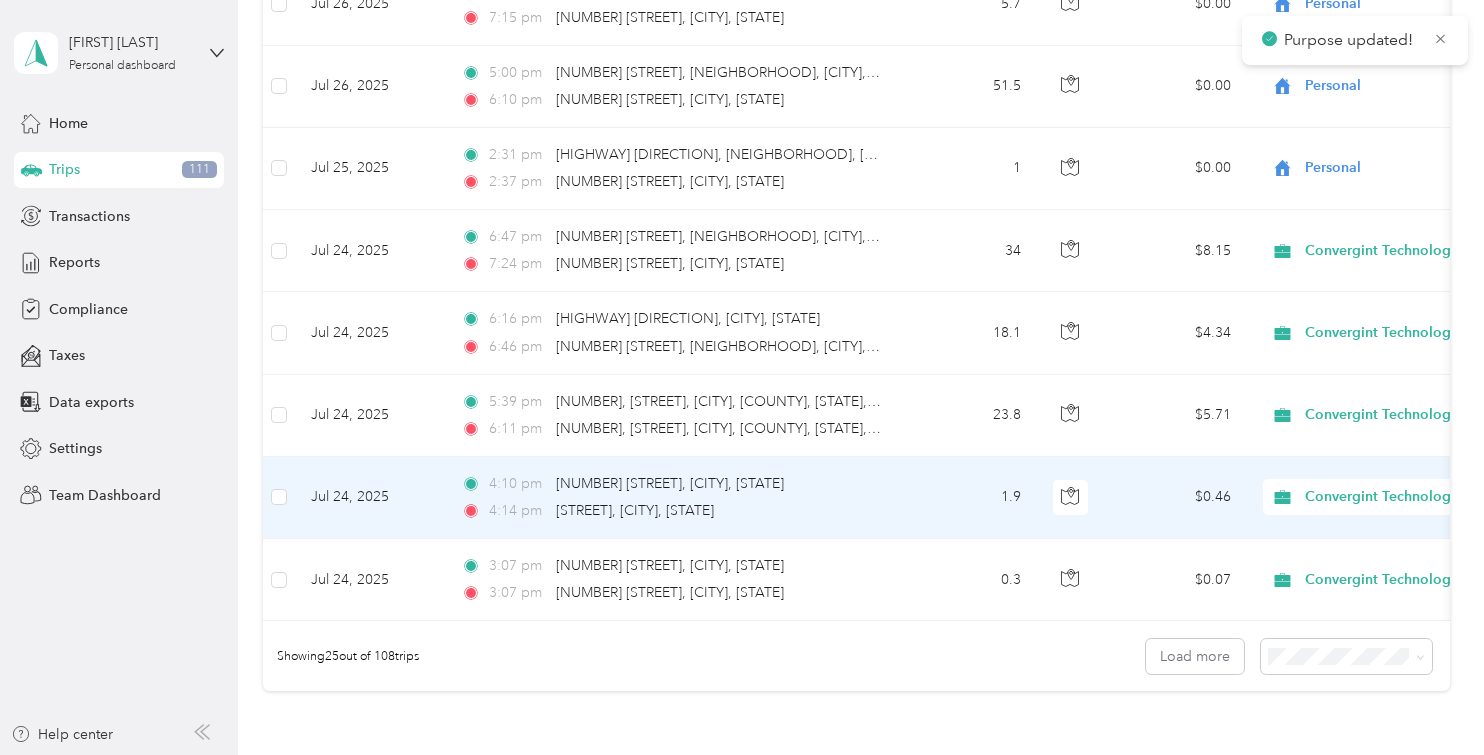 click on "Convergint Technologies" at bounding box center [1362, 511] 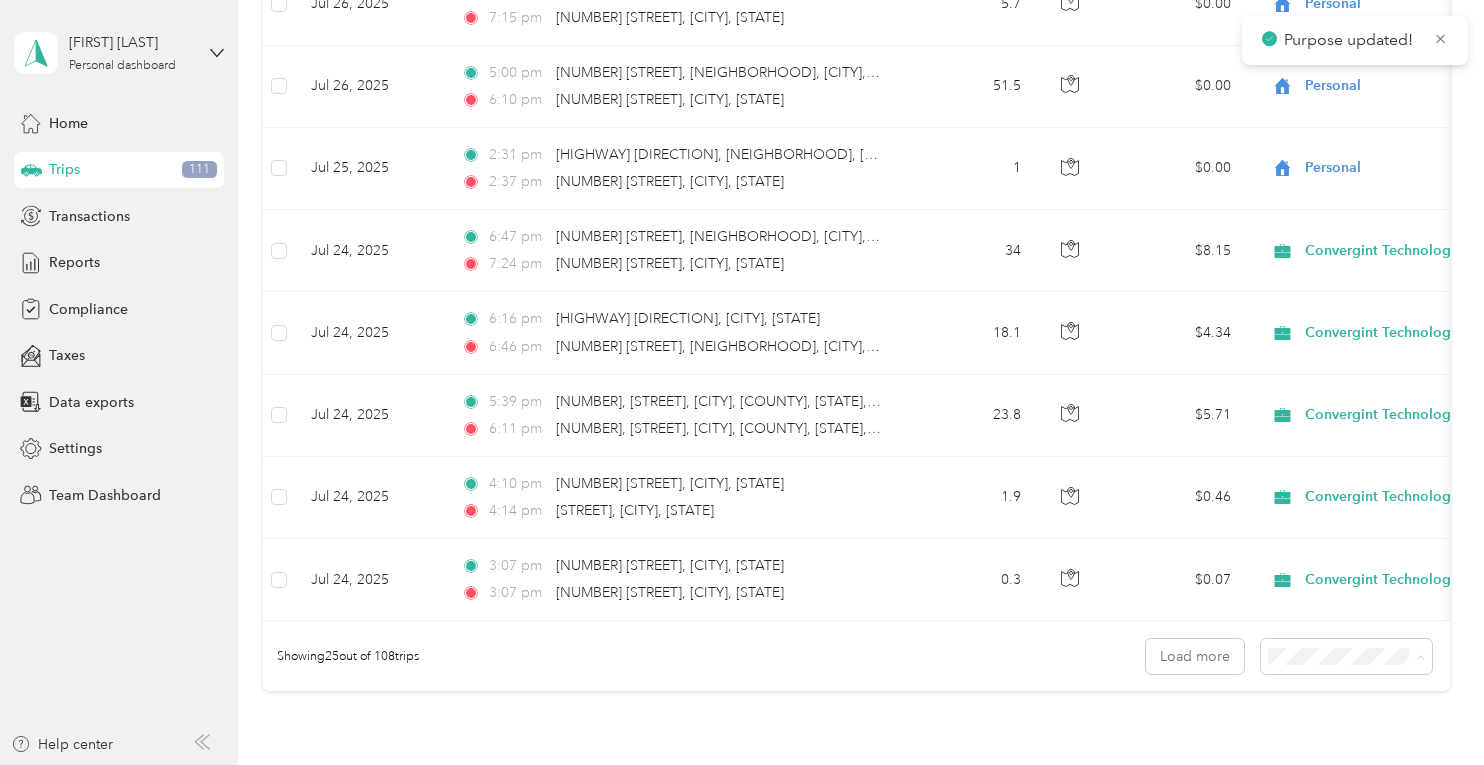 click on "100 per load" at bounding box center (1341, 616) 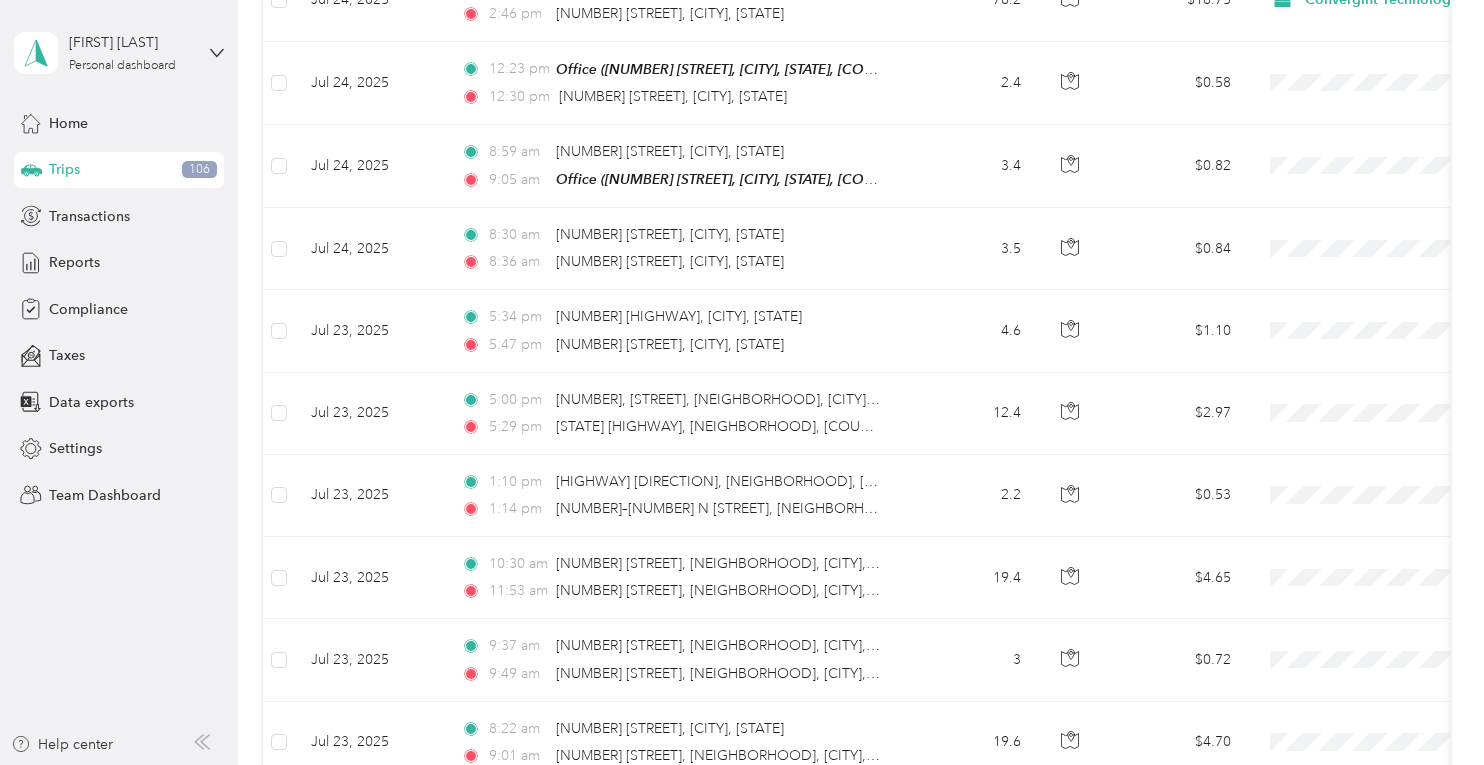 scroll, scrollTop: 2300, scrollLeft: 0, axis: vertical 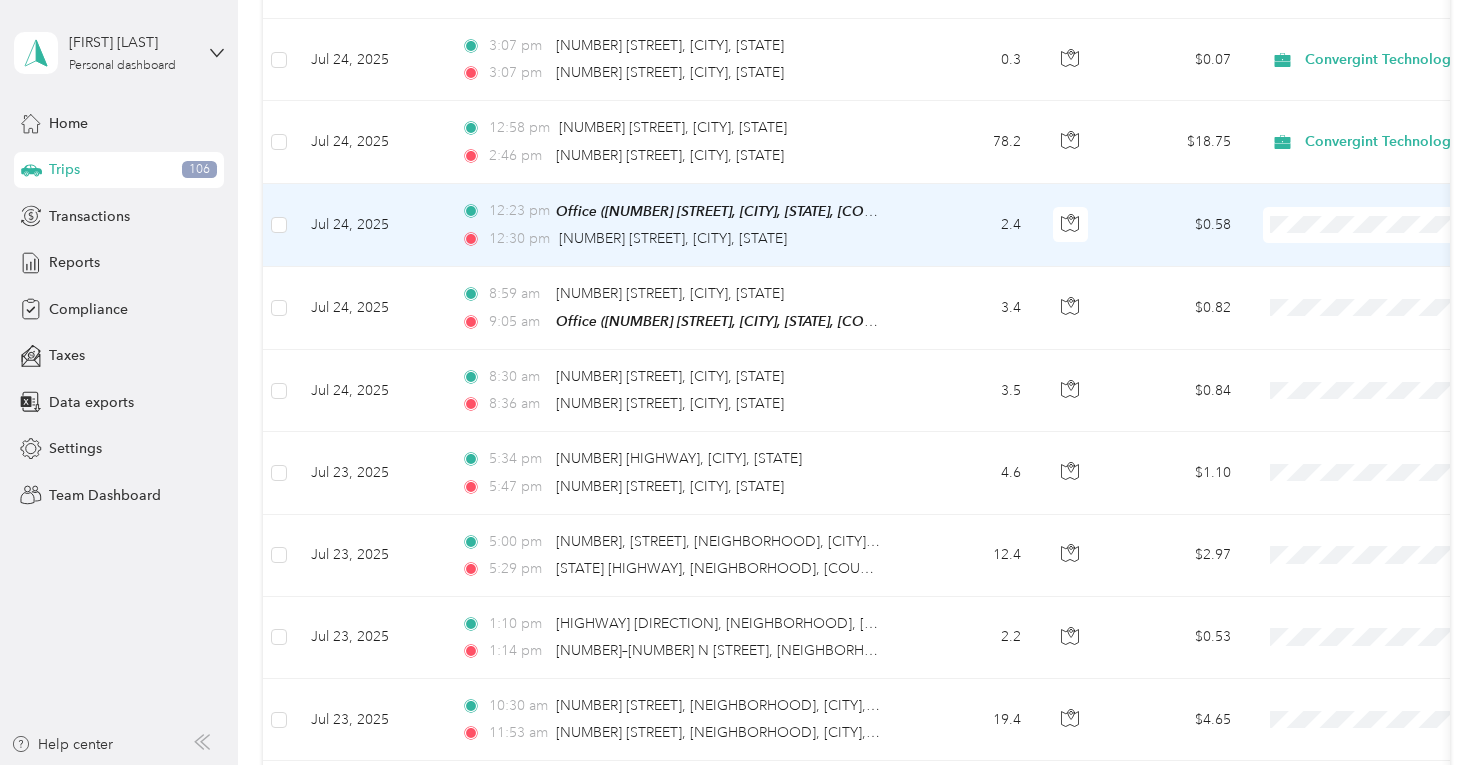 click on "Convergint Technologies" at bounding box center (1378, 243) 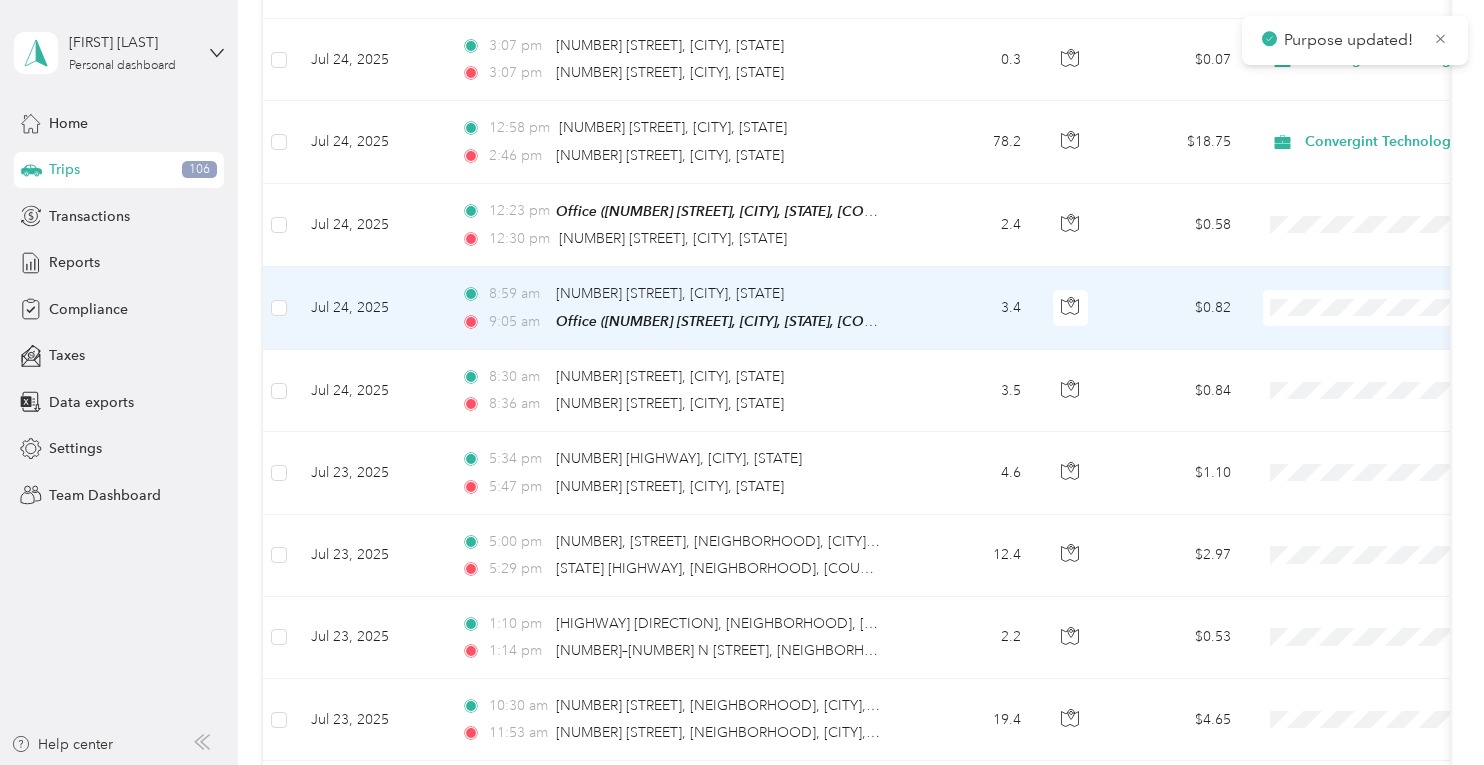 click on "Convergint Technologies" at bounding box center [1360, 325] 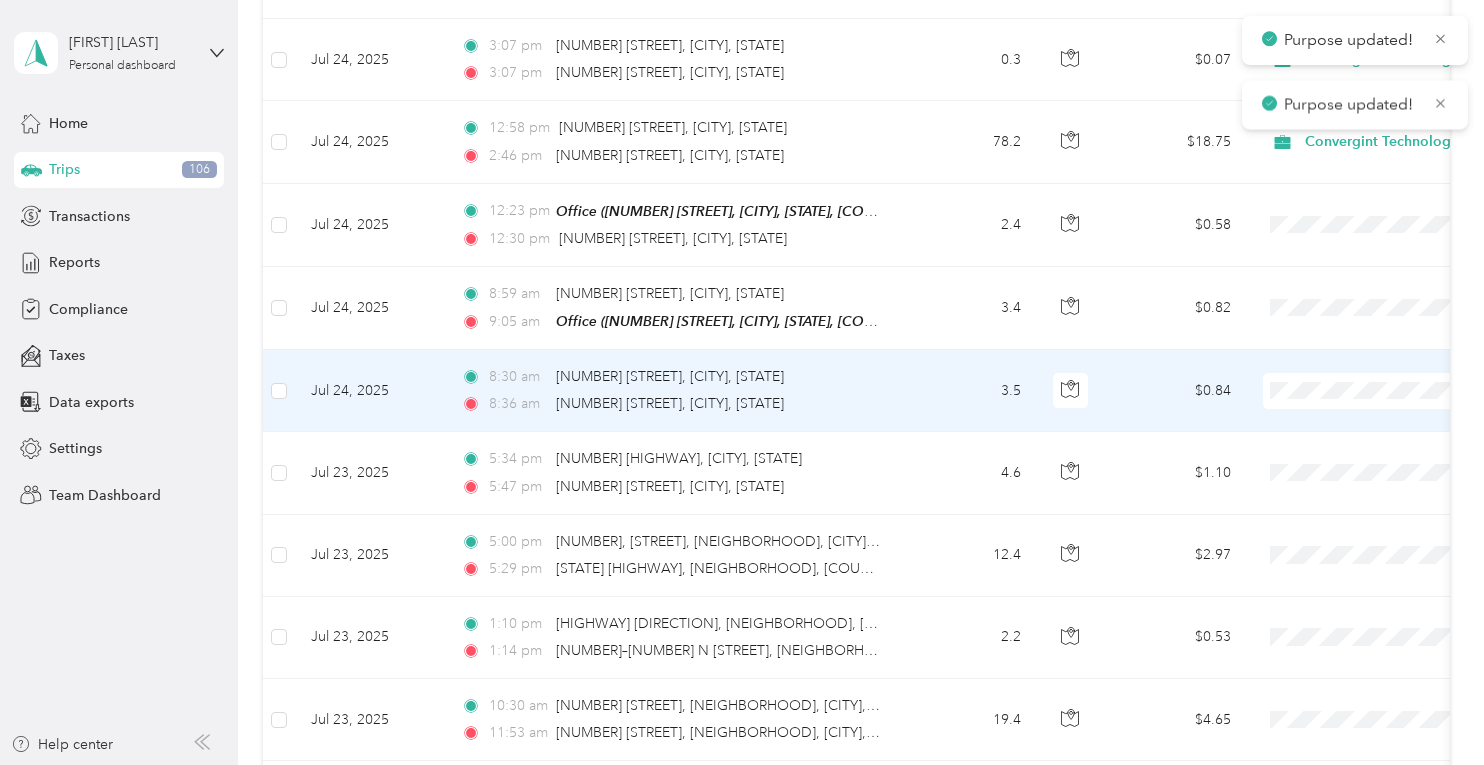 click on "Convergint Technologies" at bounding box center (1378, 407) 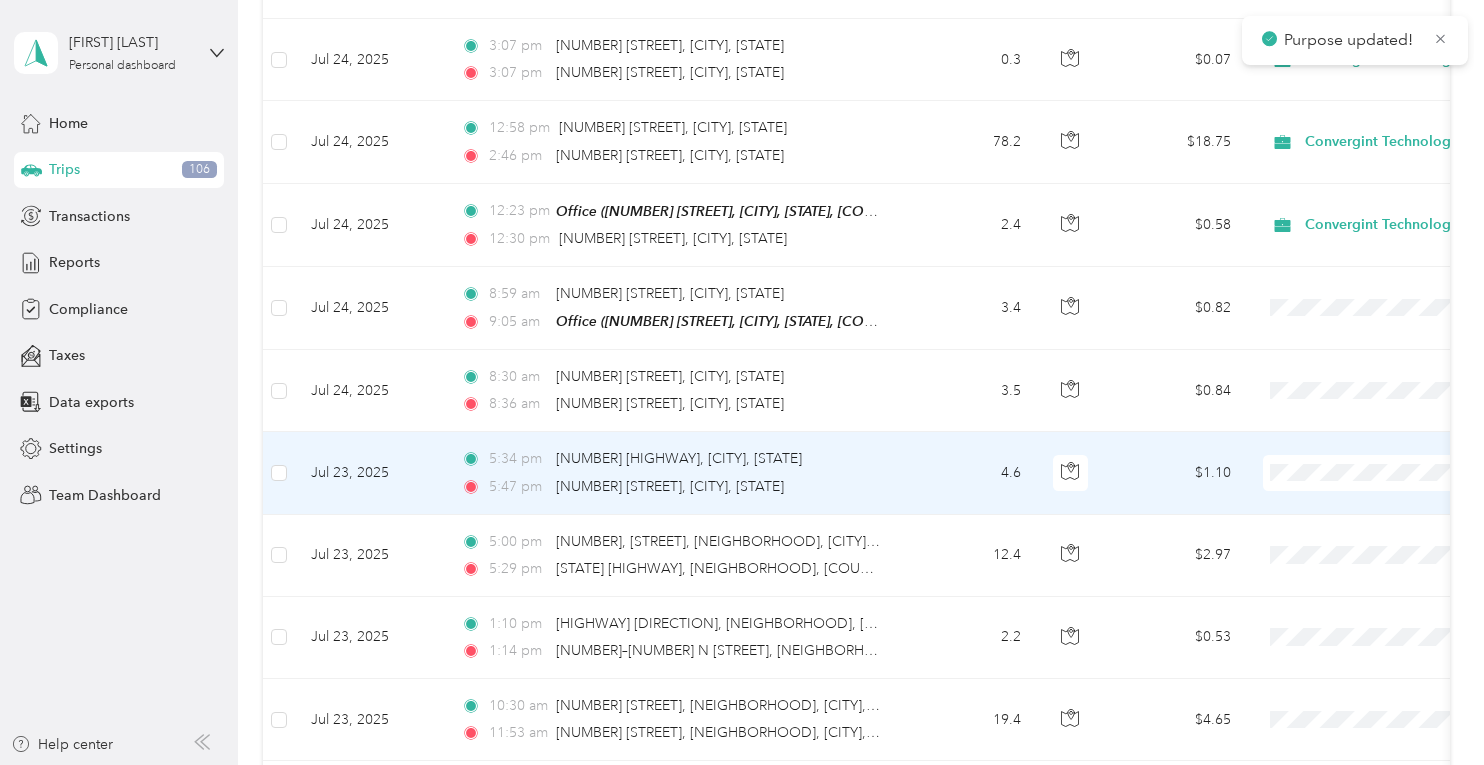 click on "Convergint Technologies" at bounding box center (1378, 489) 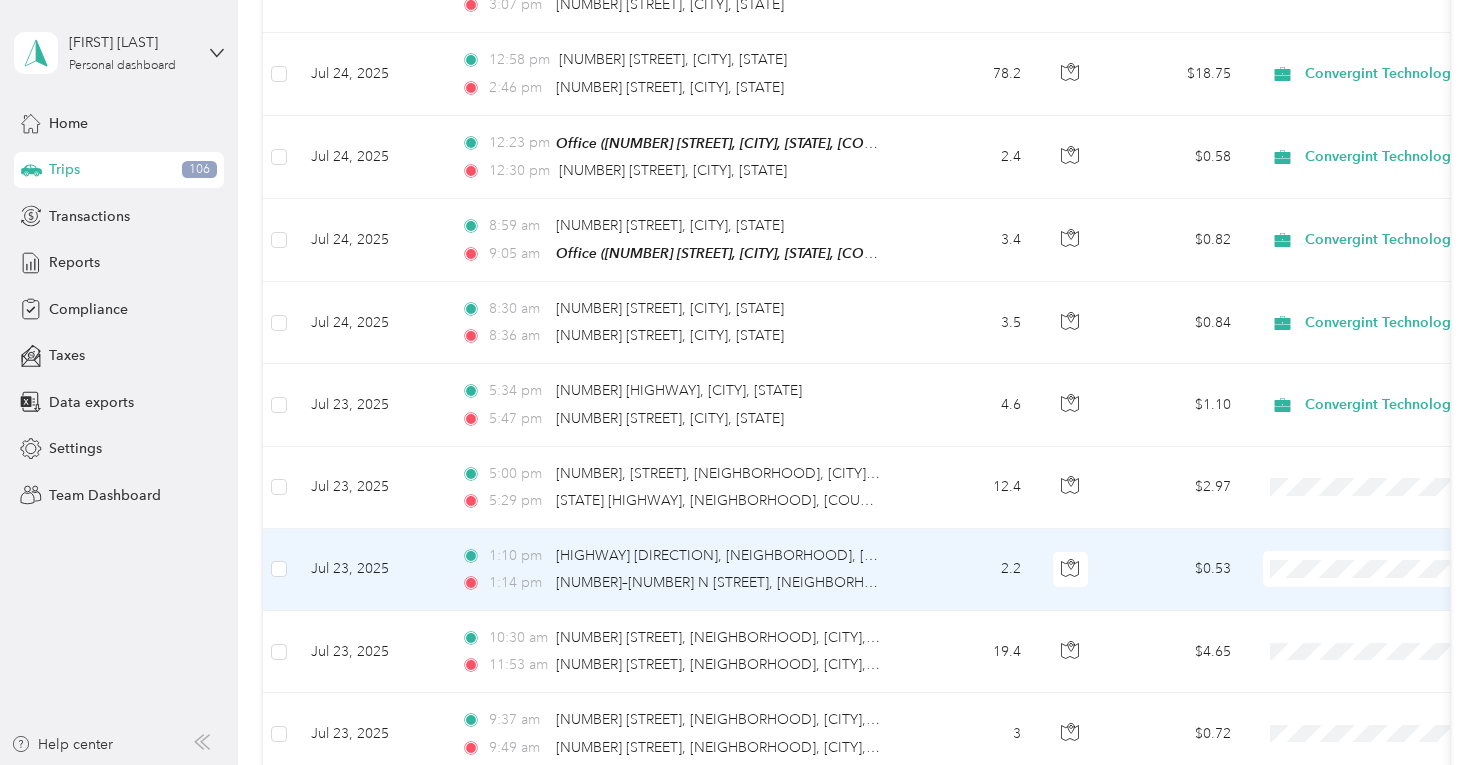 scroll, scrollTop: 2400, scrollLeft: 0, axis: vertical 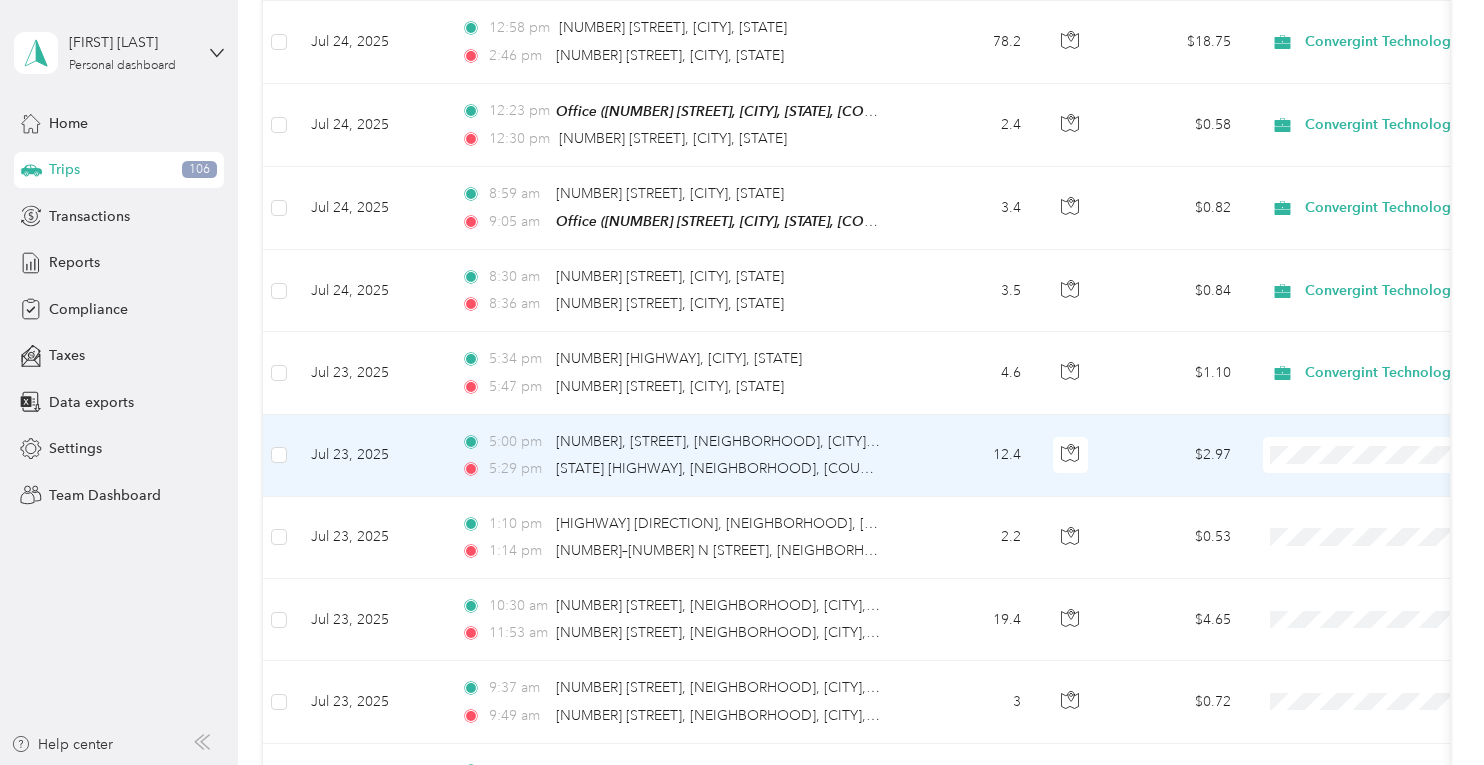 click on "Convergint Technologies" at bounding box center [1360, 464] 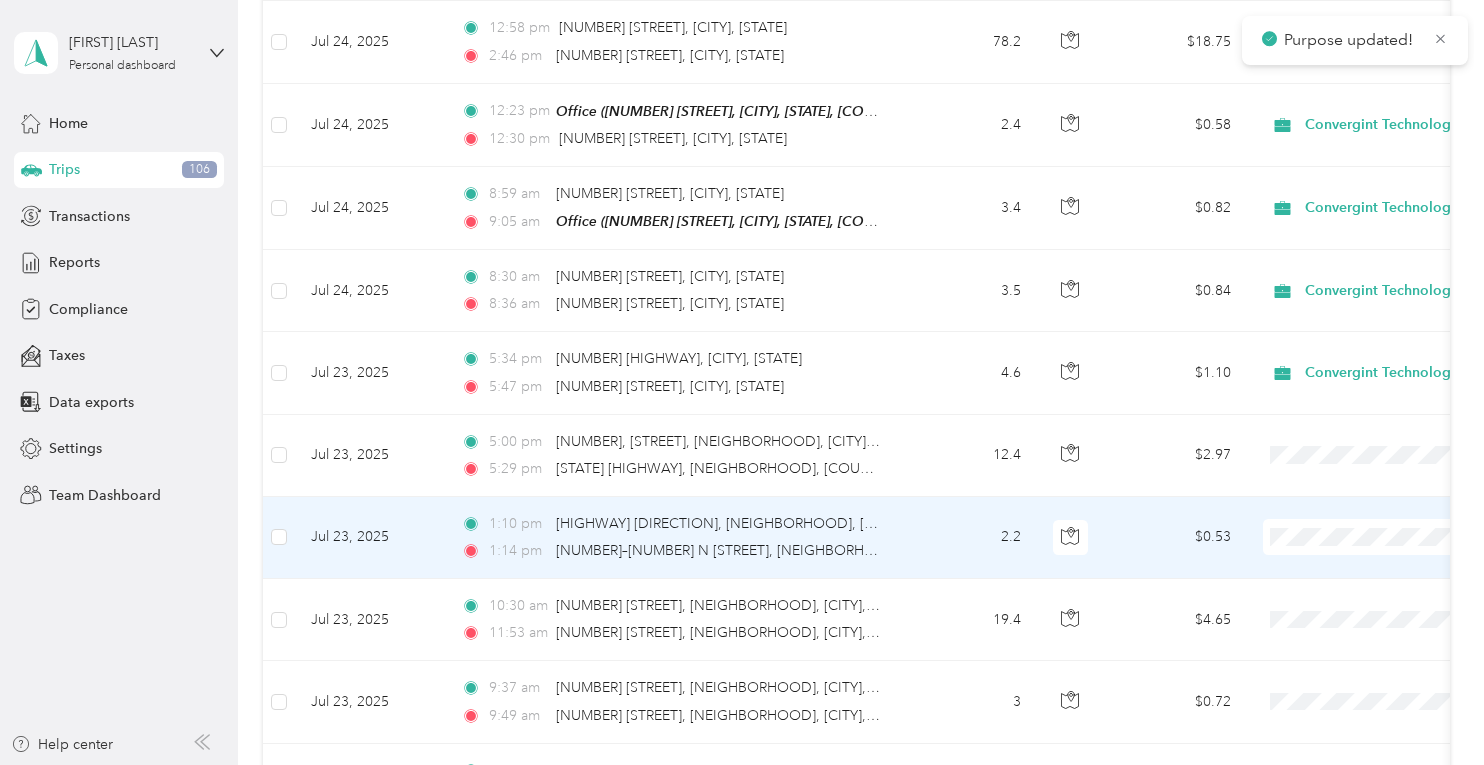 click at bounding box center [1387, 537] 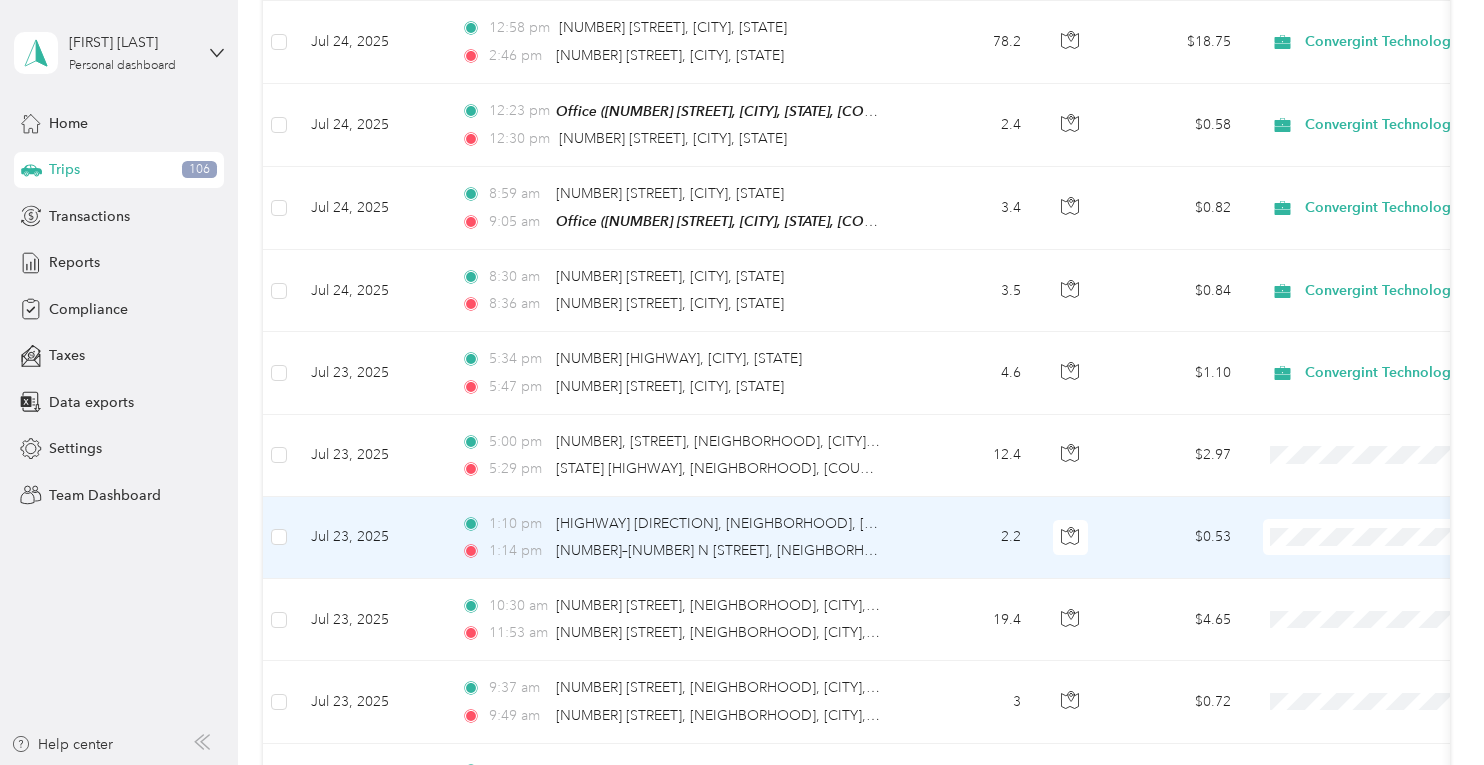 click on "Convergint Technologies" at bounding box center [1378, 553] 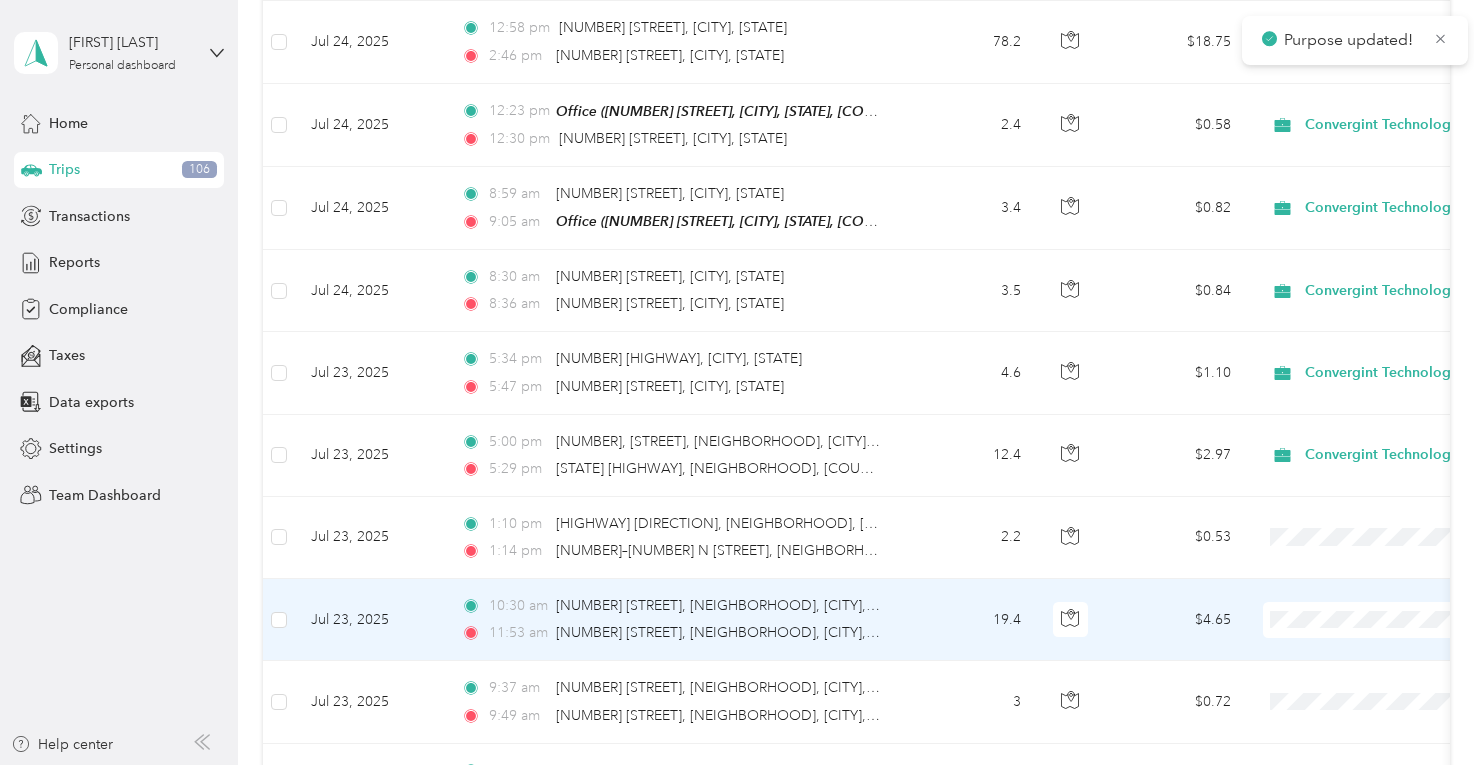 scroll, scrollTop: 2500, scrollLeft: 0, axis: vertical 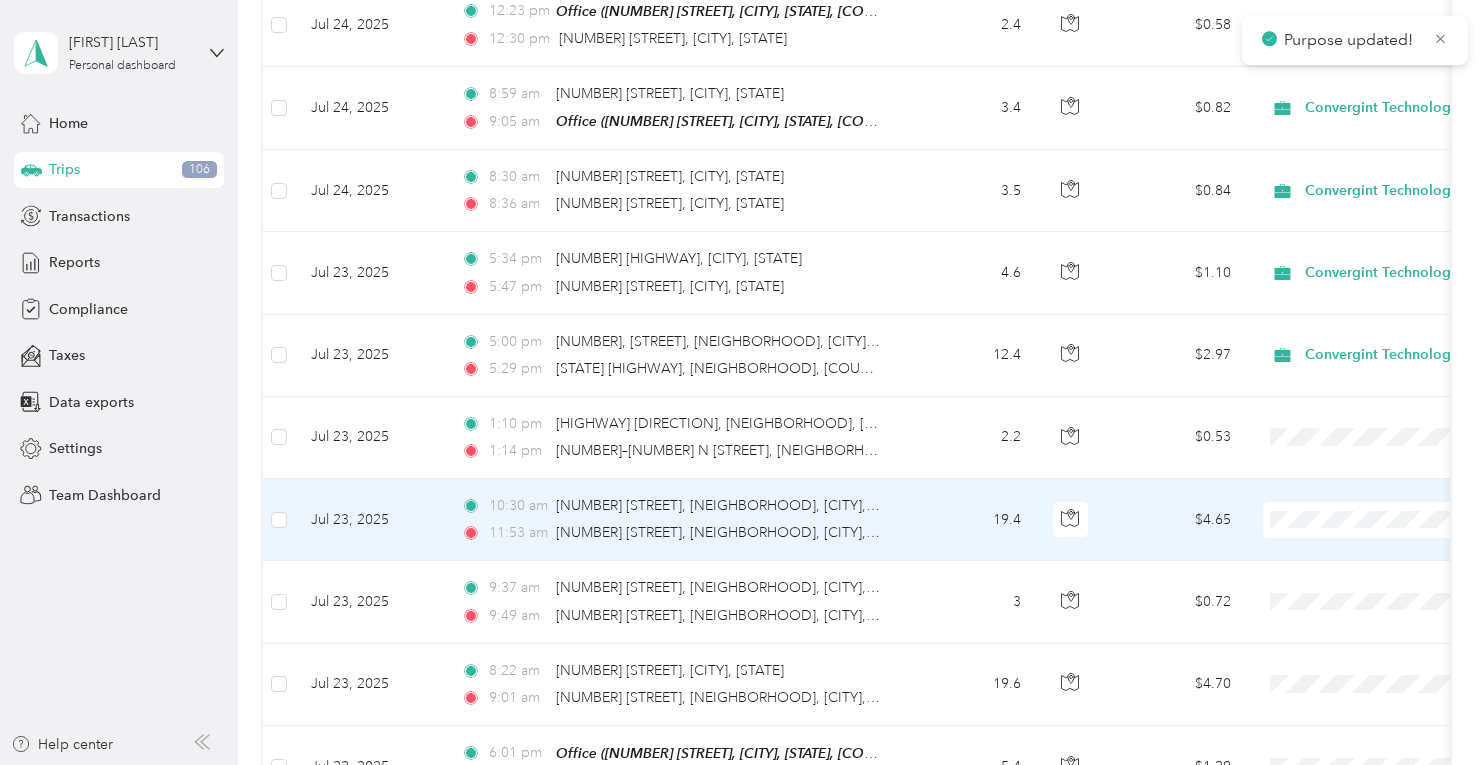 click on "Convergint Technologies" at bounding box center (1378, 535) 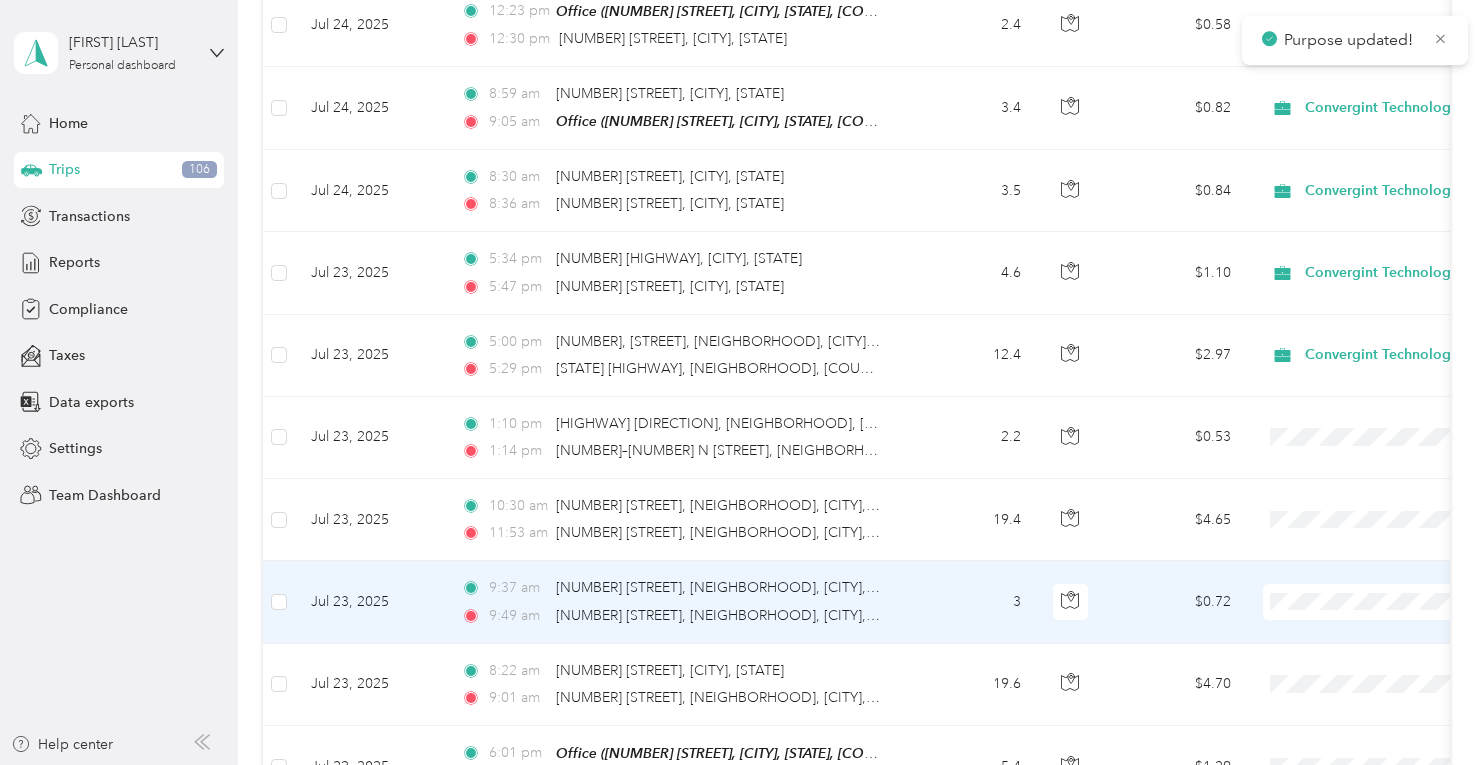 click on "Convergint Technologies" at bounding box center (1360, 617) 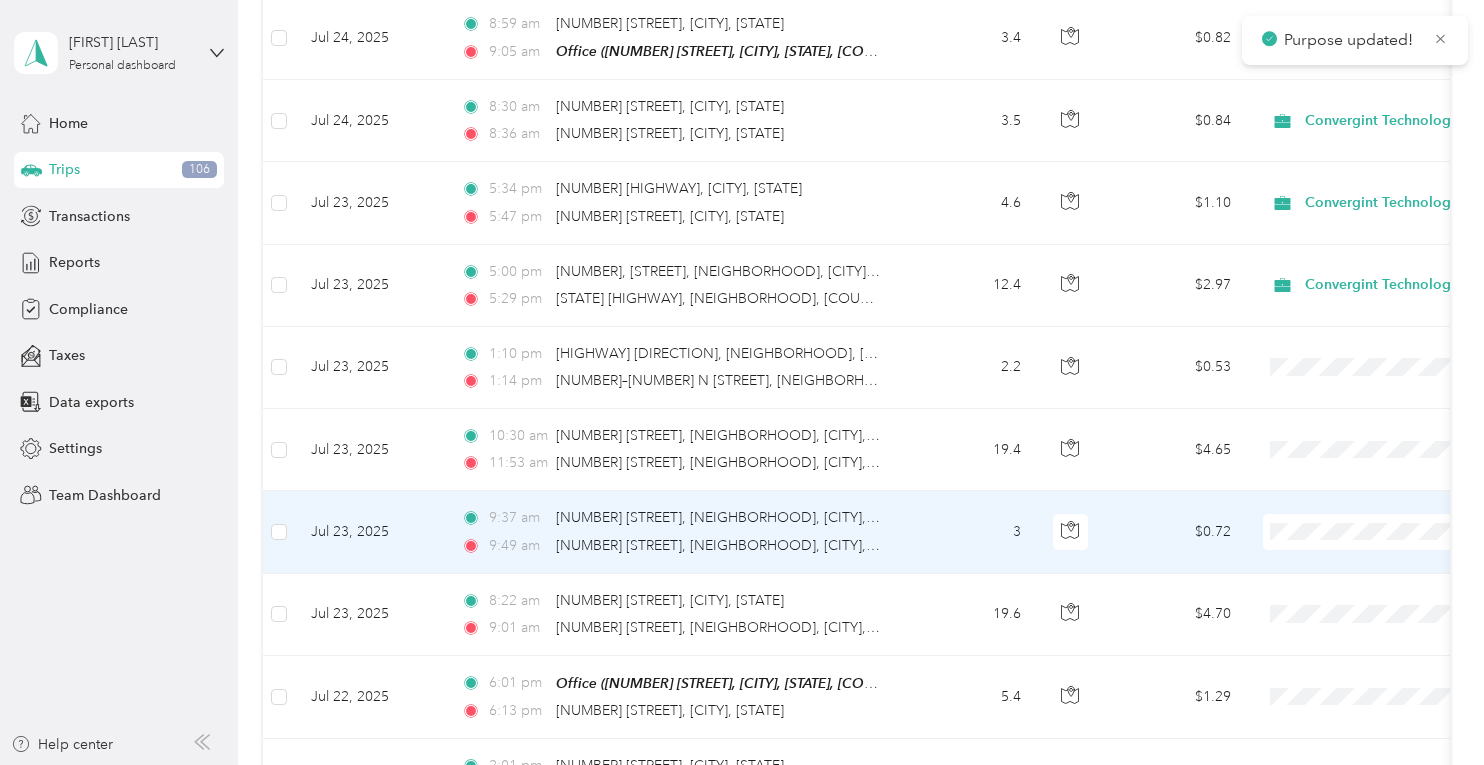 scroll, scrollTop: 2600, scrollLeft: 0, axis: vertical 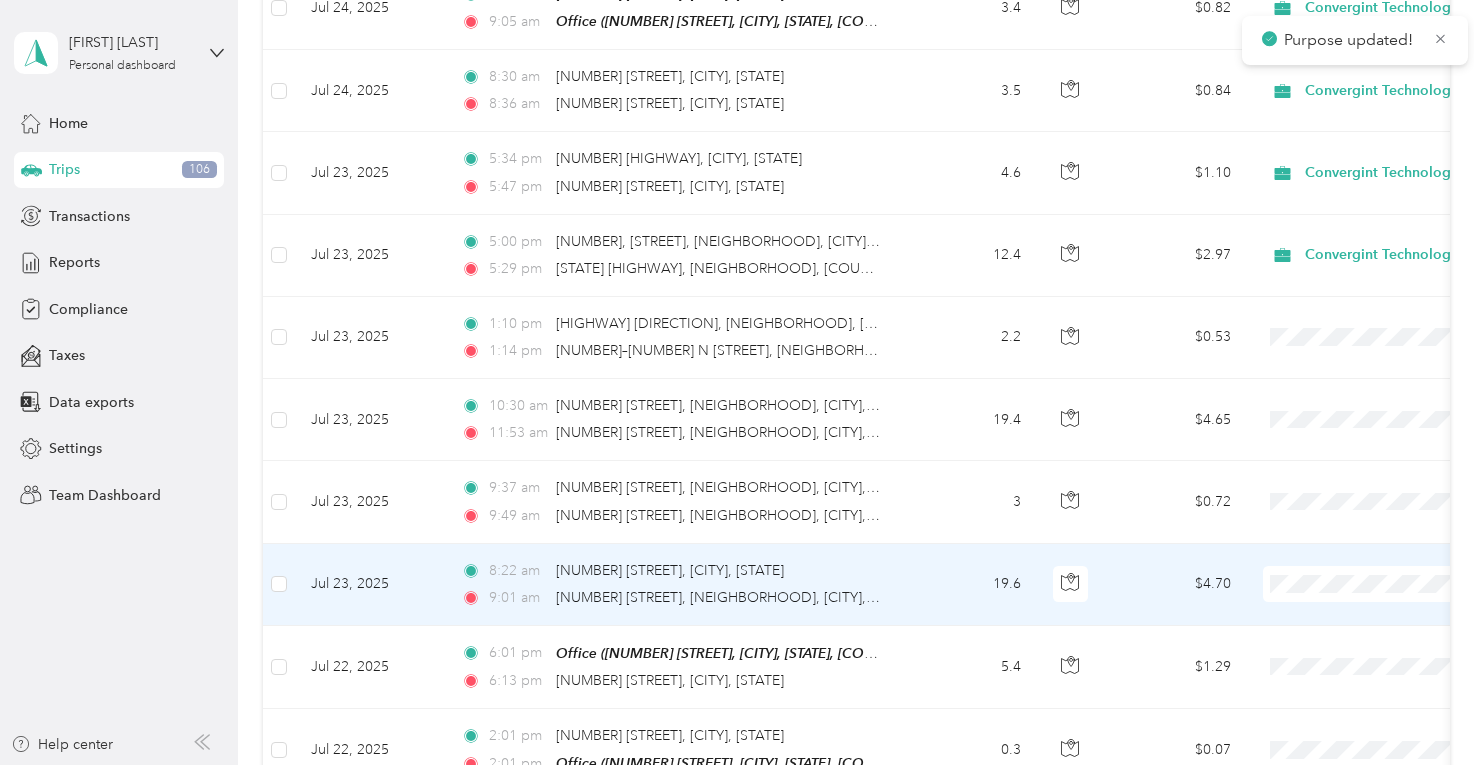 click on "Convergint Technologies" at bounding box center [1360, 597] 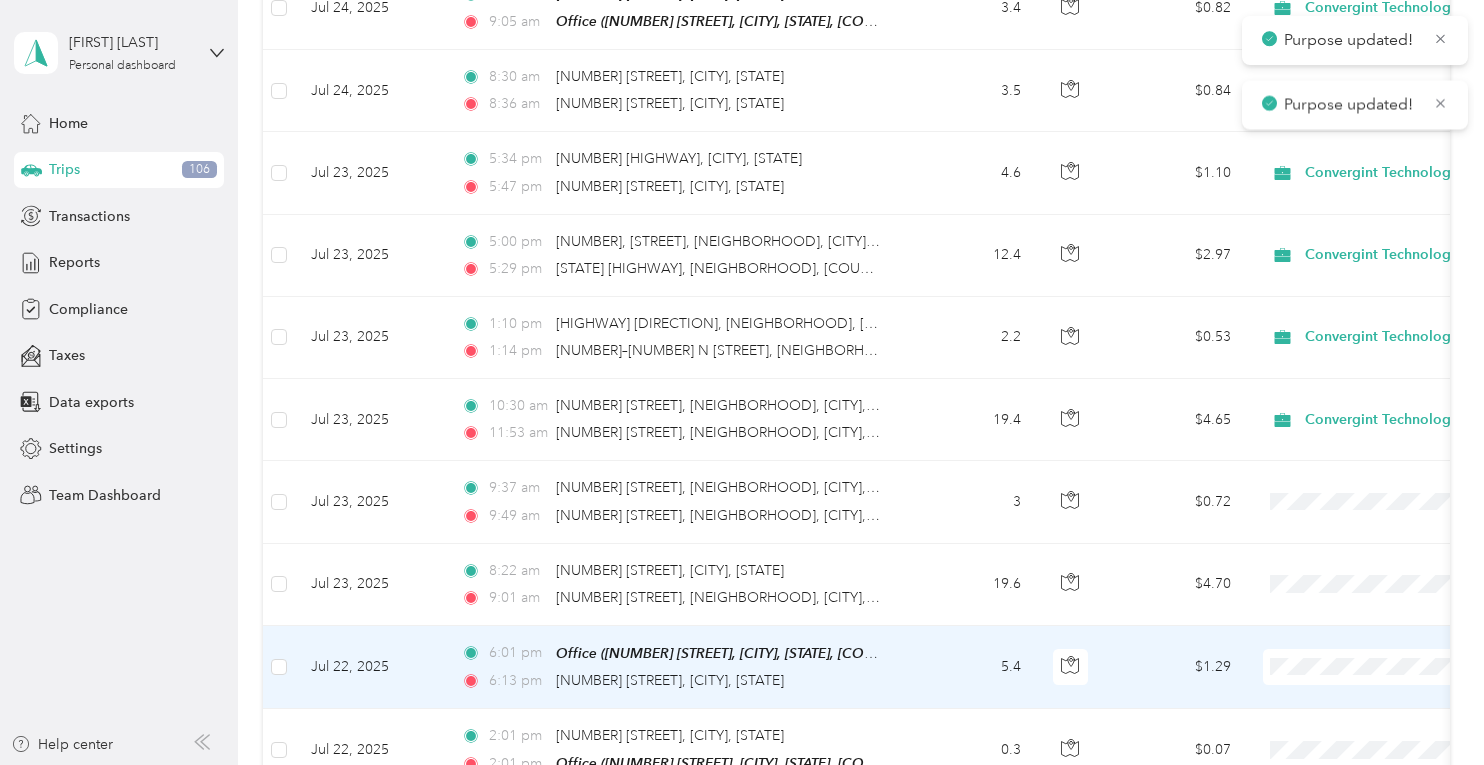 click on "Convergint Technologies" at bounding box center [1378, 681] 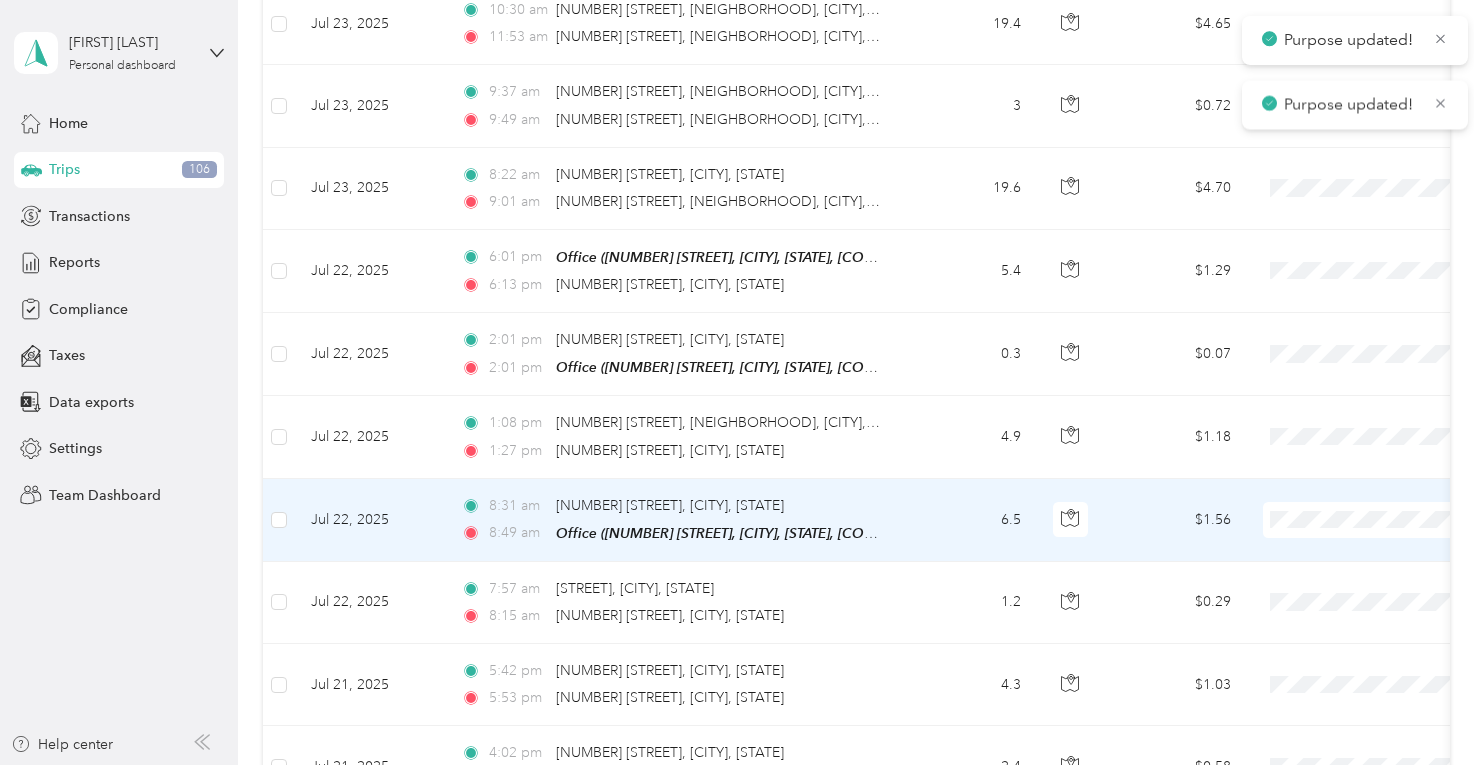 scroll, scrollTop: 2900, scrollLeft: 0, axis: vertical 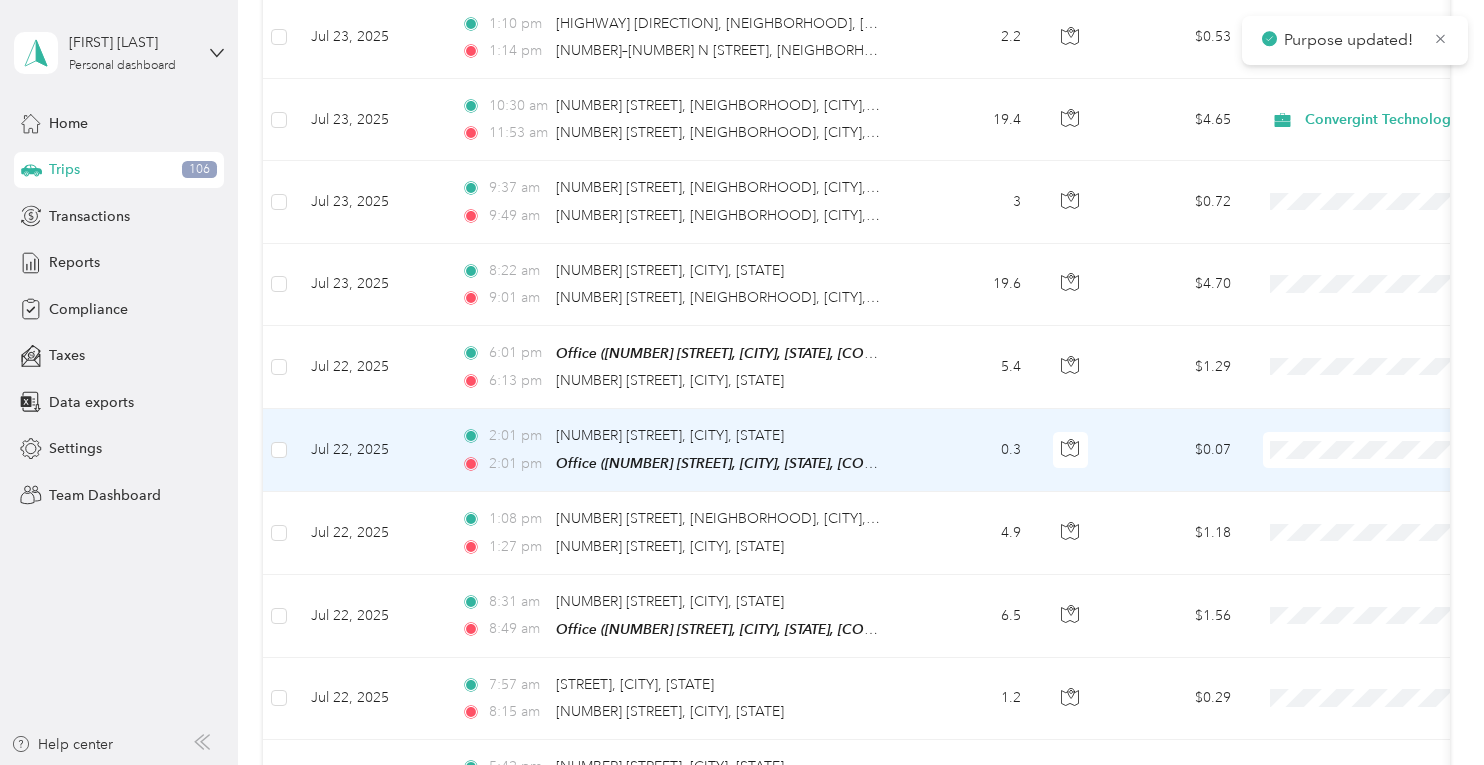 click on "Convergint Technologies" at bounding box center [1378, 463] 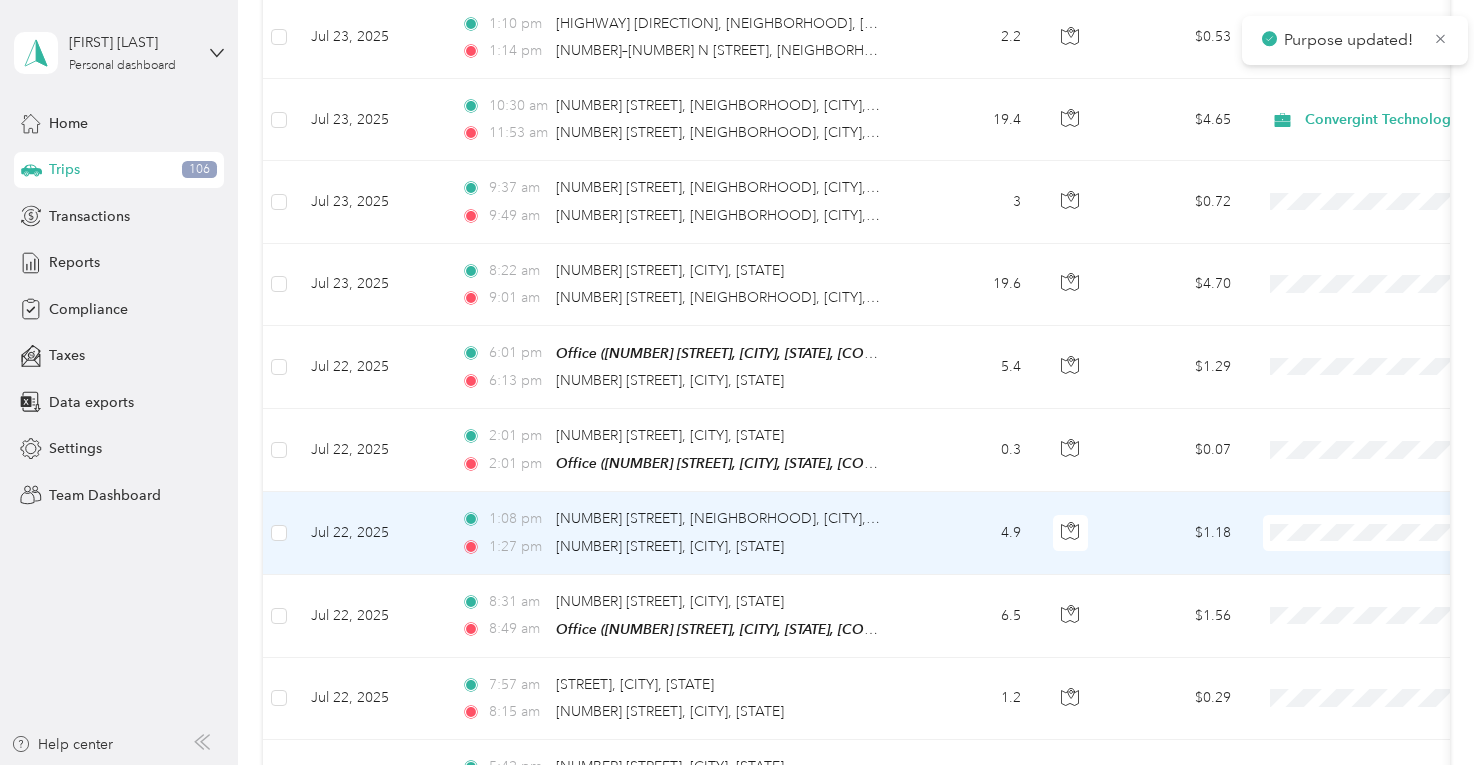 click on "Convergint Technologies" at bounding box center [1378, 545] 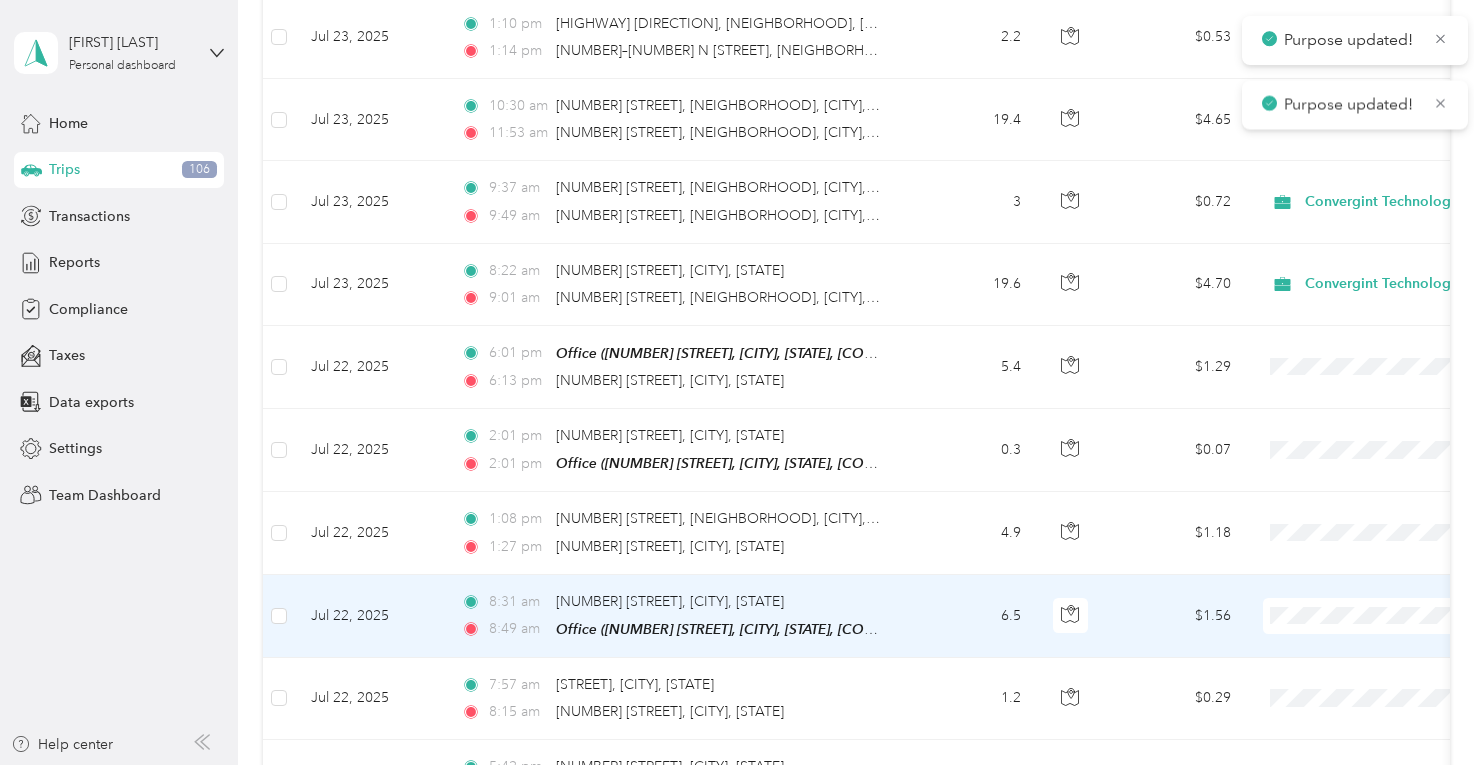 click on "Convergint Technologies" at bounding box center [1360, 626] 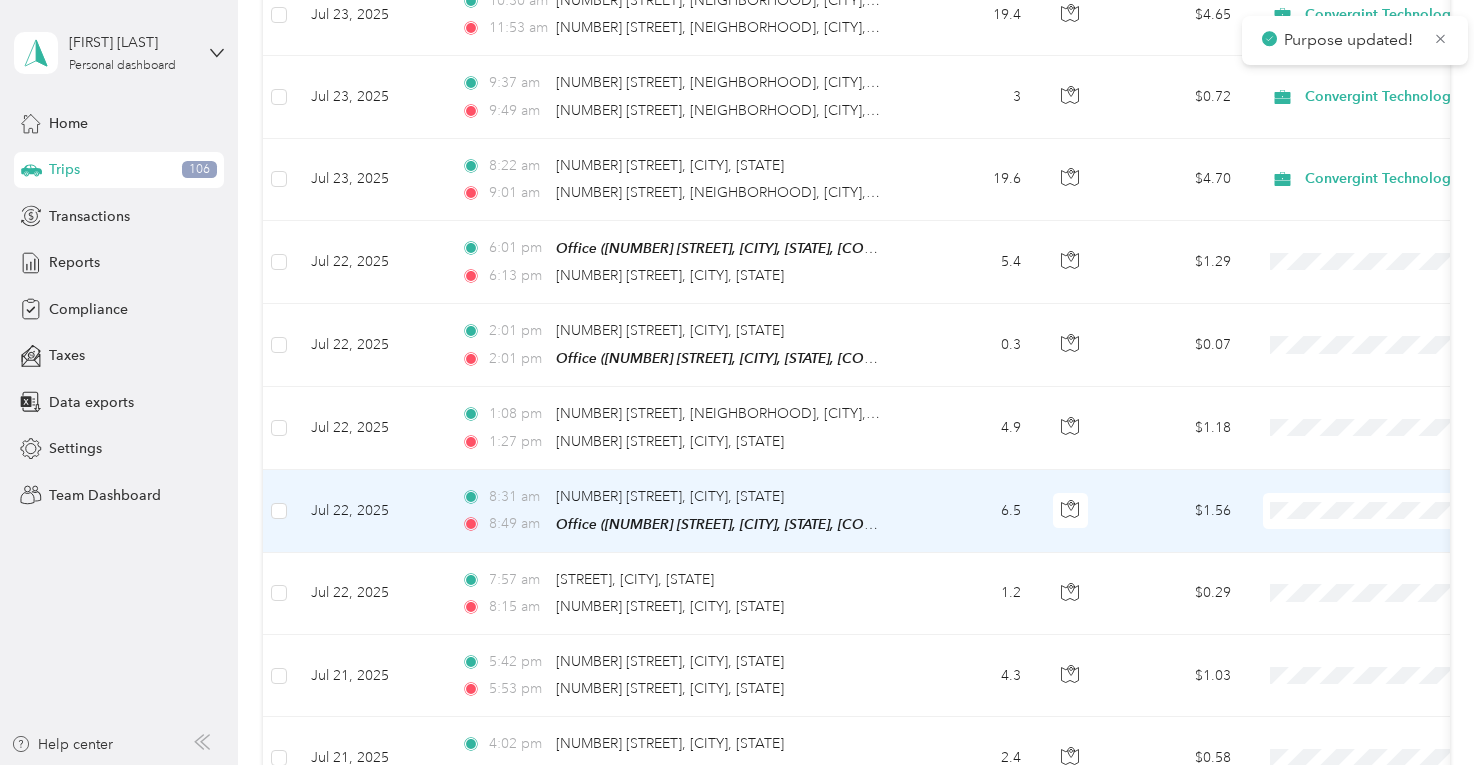 scroll, scrollTop: 3100, scrollLeft: 0, axis: vertical 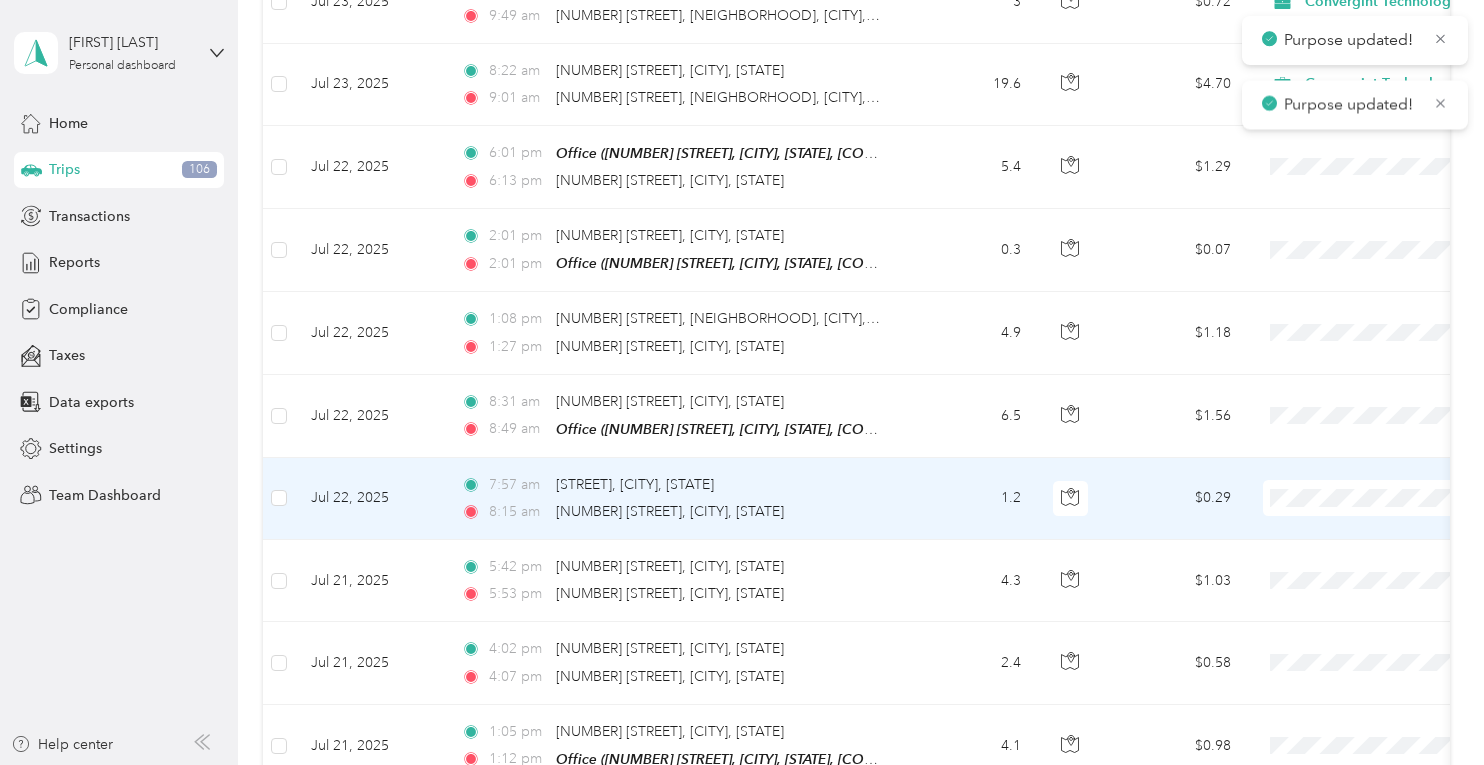 click at bounding box center (1387, 498) 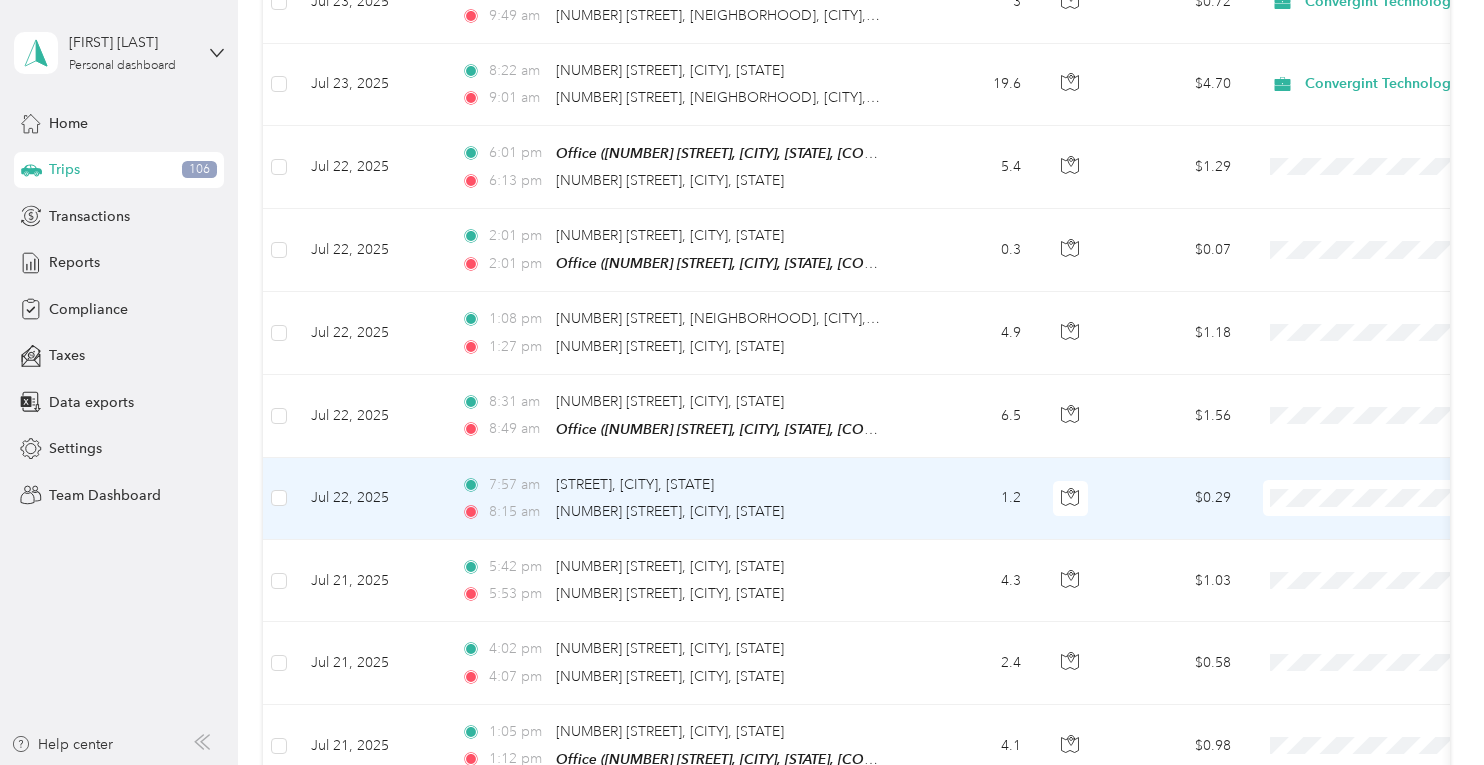 click on "Convergint Technologies" at bounding box center [1378, 508] 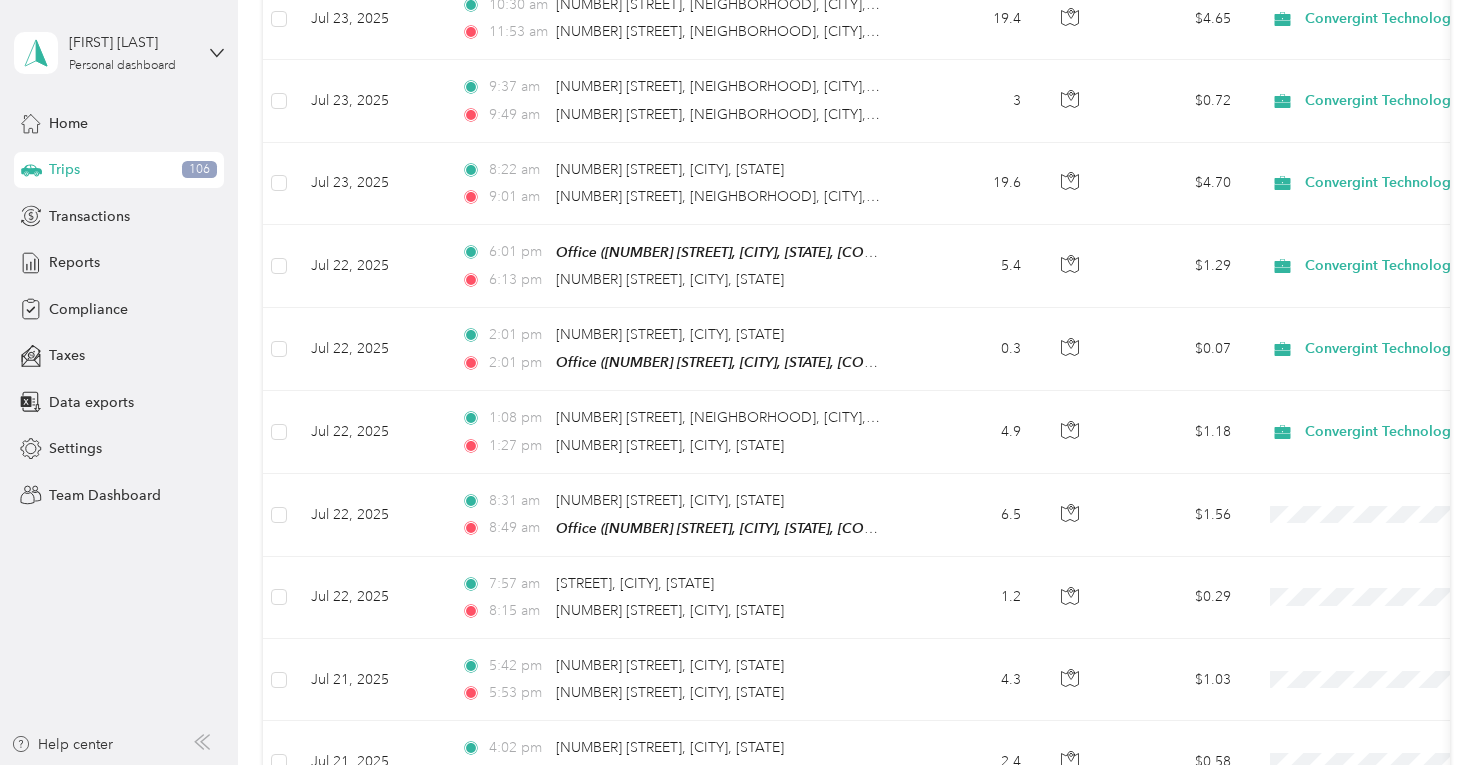 scroll, scrollTop: 3100, scrollLeft: 0, axis: vertical 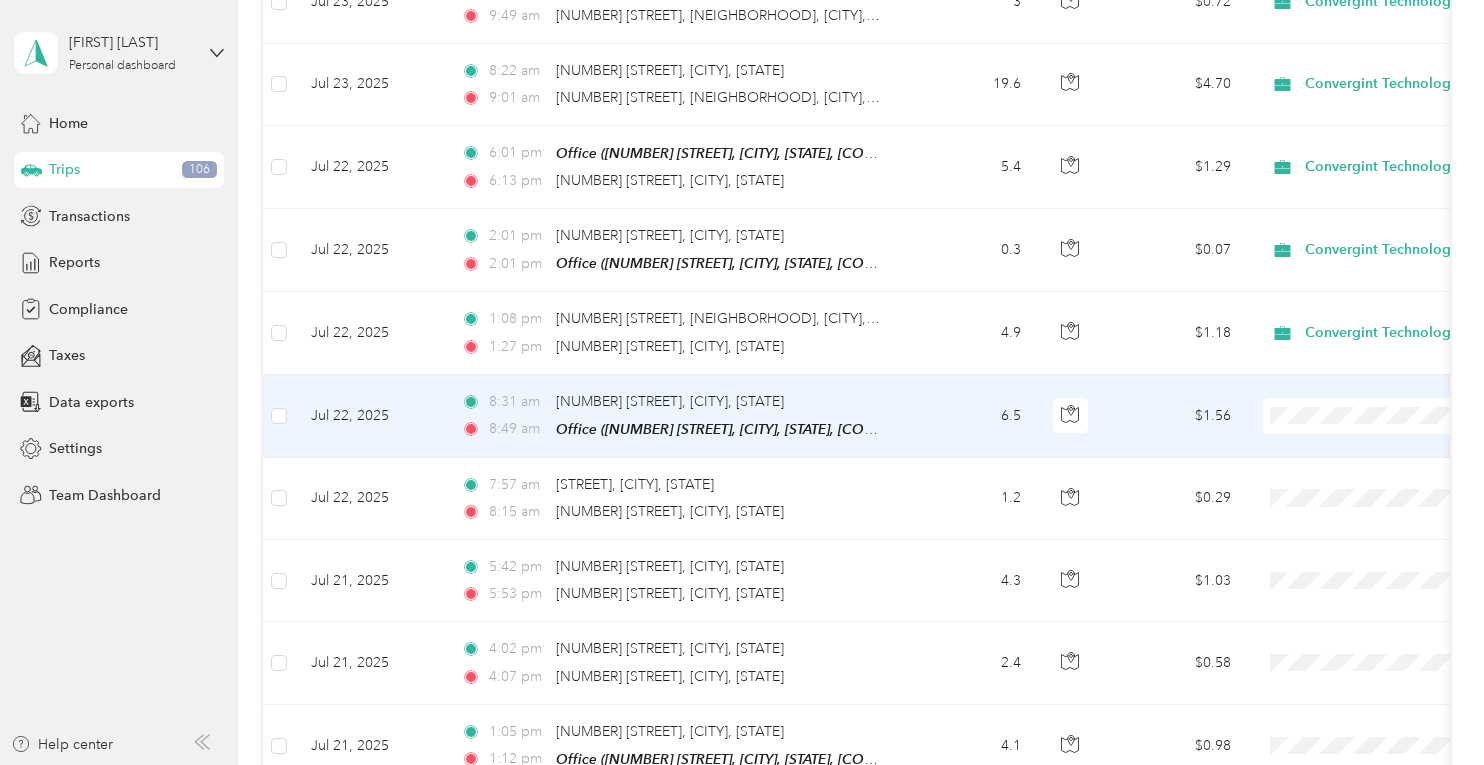 click at bounding box center [1387, 416] 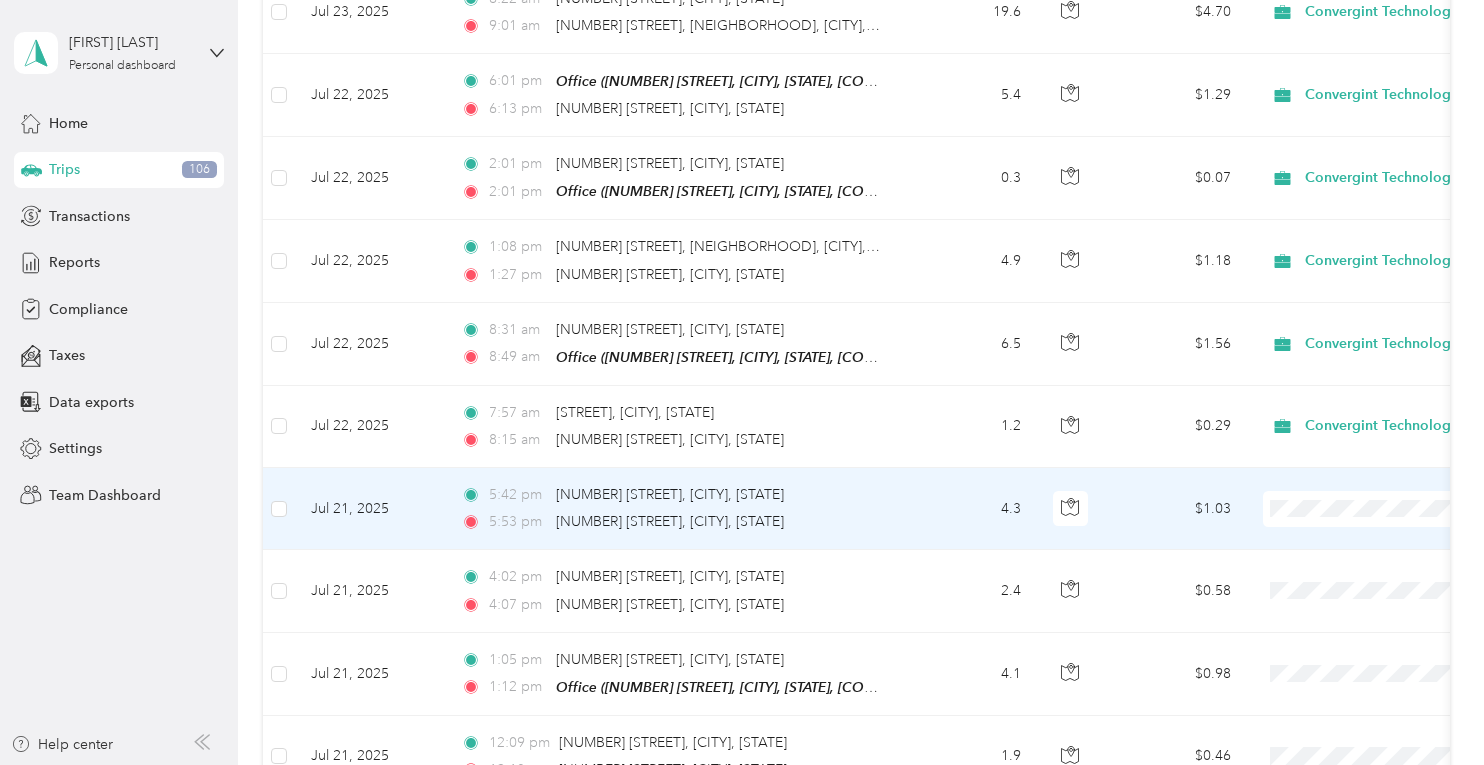 scroll, scrollTop: 3200, scrollLeft: 0, axis: vertical 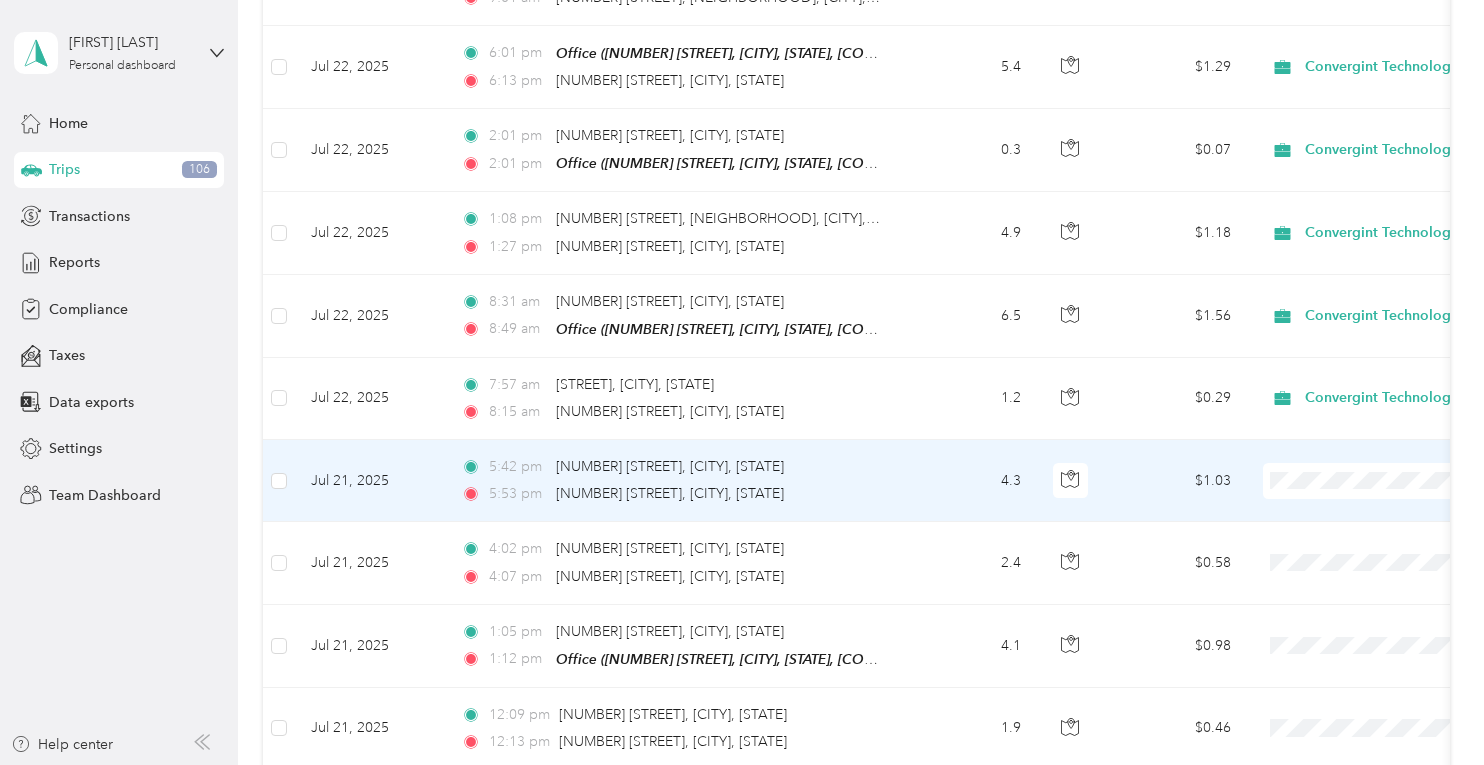 click on "Convergint Technologies Personal" at bounding box center [1360, 508] 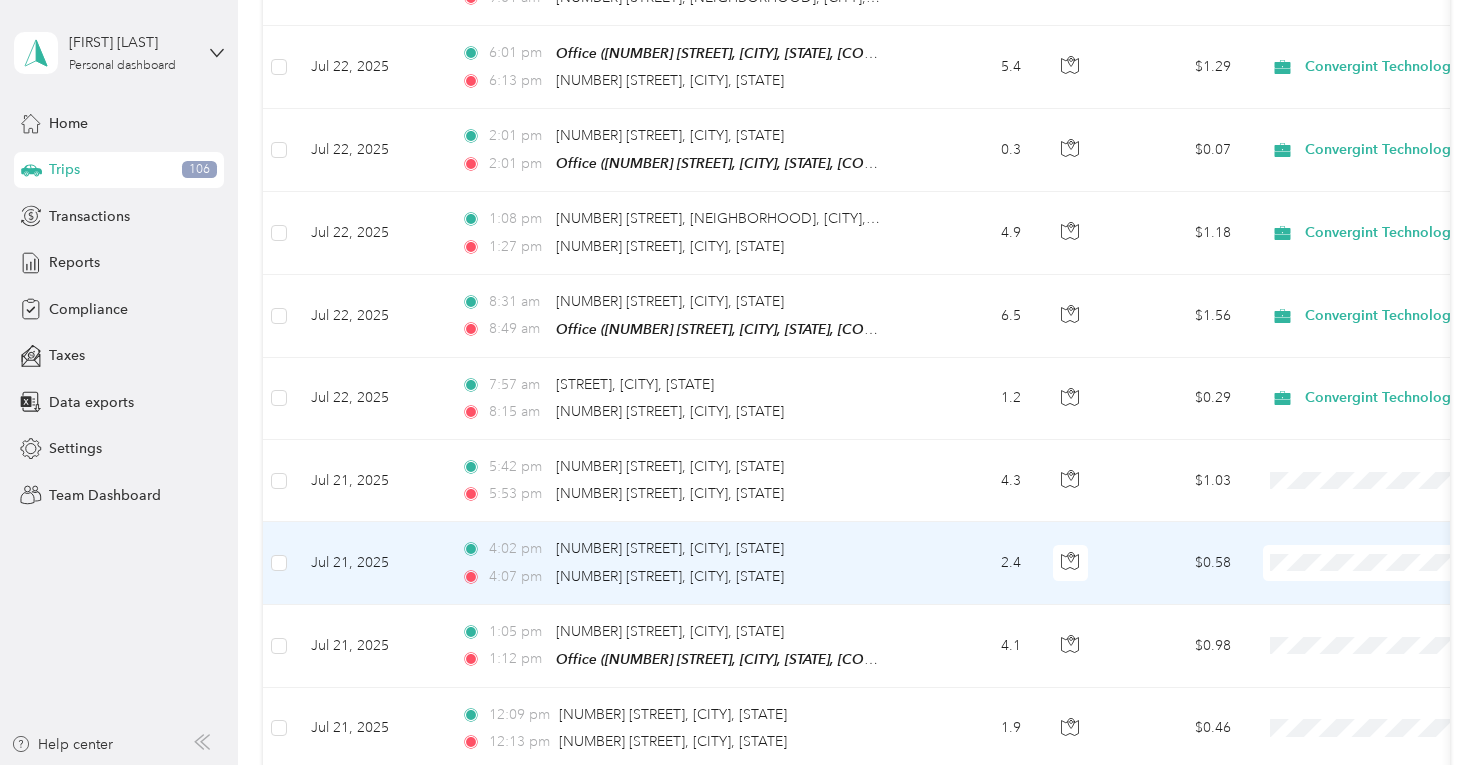 click on "Convergint Technologies" at bounding box center (1360, 572) 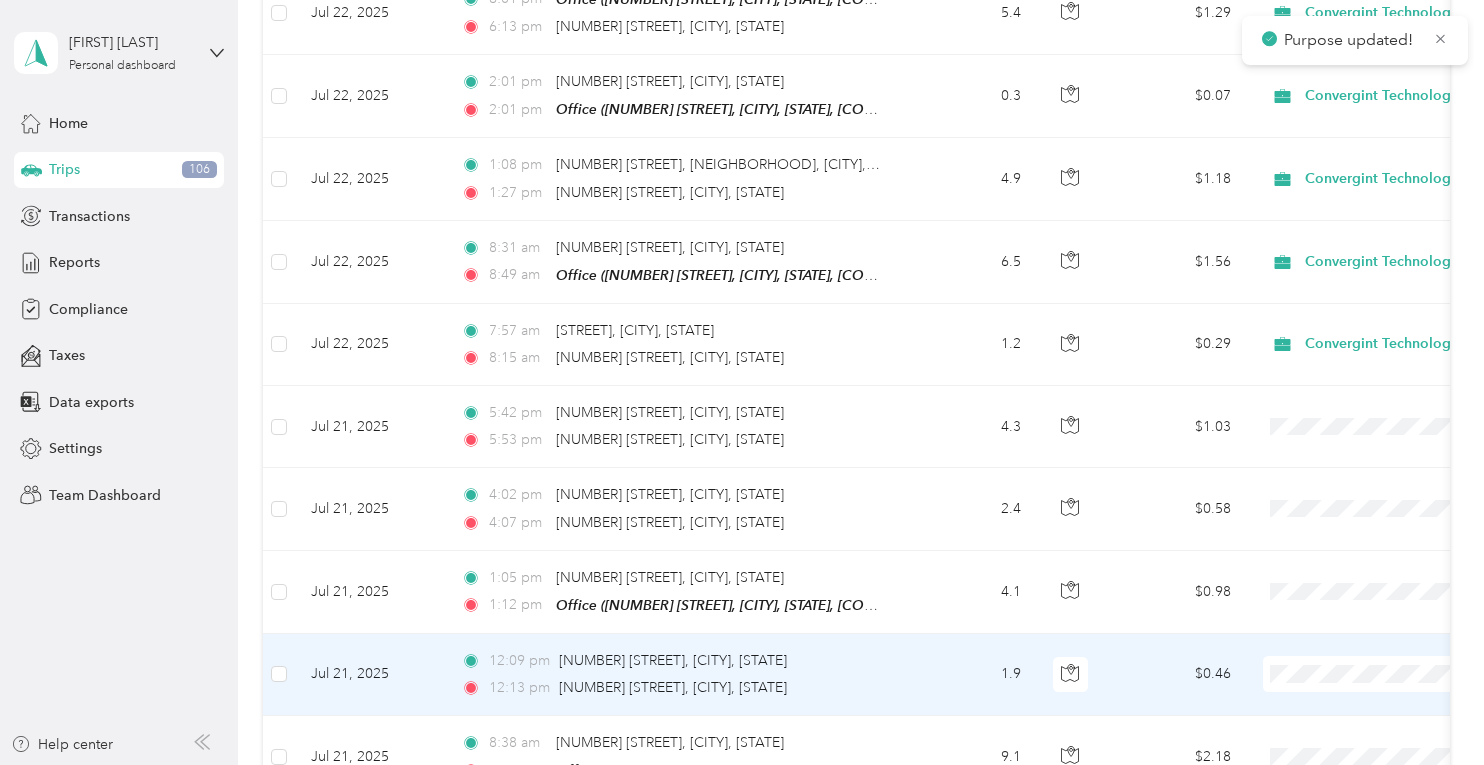 scroll, scrollTop: 3400, scrollLeft: 0, axis: vertical 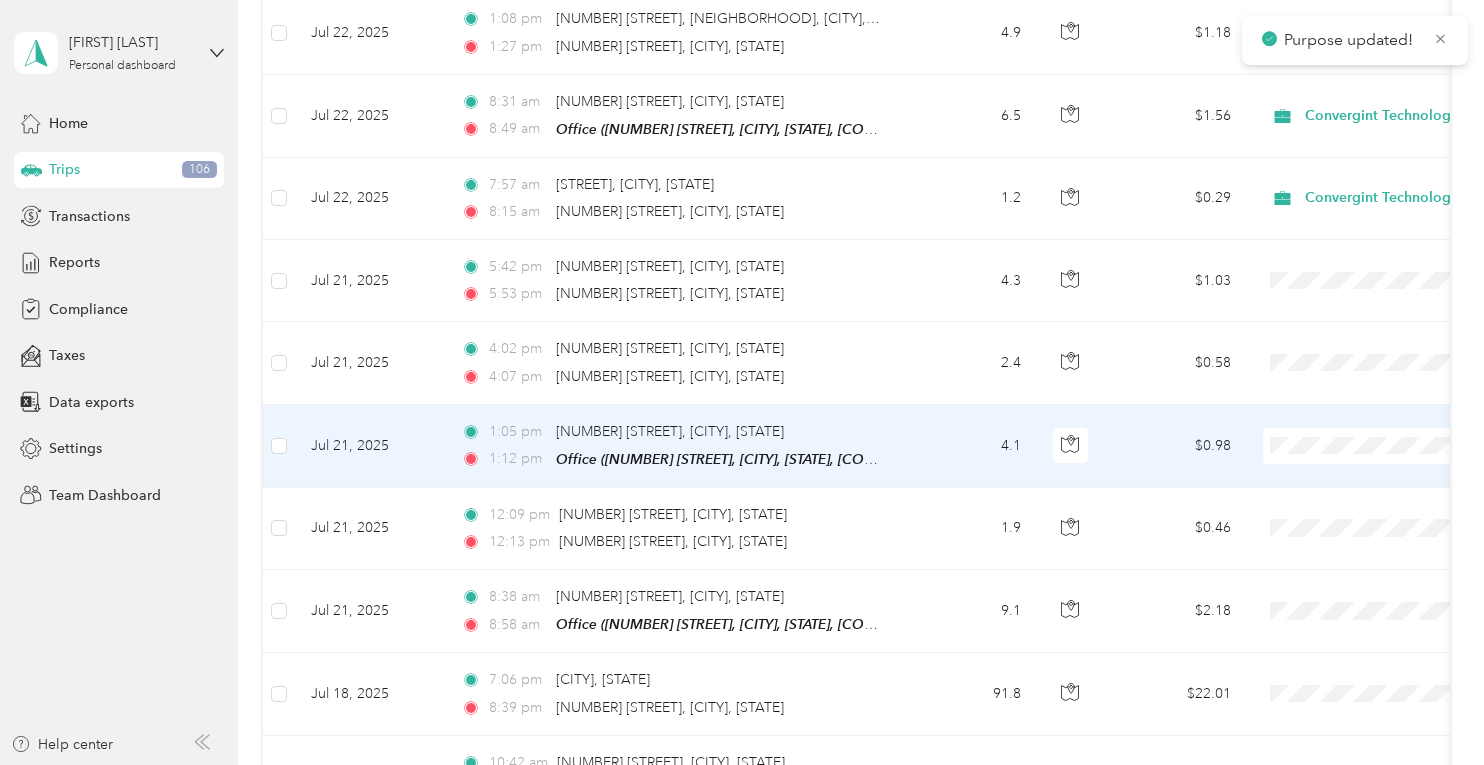 click at bounding box center [1387, 446] 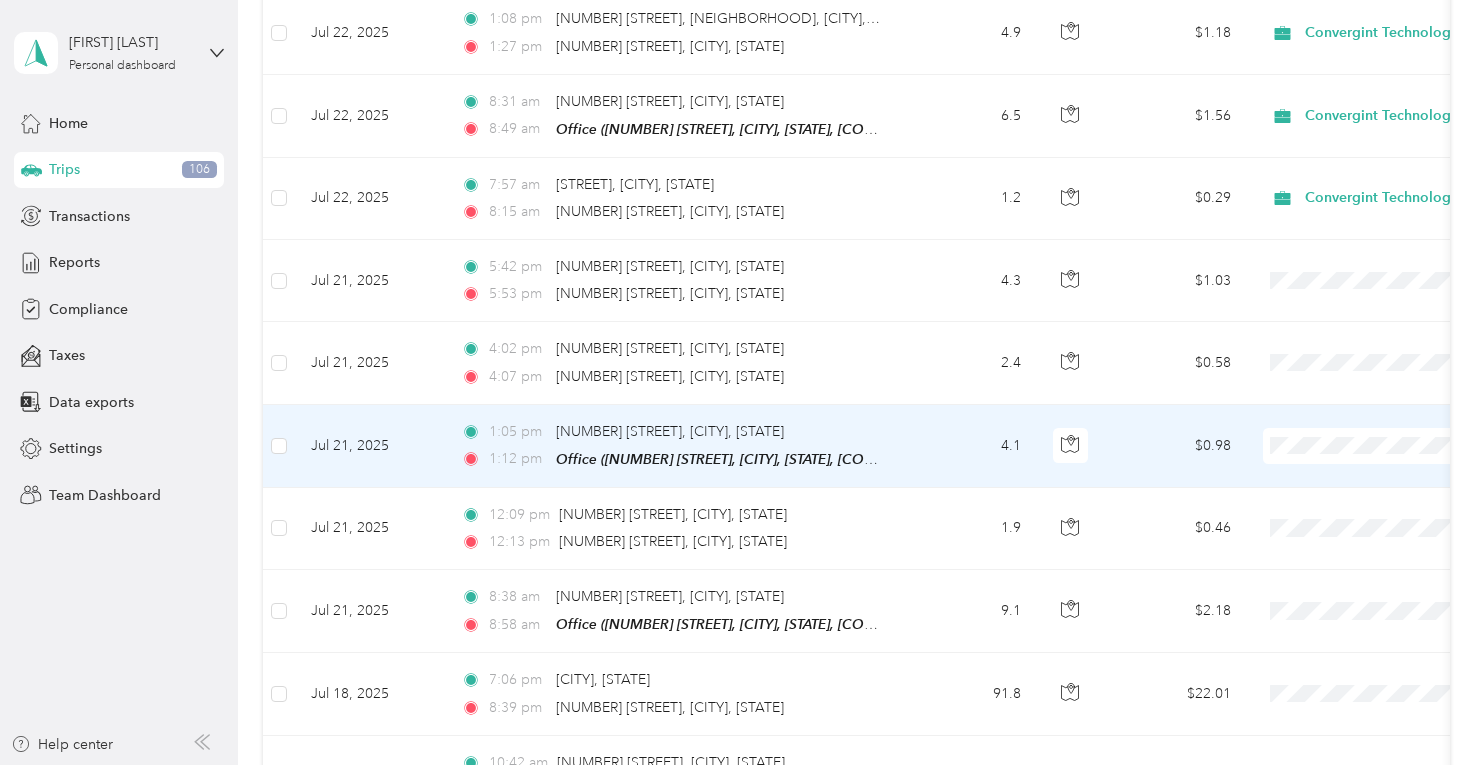 click on "Convergint Technologies" at bounding box center (1378, 454) 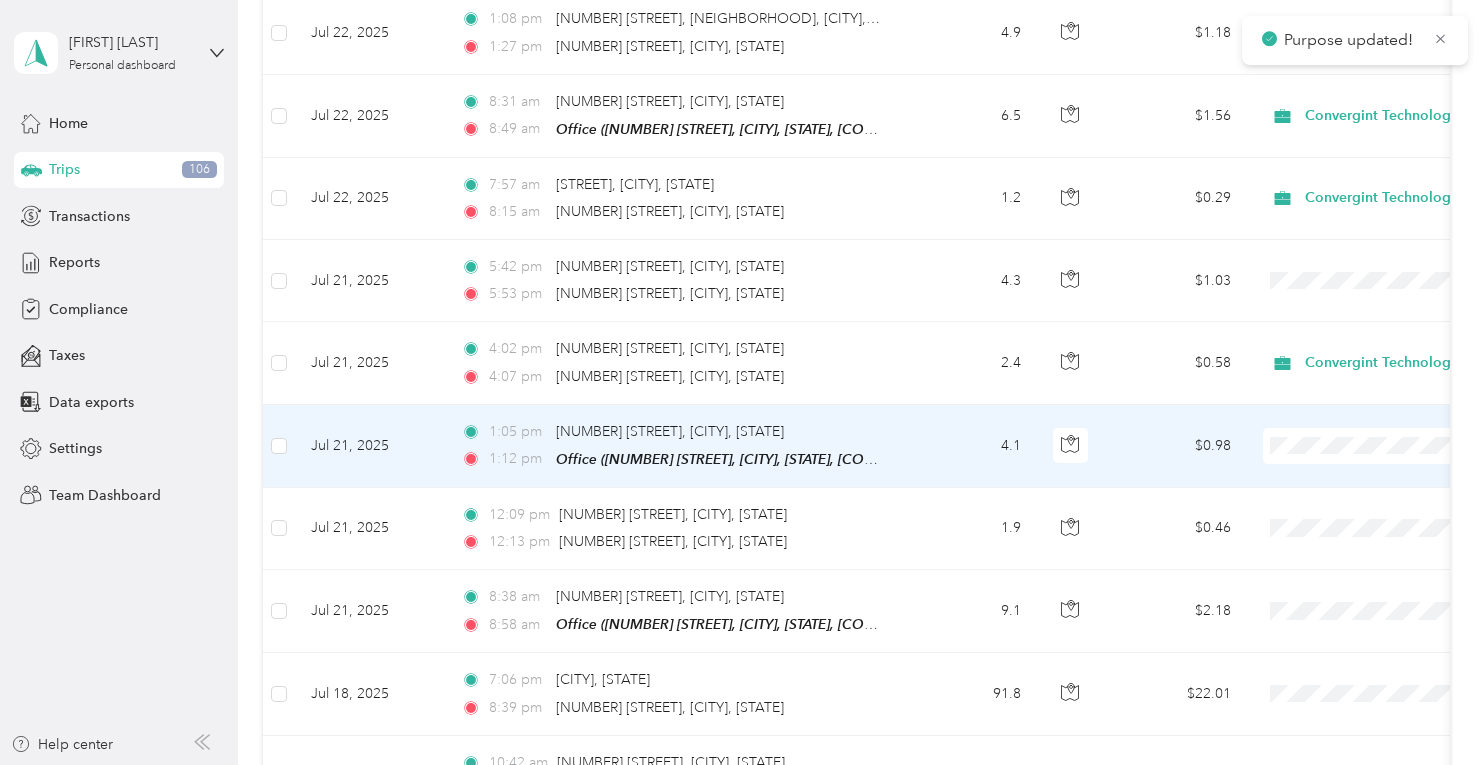 scroll, scrollTop: 3500, scrollLeft: 0, axis: vertical 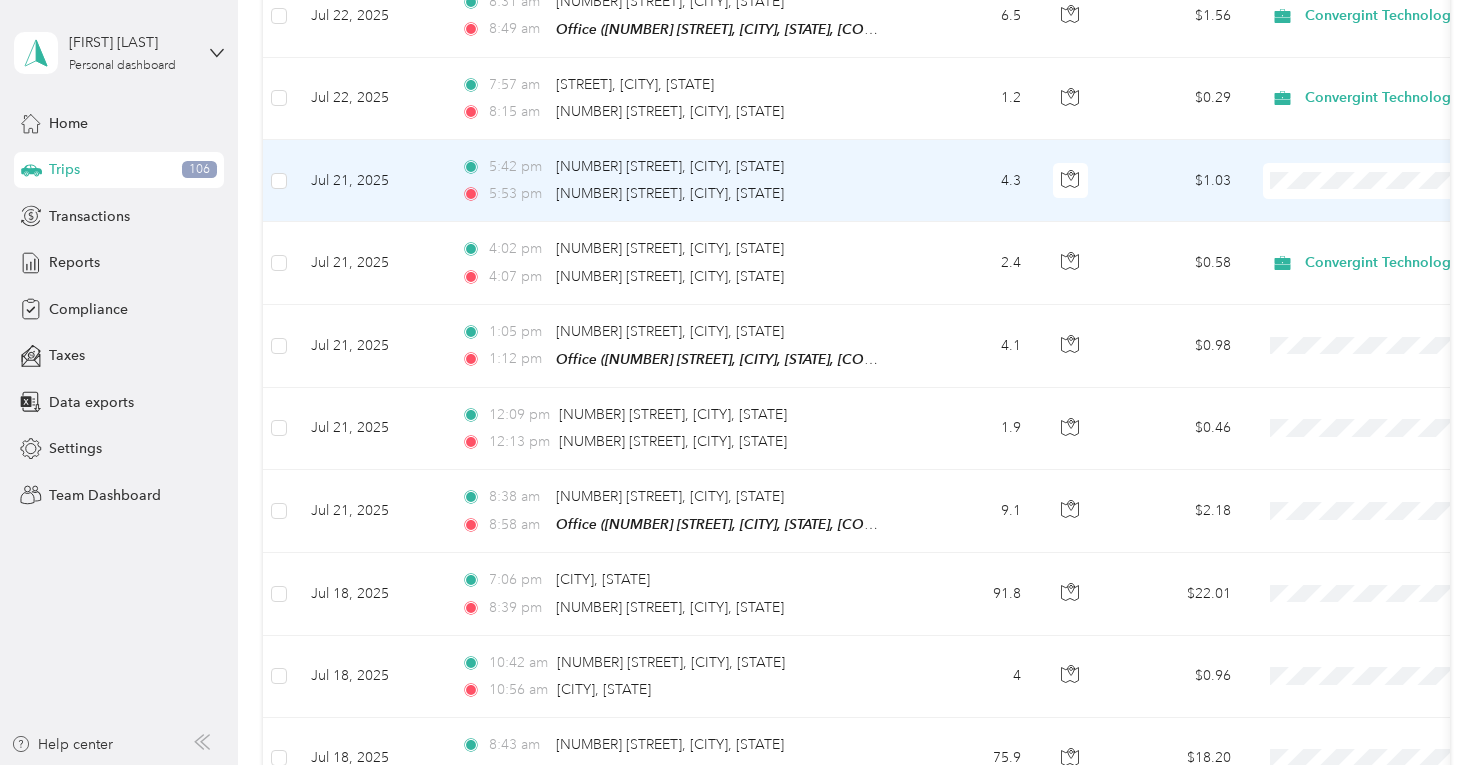 click at bounding box center [1387, 181] 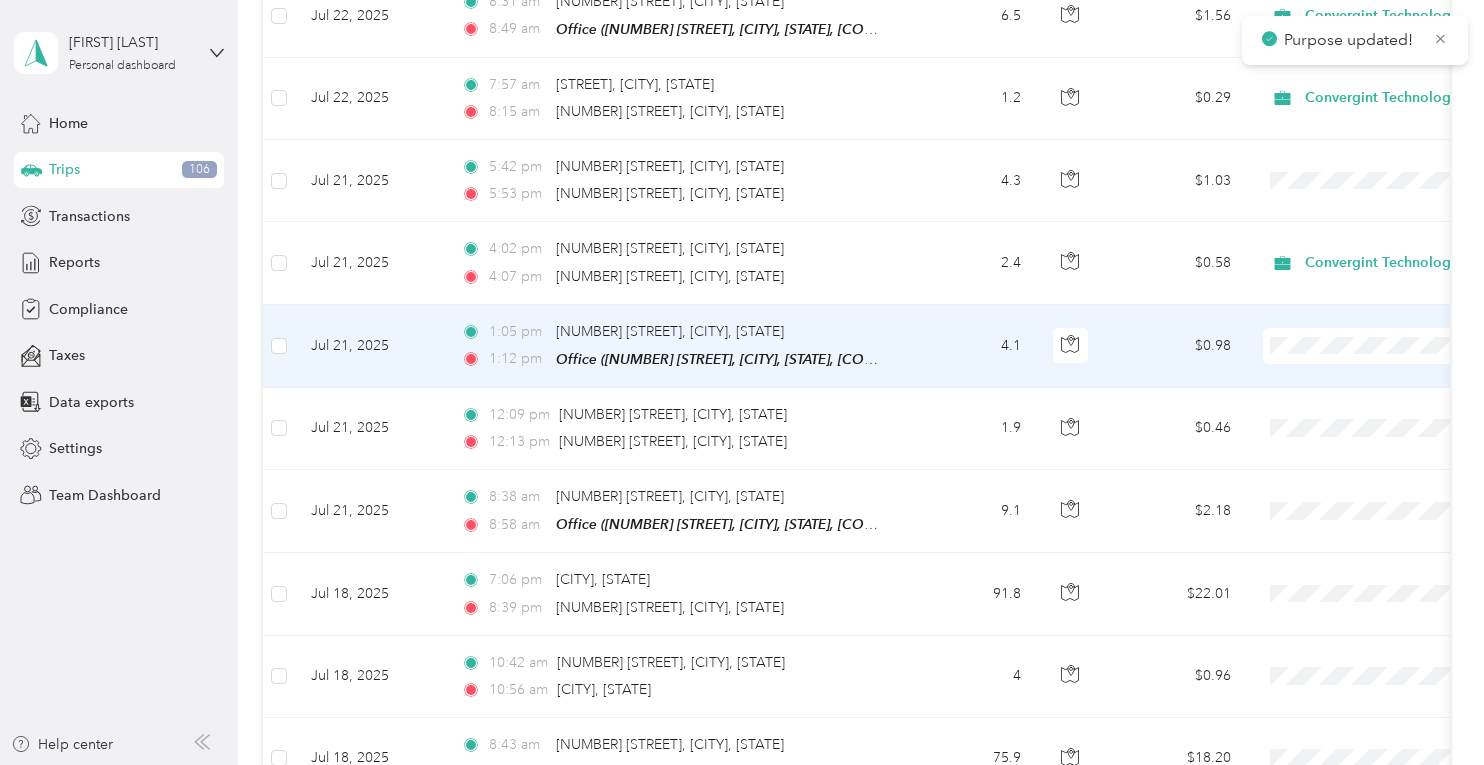 click at bounding box center [1387, 346] 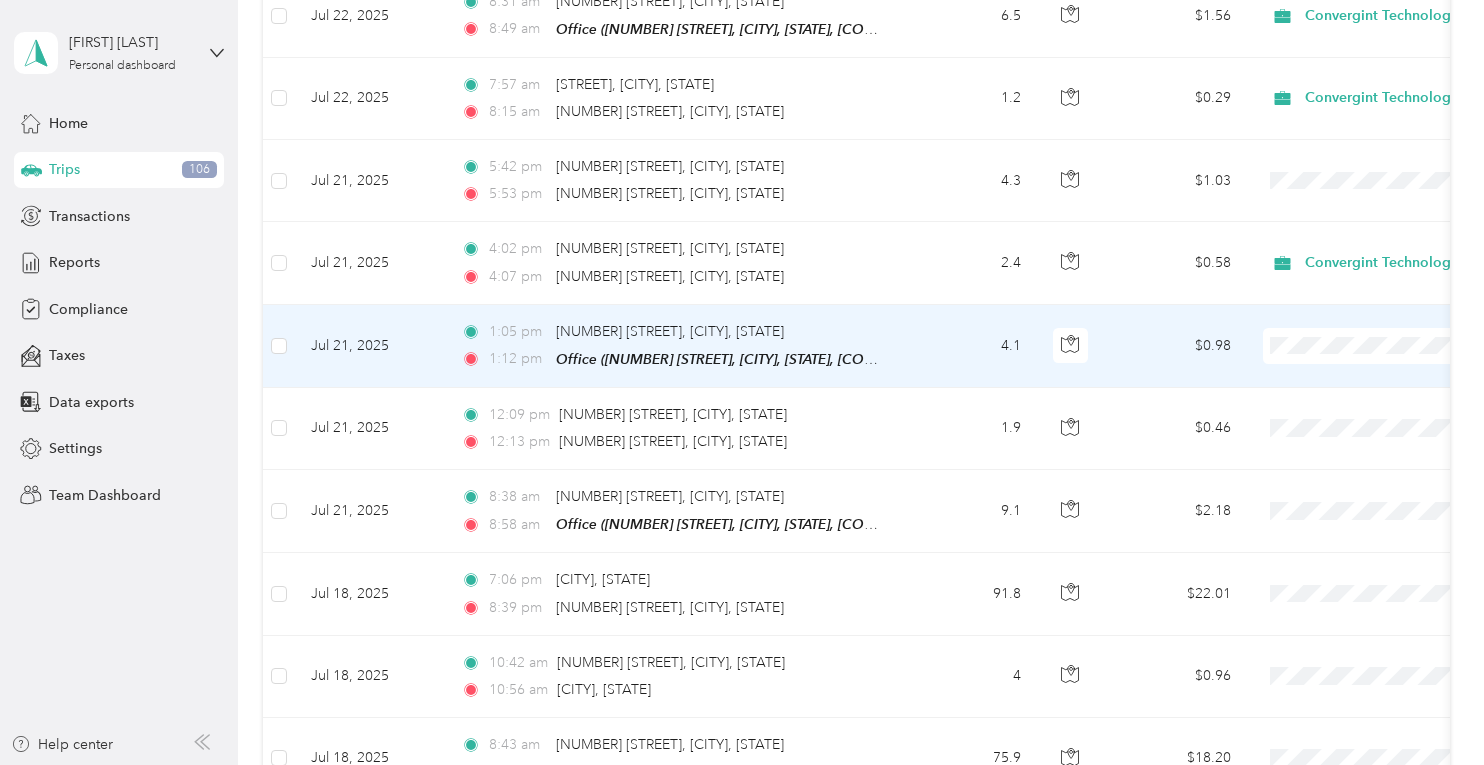 click on "Convergint Technologies" at bounding box center [1378, 354] 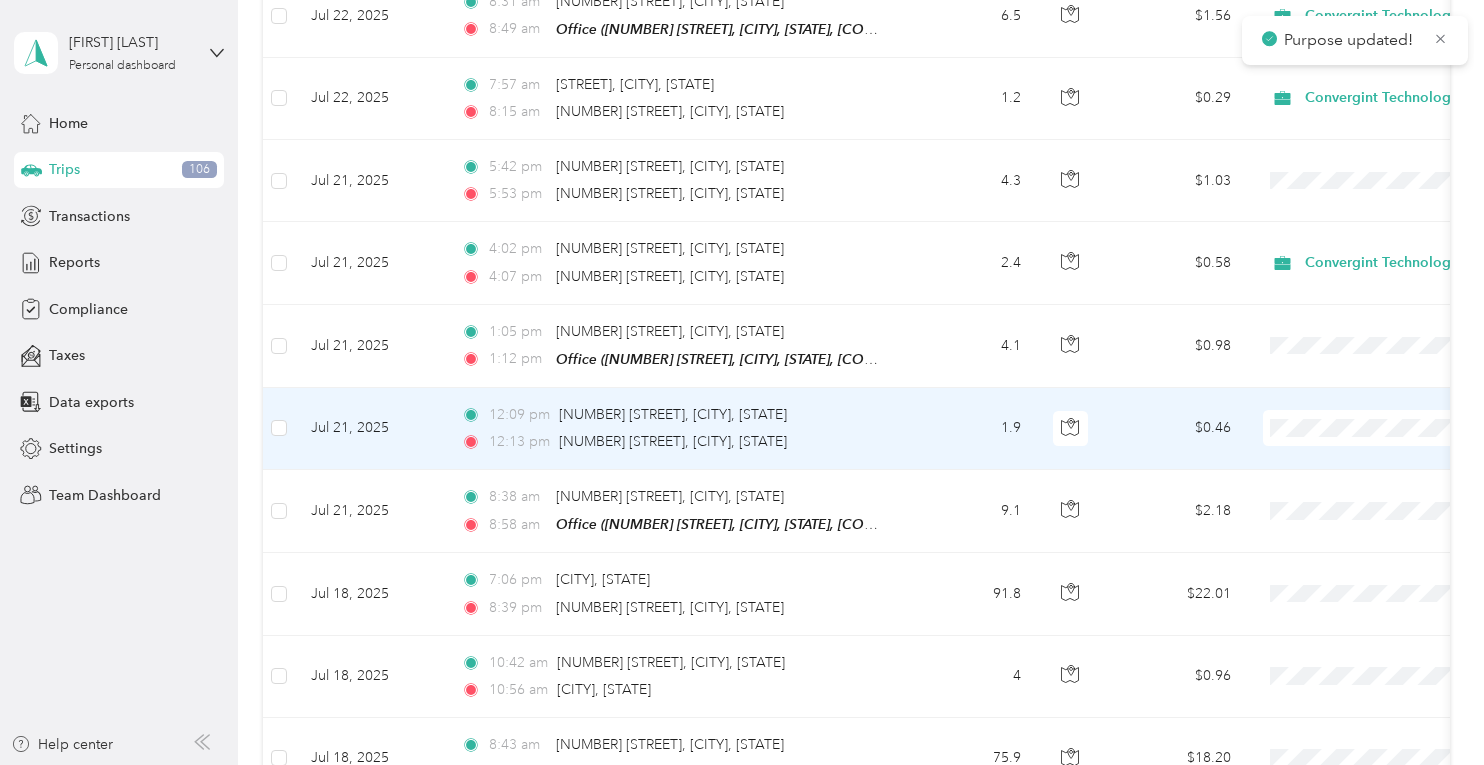 click on "Convergint Technologies" at bounding box center [1378, 436] 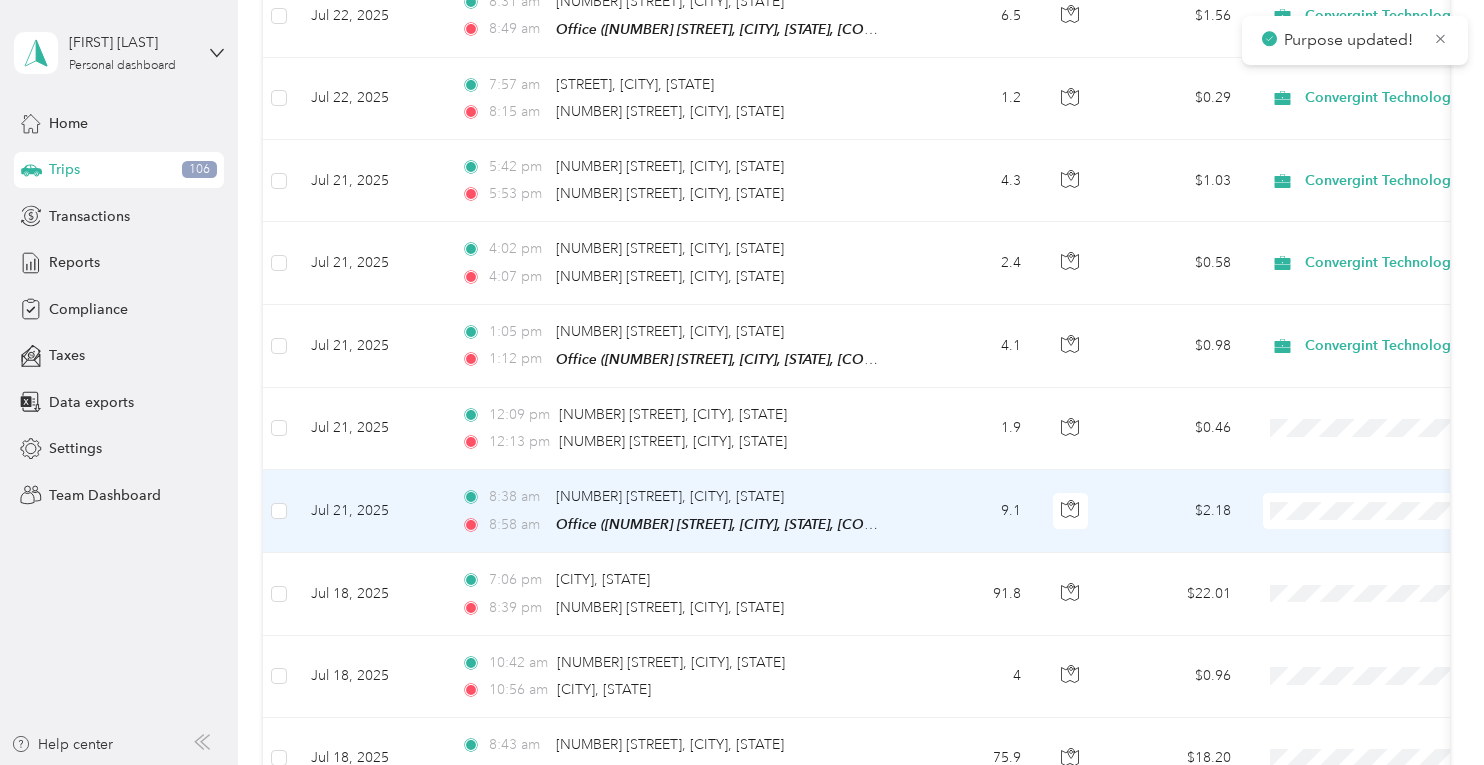click on "Convergint Technologies" at bounding box center [1360, 514] 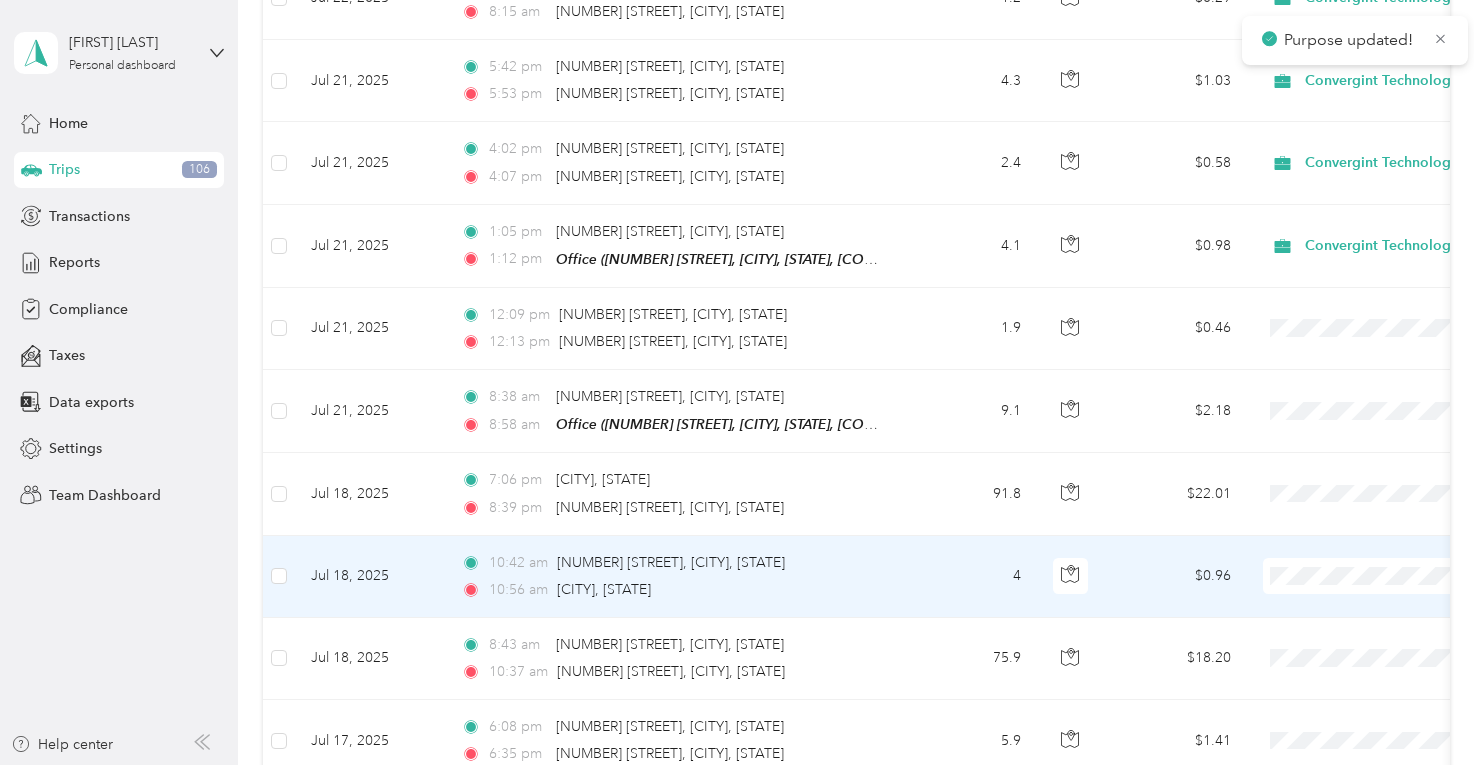scroll, scrollTop: 3700, scrollLeft: 0, axis: vertical 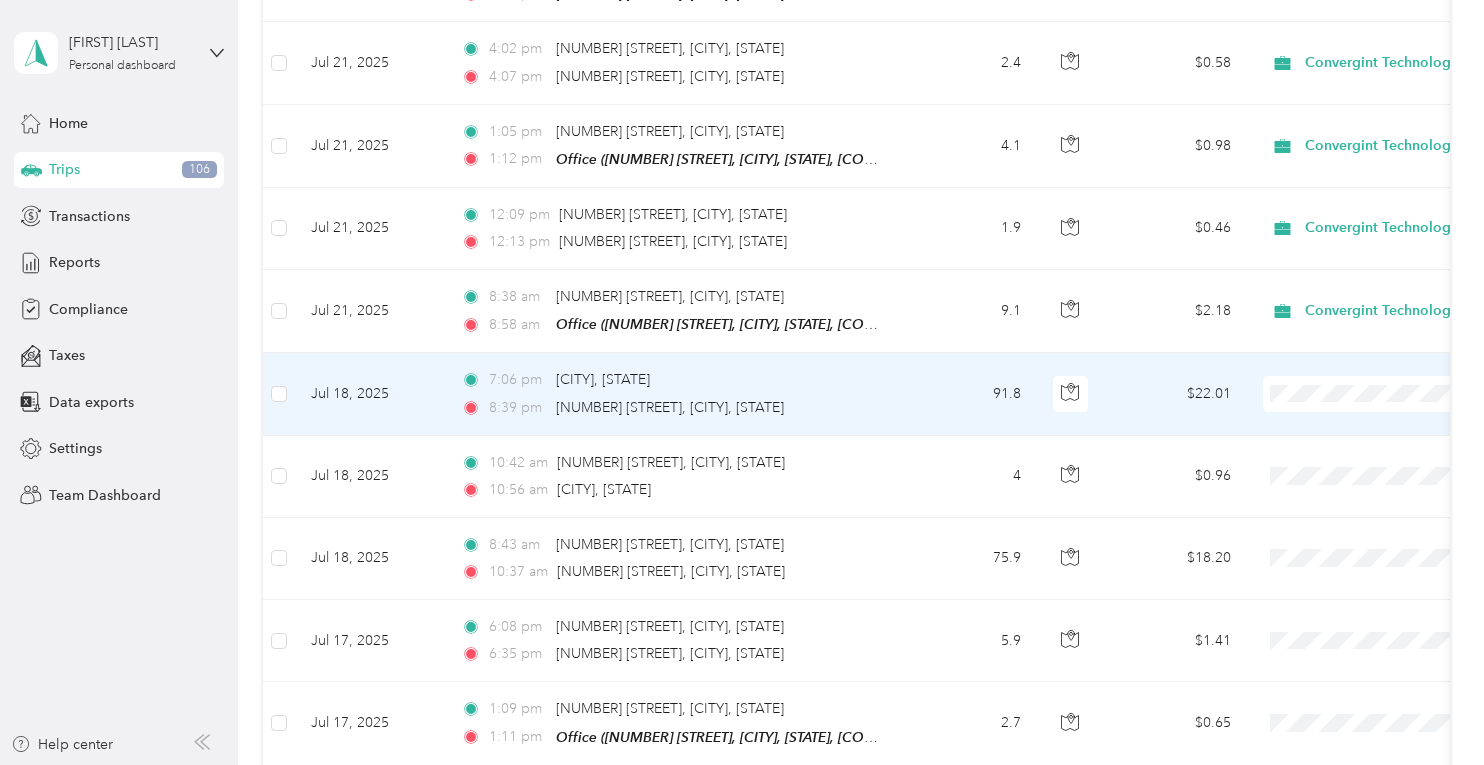 click on "Personal" at bounding box center (1378, 435) 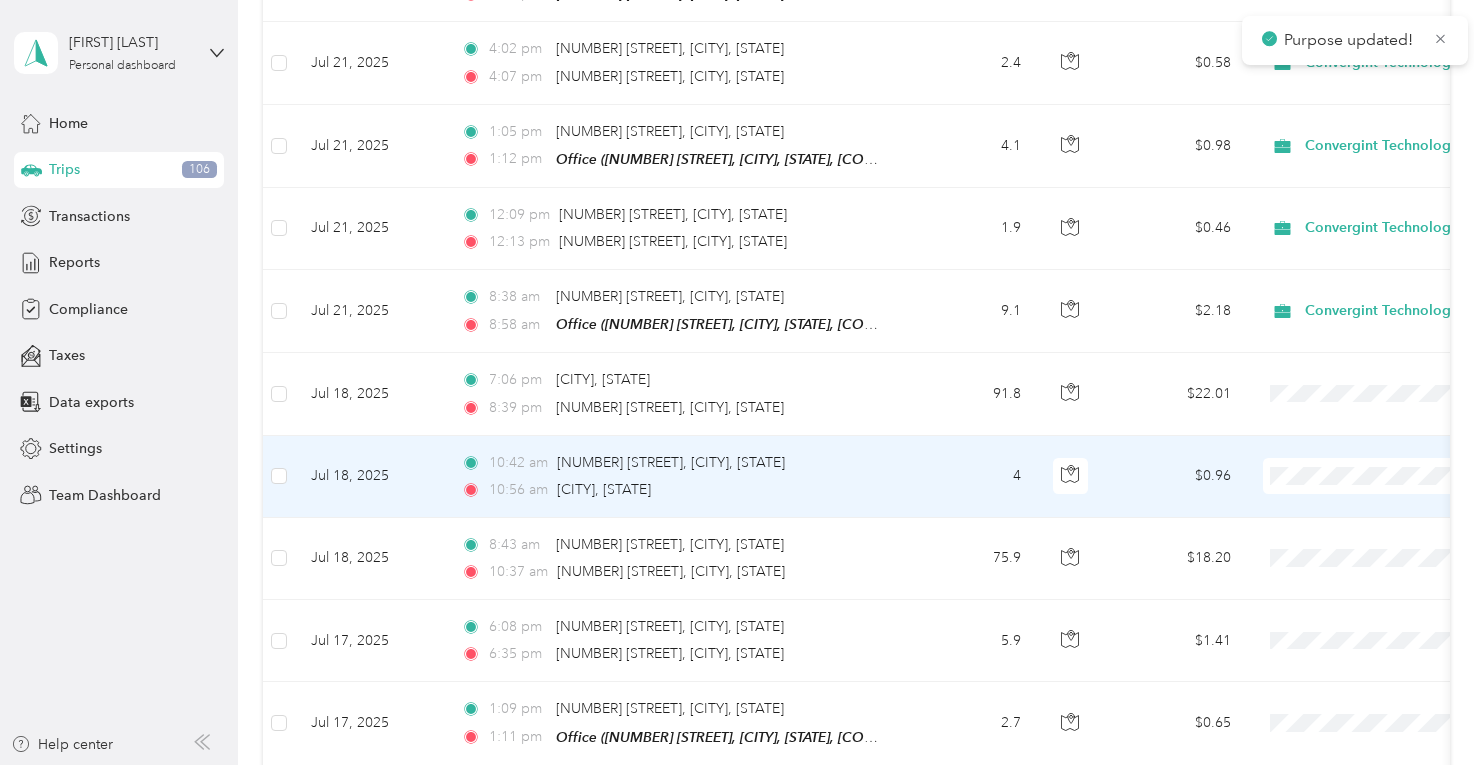 click at bounding box center (1387, 476) 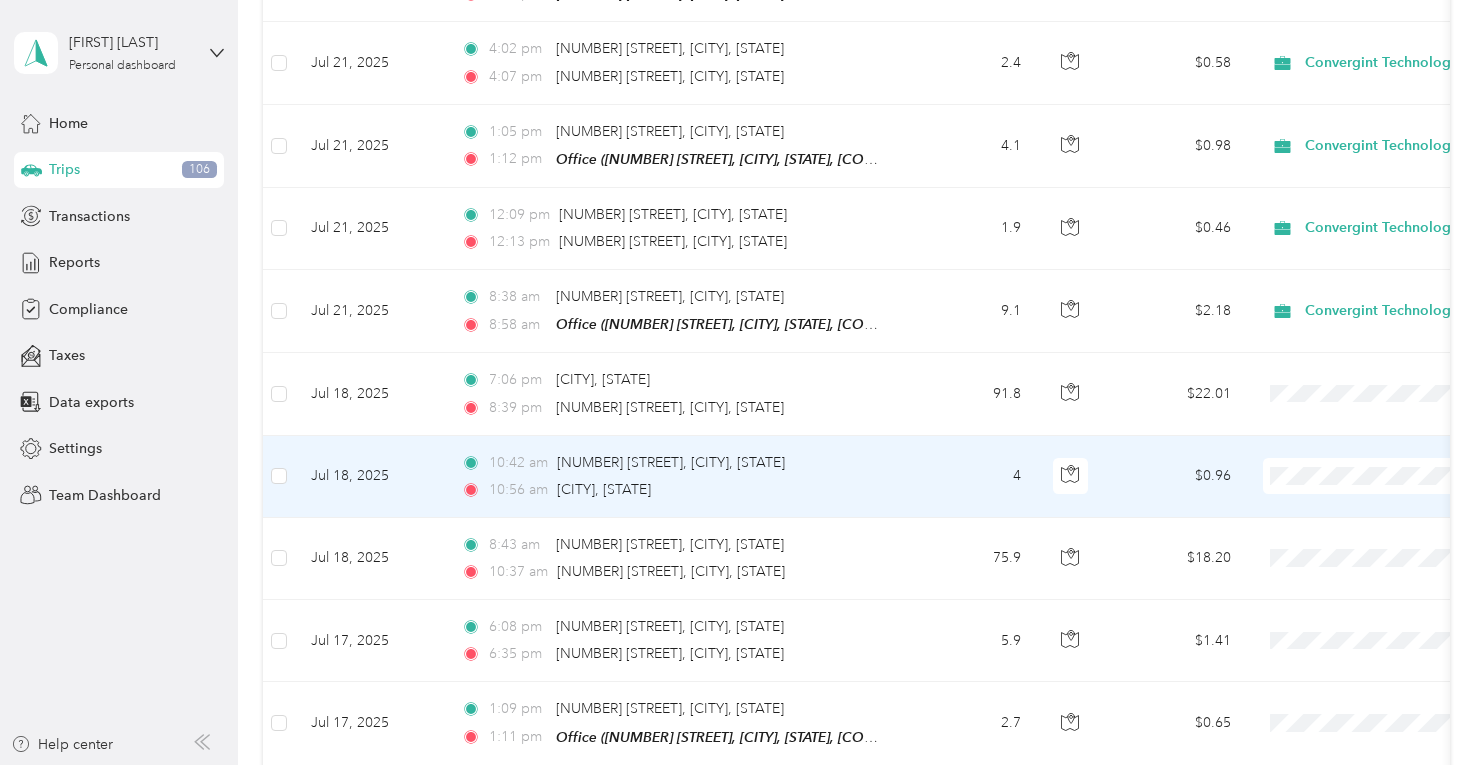 click on "Personal" at bounding box center [1360, 517] 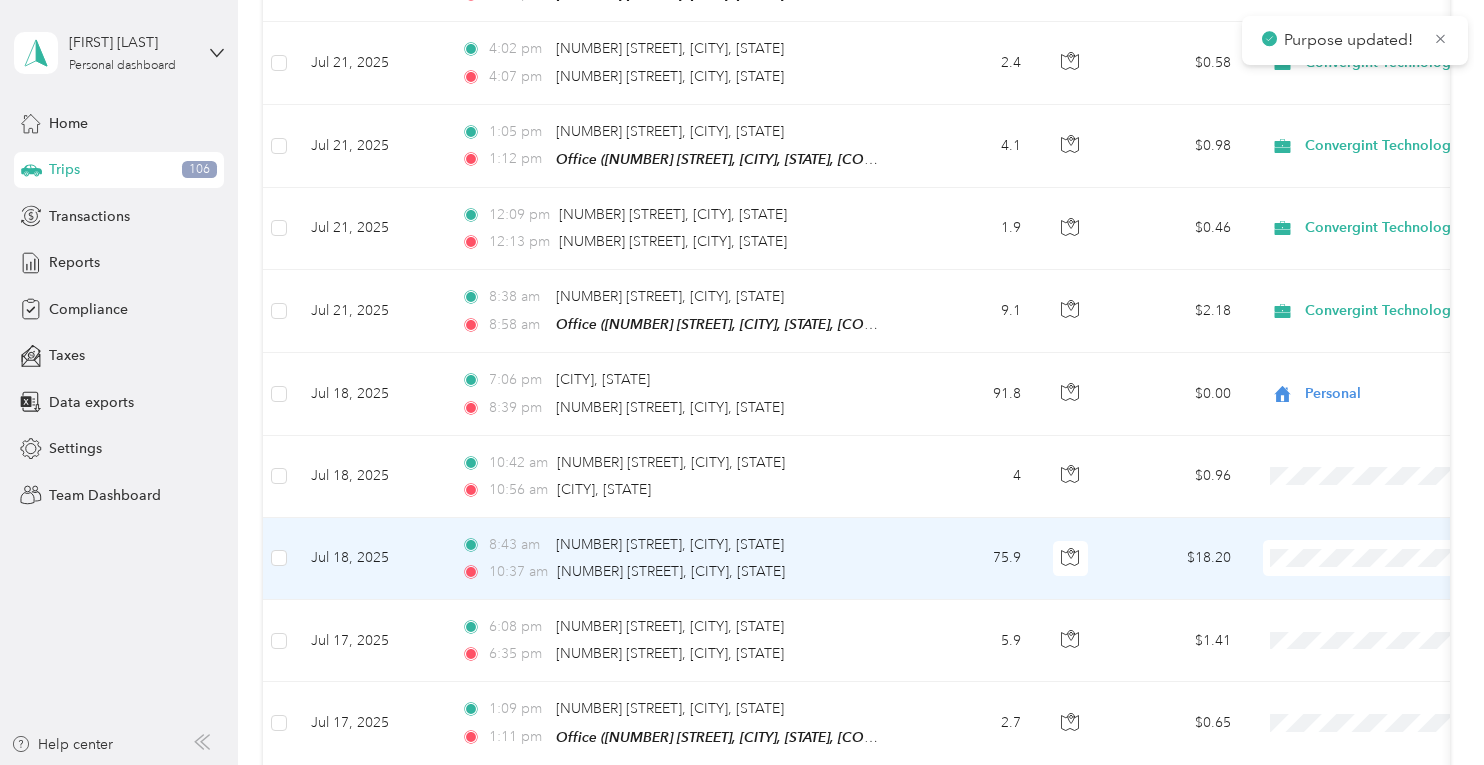 click on "Personal" at bounding box center [1378, 599] 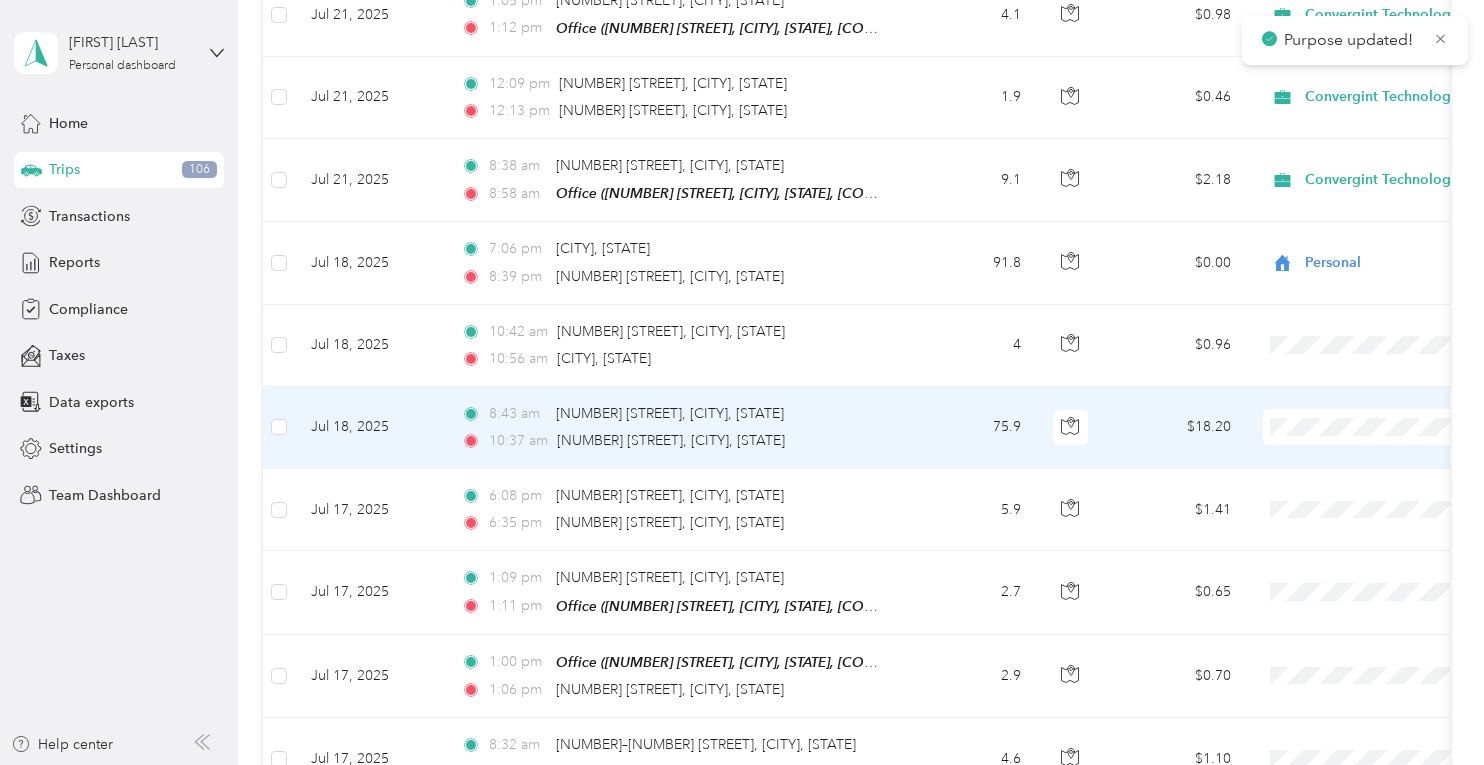 scroll, scrollTop: 3800, scrollLeft: 0, axis: vertical 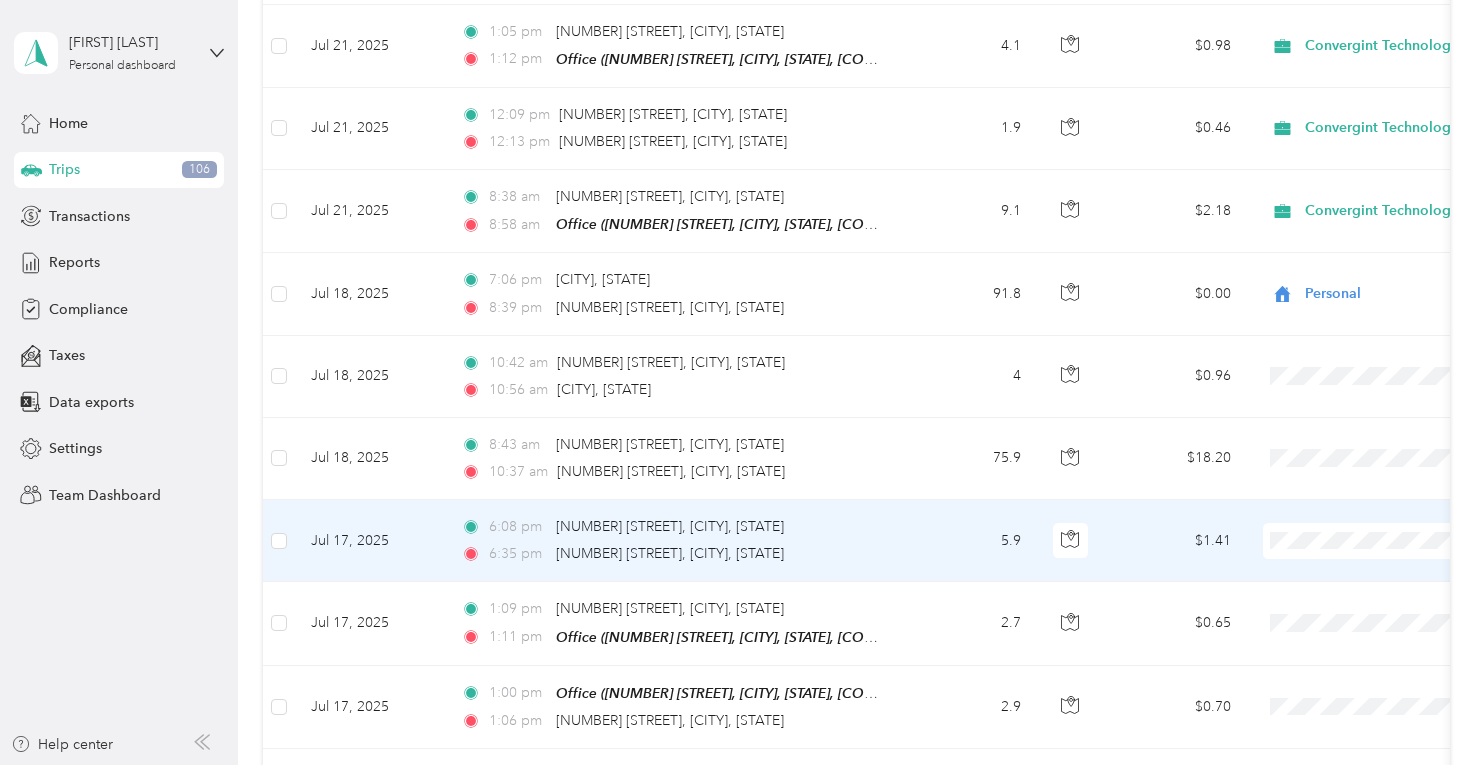 click at bounding box center (1387, 541) 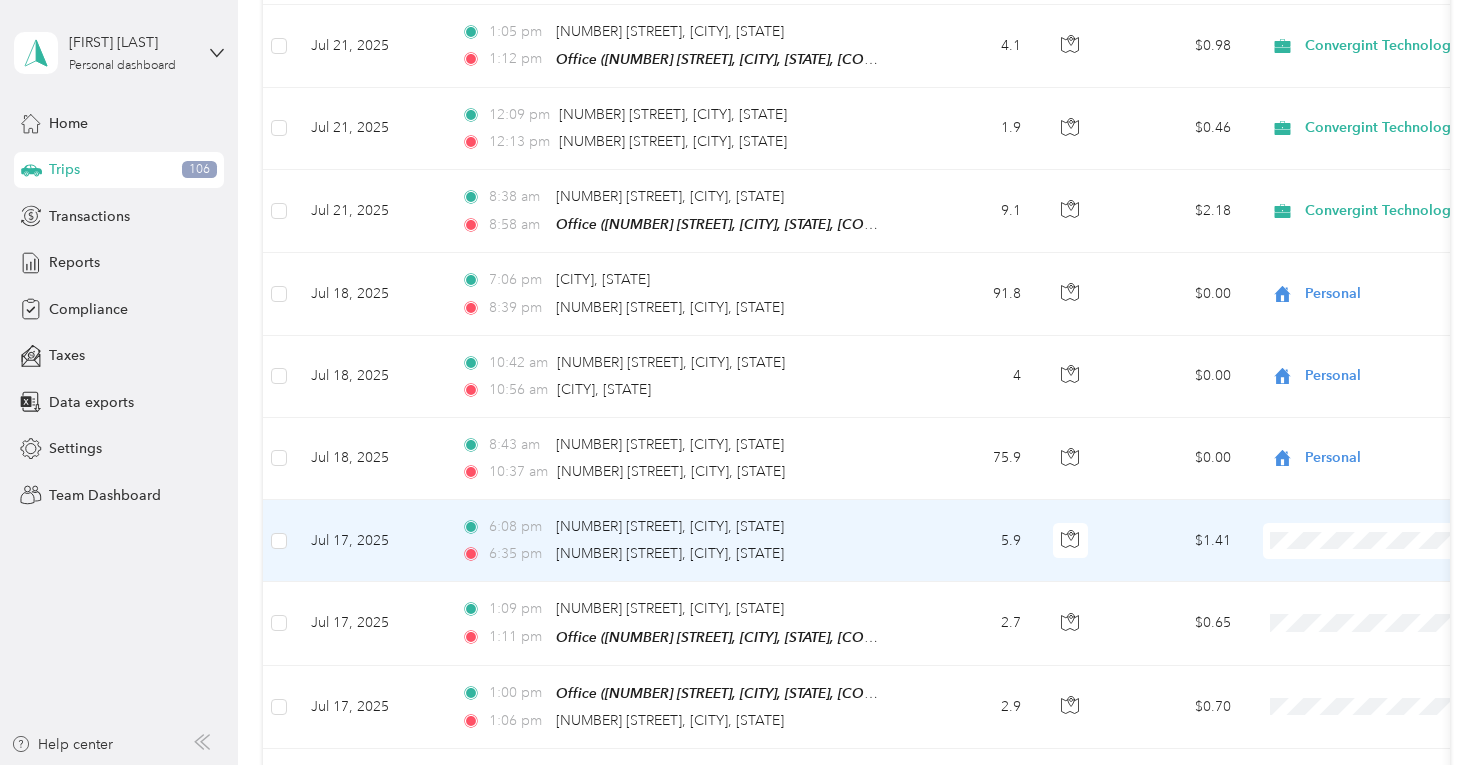 click on "Convergint Technologies" at bounding box center [1378, 546] 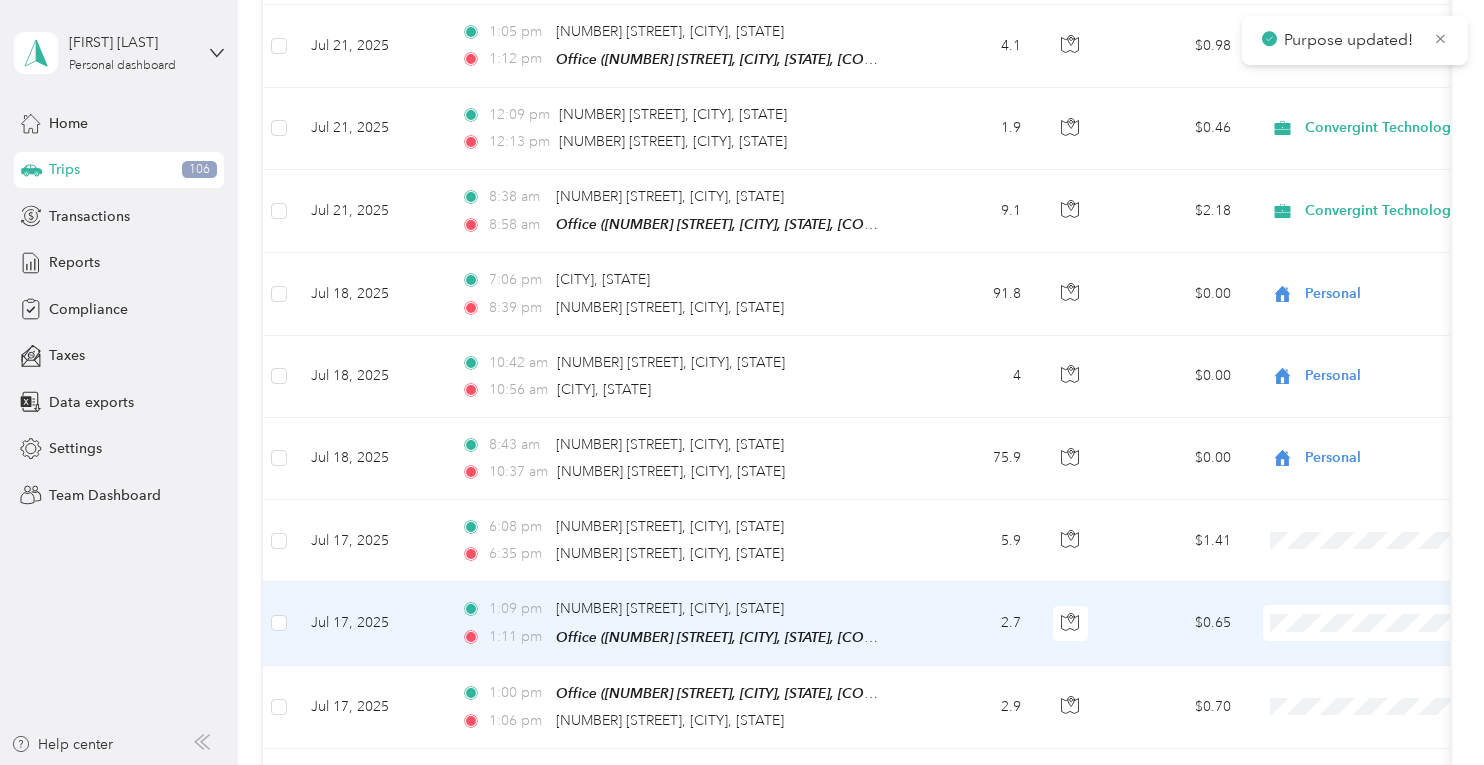 click at bounding box center [1387, 623] 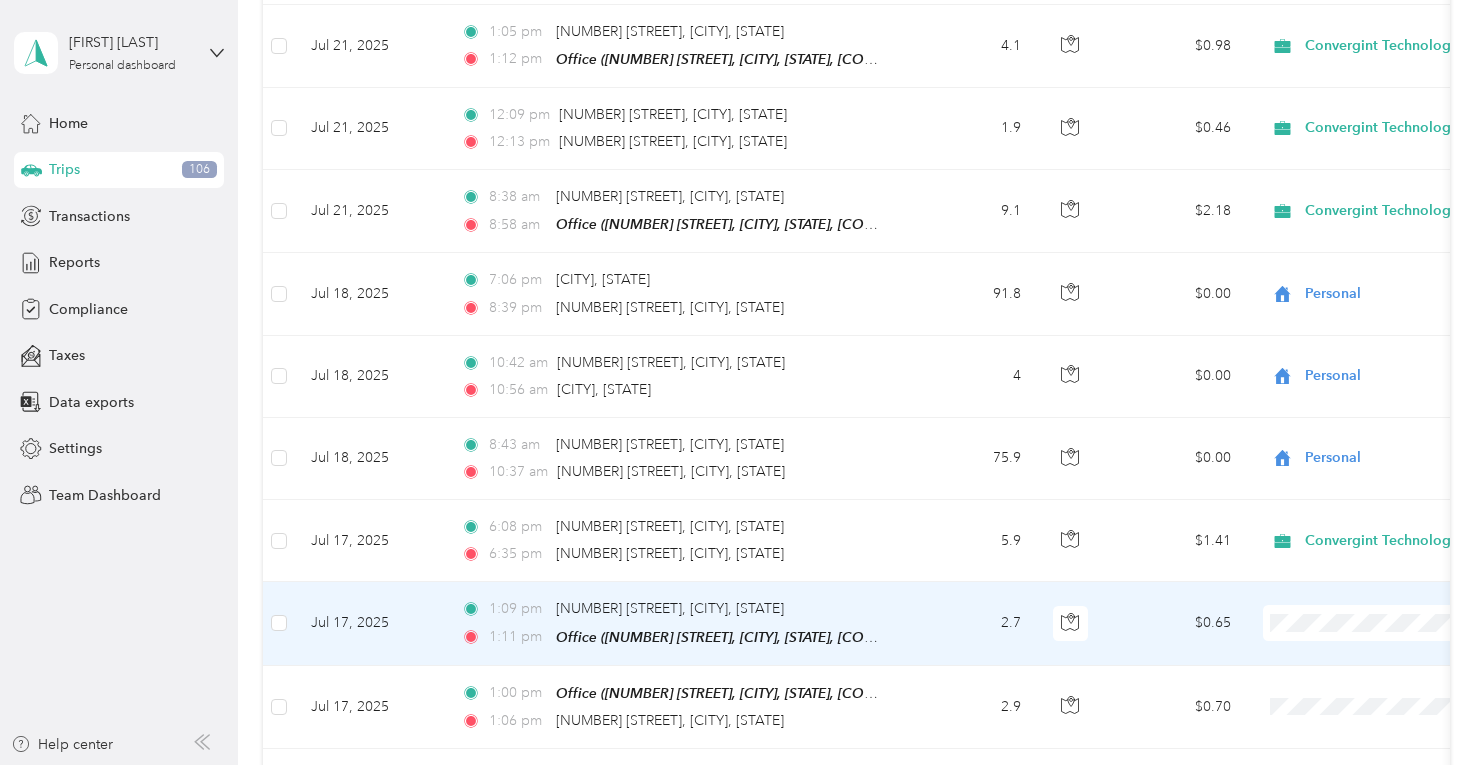 click on "Convergint Technologies Personal" at bounding box center [1360, 643] 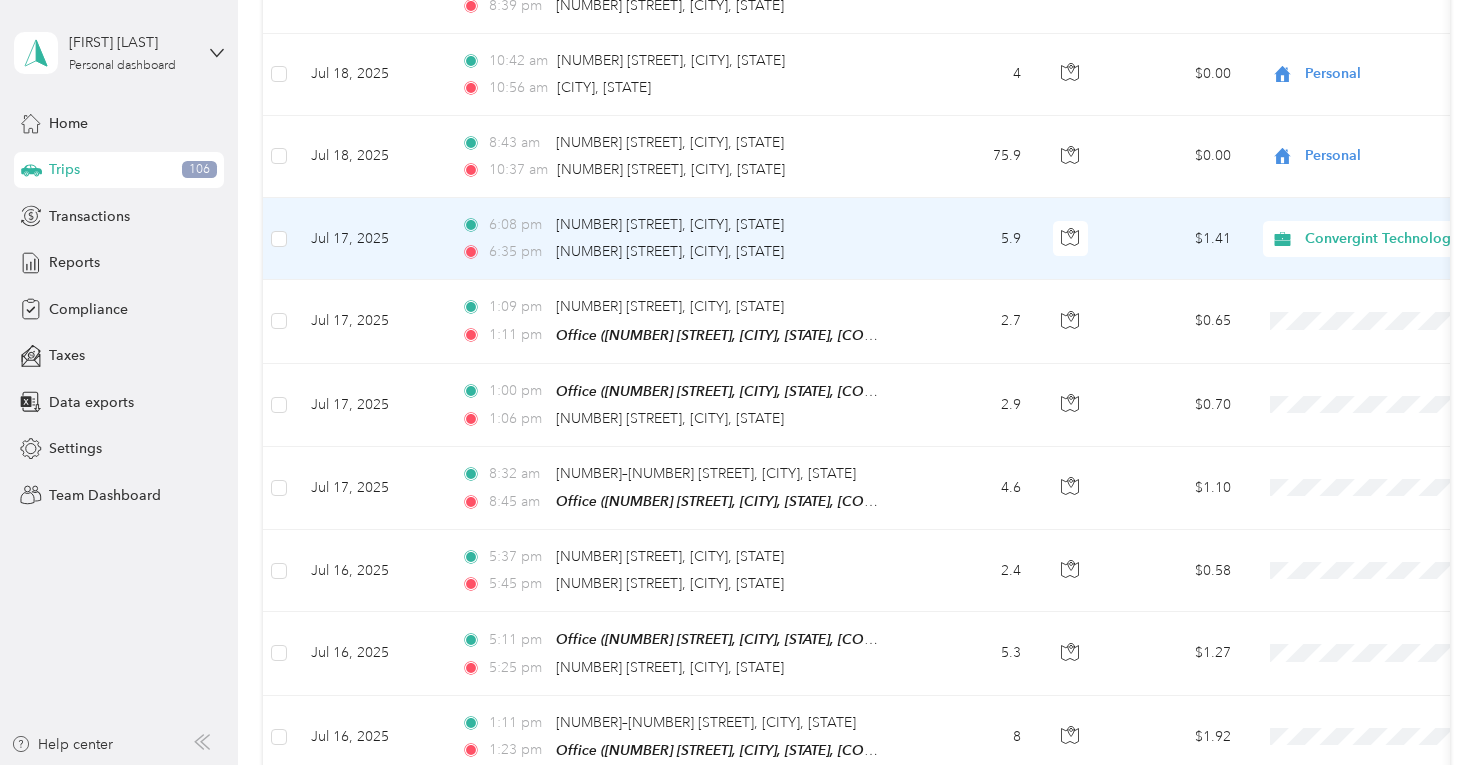 scroll, scrollTop: 4100, scrollLeft: 0, axis: vertical 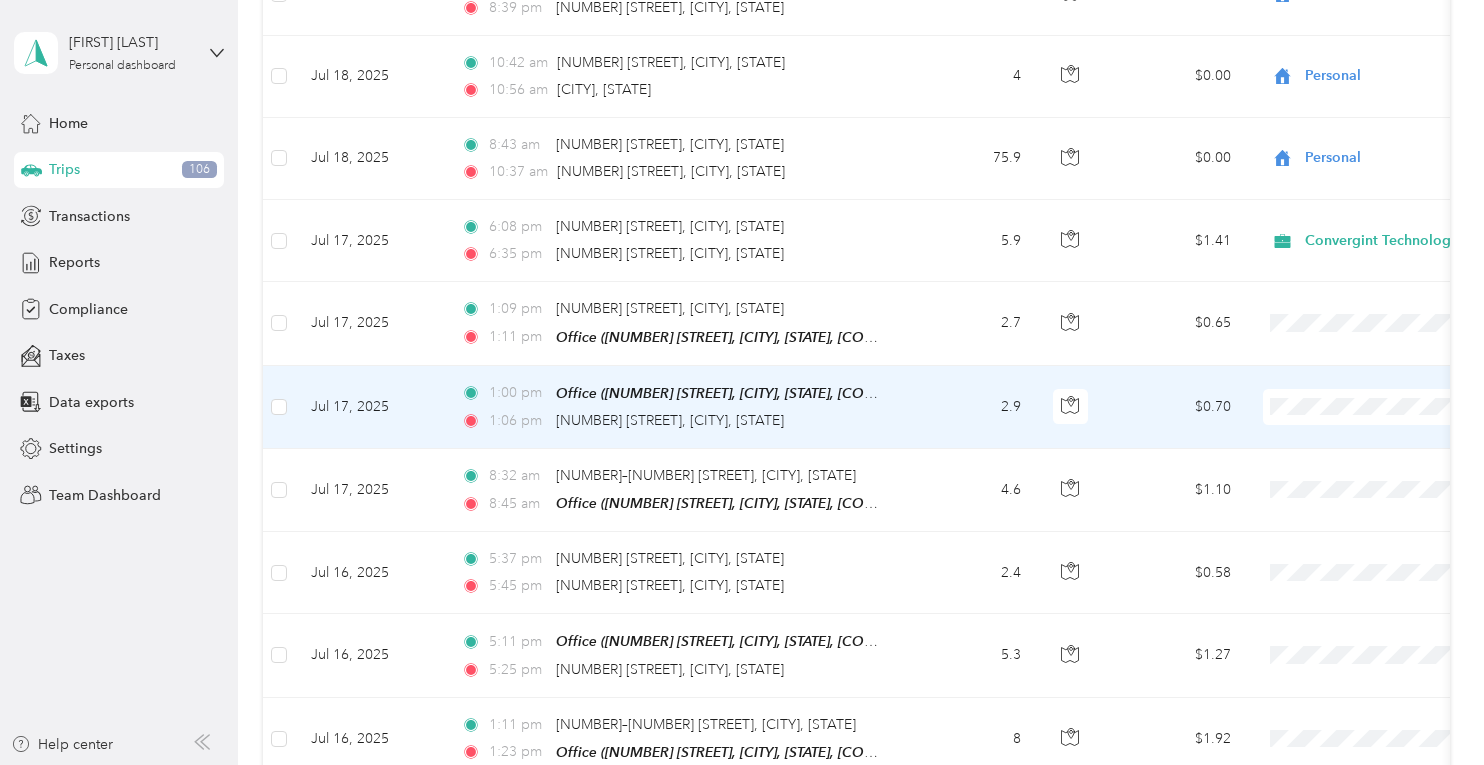 click at bounding box center [1387, 407] 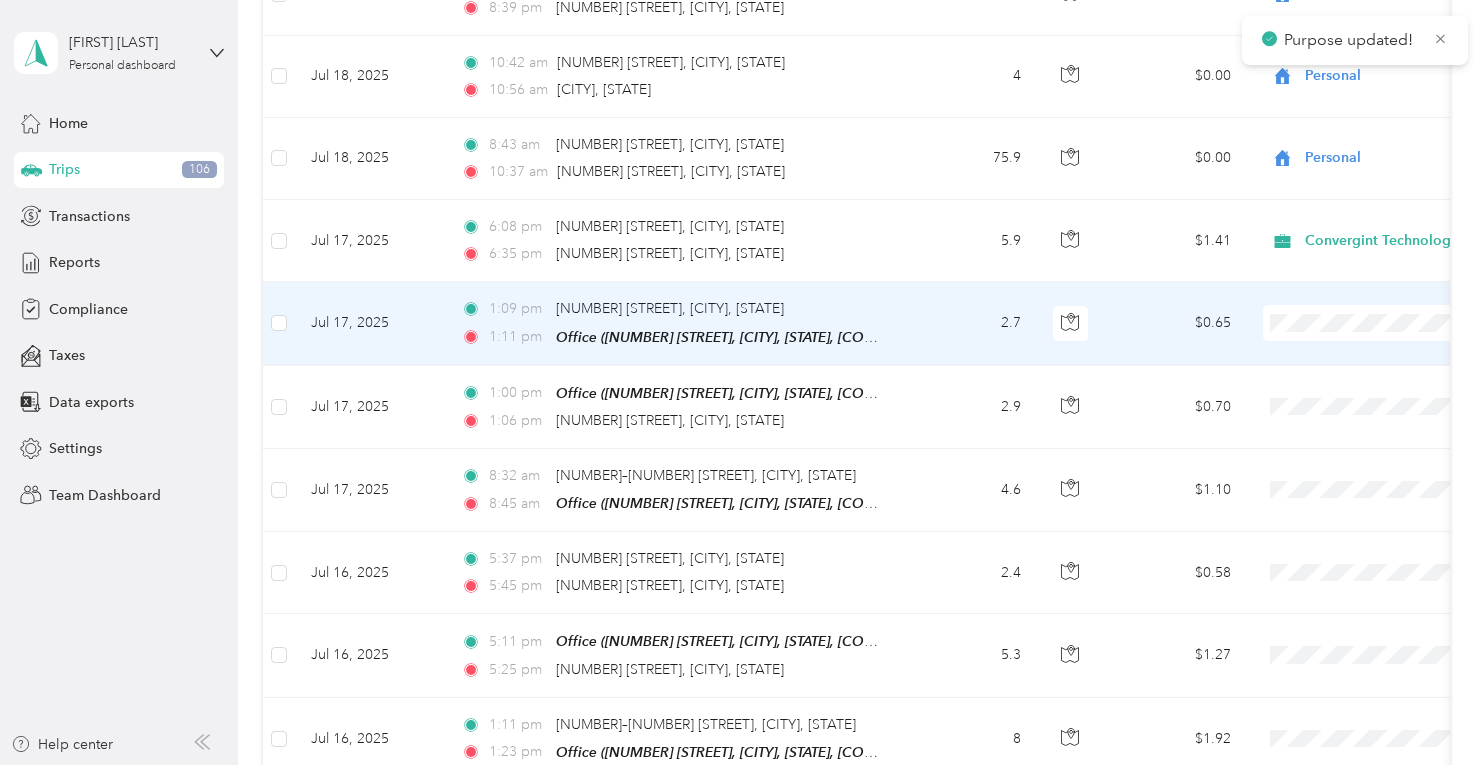 click at bounding box center [1387, 323] 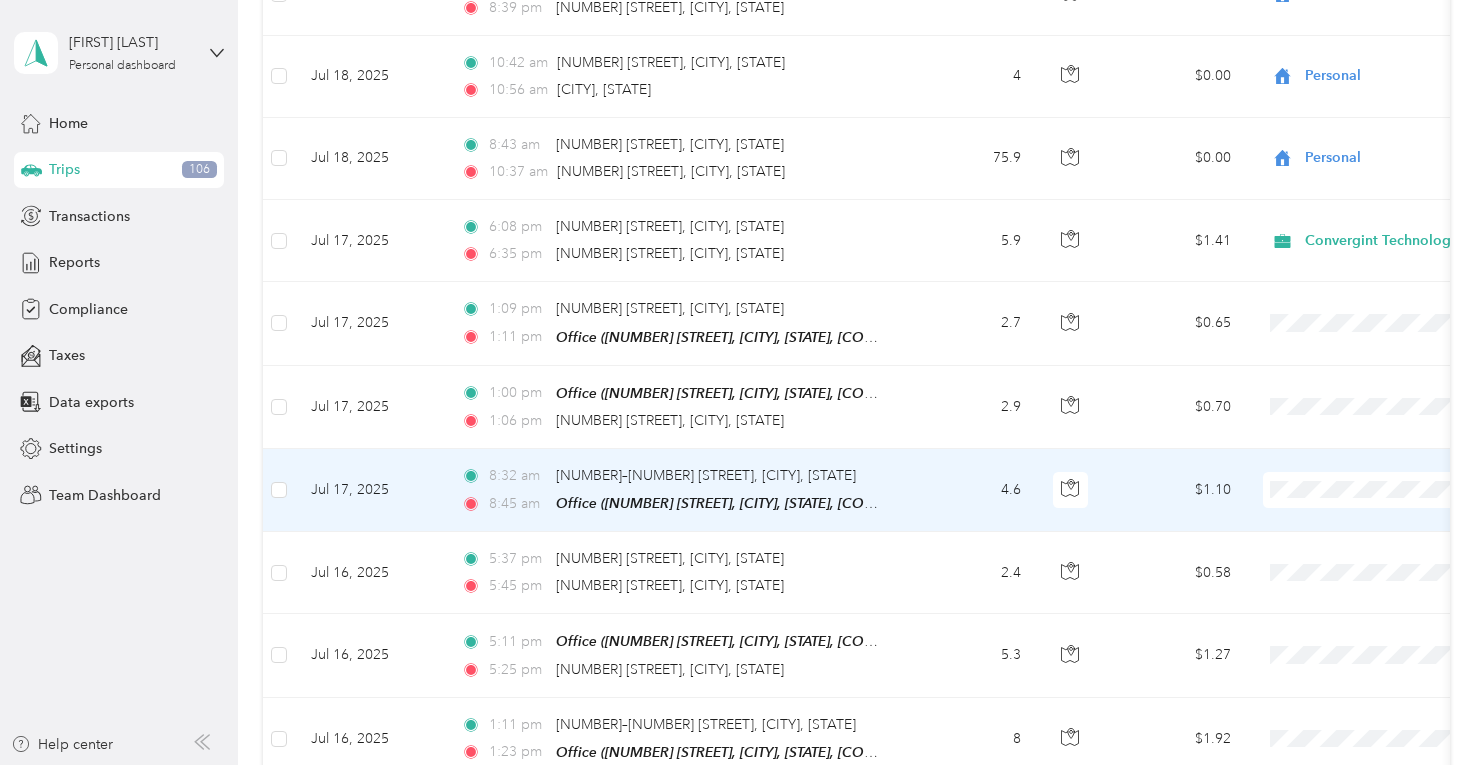click on "Convergint Technologies Personal" at bounding box center [1360, 509] 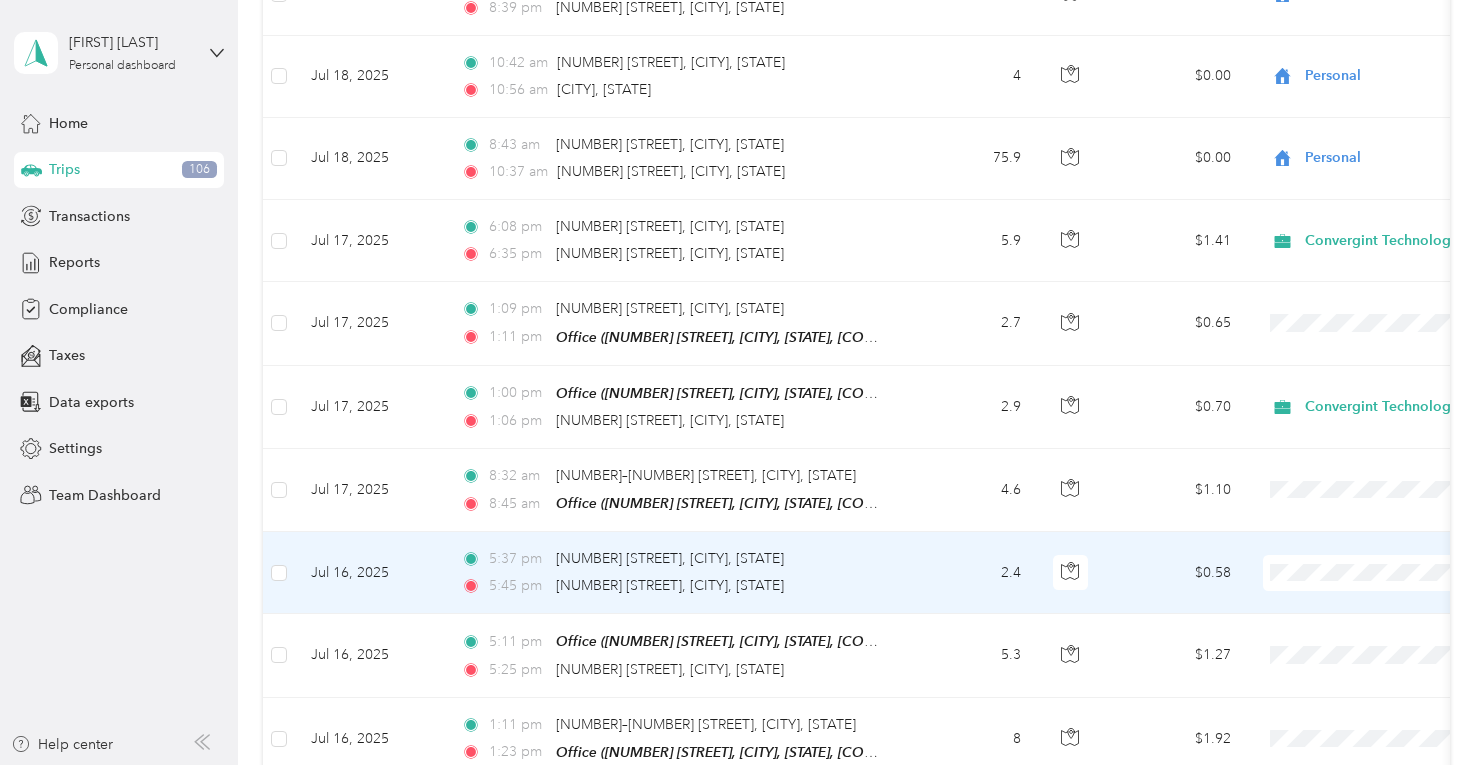 click on "Convergint Technologies" at bounding box center [1360, 573] 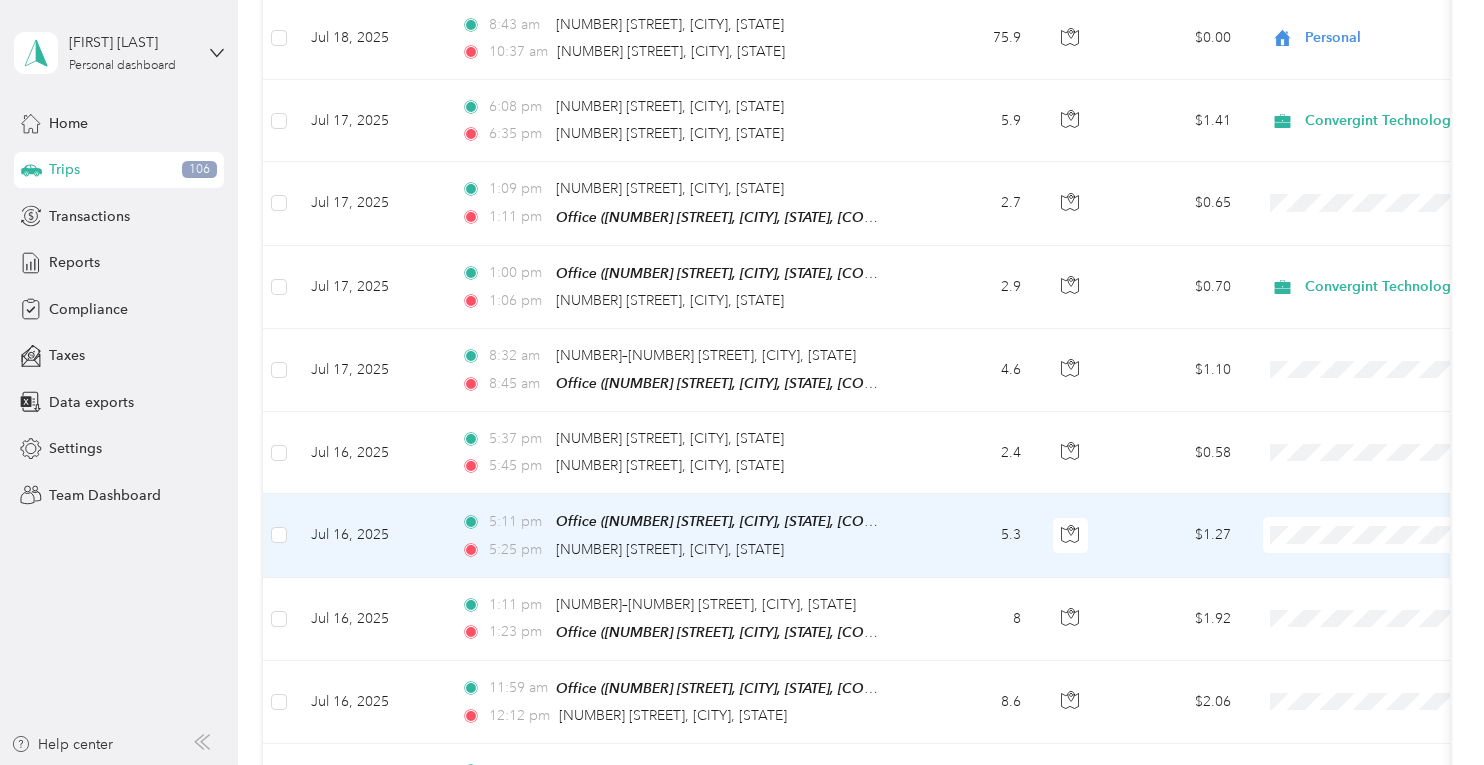 scroll, scrollTop: 4100, scrollLeft: 0, axis: vertical 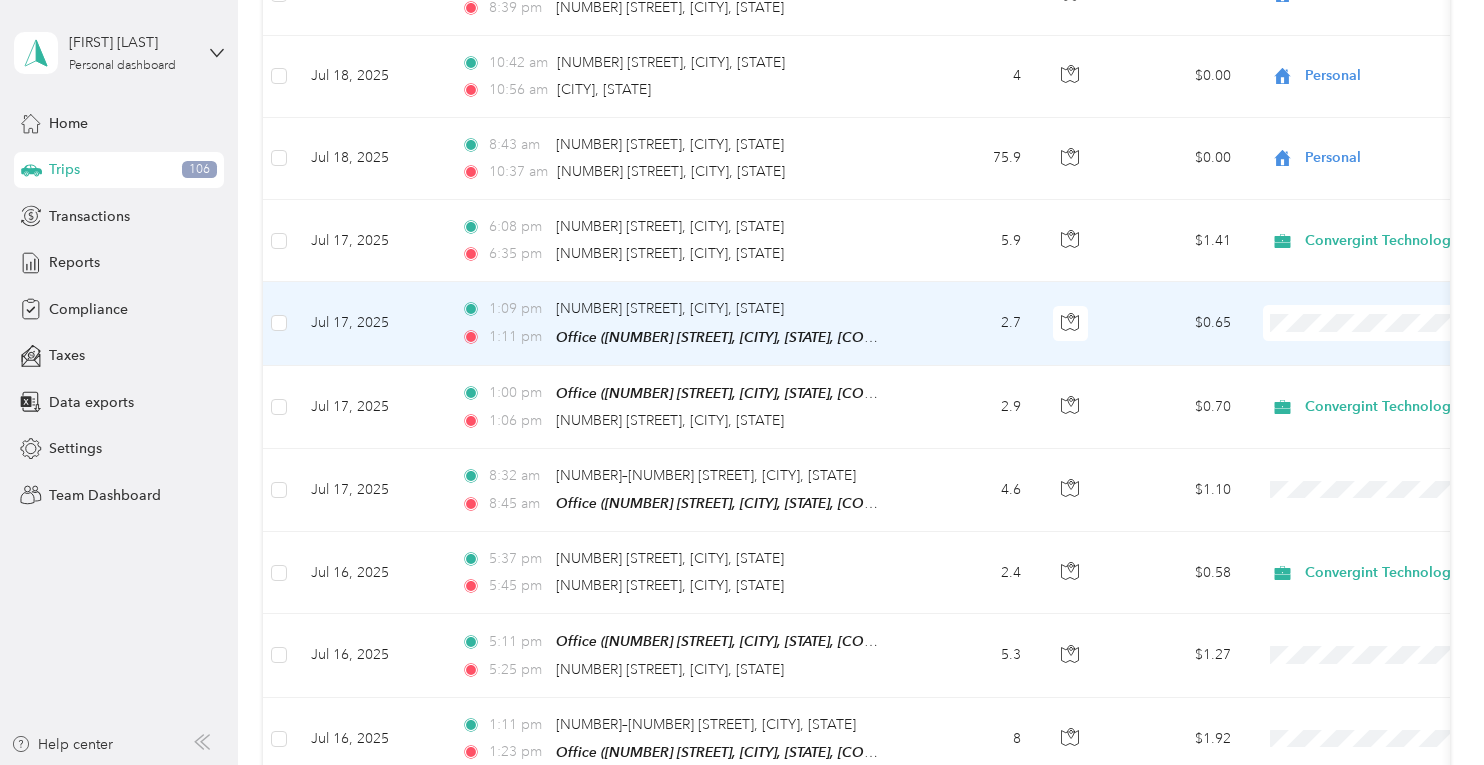 click on "Convergint Technologies" at bounding box center (1378, 328) 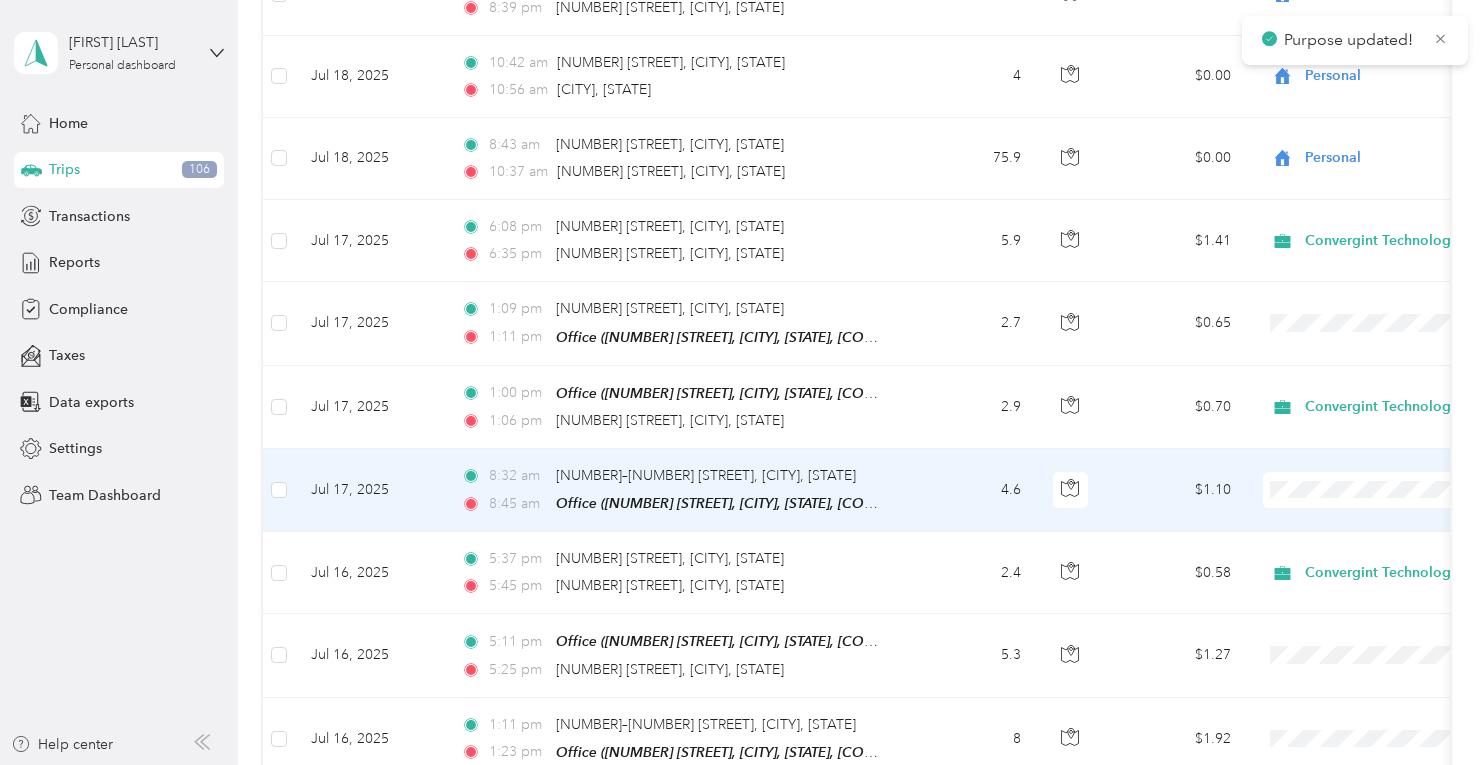 click at bounding box center [1387, 490] 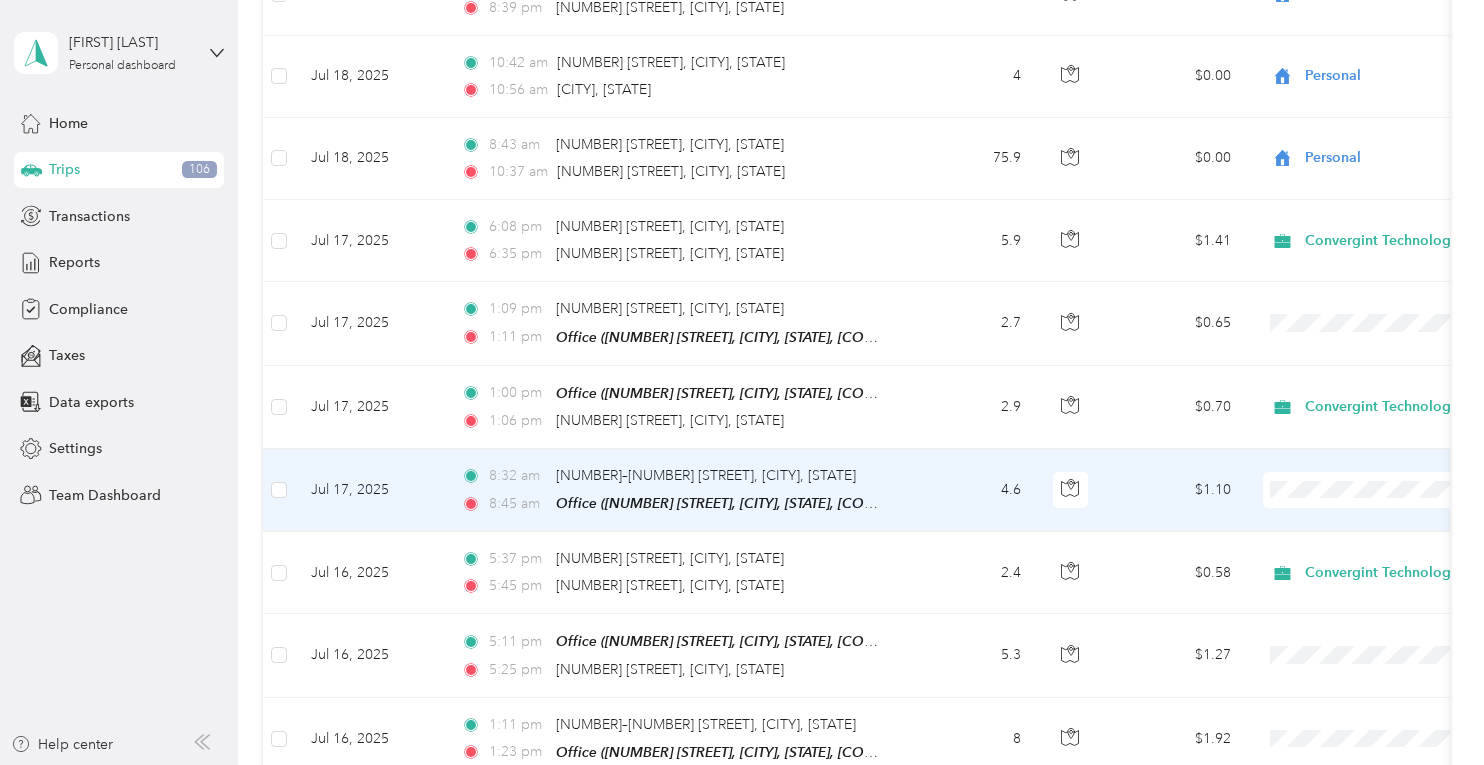 click on "Convergint Technologies" at bounding box center [1360, 486] 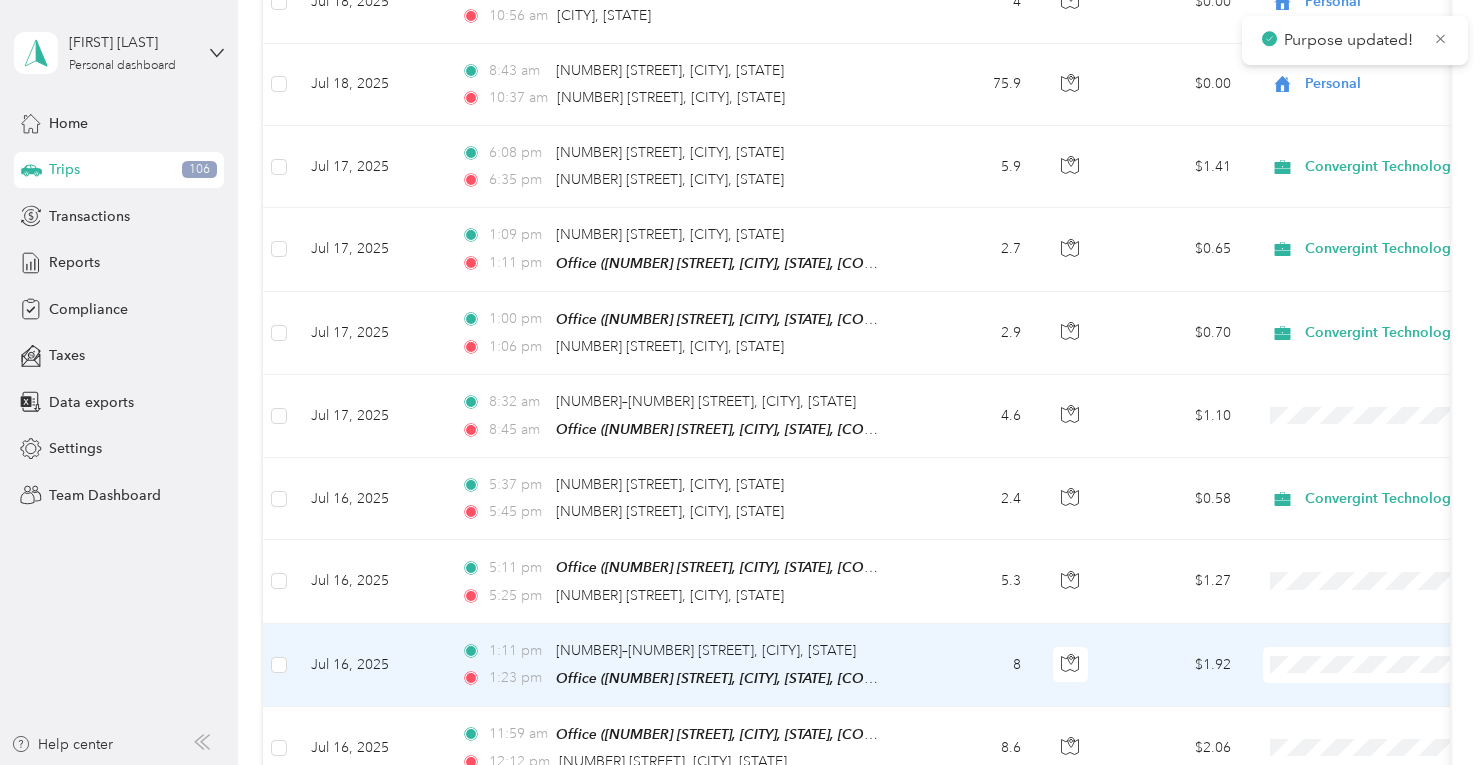 scroll, scrollTop: 4300, scrollLeft: 0, axis: vertical 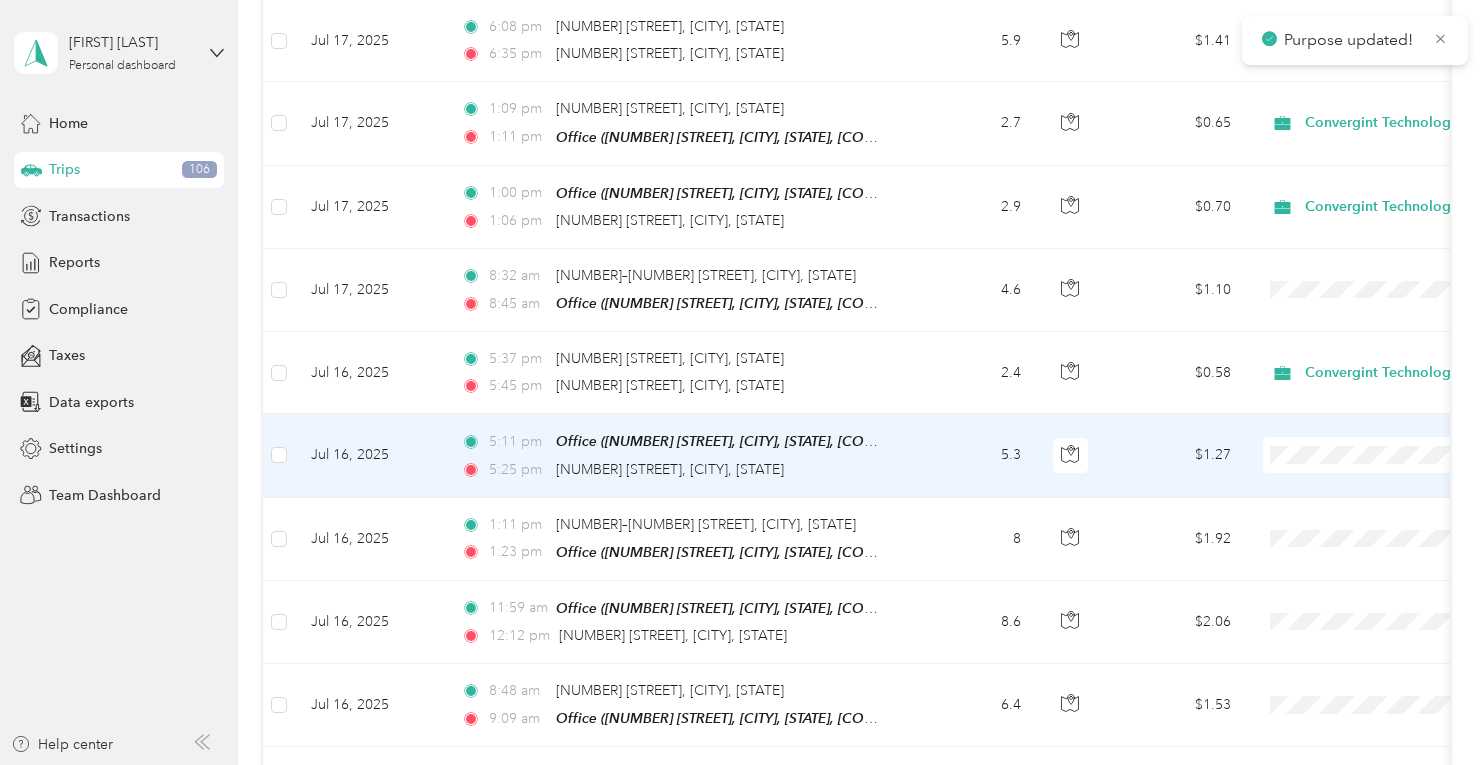 click at bounding box center [1387, 455] 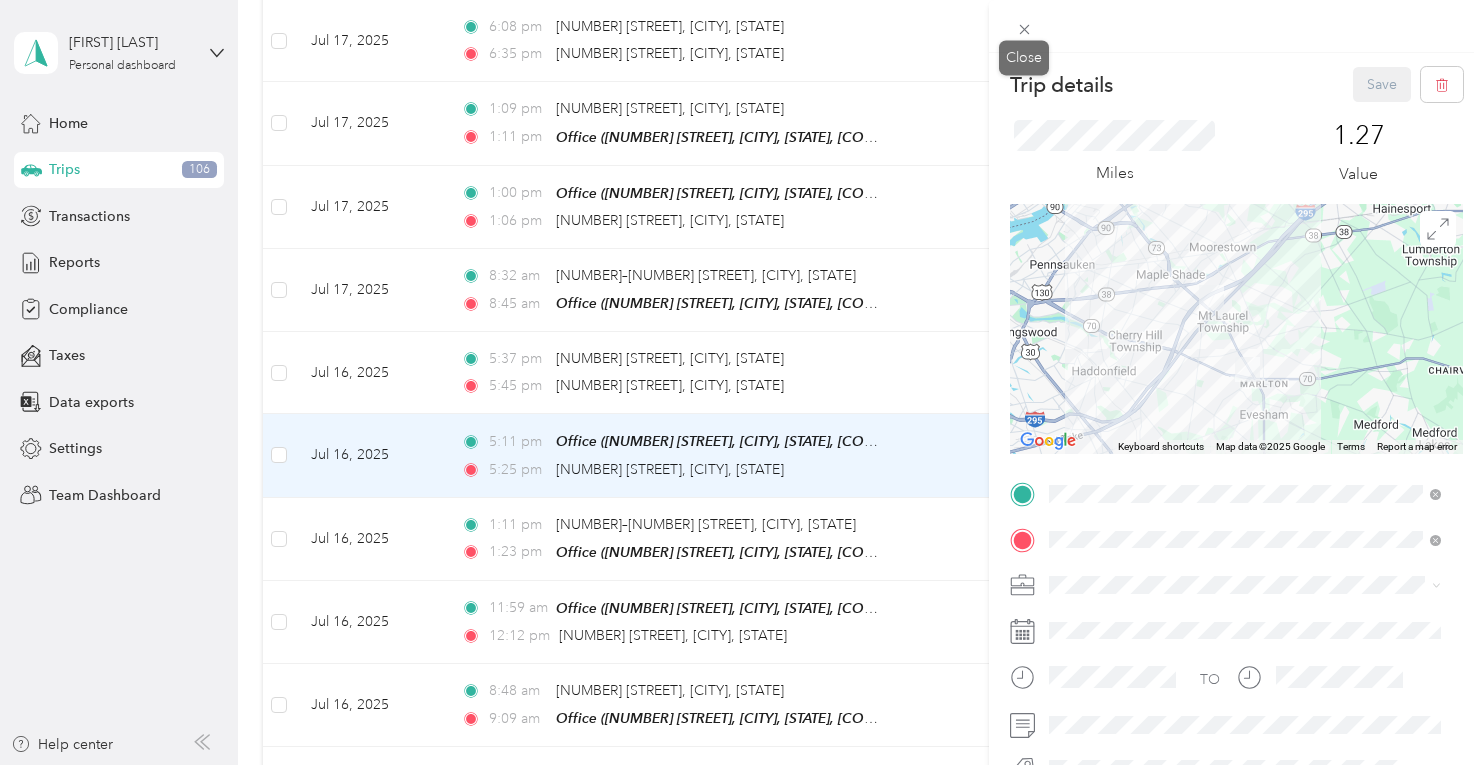 click 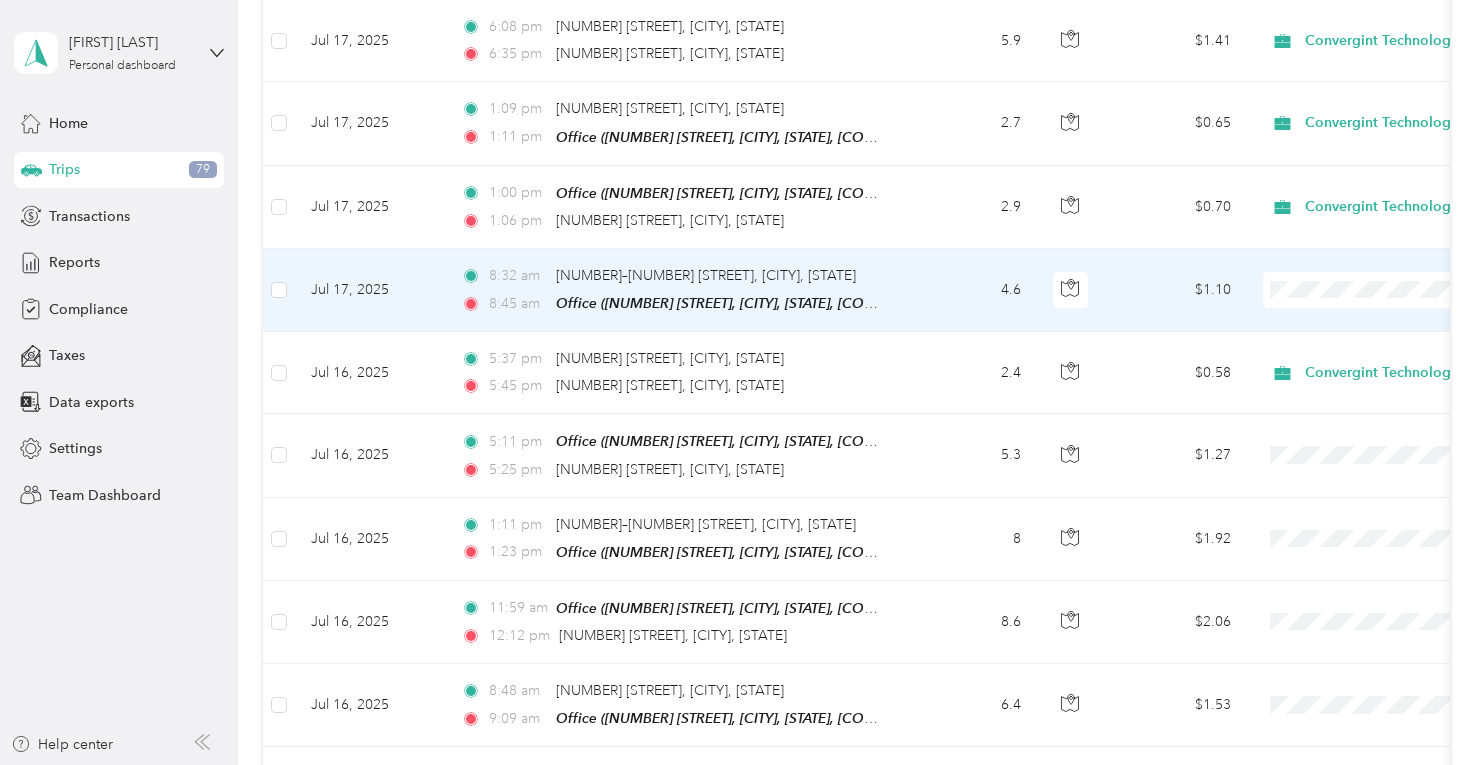 click at bounding box center [1387, 290] 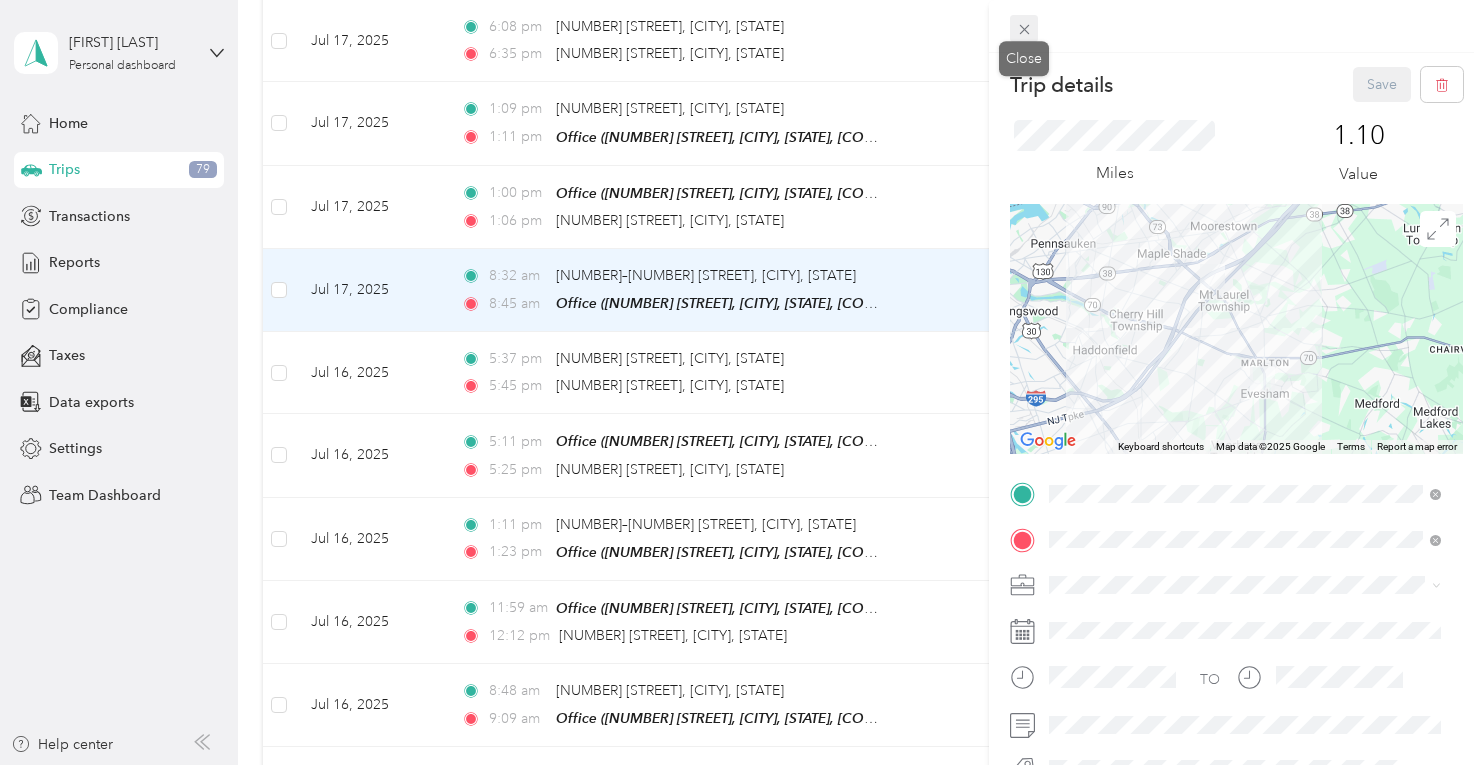 click 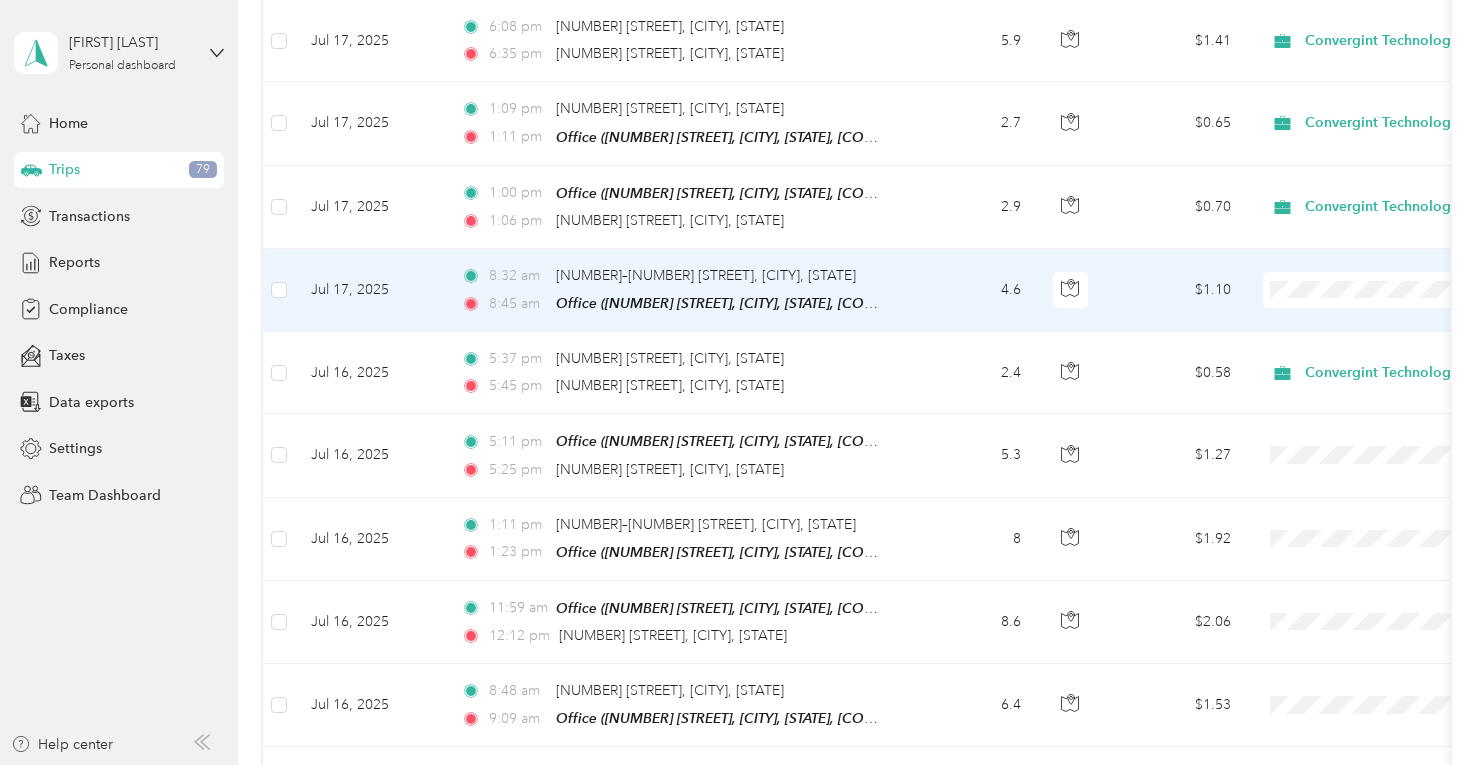 click on "Convergint Technologies" at bounding box center (1378, 291) 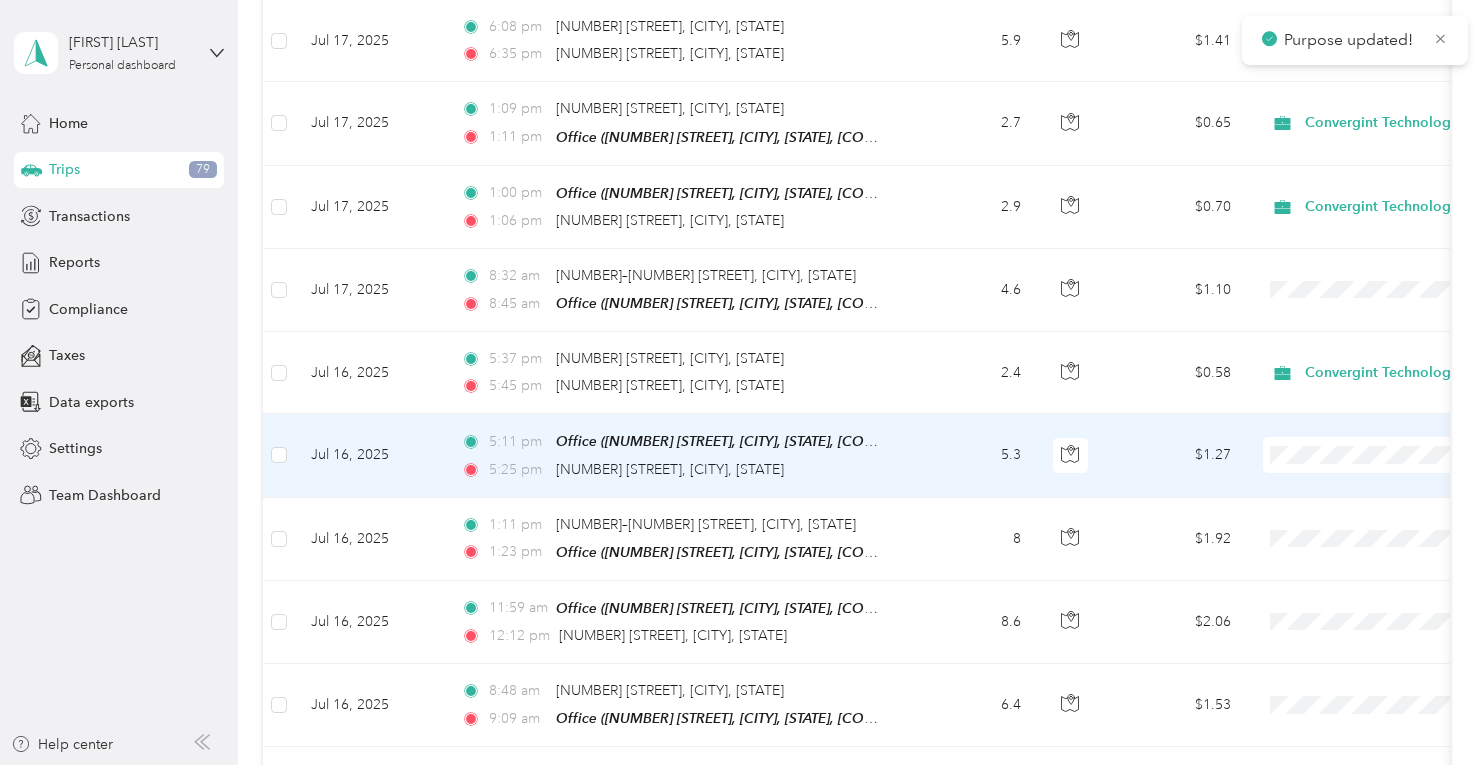 click on "Convergint Technologies" at bounding box center [1360, 449] 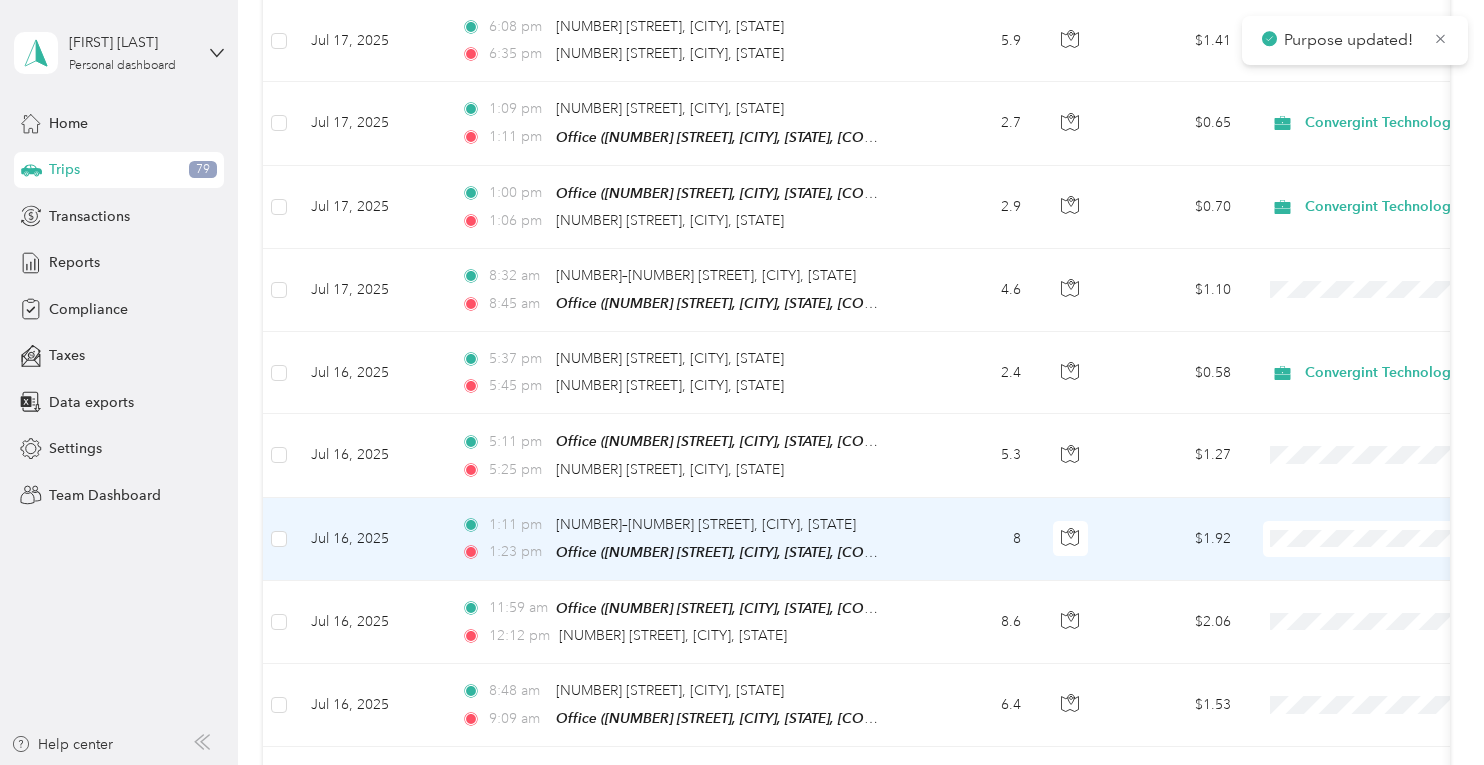 click at bounding box center (1387, 539) 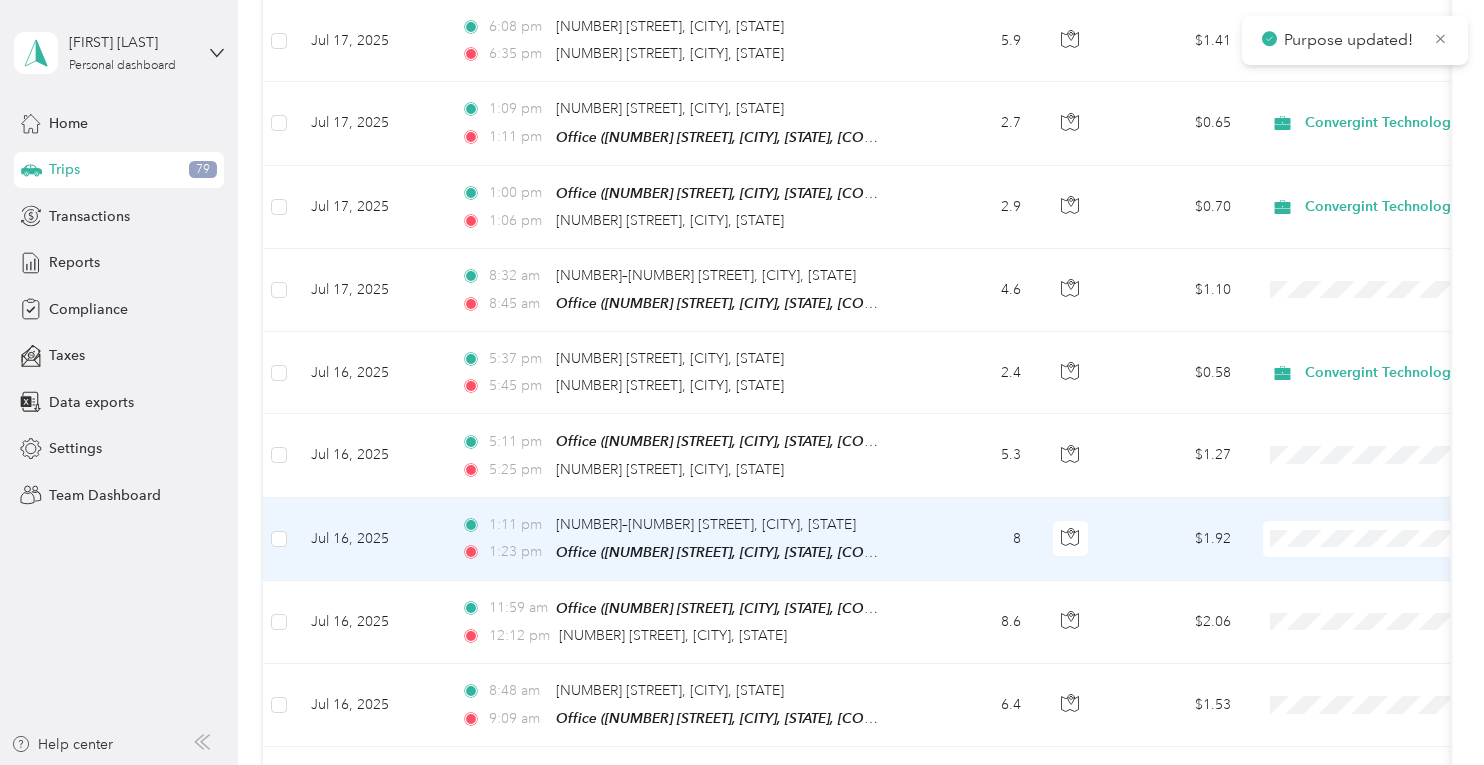 click on "Convergint Technologies" at bounding box center [1378, 537] 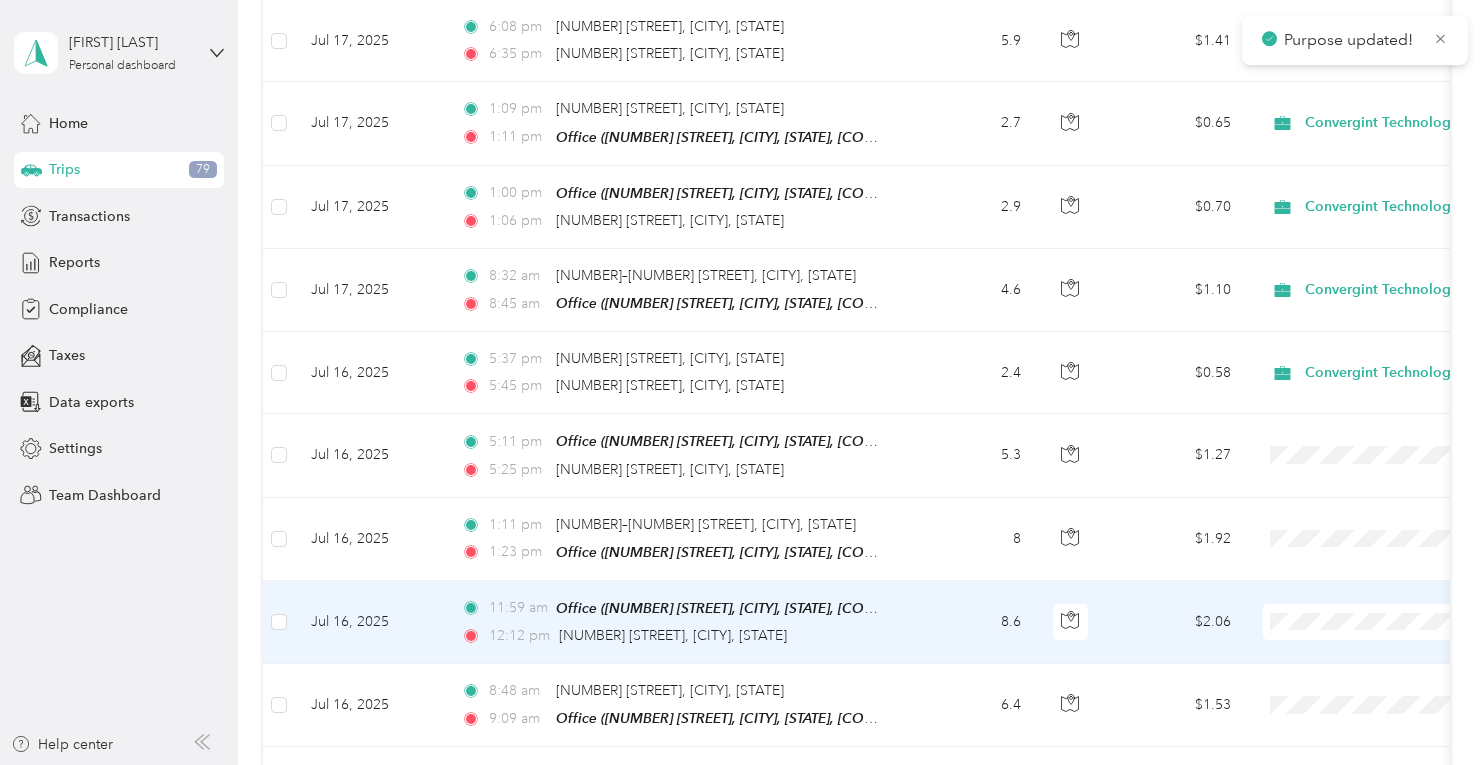 click on "Convergint Technologies" at bounding box center (1378, 619) 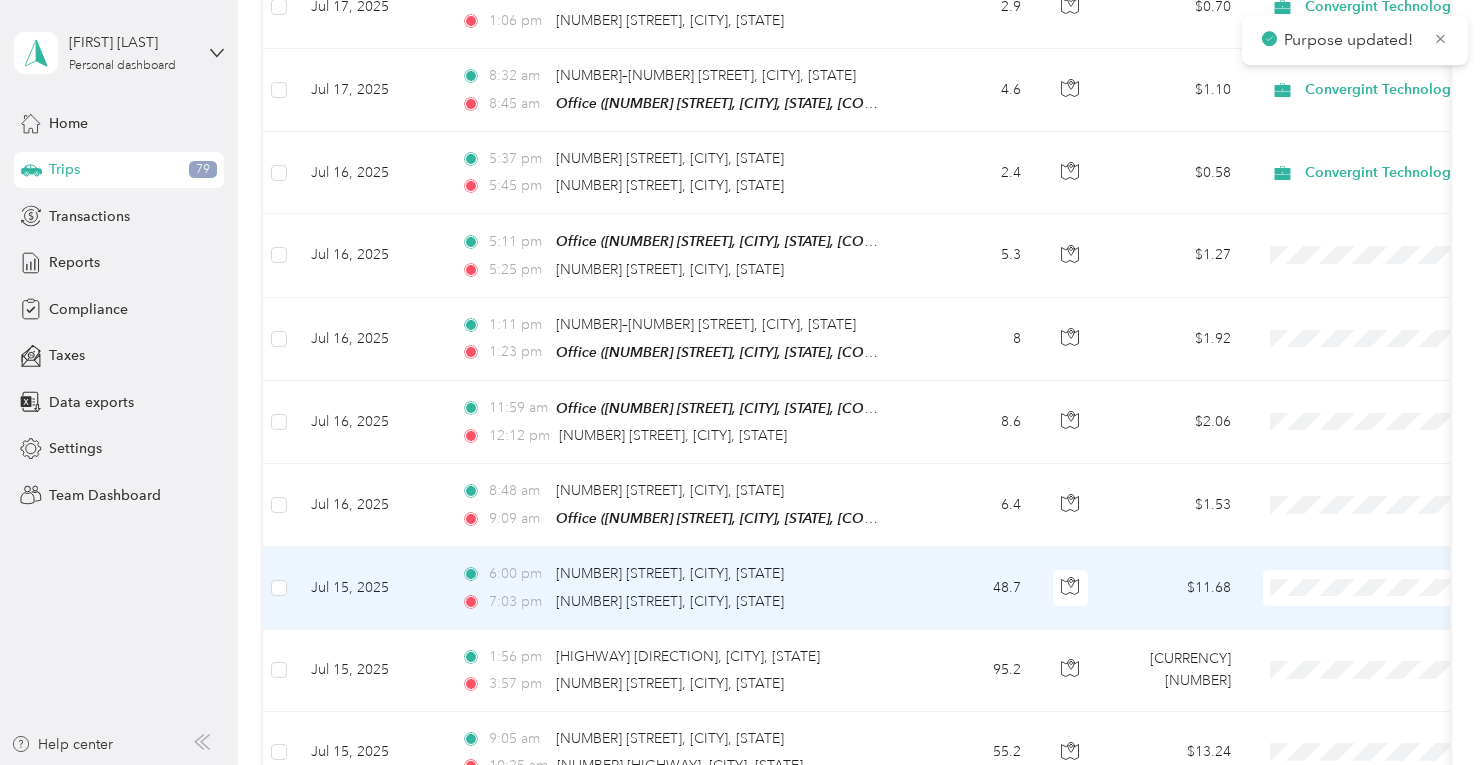 scroll, scrollTop: 4400, scrollLeft: 0, axis: vertical 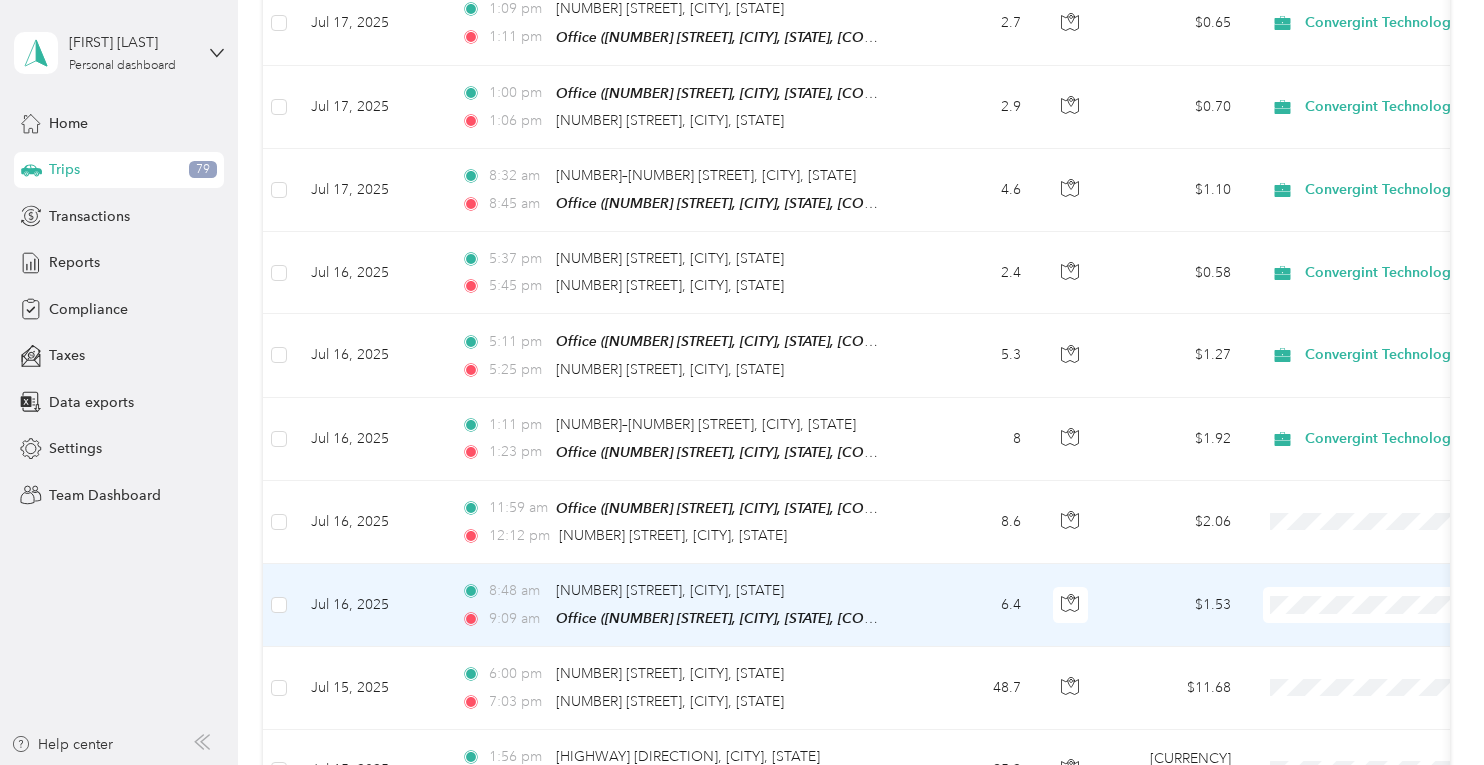 click on "Convergint Technologies" at bounding box center (1360, 601) 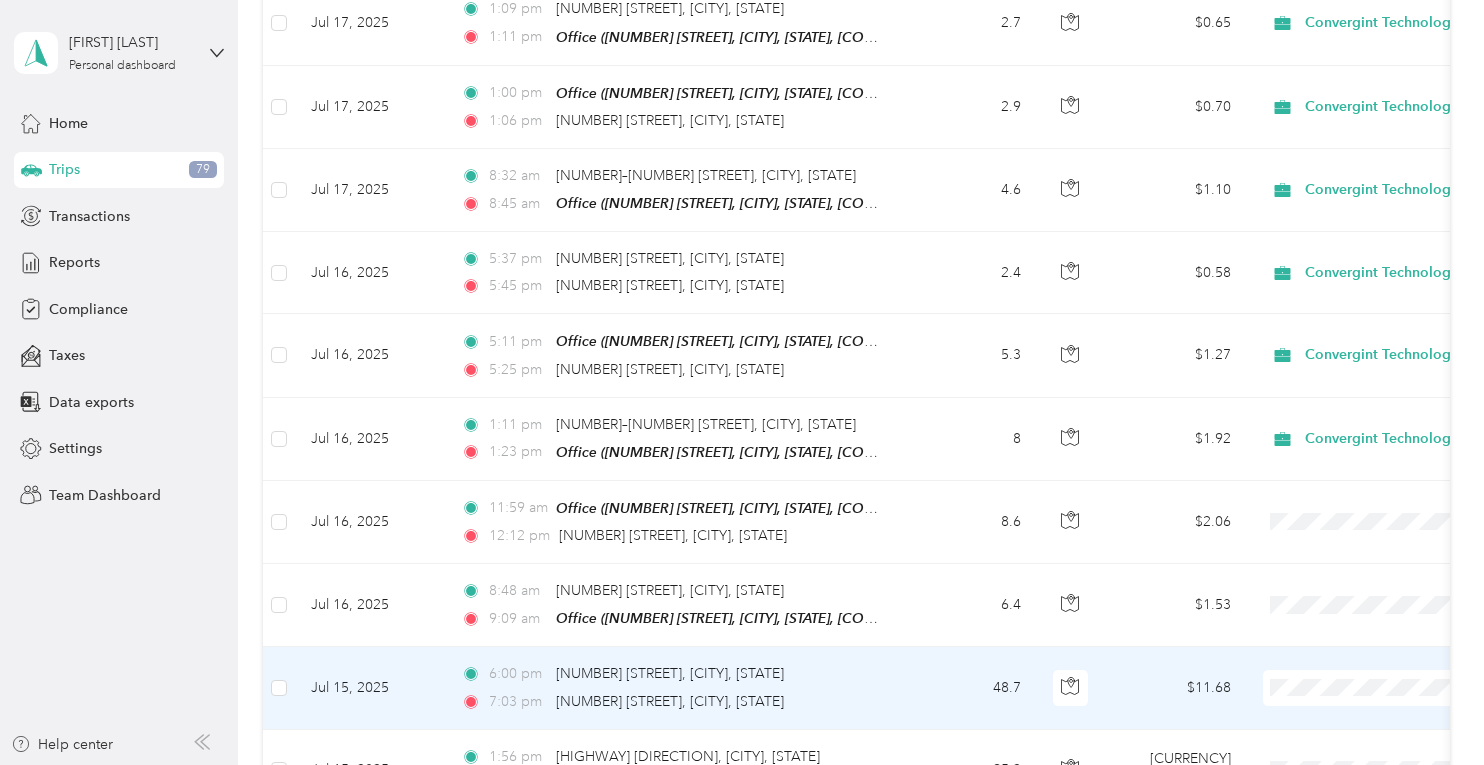 click on "Convergint Technologies" at bounding box center (1378, 681) 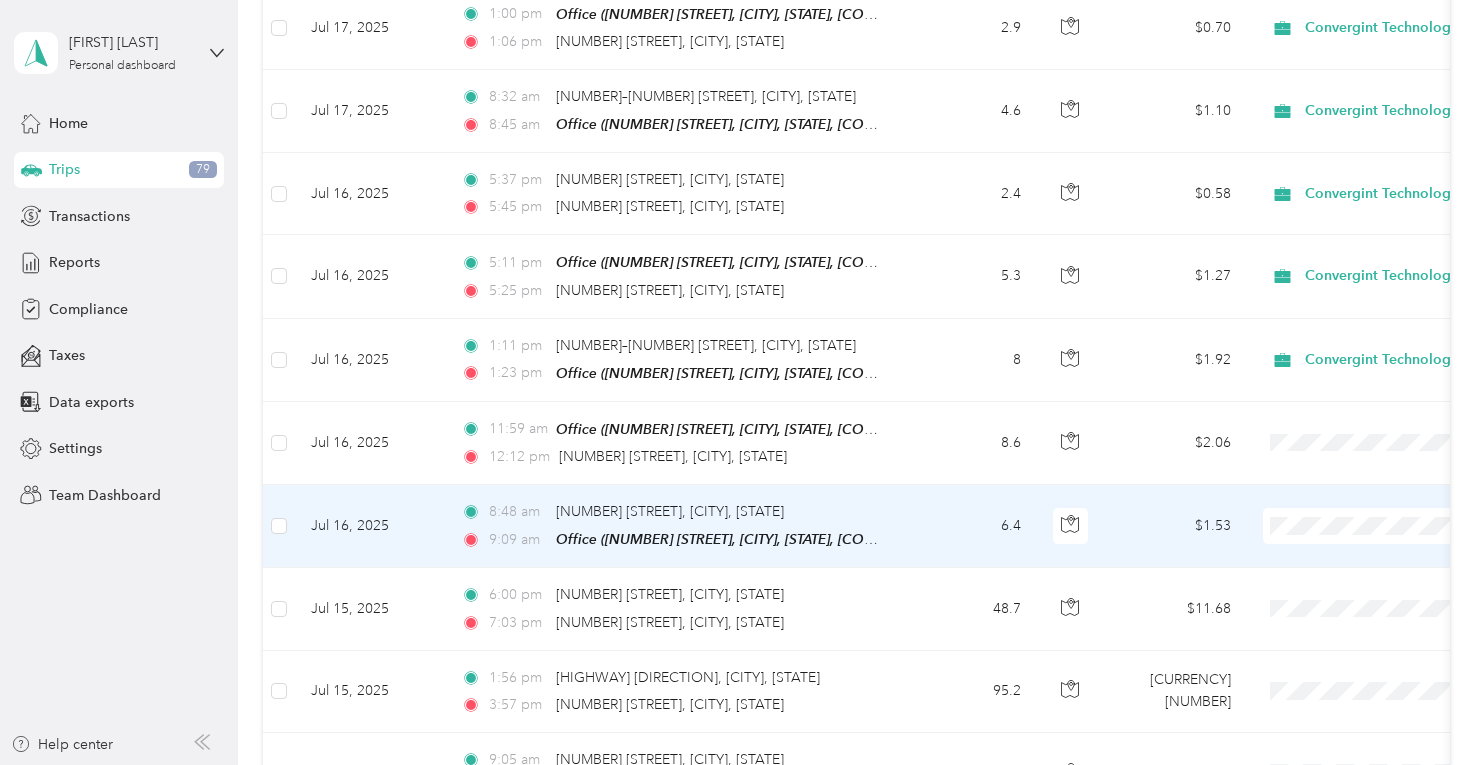 scroll, scrollTop: 4700, scrollLeft: 0, axis: vertical 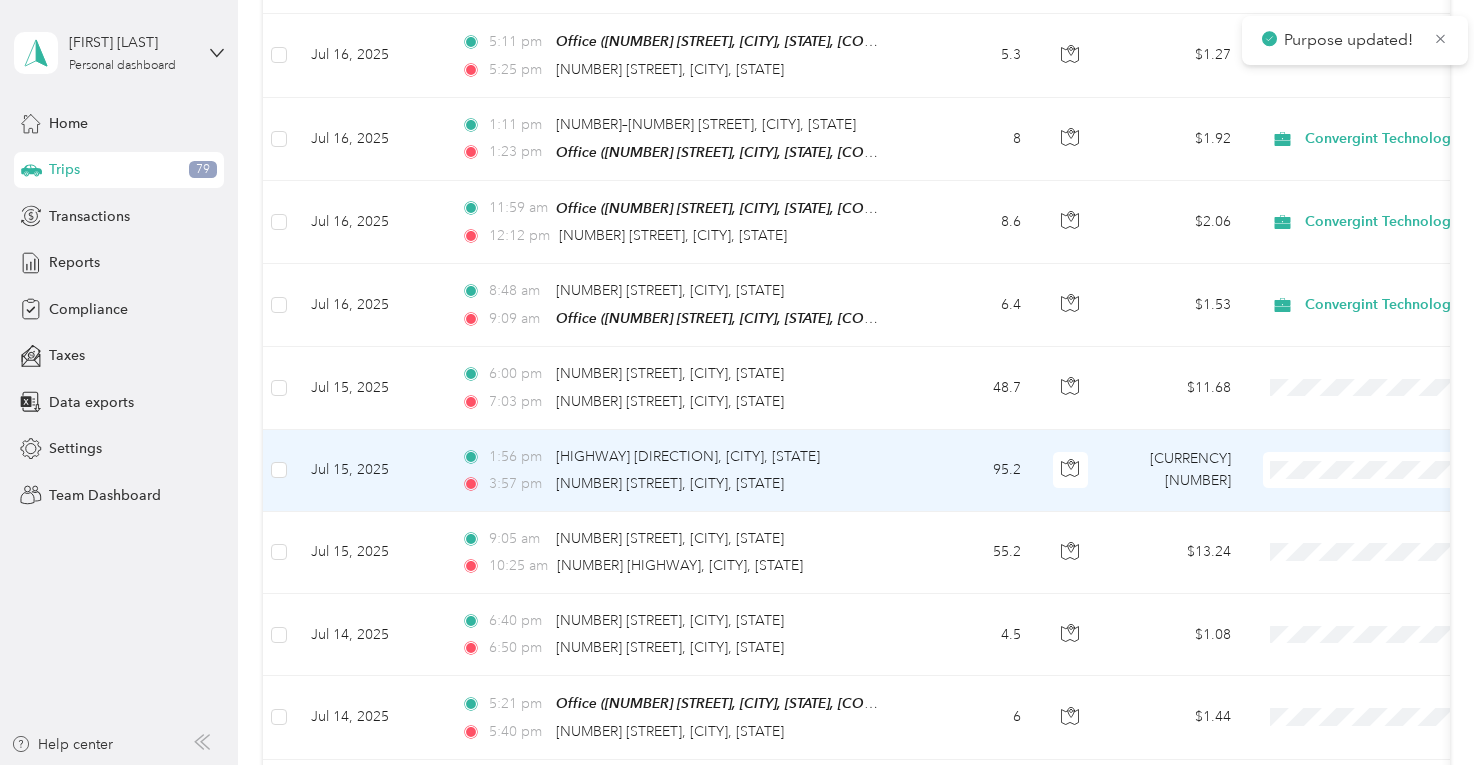 click on "Convergint Technologies" at bounding box center (1378, 465) 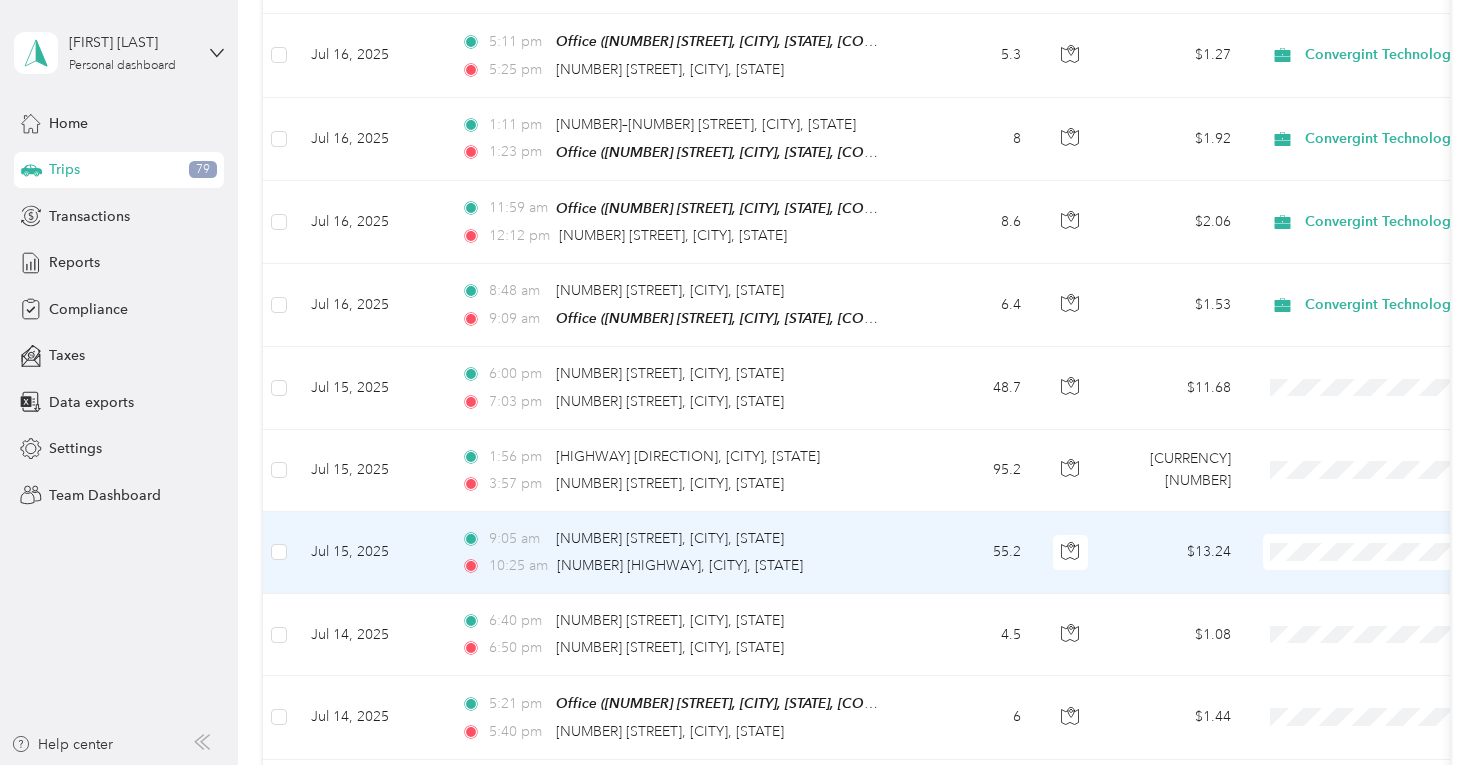 click on "Convergint Technologies" at bounding box center (1360, 547) 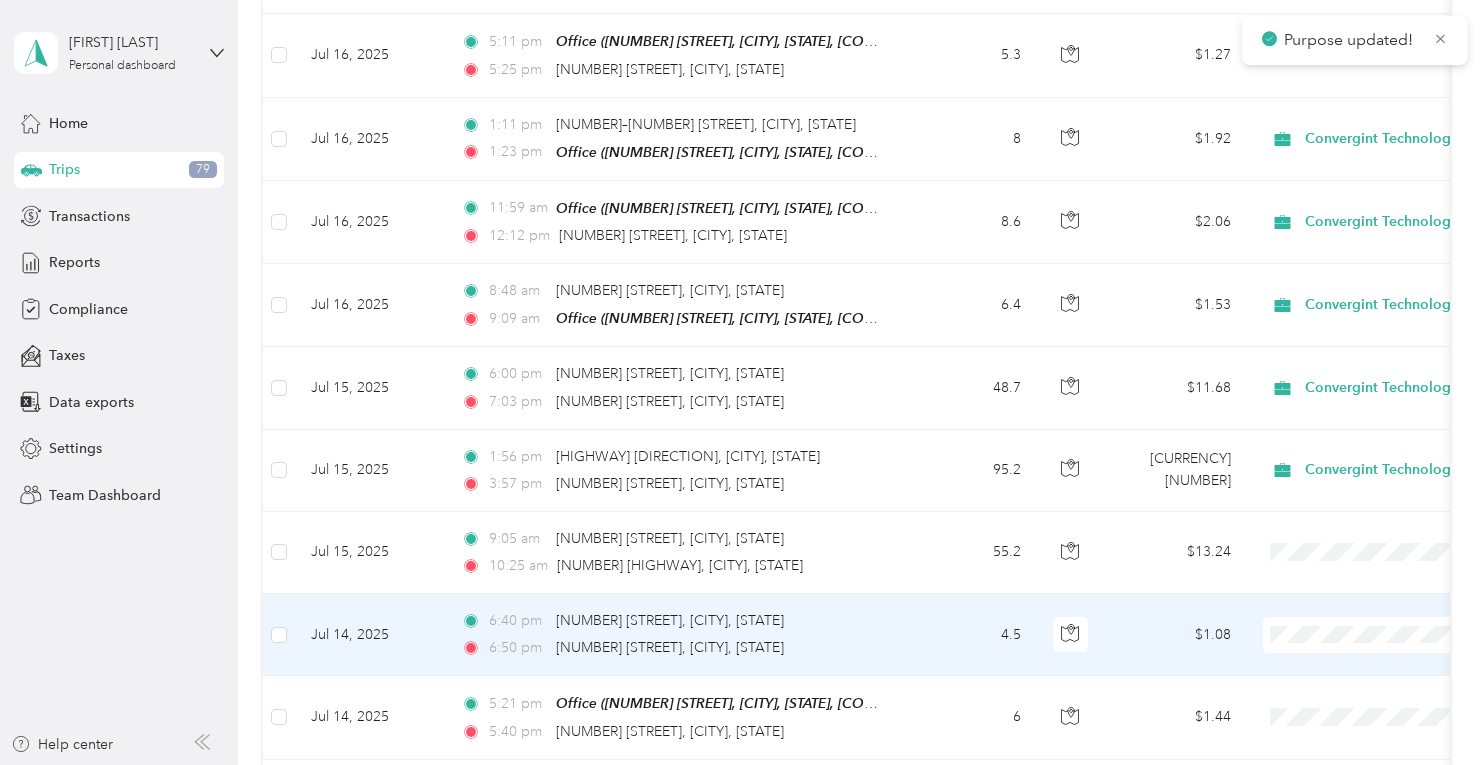 click on "Convergint Technologies" at bounding box center [1360, 629] 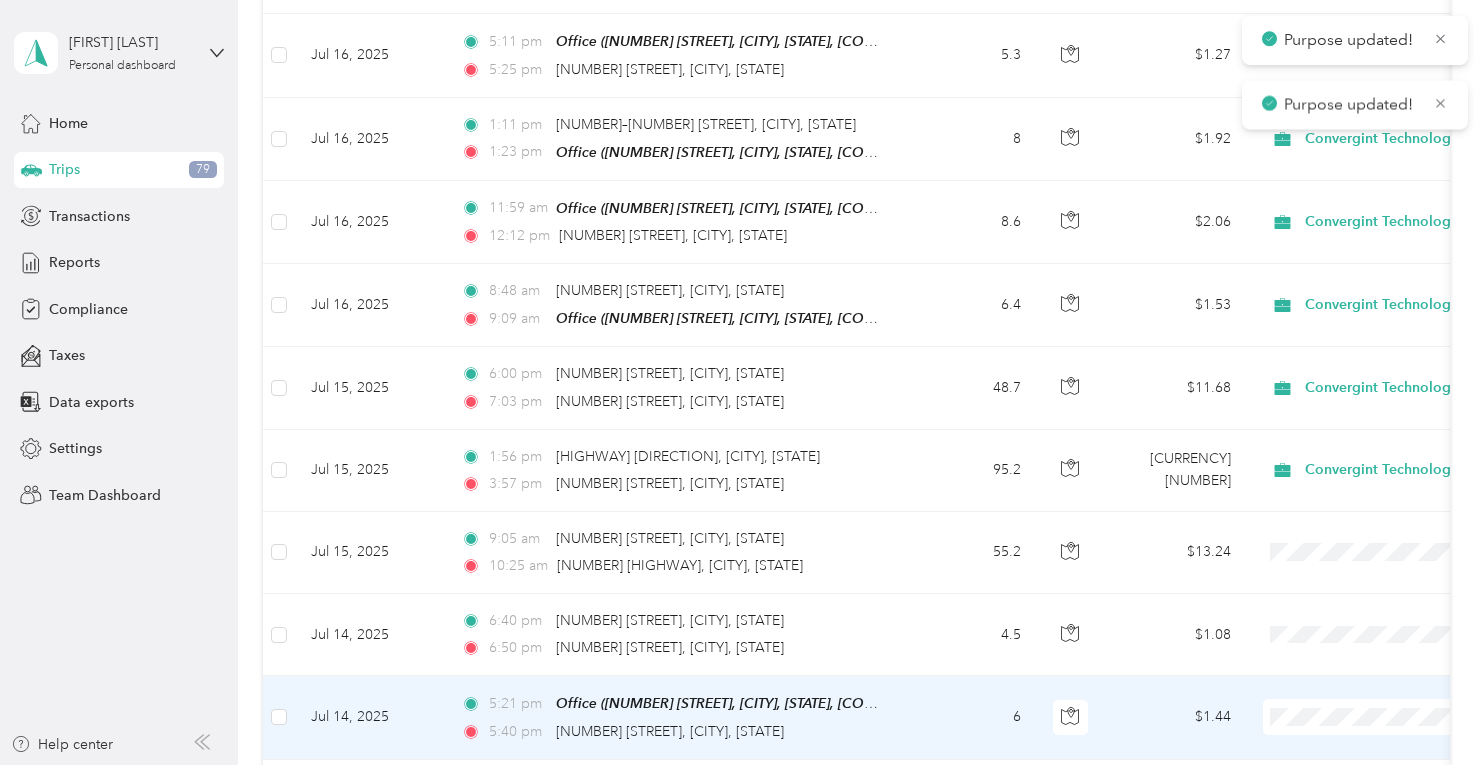 click at bounding box center (1387, 717) 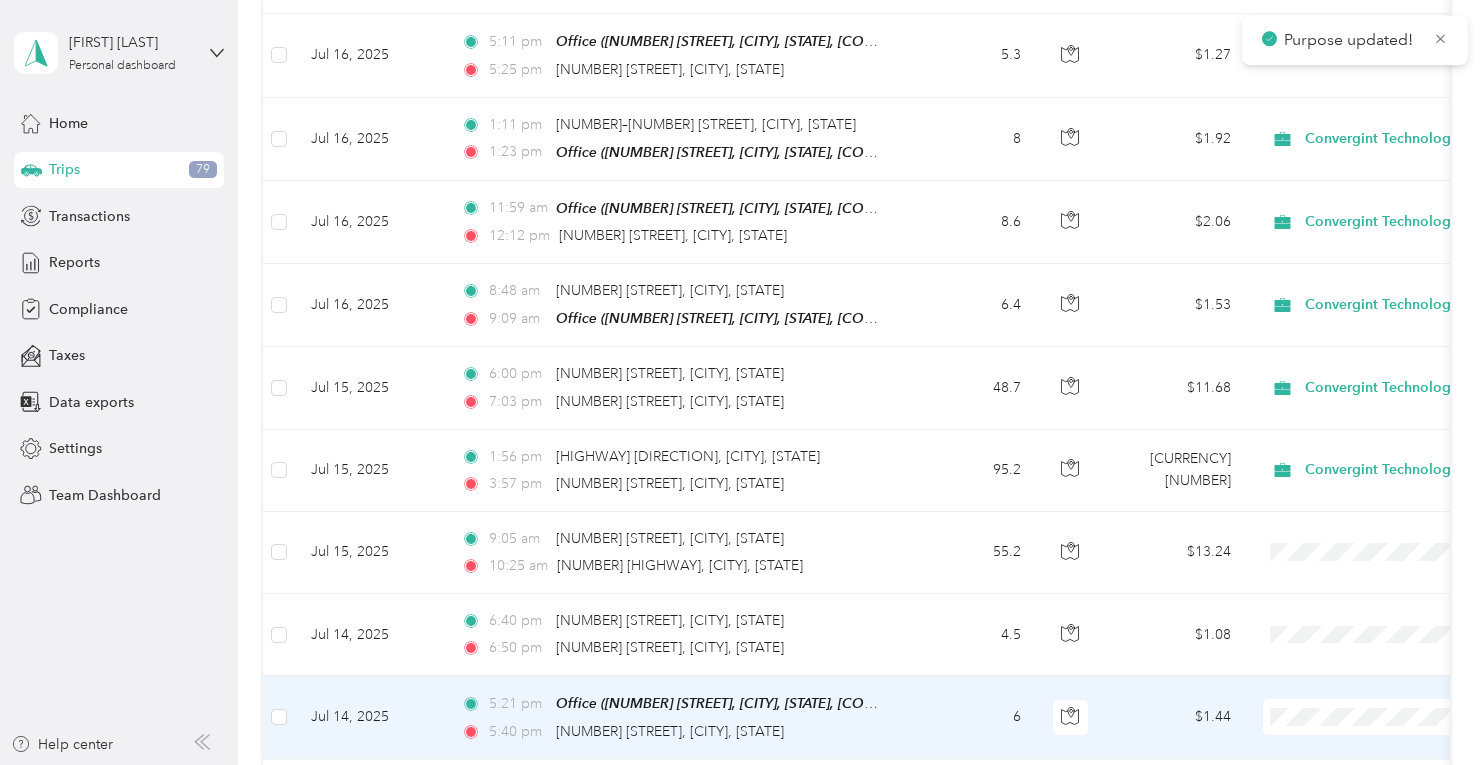 click at bounding box center (1387, 717) 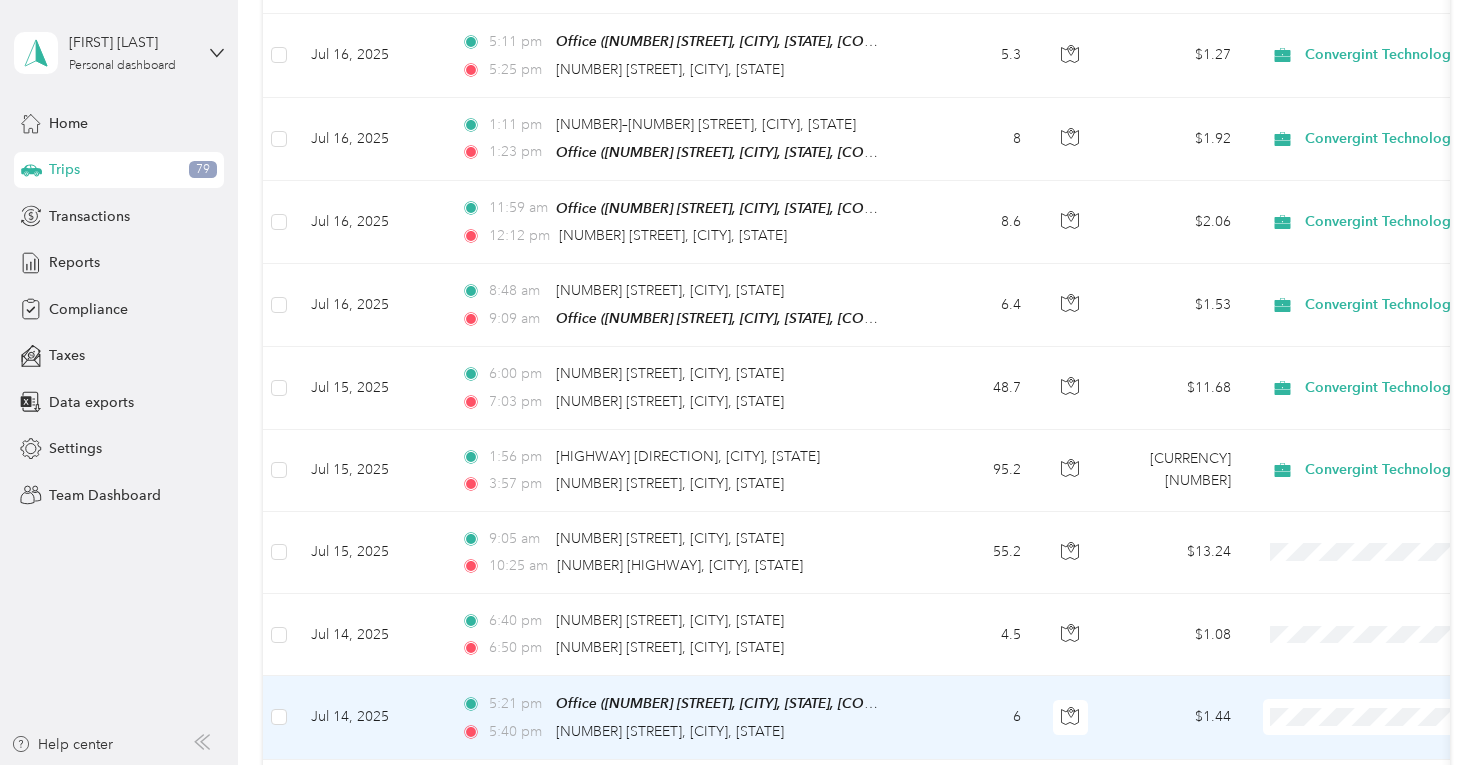 click on "Convergint Technologies" at bounding box center [1378, 711] 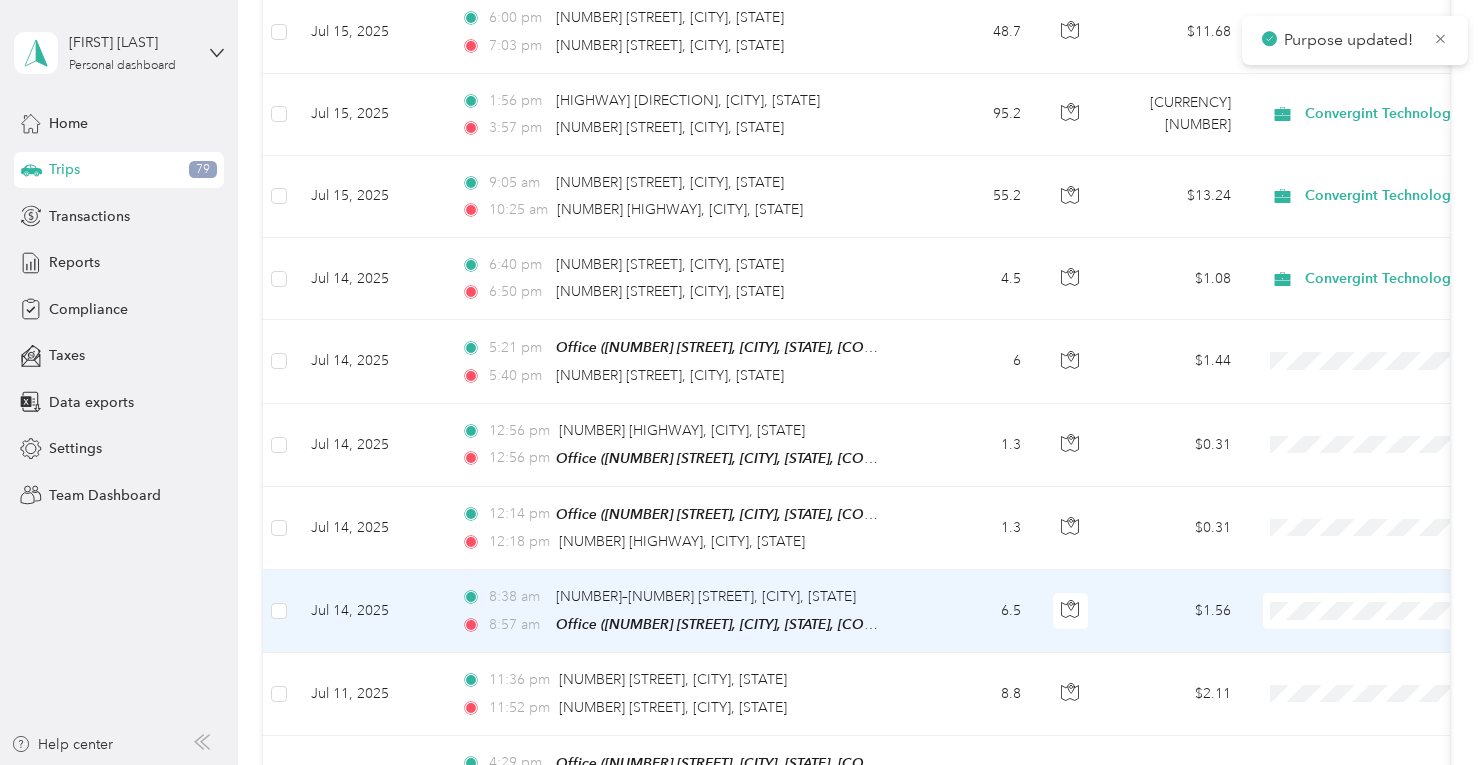 scroll, scrollTop: 5000, scrollLeft: 0, axis: vertical 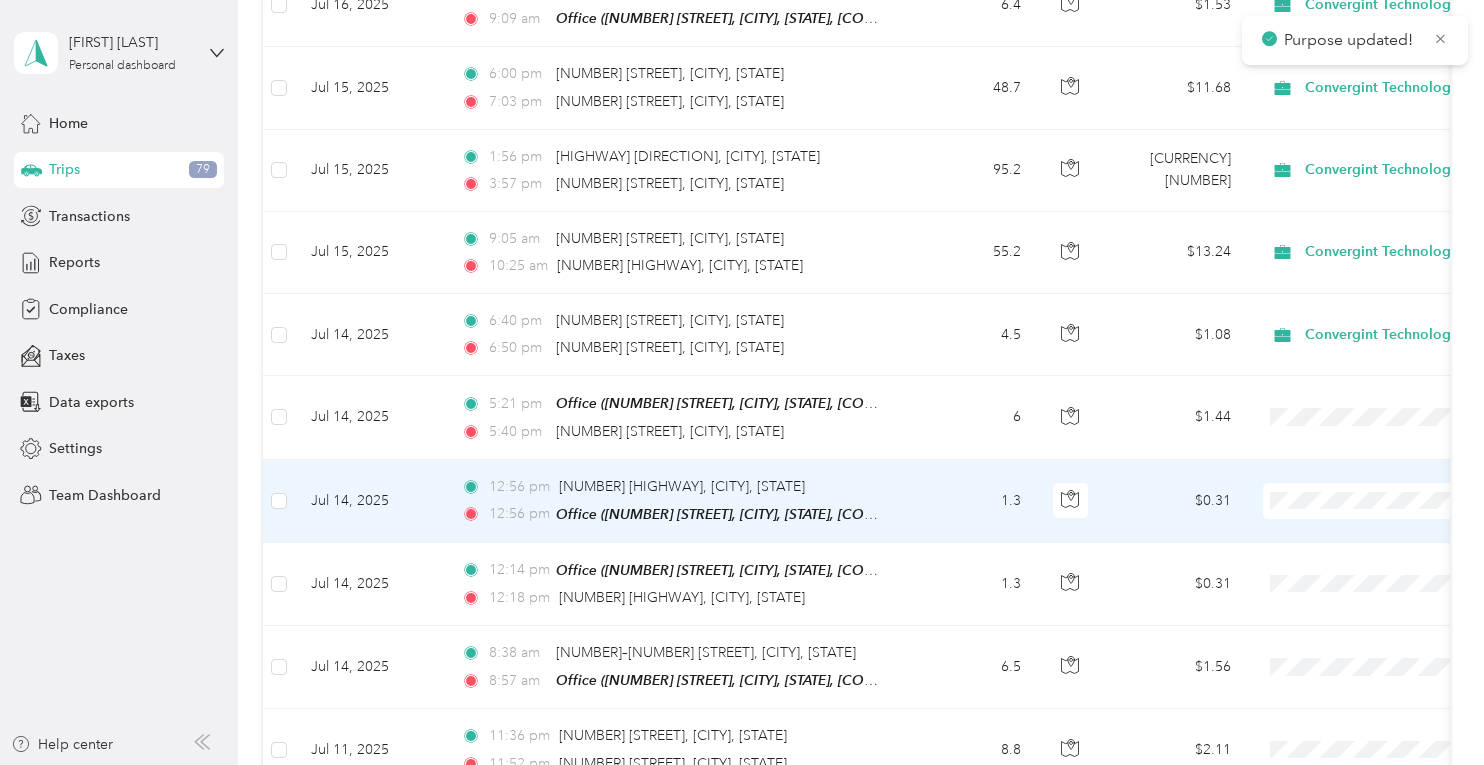 click at bounding box center (1387, 501) 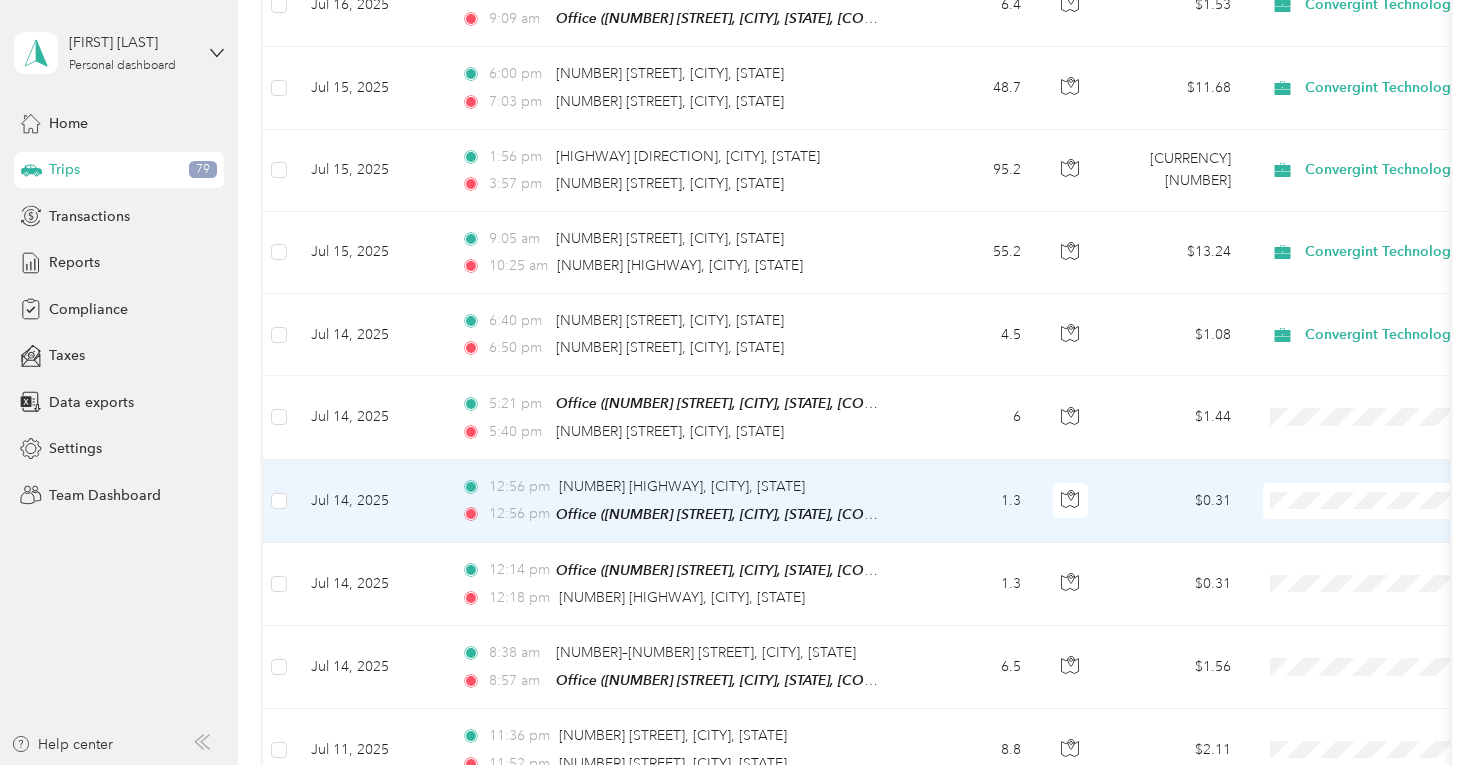 click on "Convergint Technologies" at bounding box center [1378, 491] 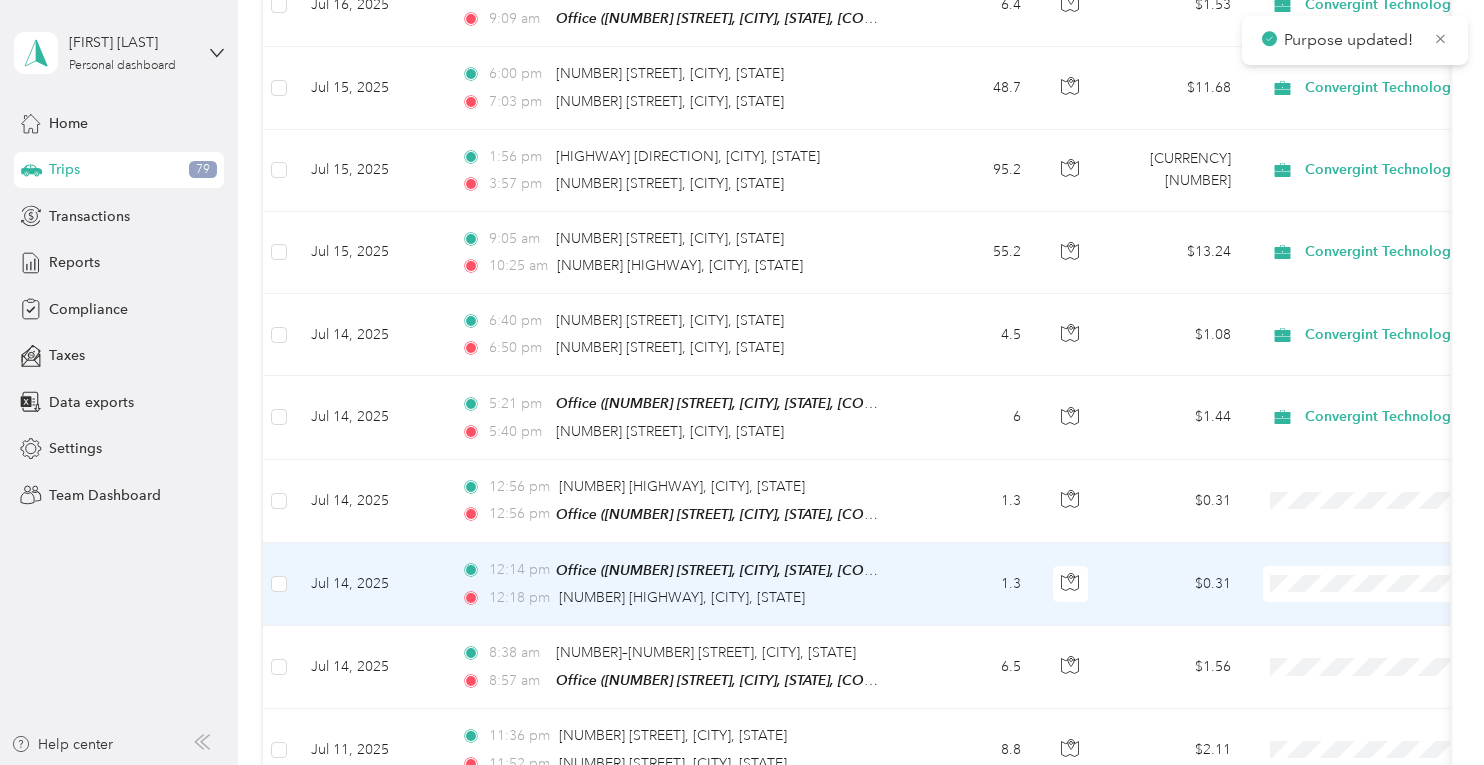click on "Convergint Technologies" at bounding box center [1378, 571] 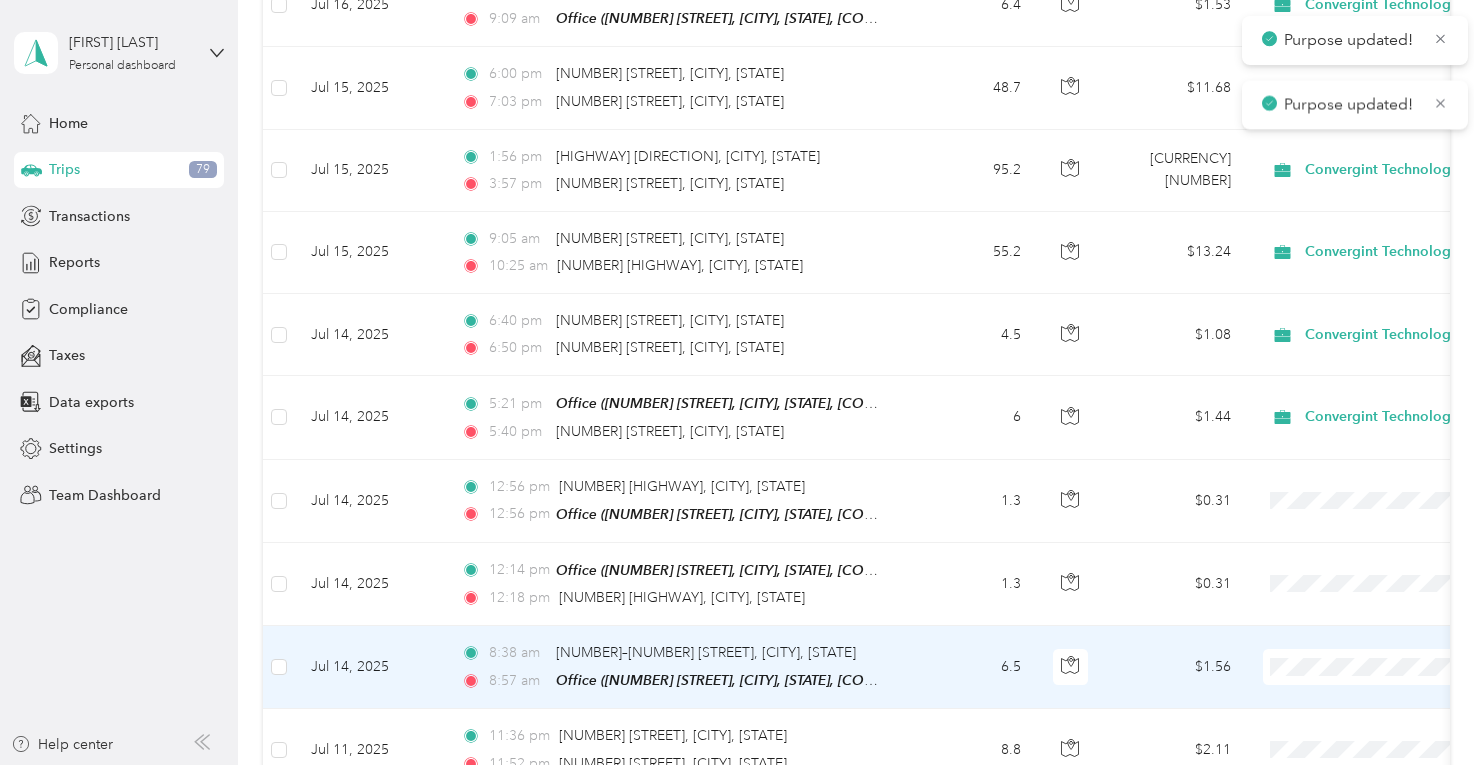 click on "Convergint Technologies" at bounding box center (1378, 656) 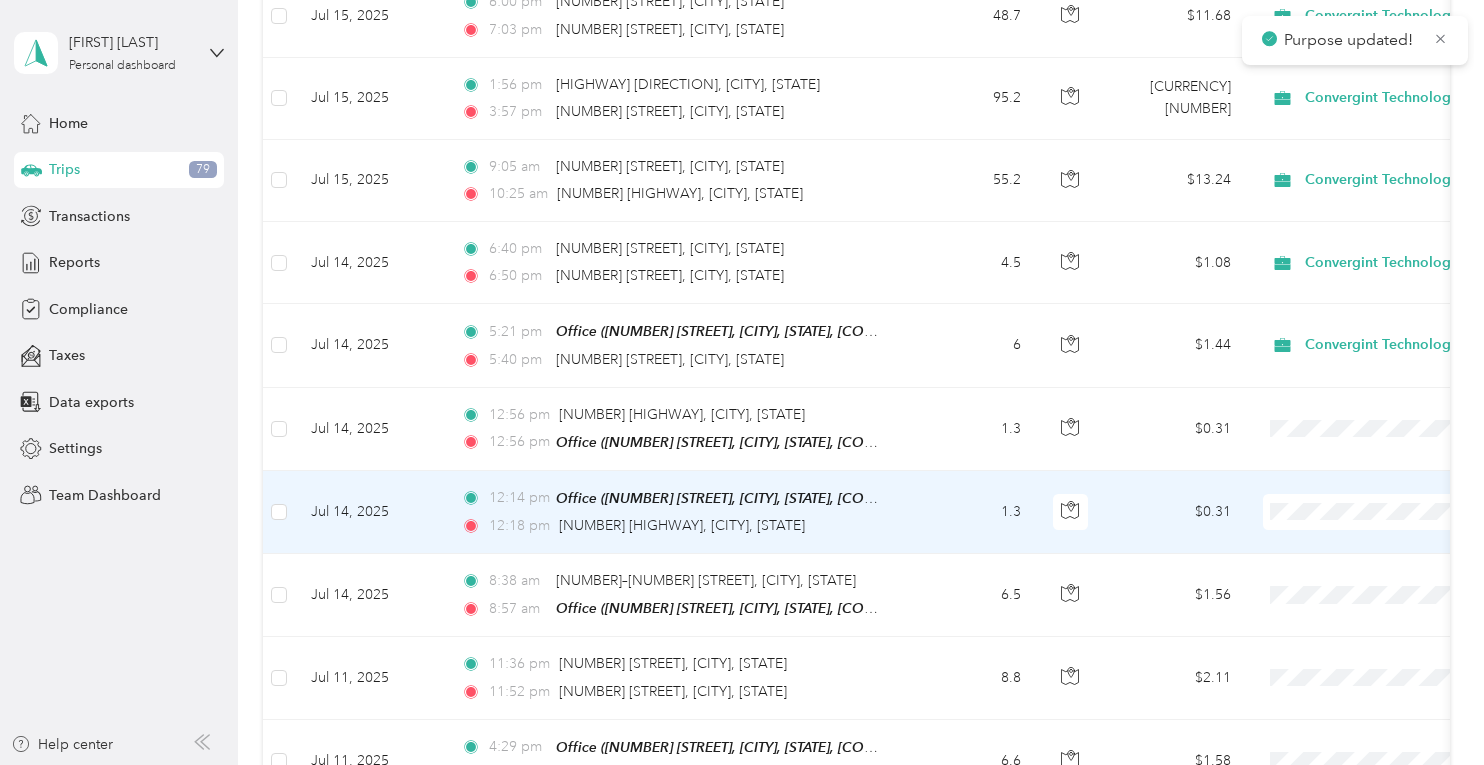 scroll, scrollTop: 5200, scrollLeft: 0, axis: vertical 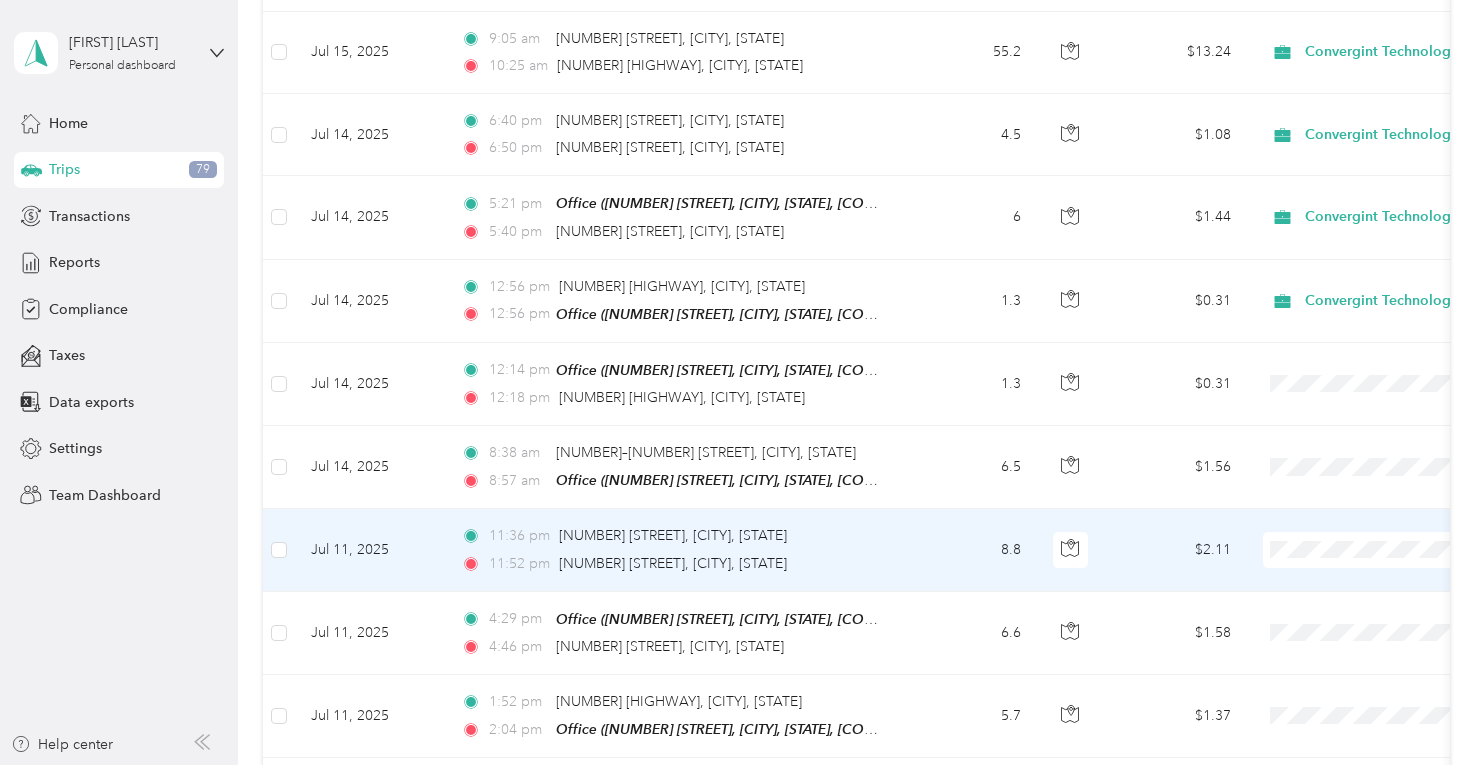 click on "Convergint Technologies" at bounding box center (1378, 538) 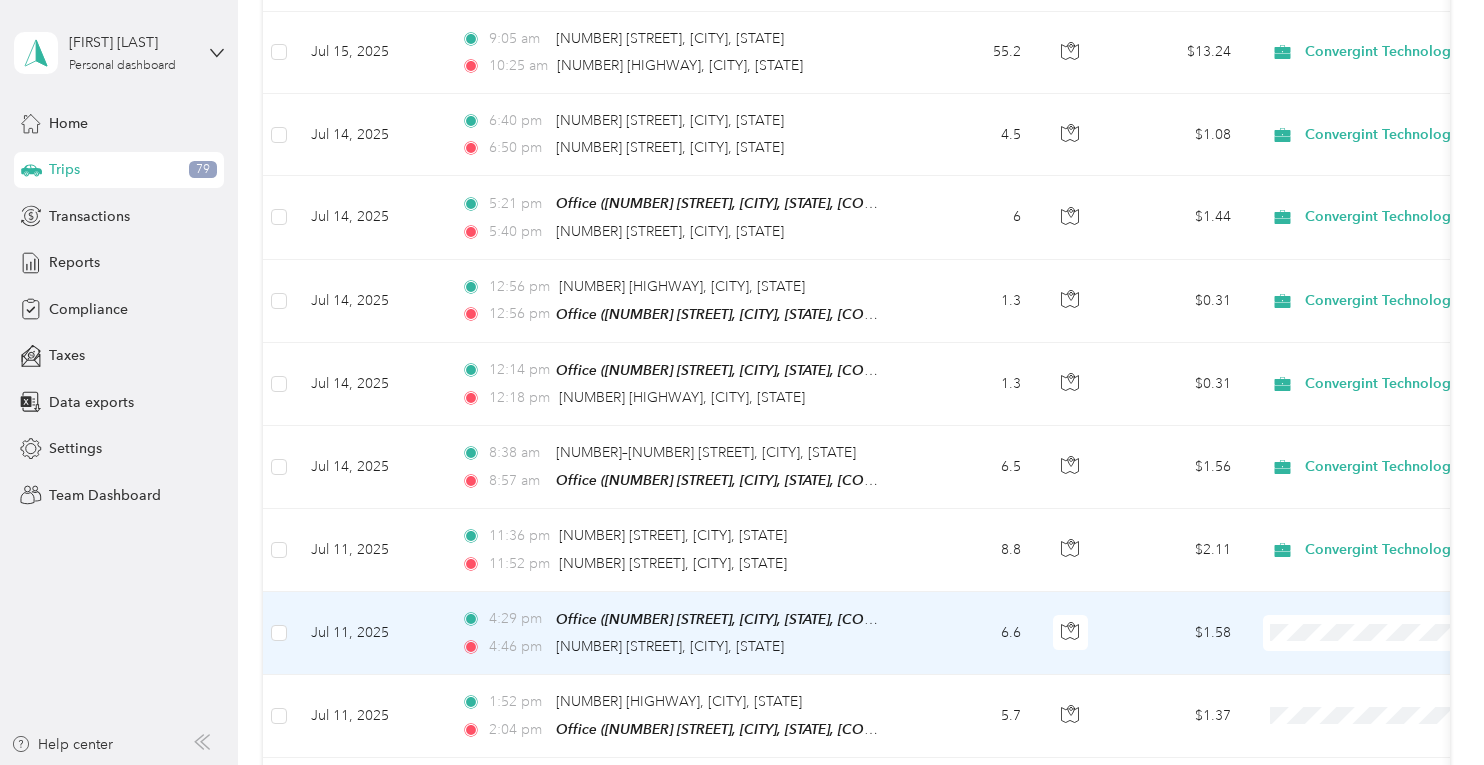 click on "Convergint Technologies" at bounding box center (1378, 620) 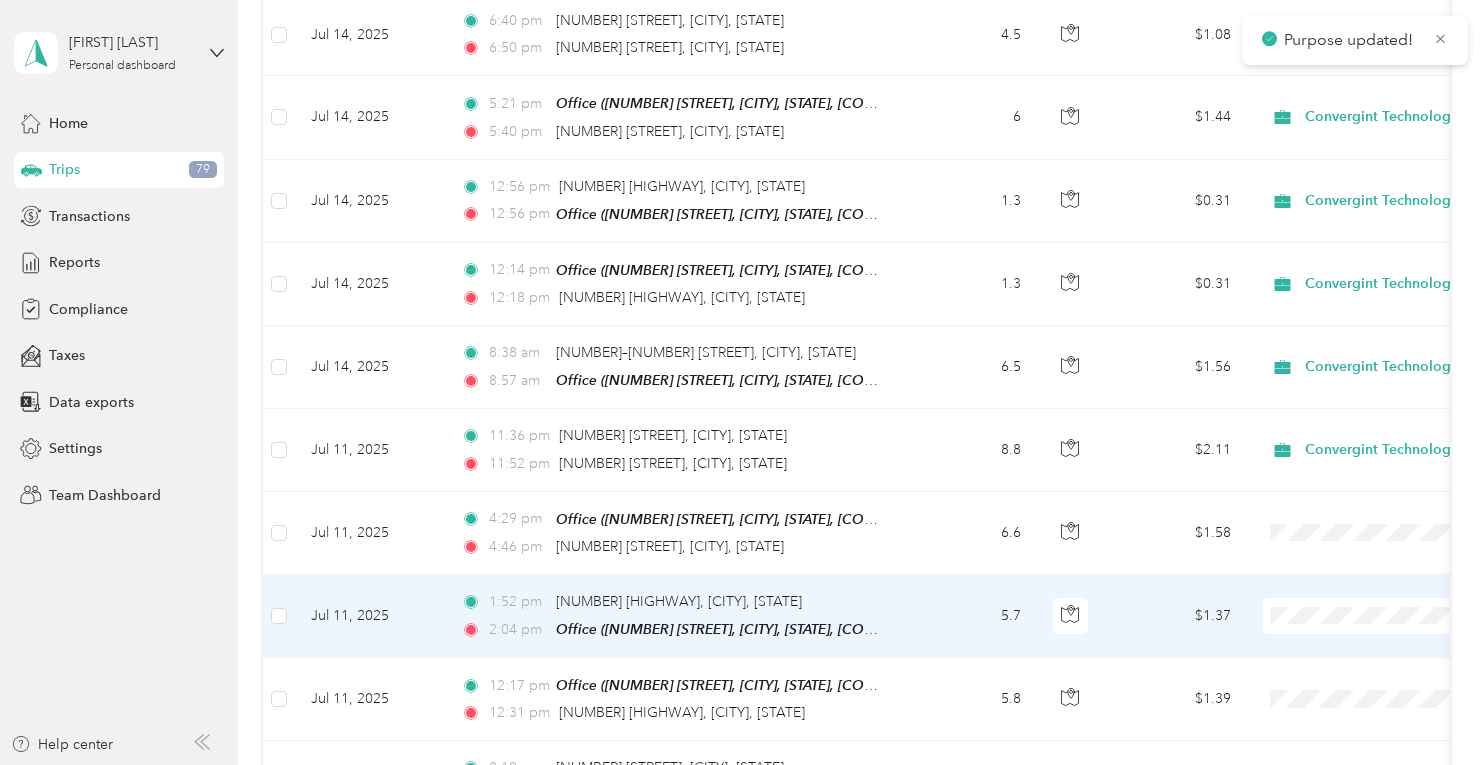 scroll, scrollTop: 5400, scrollLeft: 0, axis: vertical 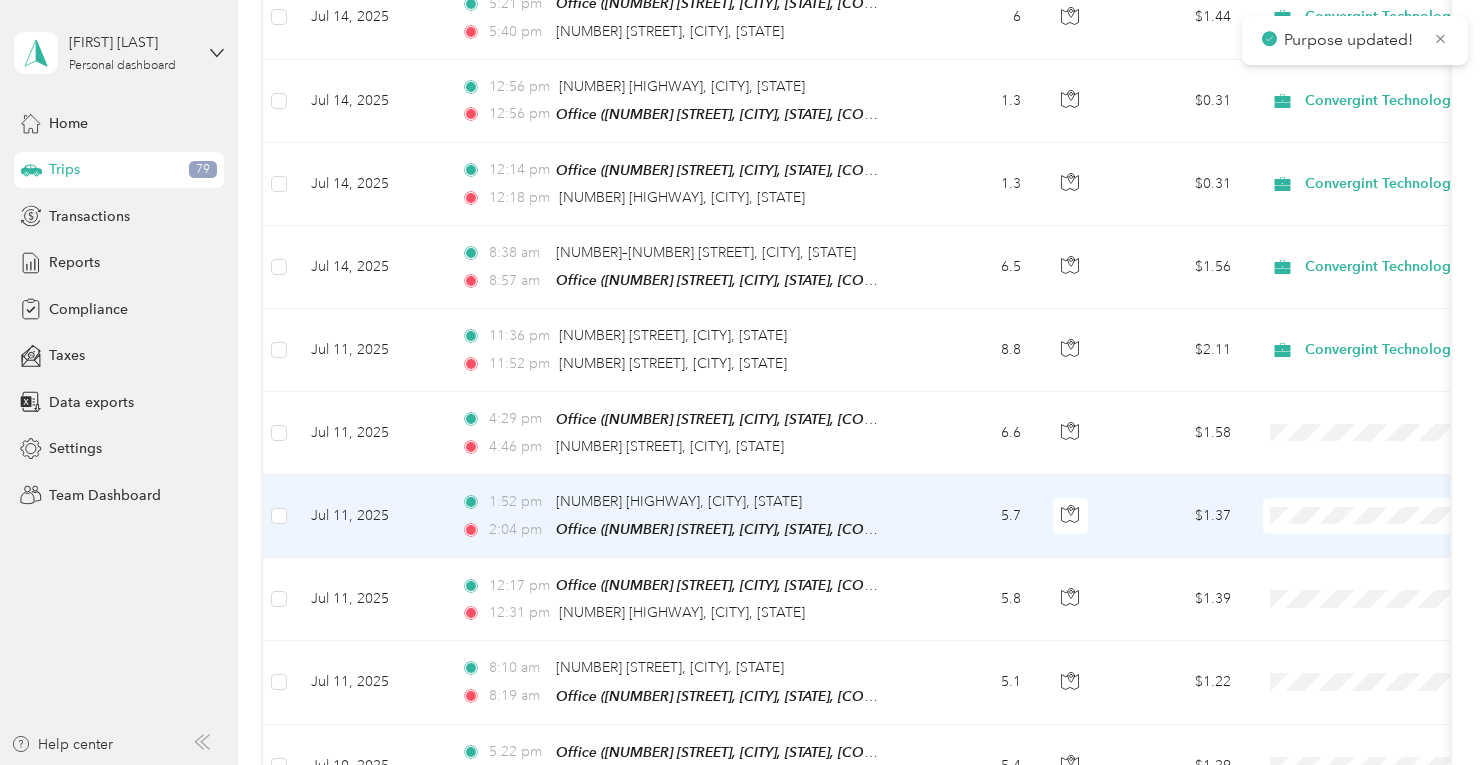 click at bounding box center (1387, 516) 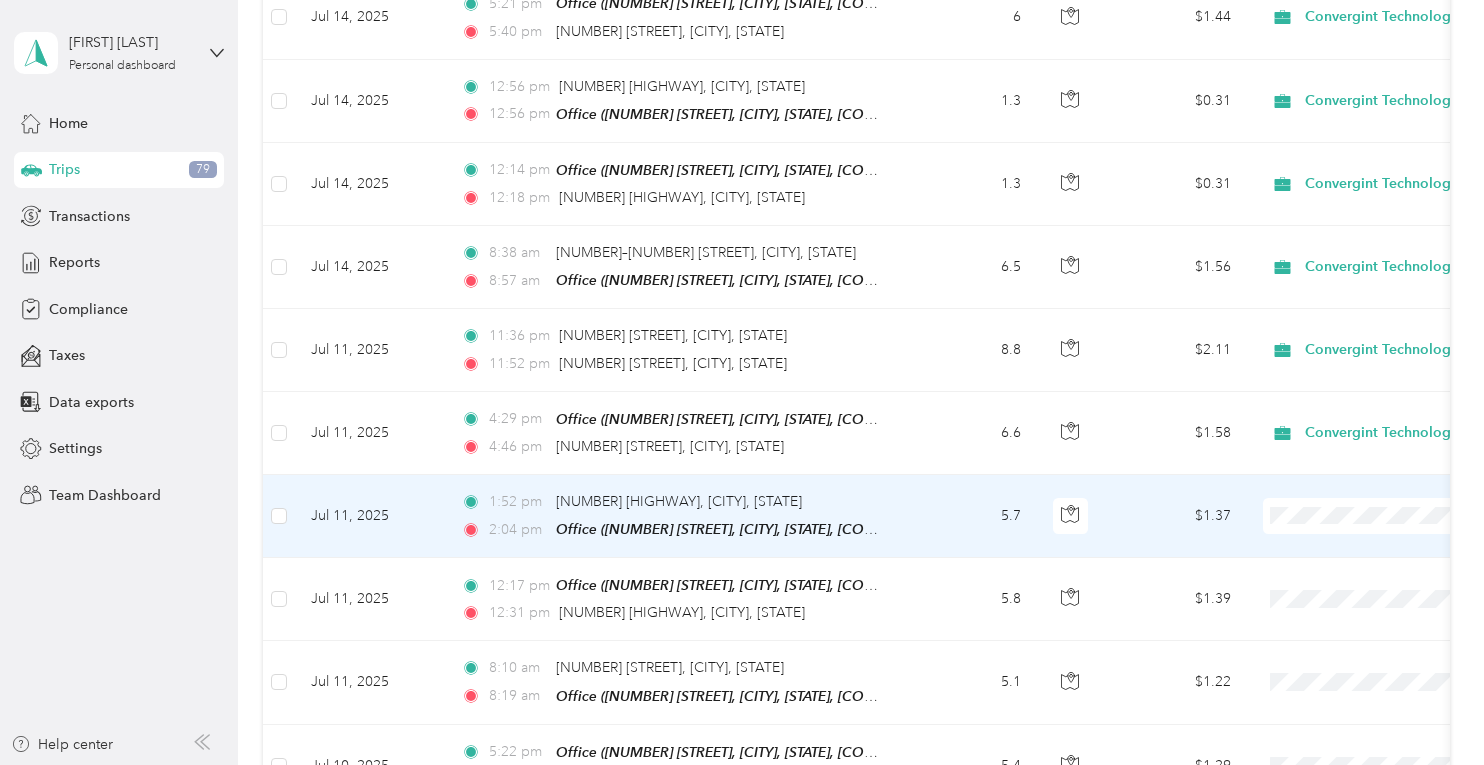 click on "Convergint Technologies" at bounding box center (1378, 502) 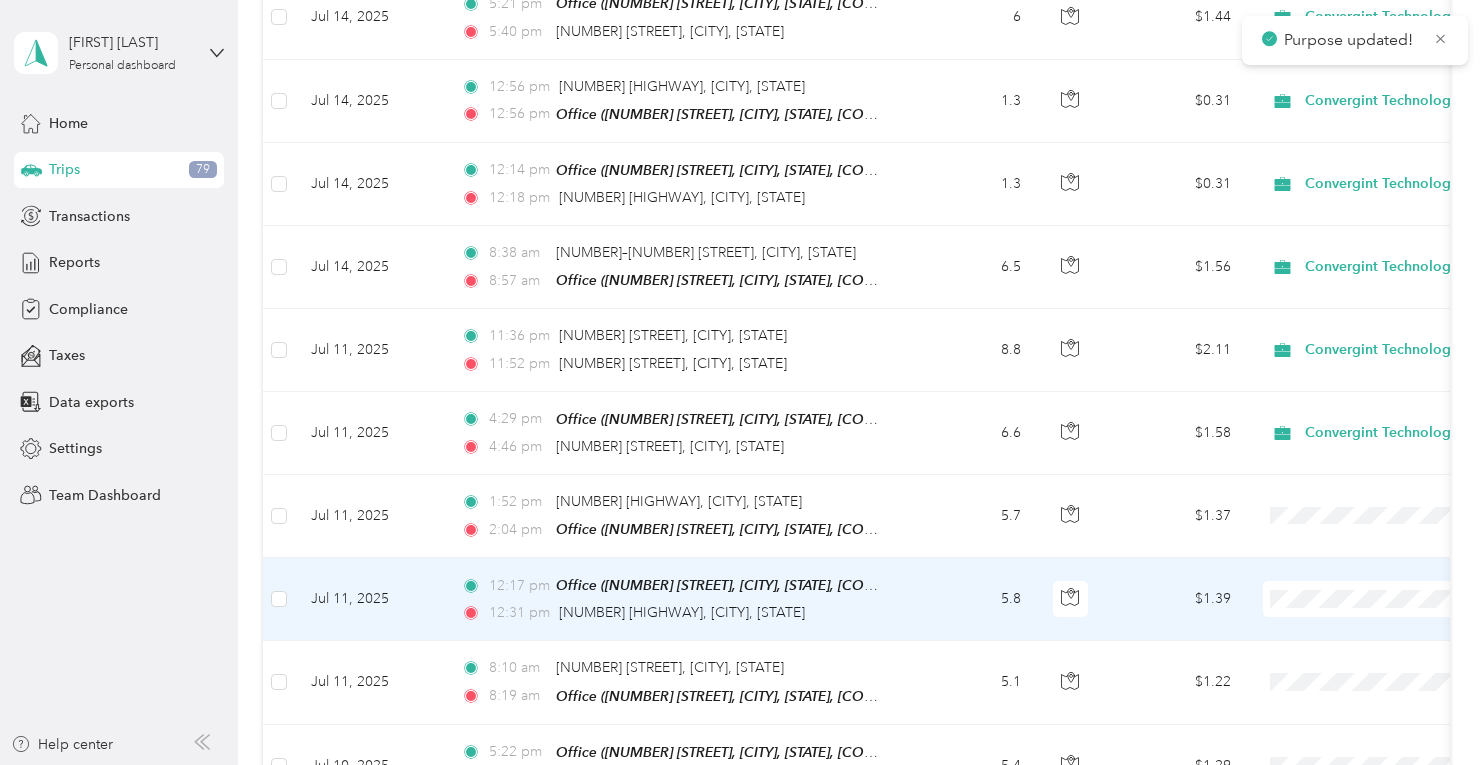 click on "Convergint Technologies" at bounding box center (1360, 582) 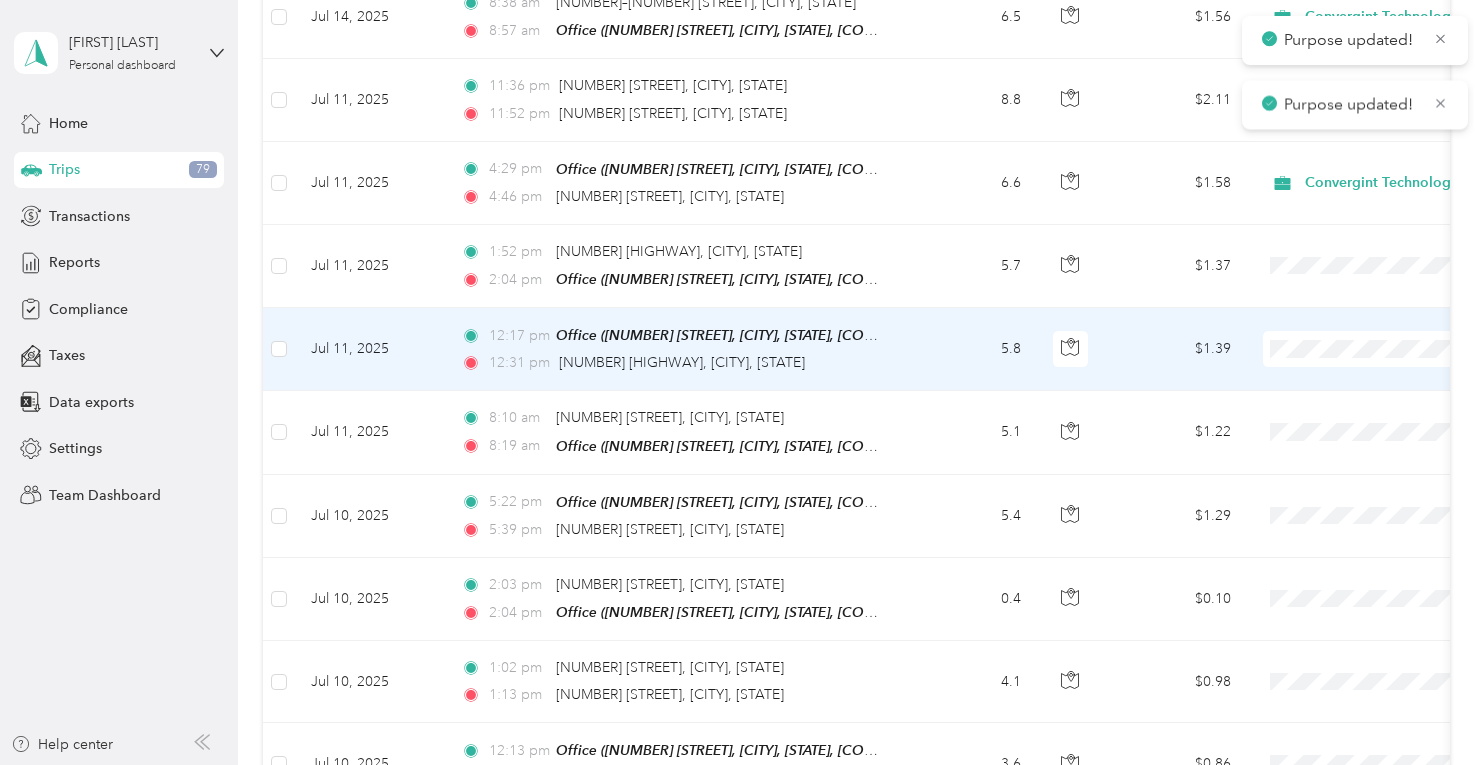 scroll, scrollTop: 5700, scrollLeft: 0, axis: vertical 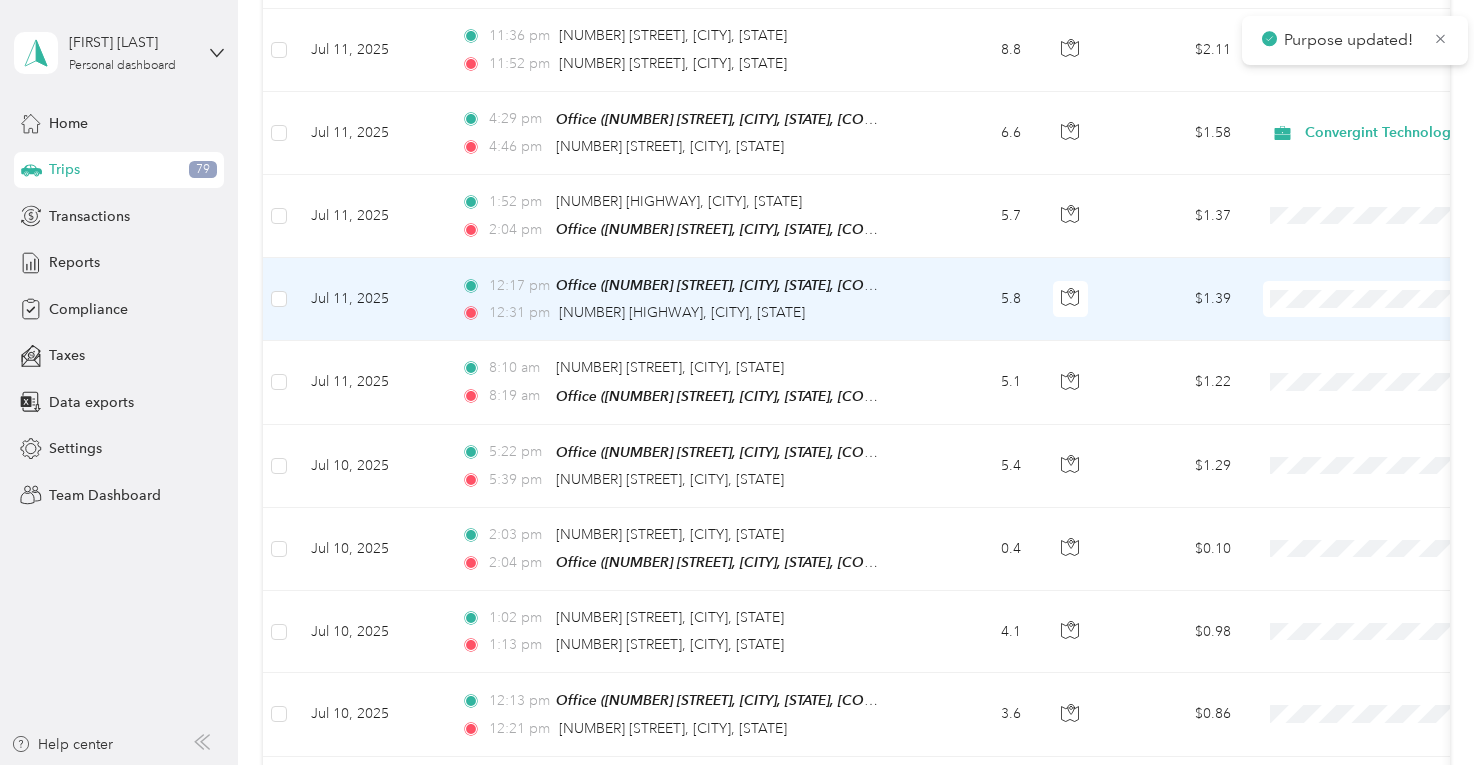 click at bounding box center [1387, 299] 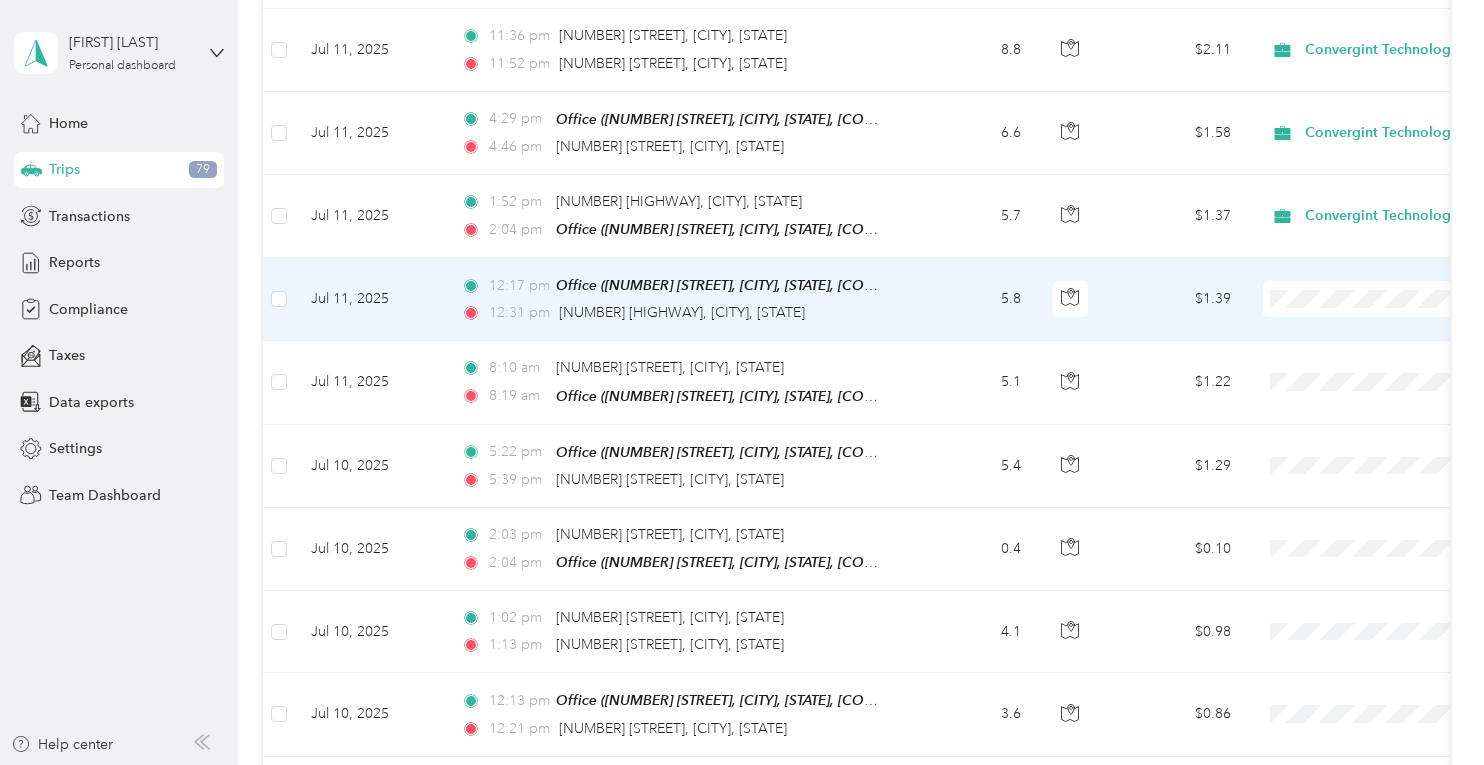 click on "Convergint Technologies" at bounding box center (1378, 284) 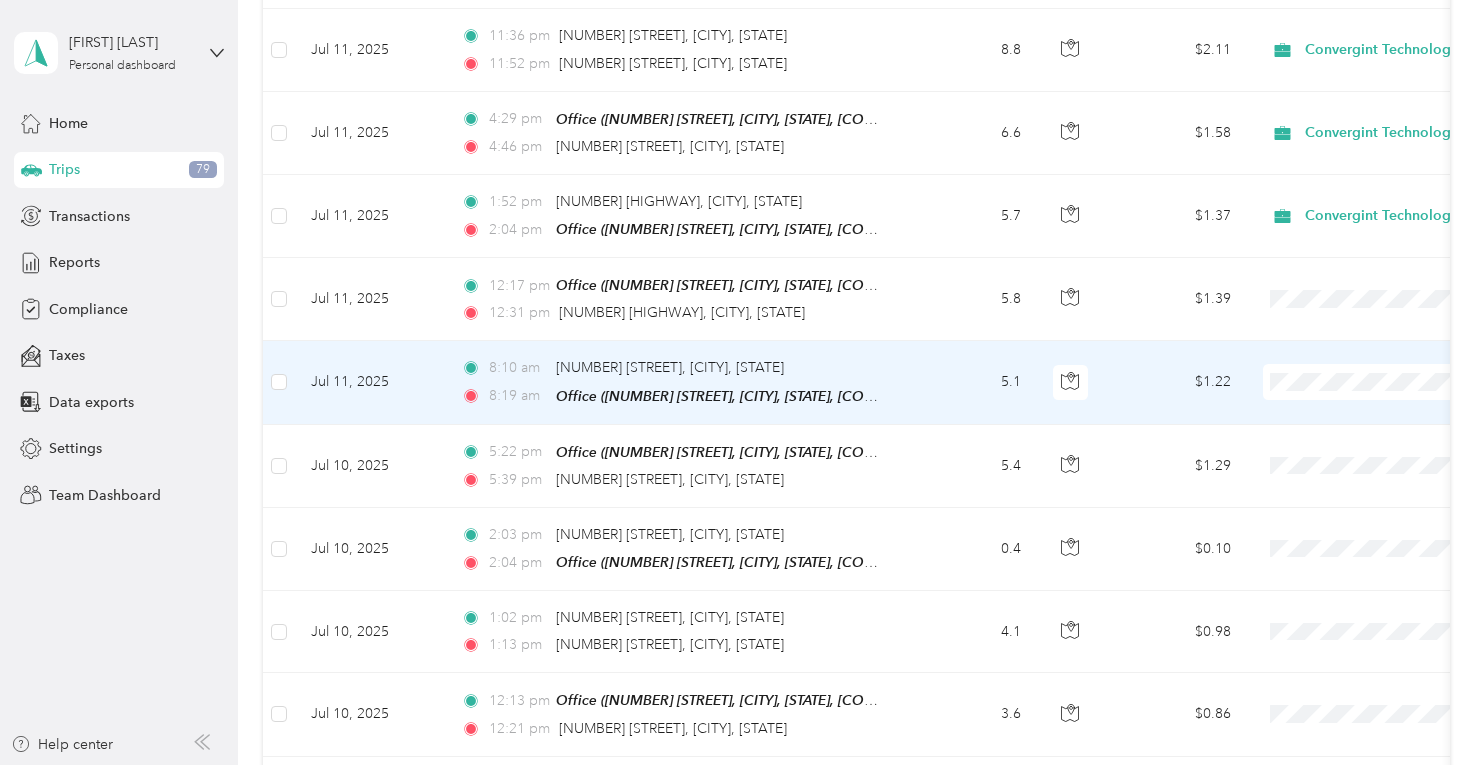 click at bounding box center (1387, 382) 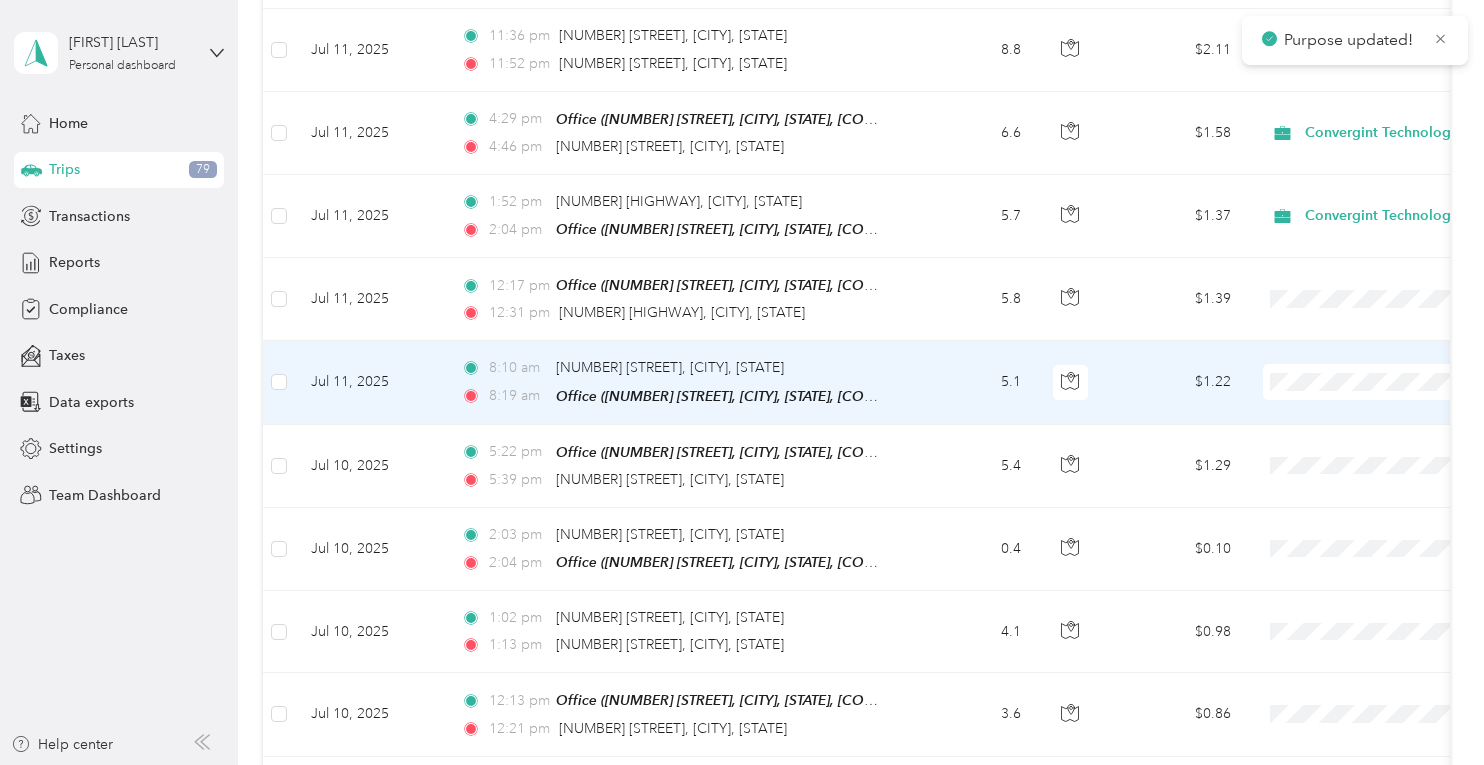 click on "Convergint Technologies" at bounding box center (1378, 366) 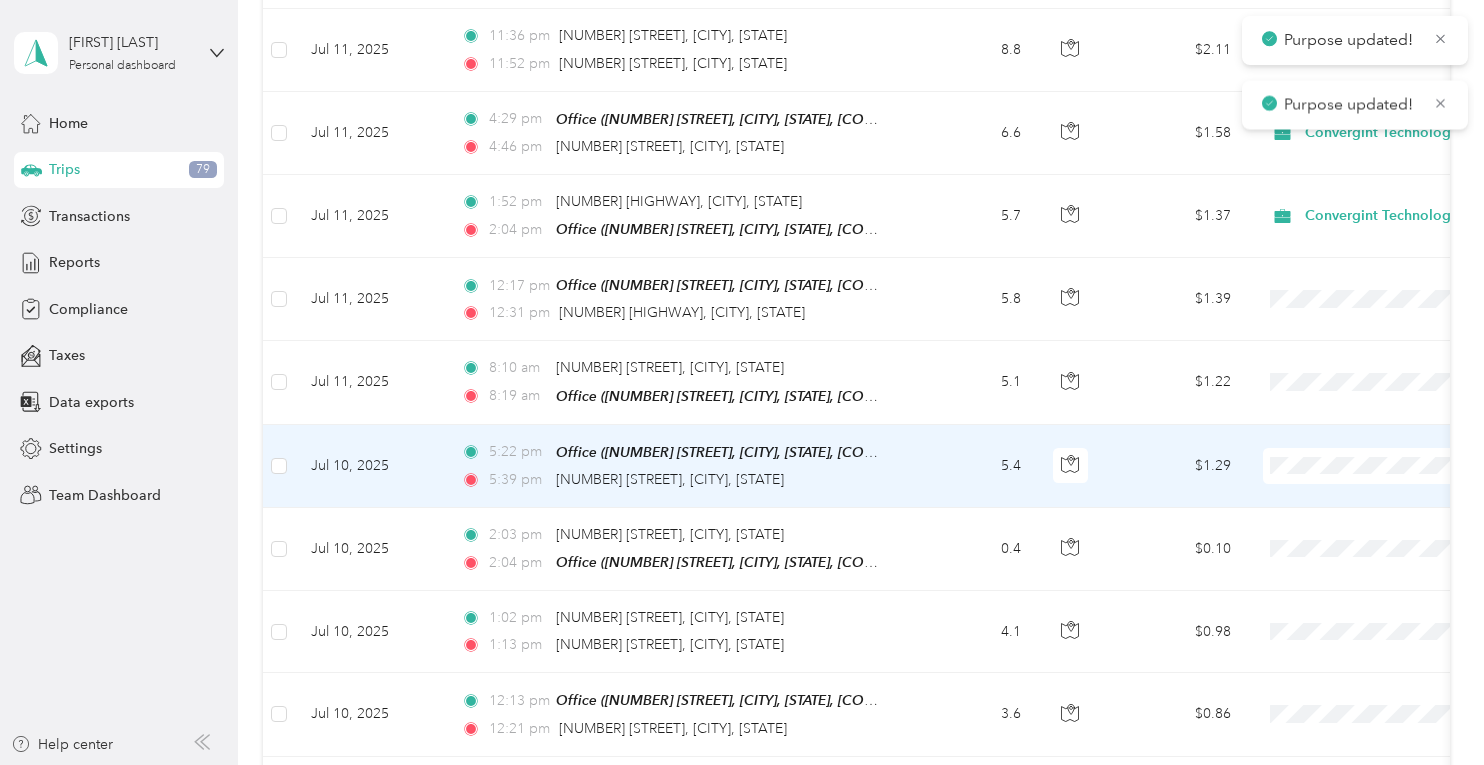 click on "Convergint Technologies" at bounding box center [1378, 448] 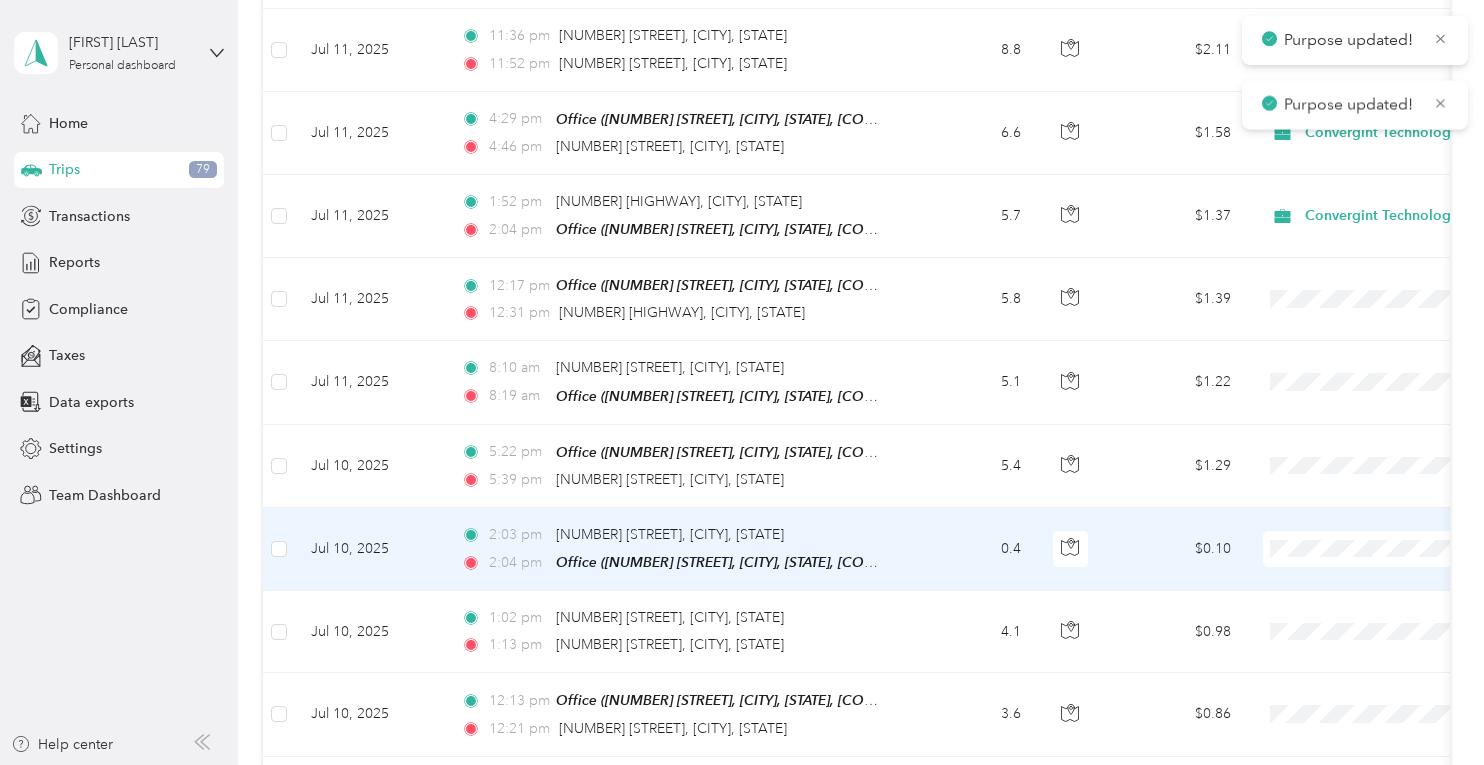 click on "Convergint Technologies" at bounding box center [1378, 530] 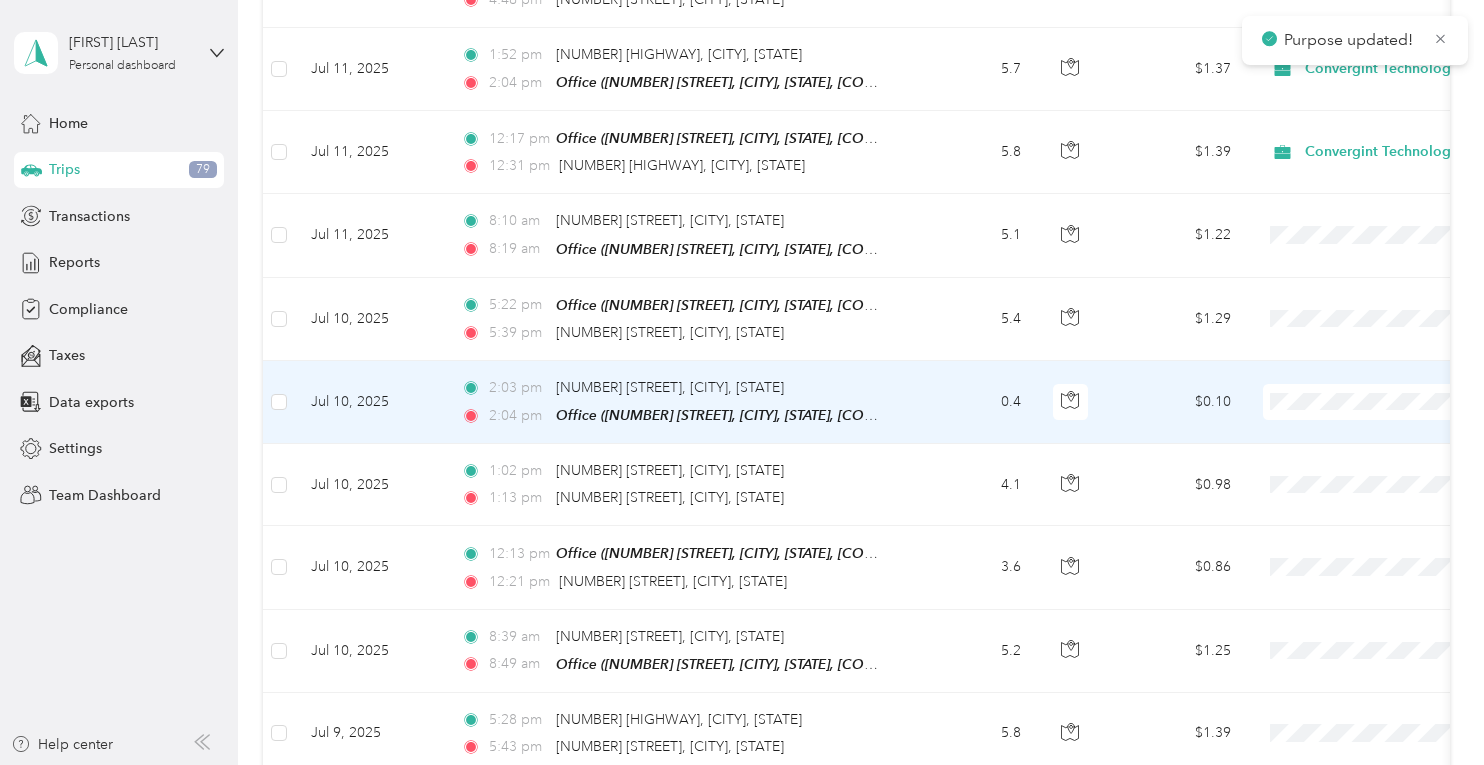 scroll, scrollTop: 5900, scrollLeft: 0, axis: vertical 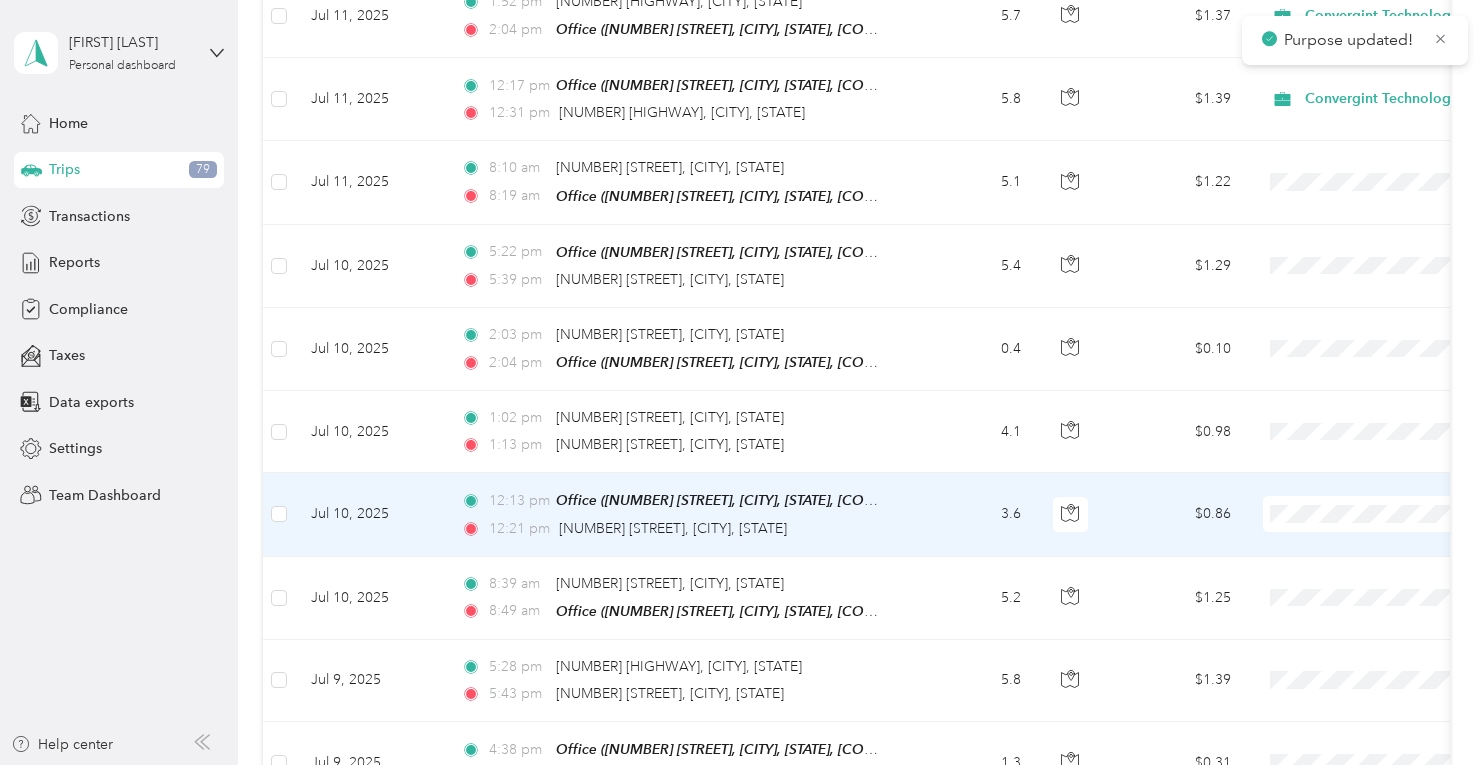 click on "Convergint Technologies" at bounding box center [1378, 494] 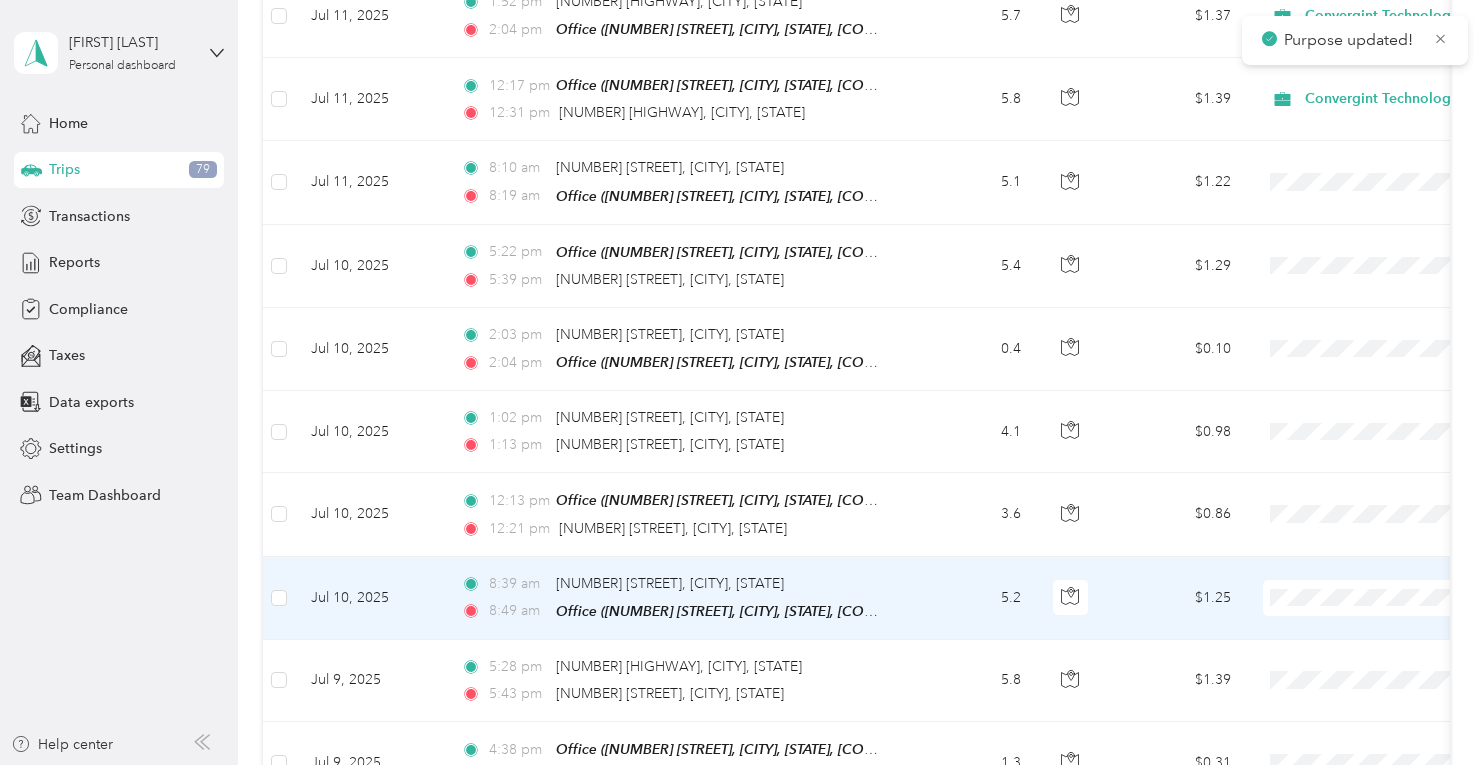 click on "Convergint Technologies" at bounding box center [1378, 575] 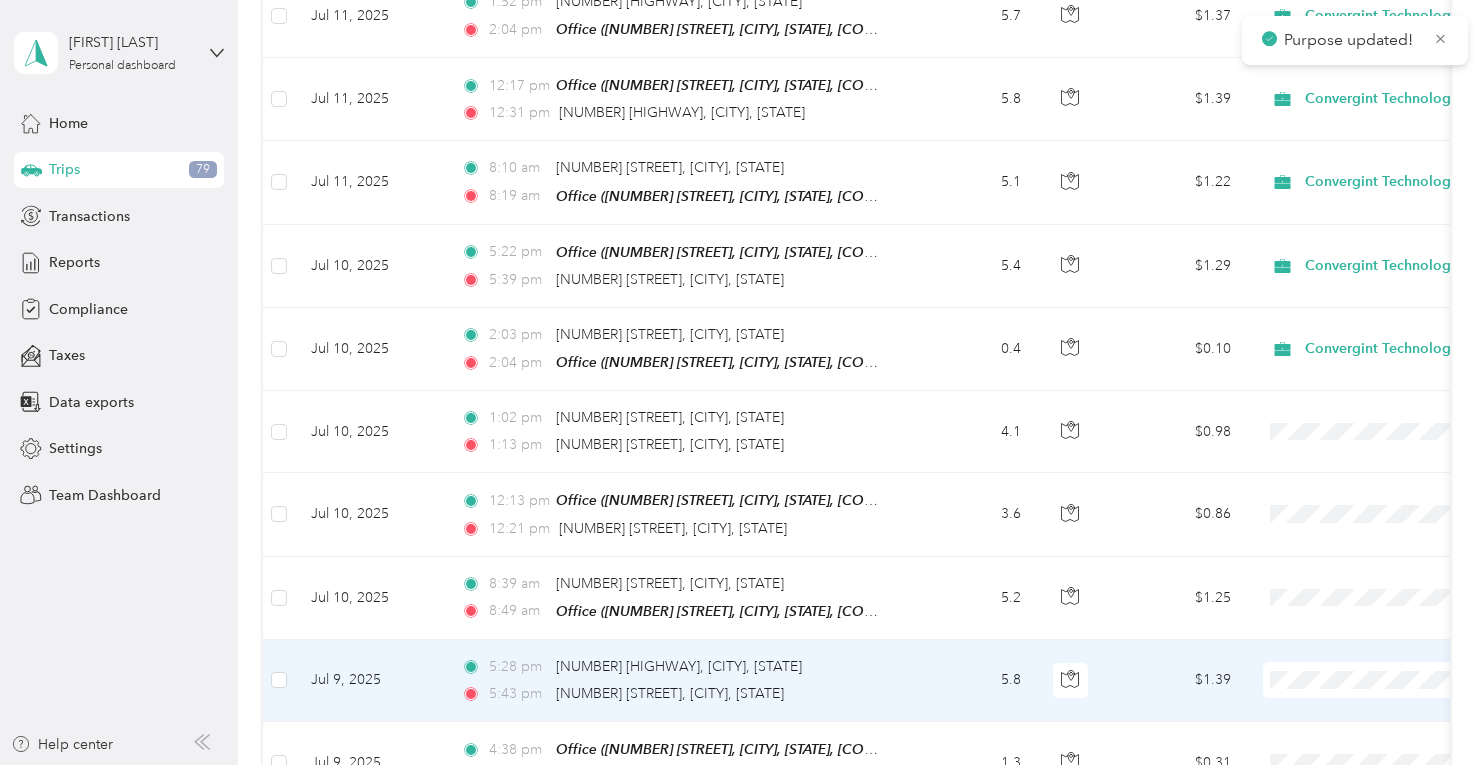 click on "Convergint Technologies Personal" at bounding box center (1360, 674) 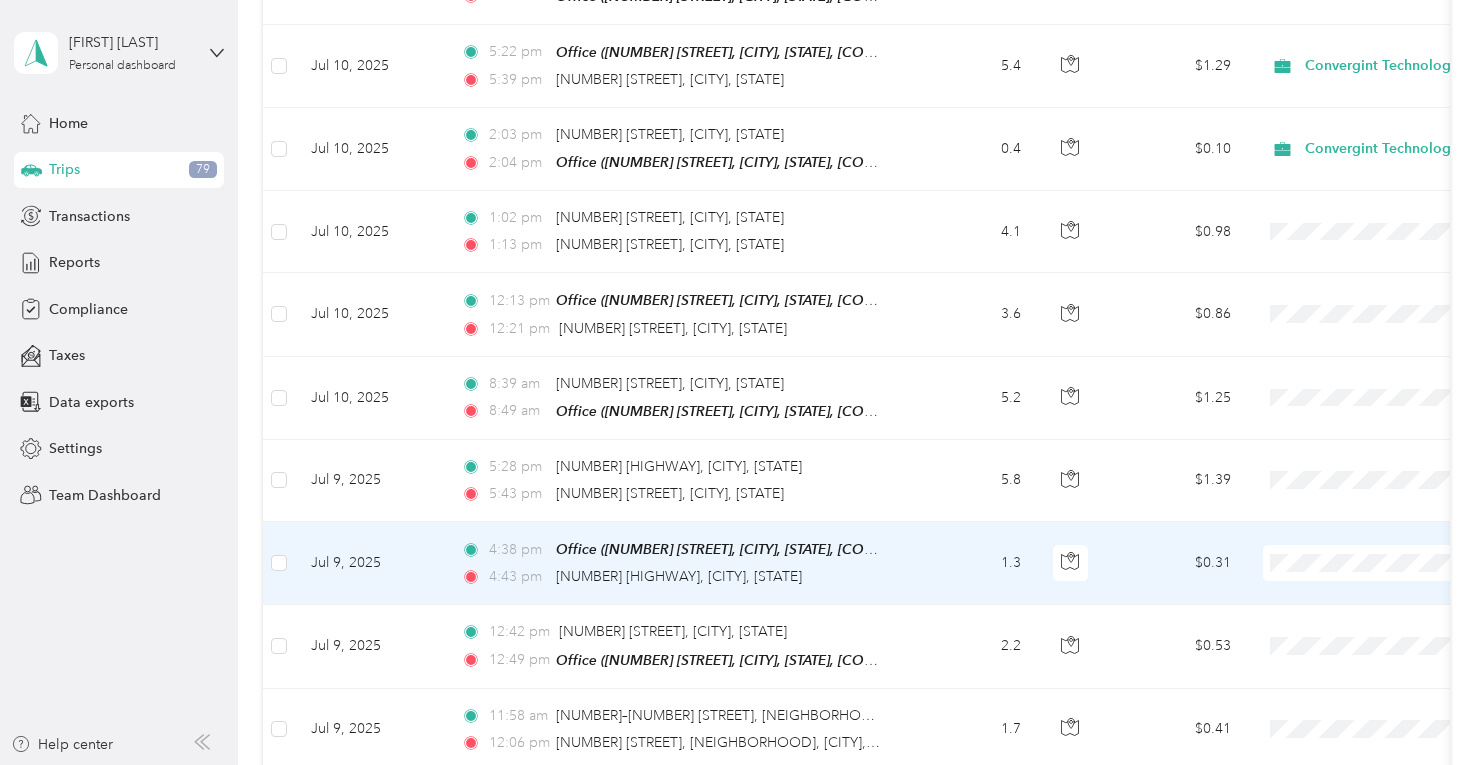 scroll, scrollTop: 6200, scrollLeft: 0, axis: vertical 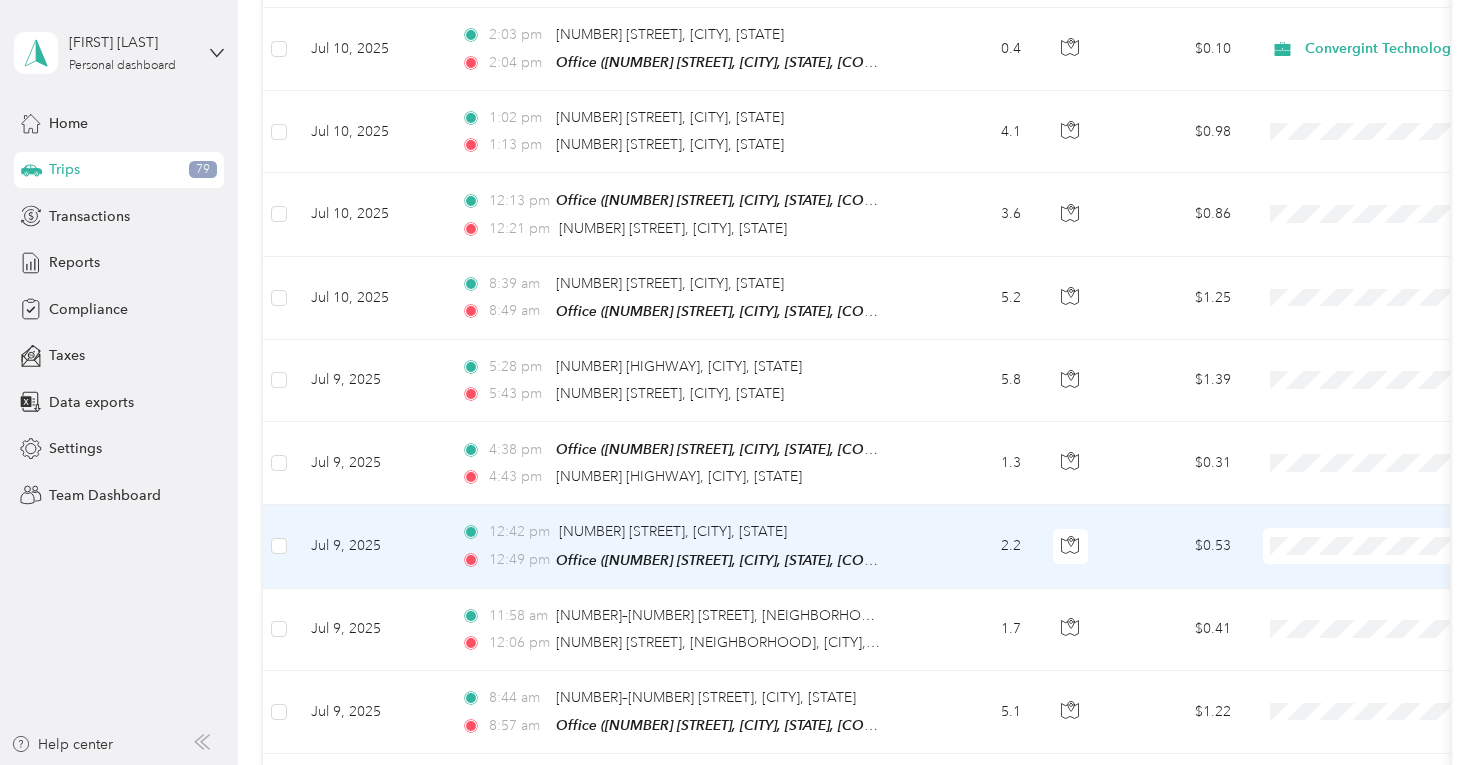 click at bounding box center [1387, 546] 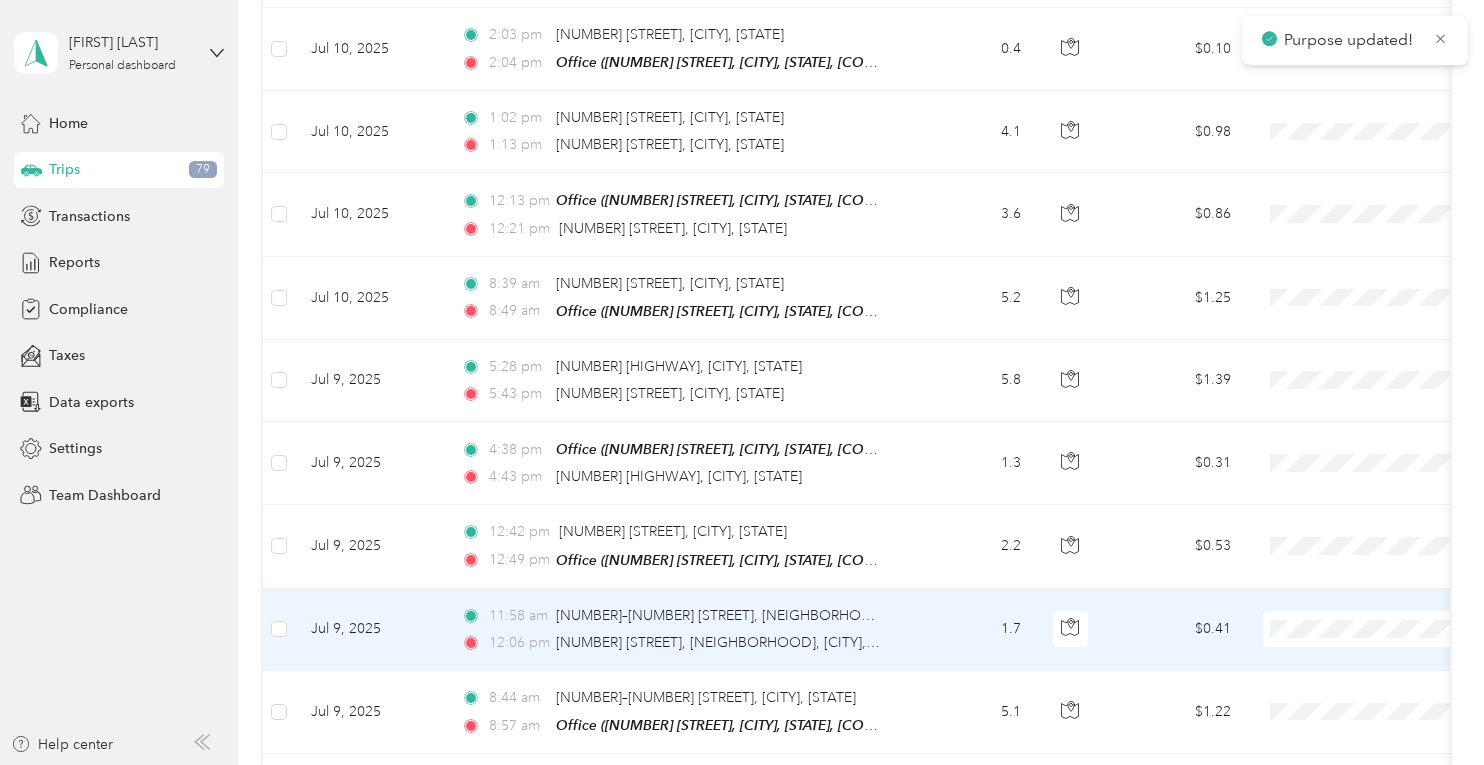 click on "Convergint Technologies" at bounding box center (1378, 603) 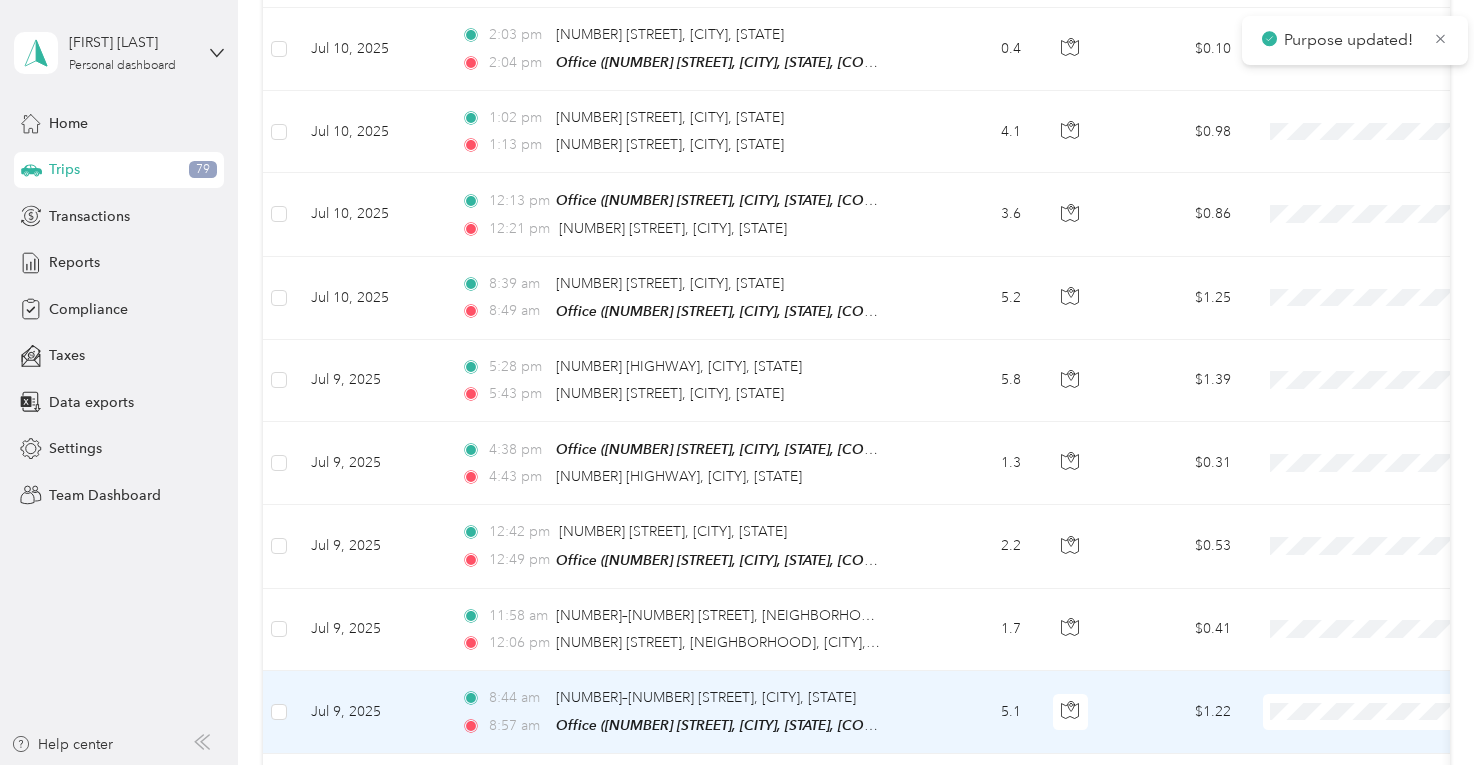 click on "Convergint Technologies" at bounding box center (1360, 685) 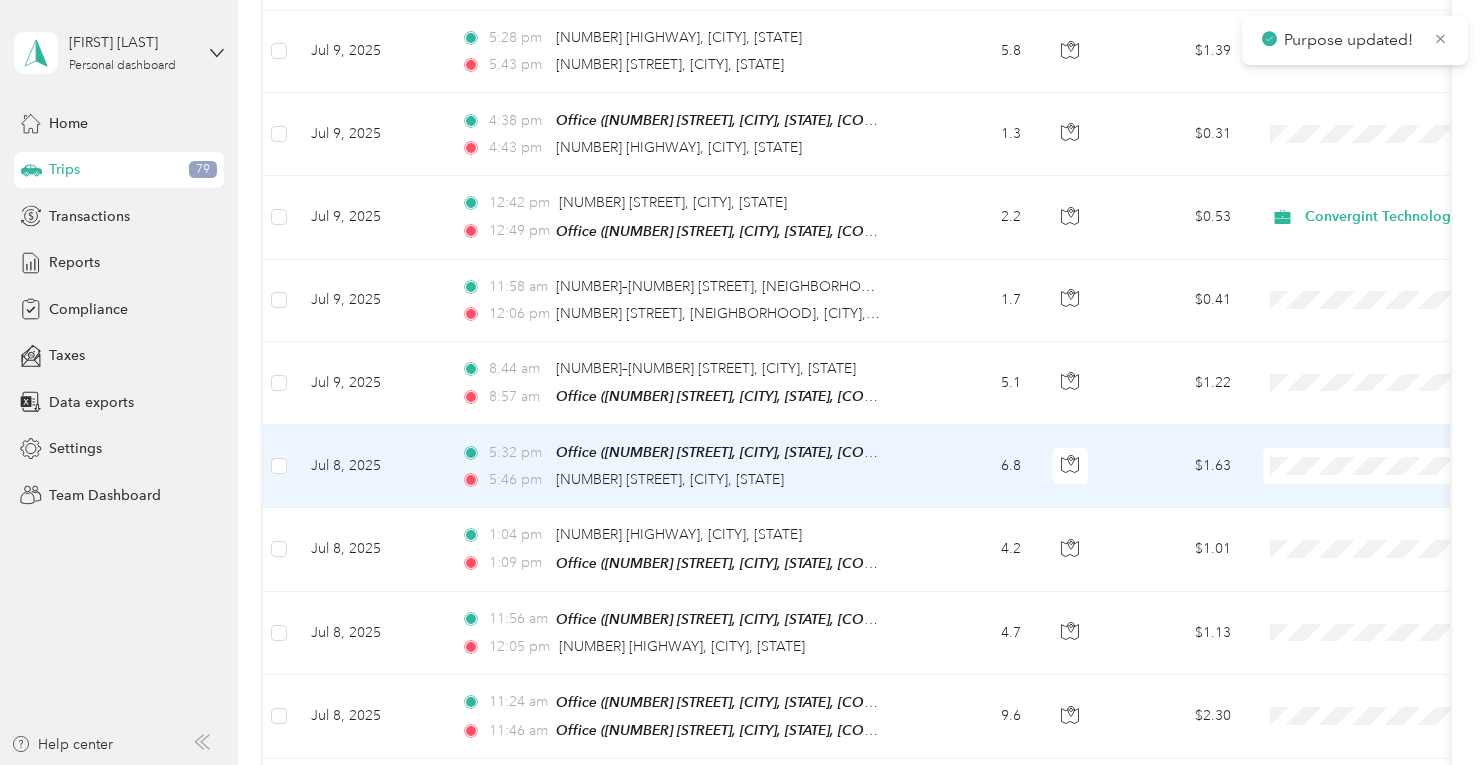 scroll, scrollTop: 6600, scrollLeft: 0, axis: vertical 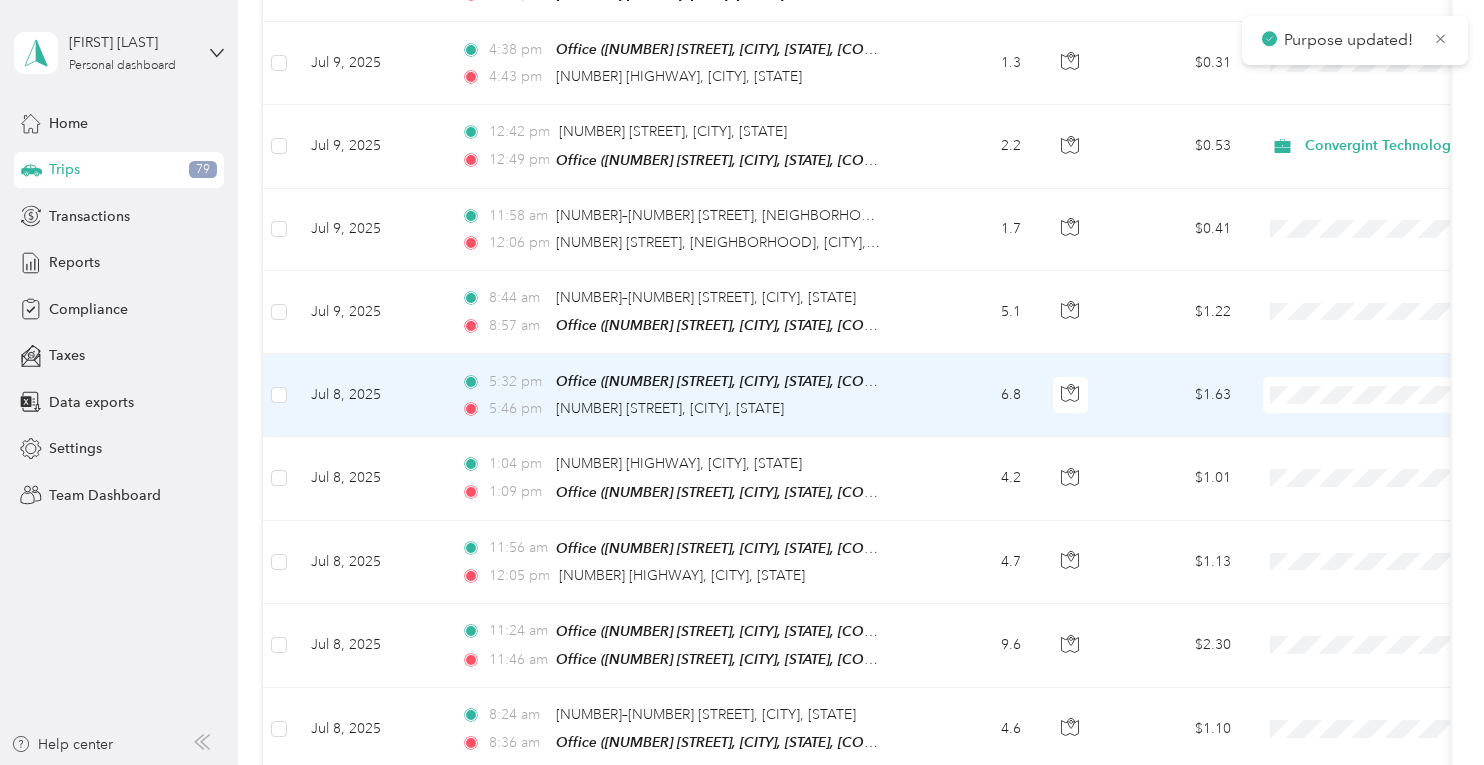 click at bounding box center (1387, 395) 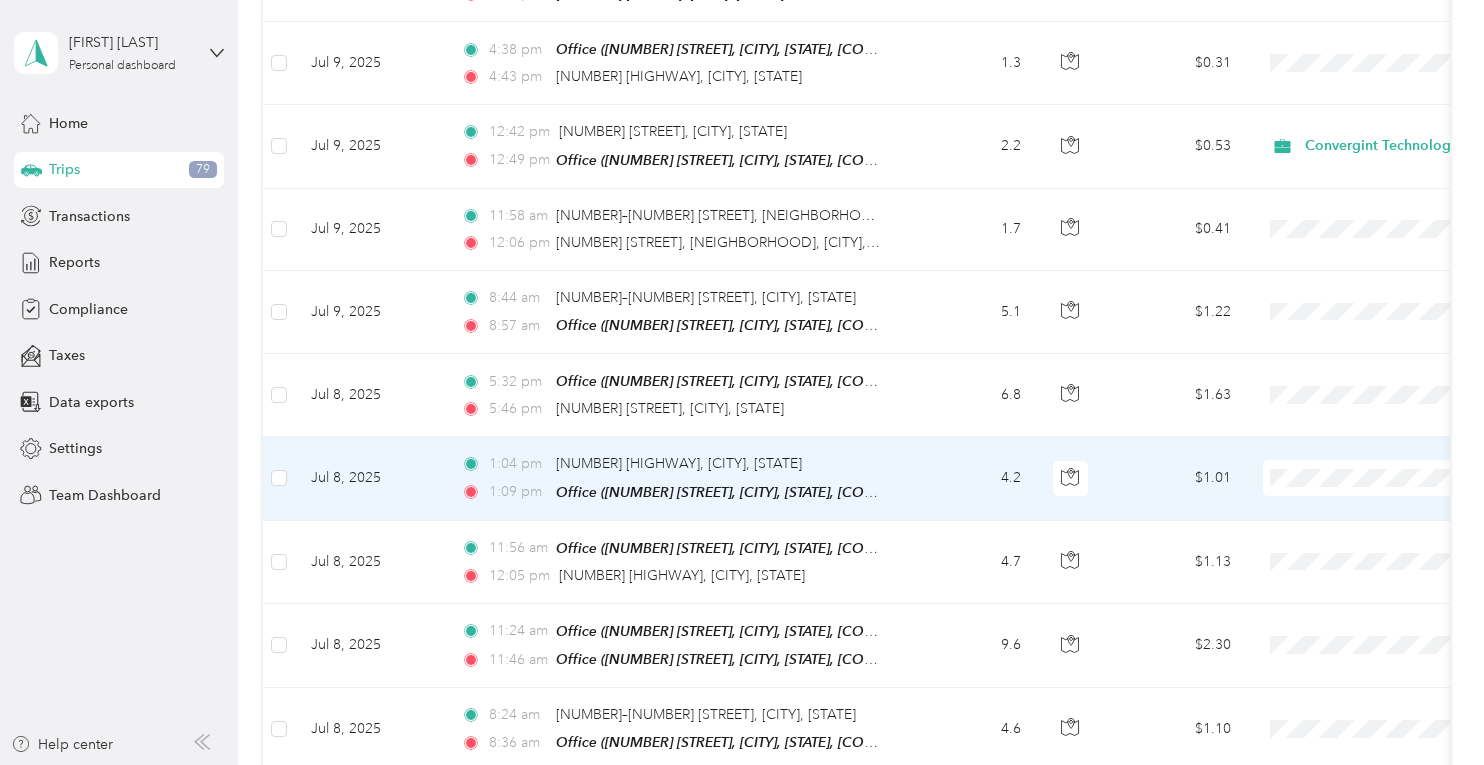 click on "Convergint Technologies" at bounding box center [1378, 447] 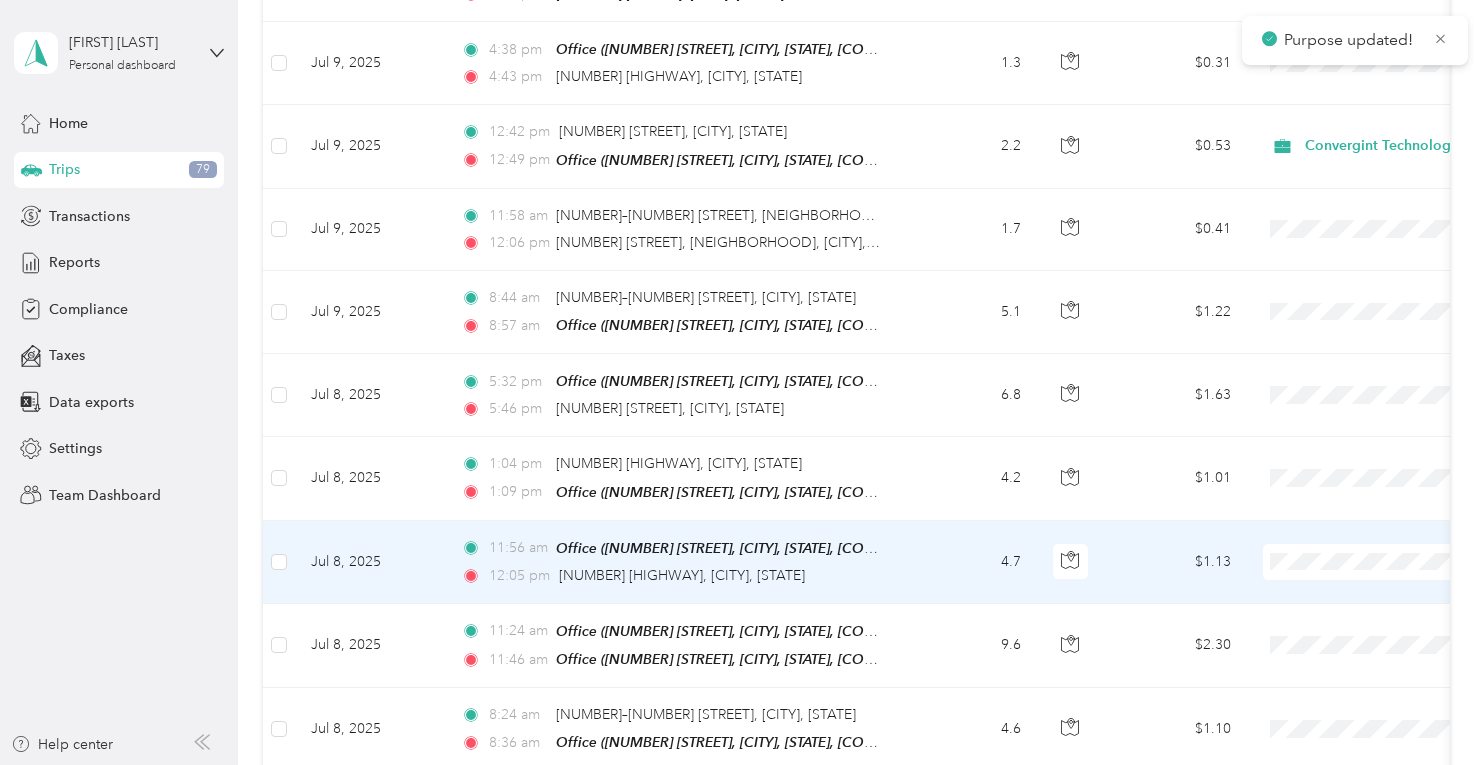 drag, startPoint x: 1301, startPoint y: 529, endPoint x: 1298, endPoint y: 549, distance: 20.22375 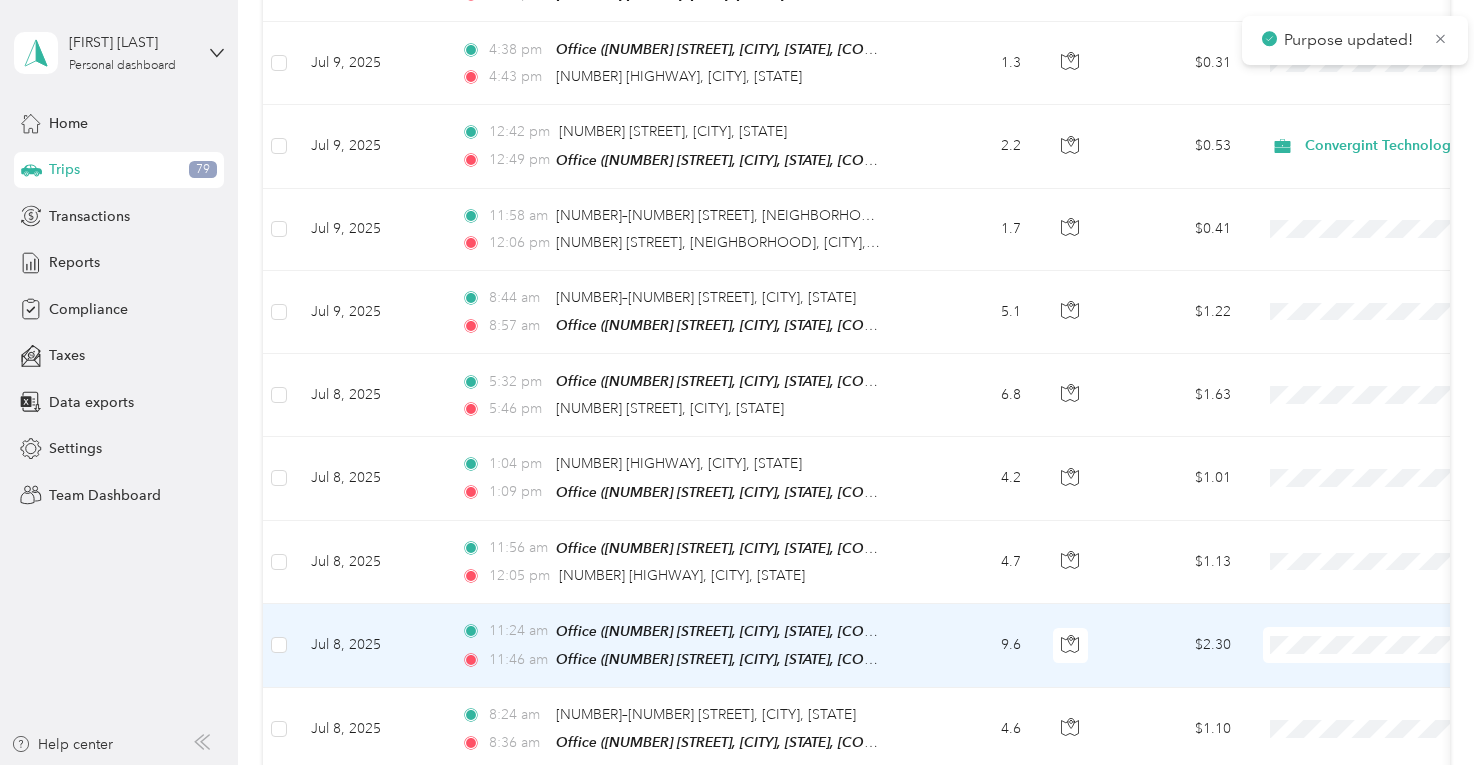 click on "Convergint Technologies" at bounding box center [1378, 611] 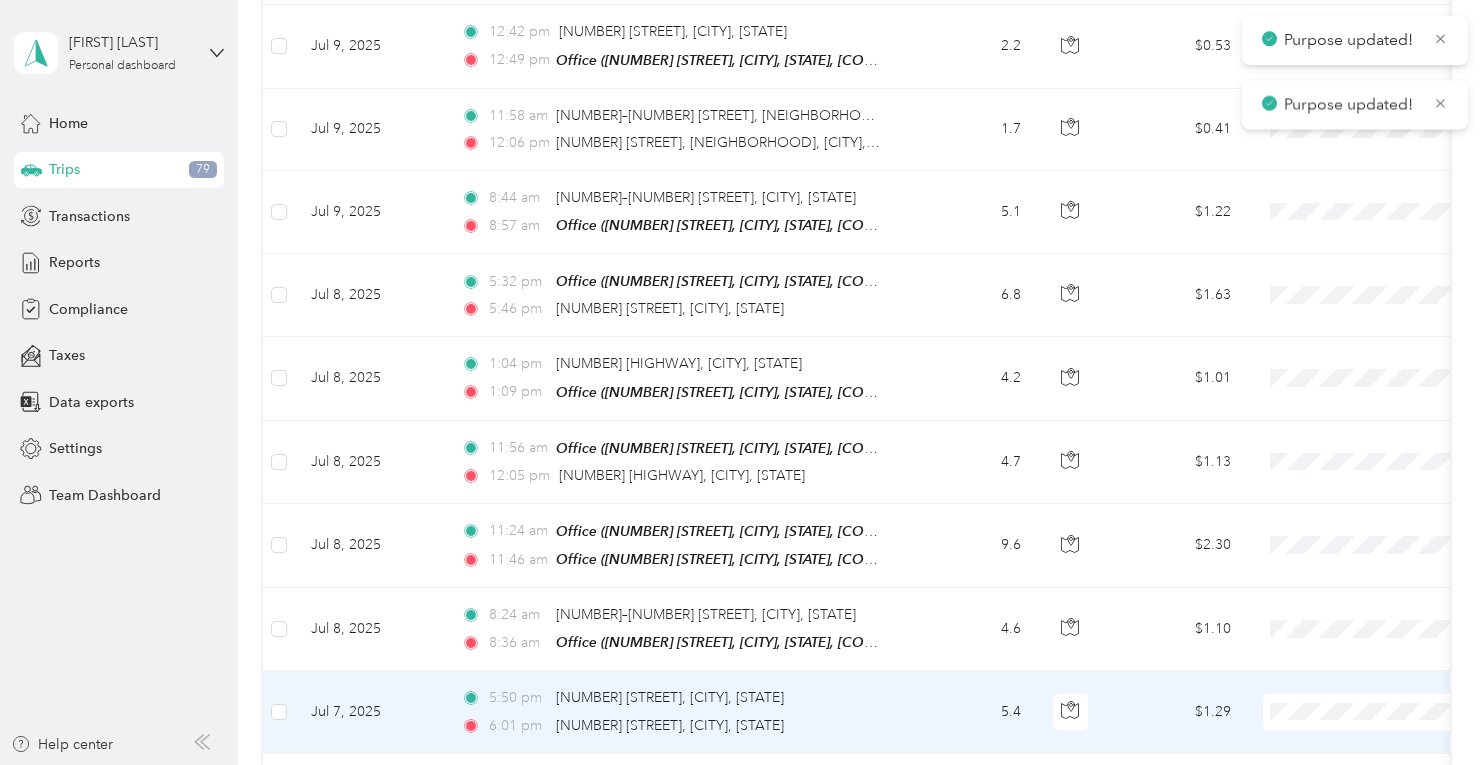 scroll, scrollTop: 6800, scrollLeft: 0, axis: vertical 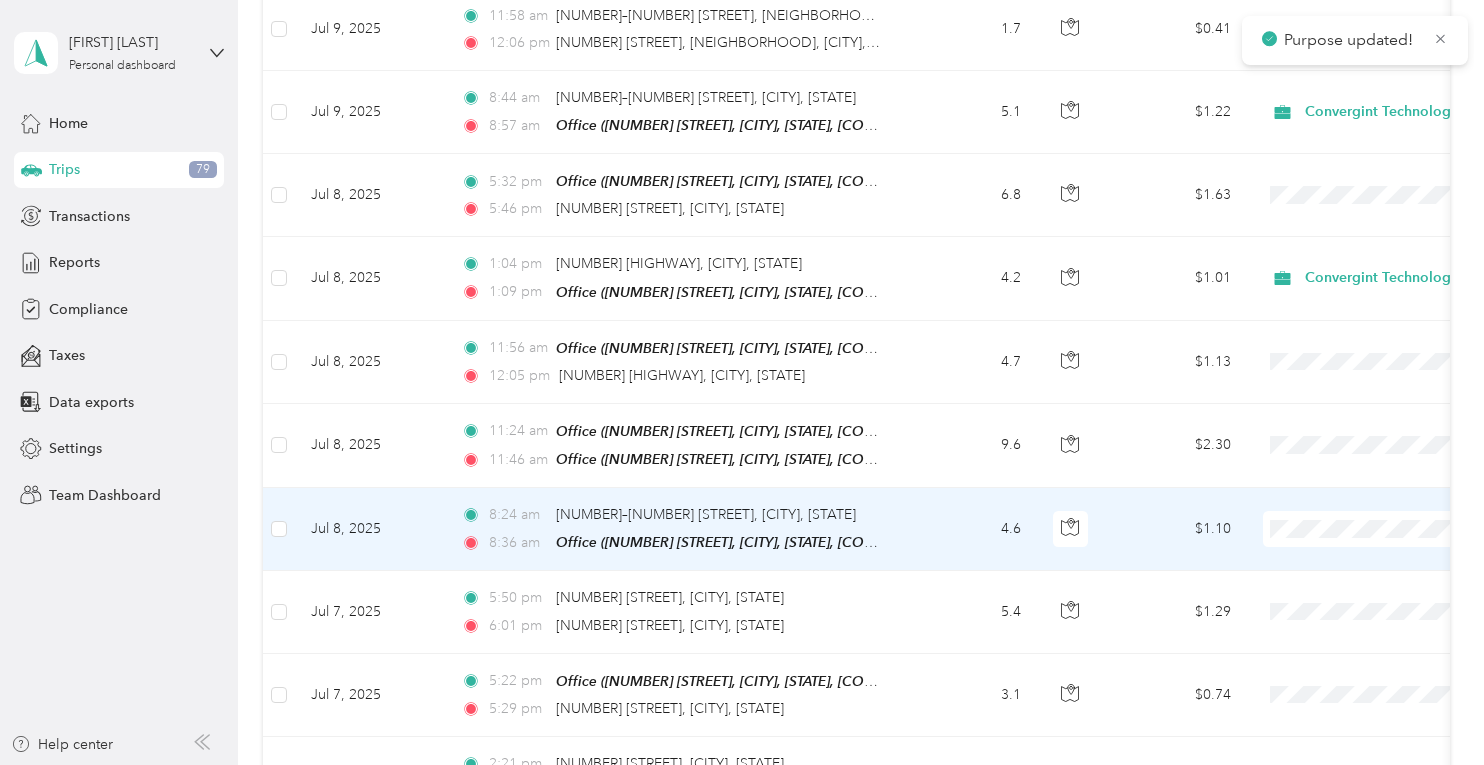 click on "Convergint Technologies" at bounding box center (1378, 495) 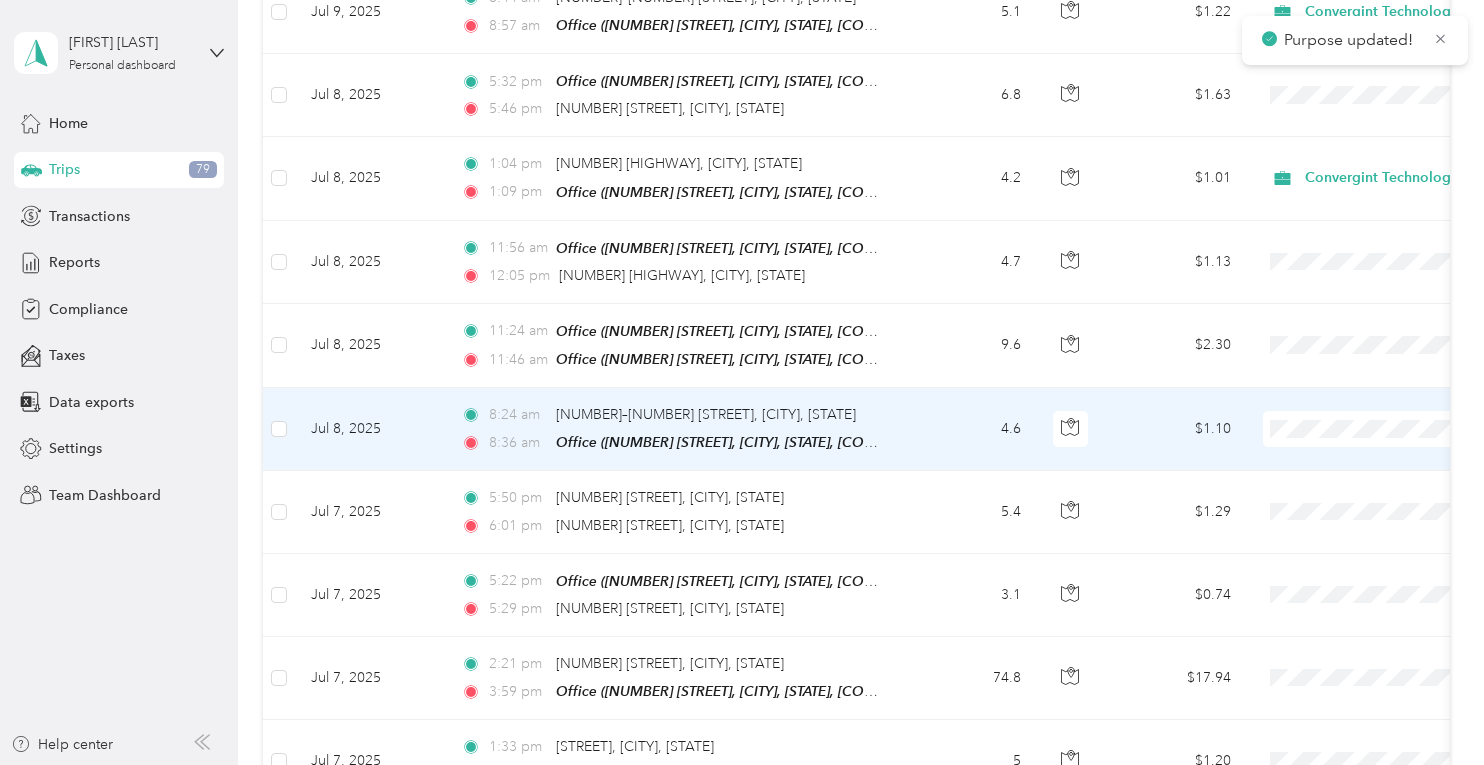scroll, scrollTop: 6800, scrollLeft: 0, axis: vertical 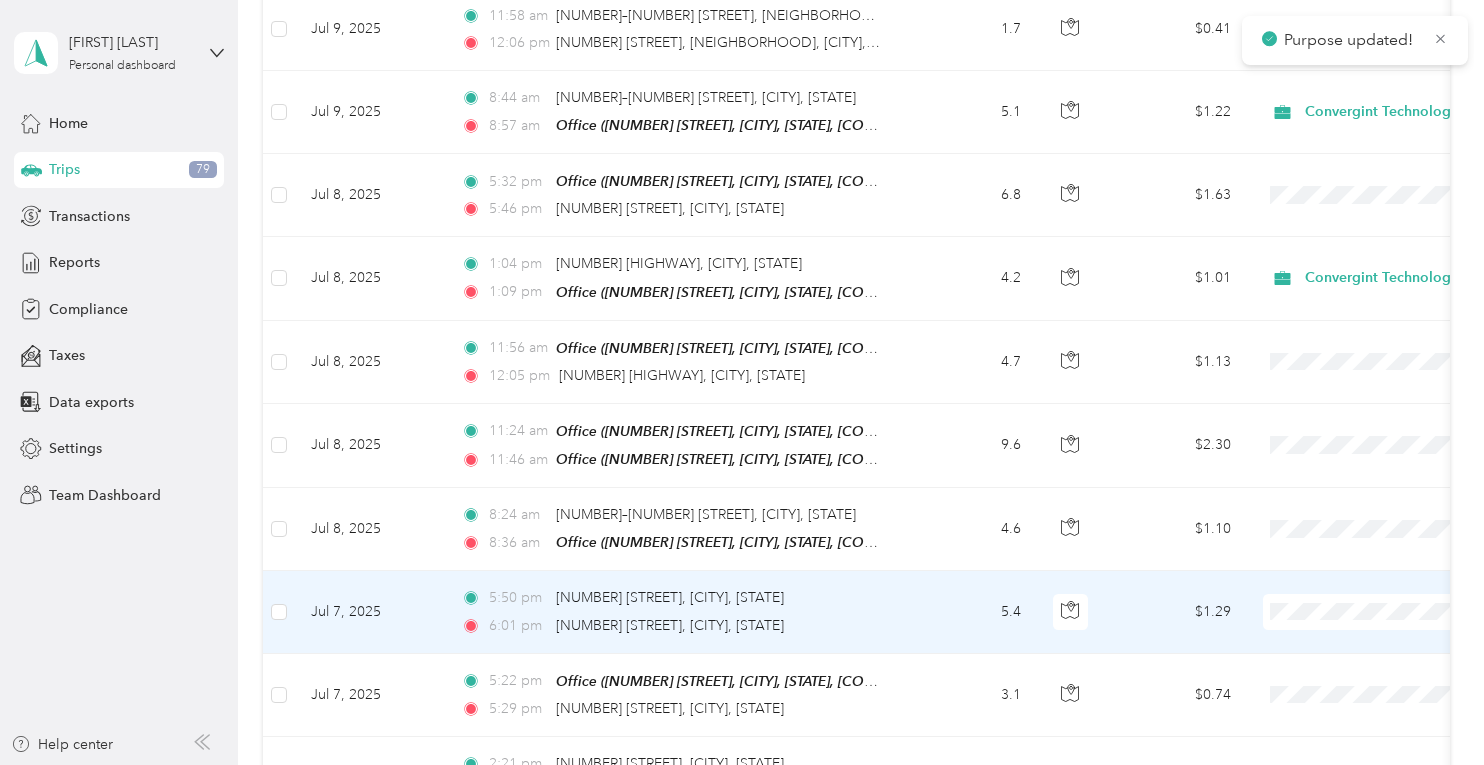 click on "Convergint Technologies" at bounding box center [1378, 577] 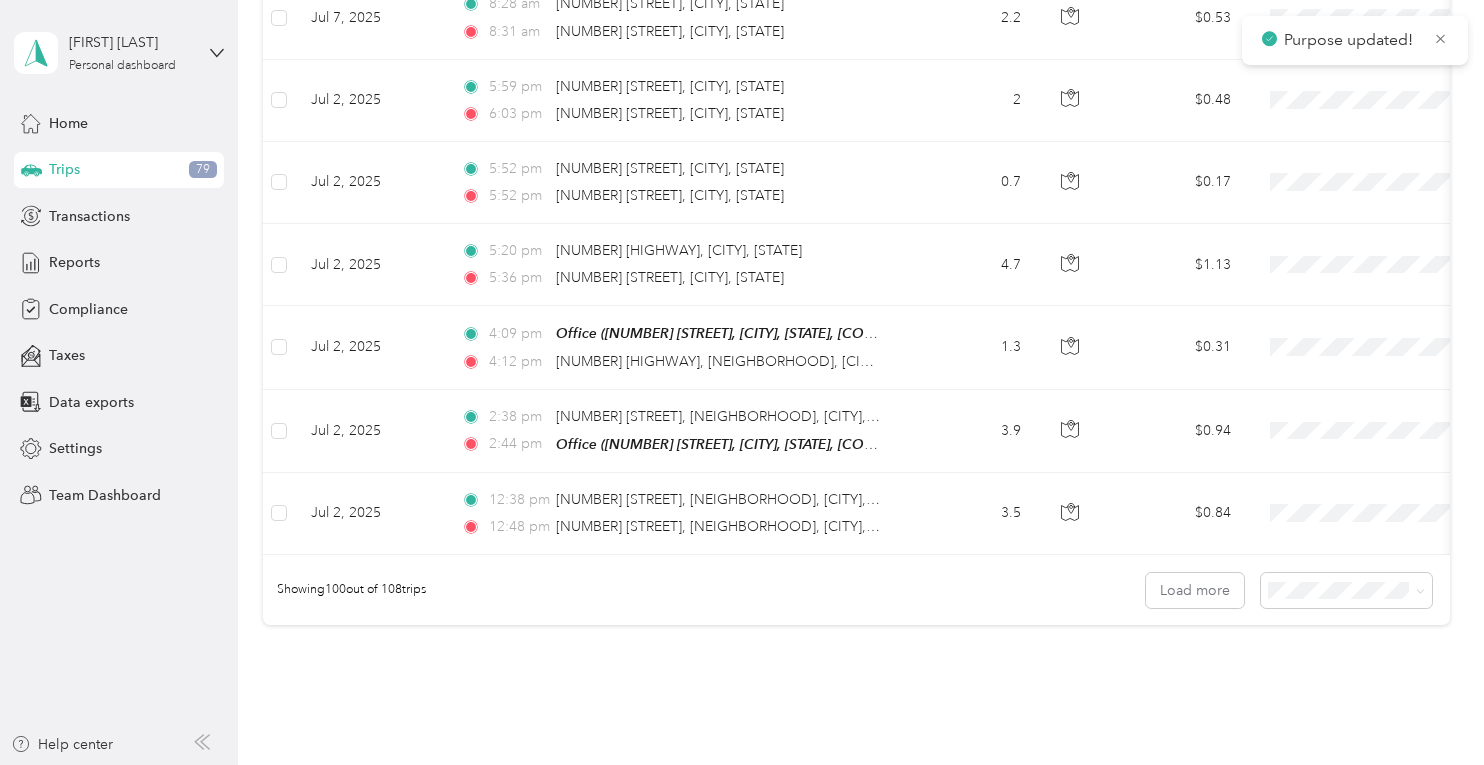 scroll, scrollTop: 8024, scrollLeft: 0, axis: vertical 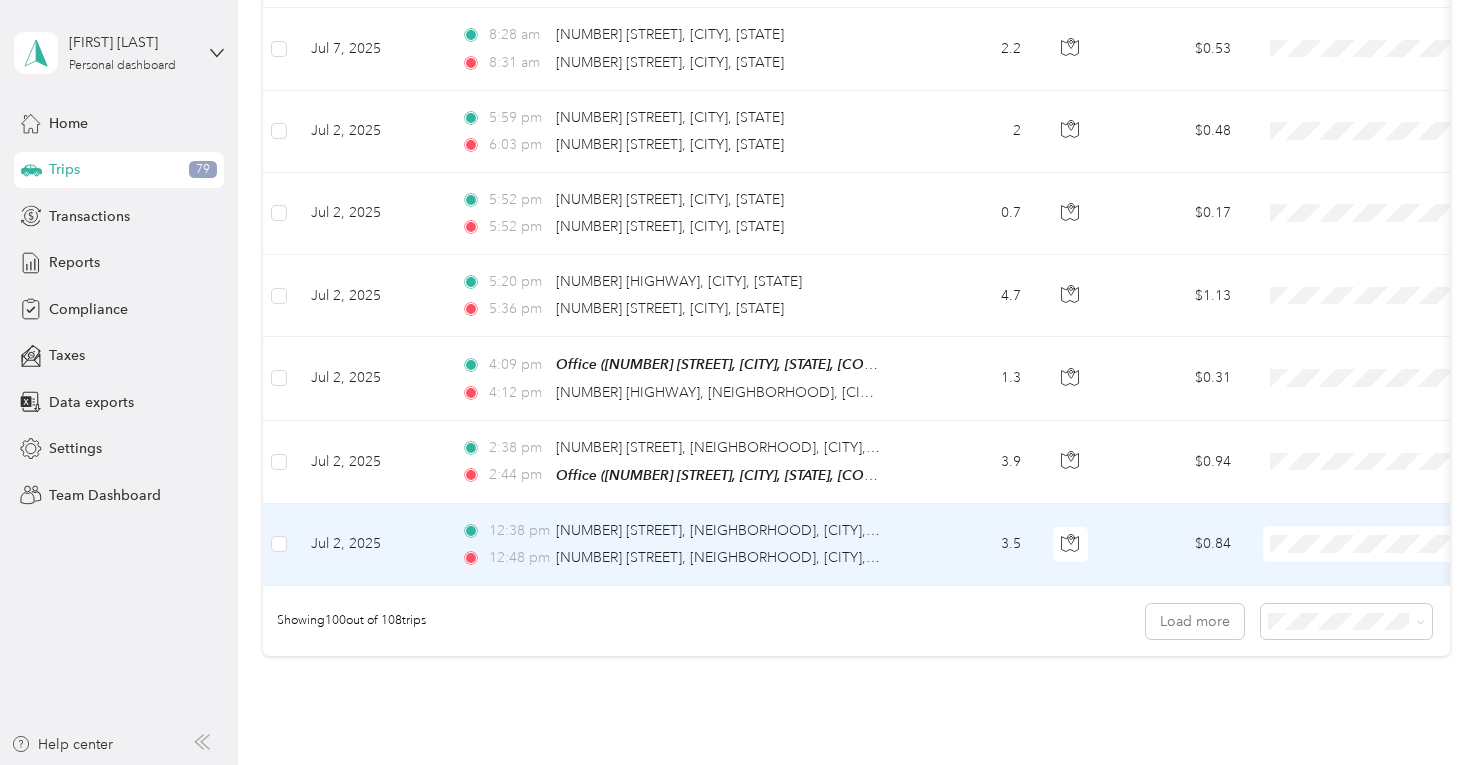 click at bounding box center (1387, 544) 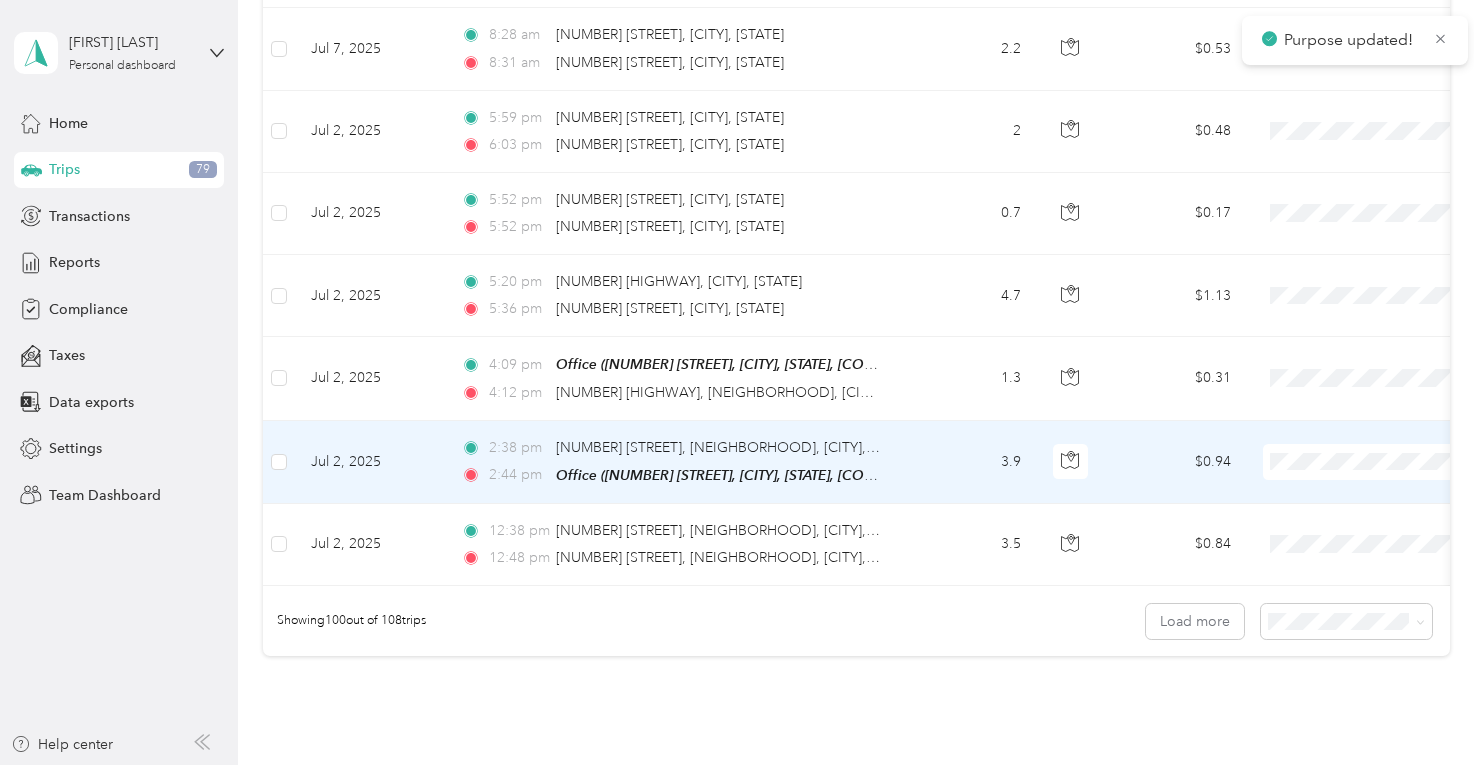click on "Convergint Technologies" at bounding box center [1378, 417] 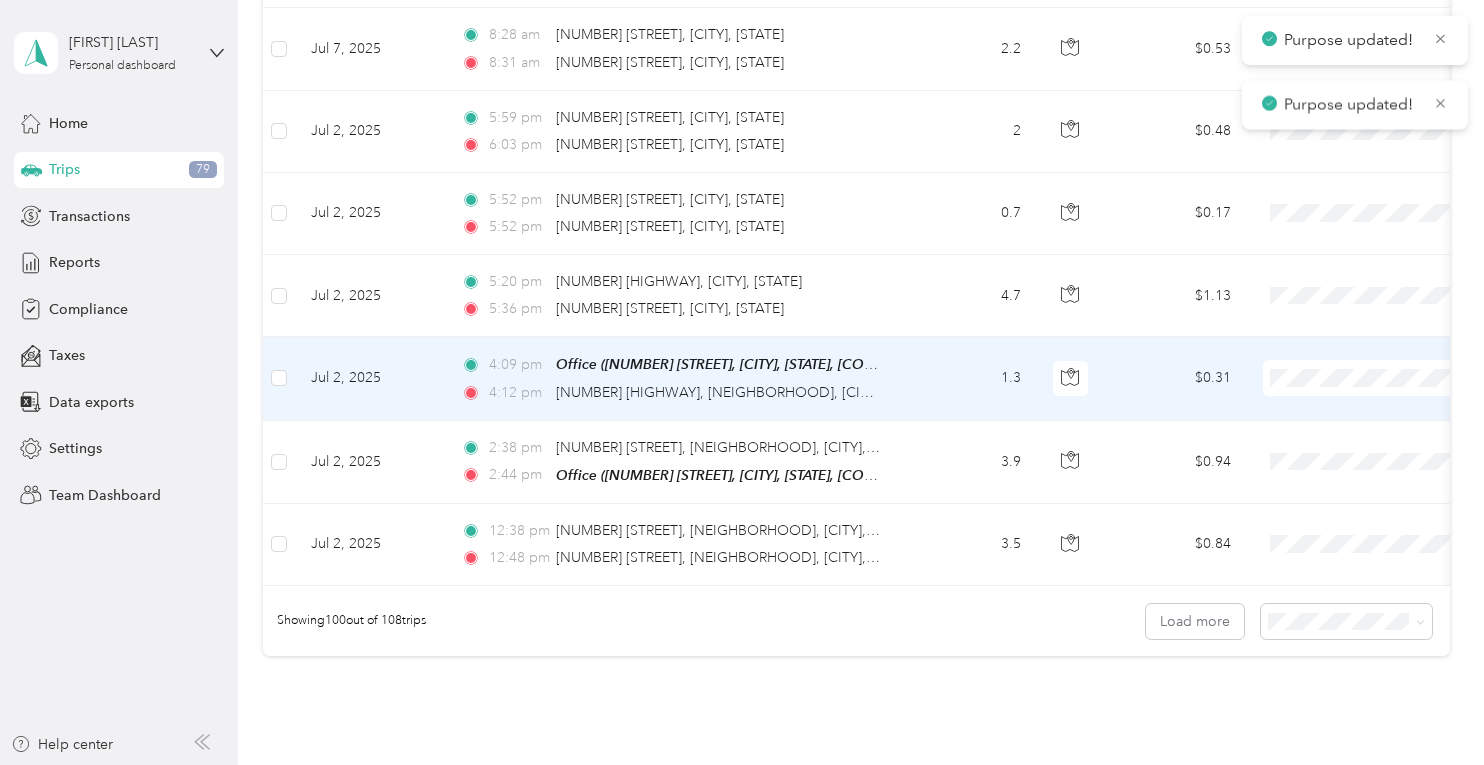 click on "Convergint Technologies" at bounding box center [1378, 327] 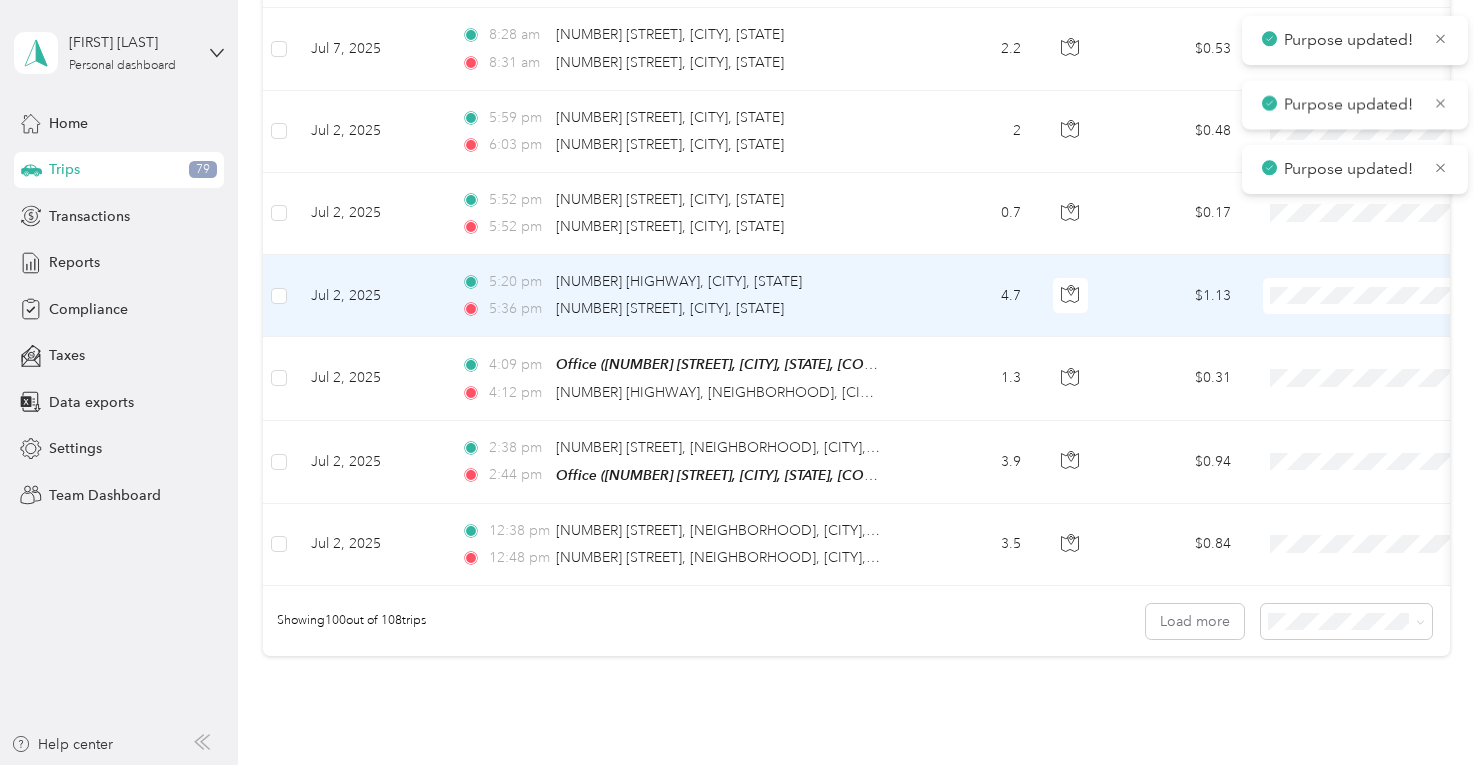 click at bounding box center [1387, 296] 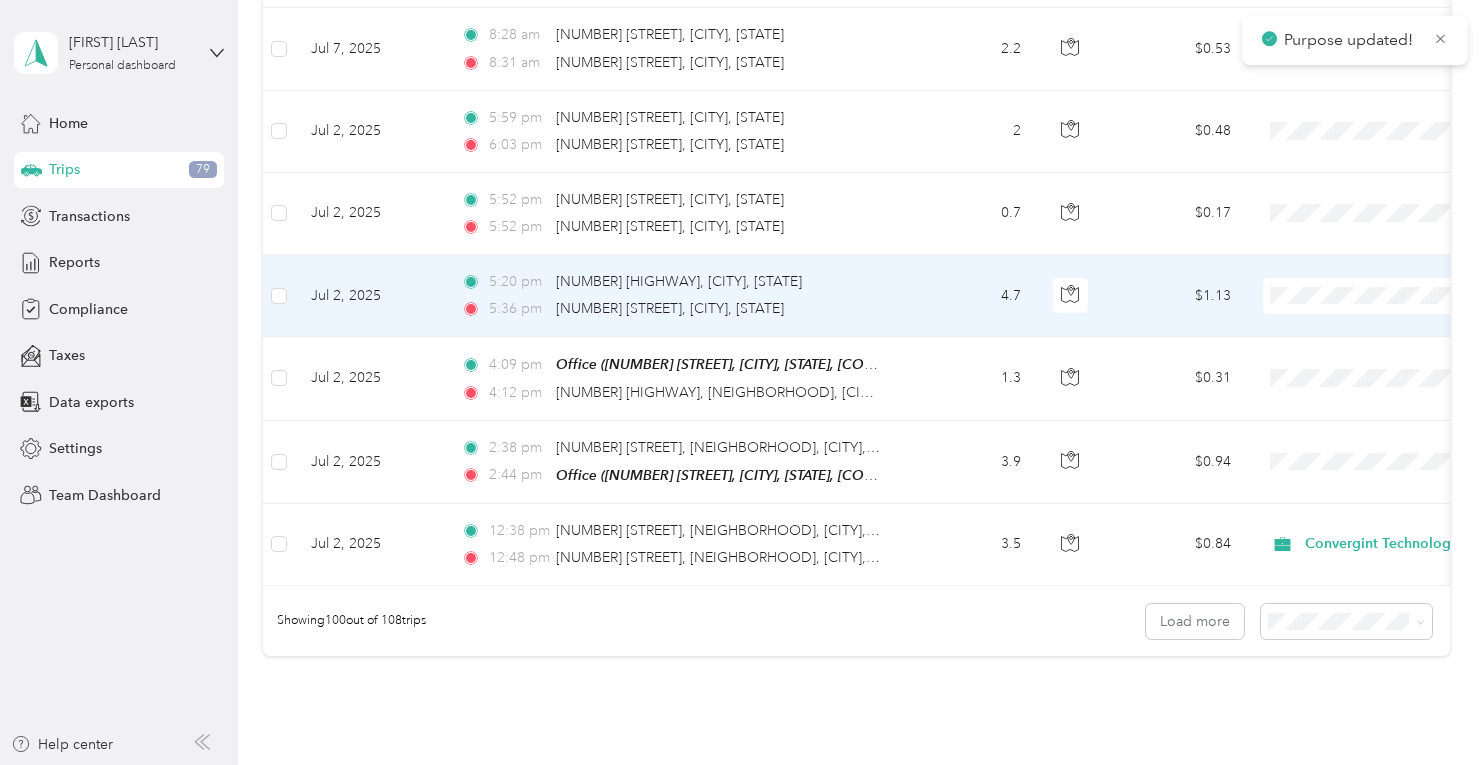 click on "Convergint Technologies" at bounding box center (1378, 248) 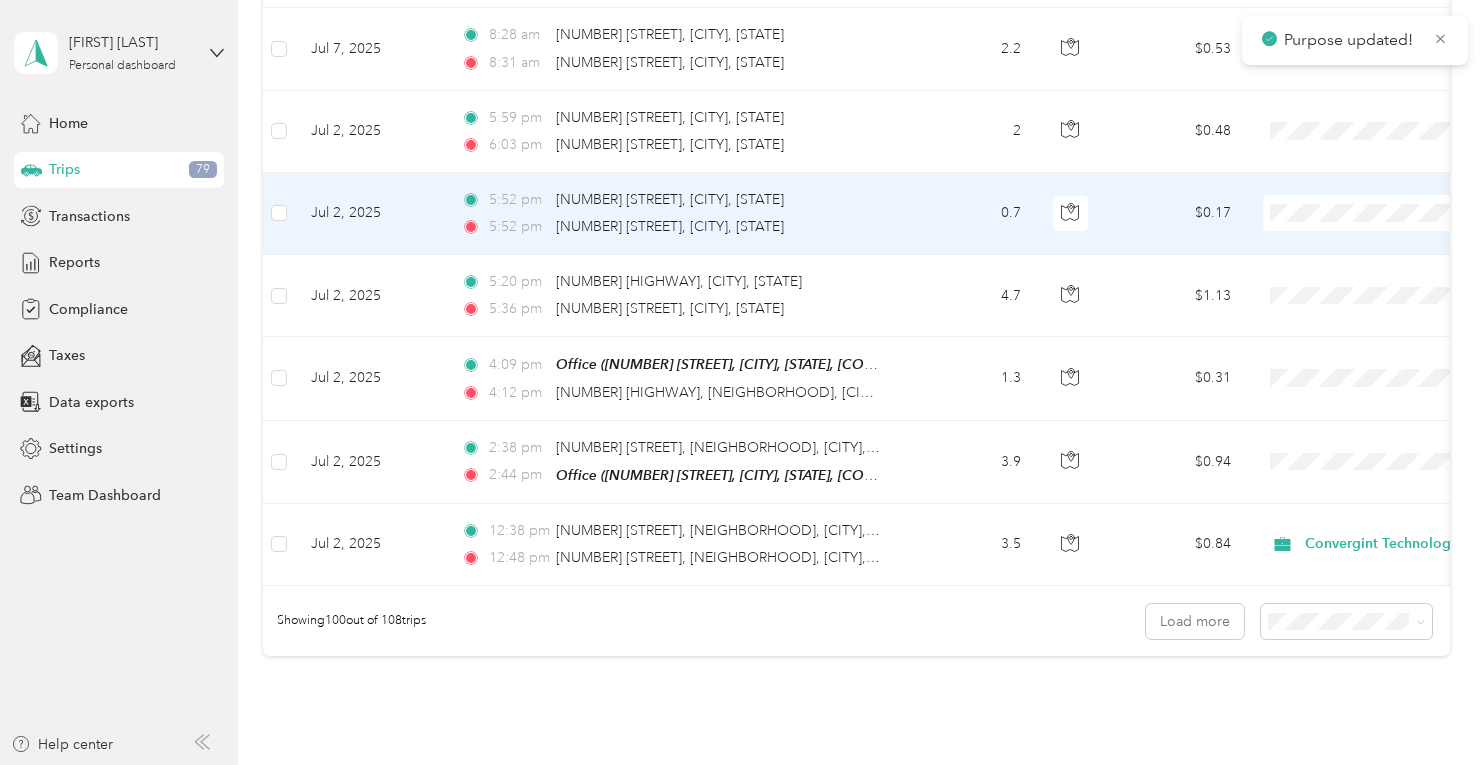 click on "Convergint Technologies" at bounding box center (1378, 172) 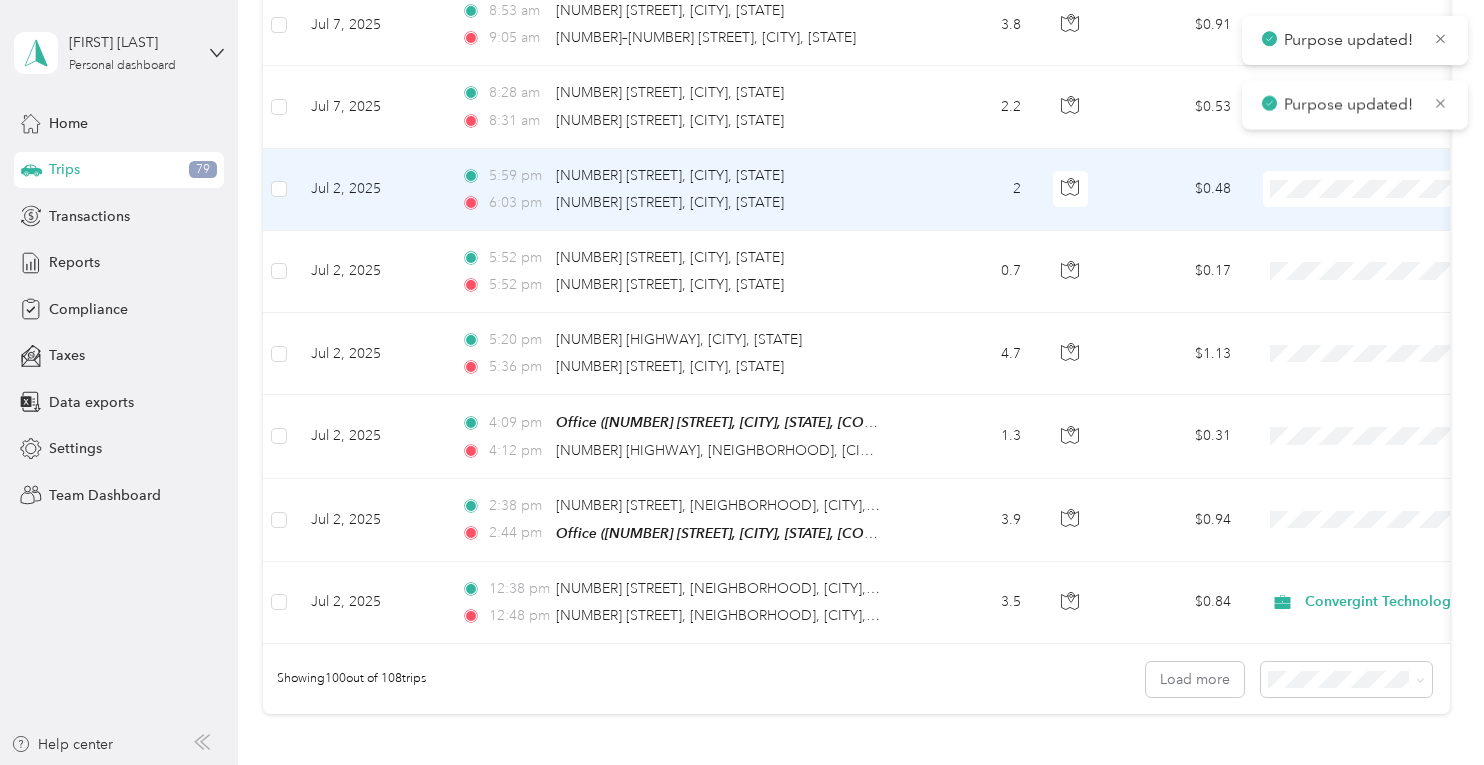 scroll, scrollTop: 7824, scrollLeft: 0, axis: vertical 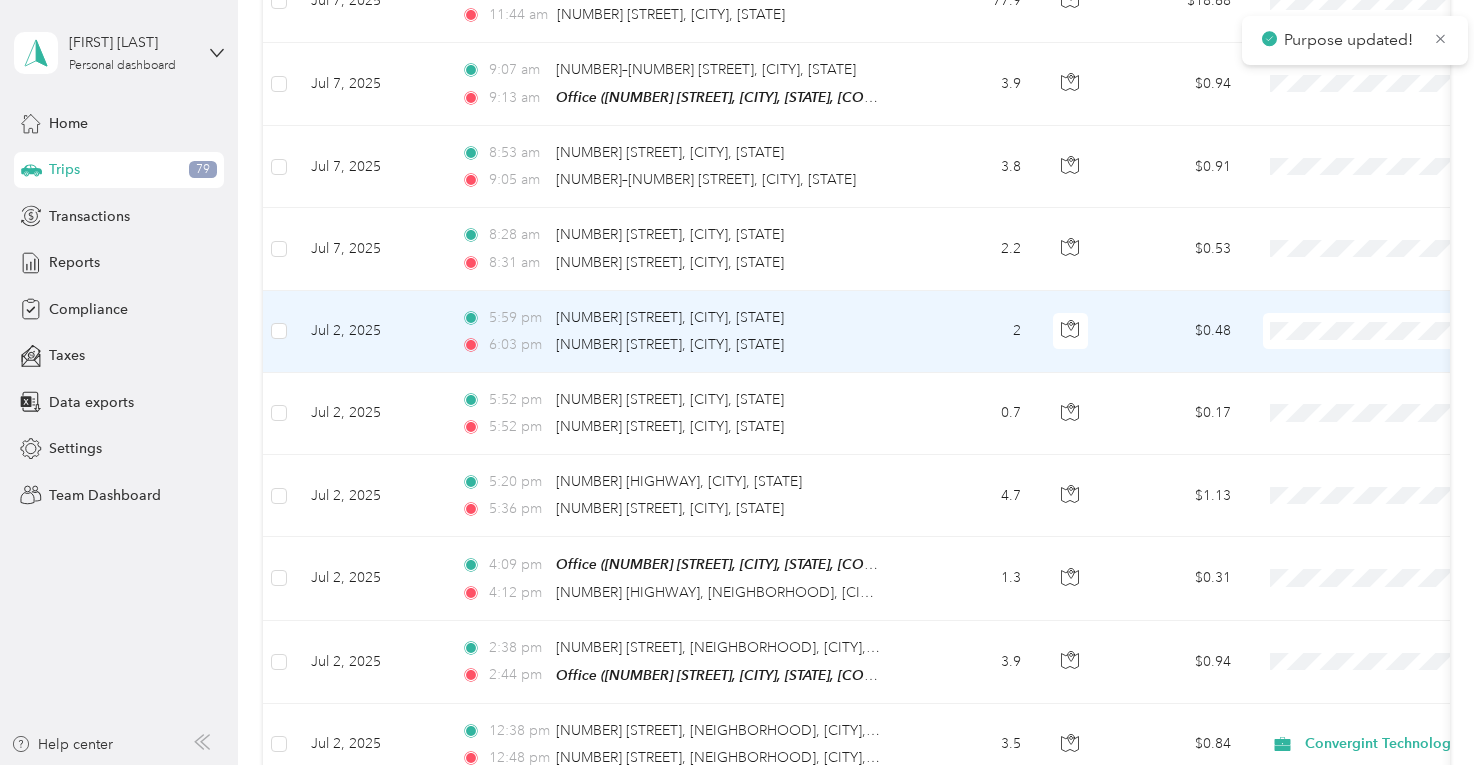 click on "Convergint Technologies" at bounding box center (1378, 290) 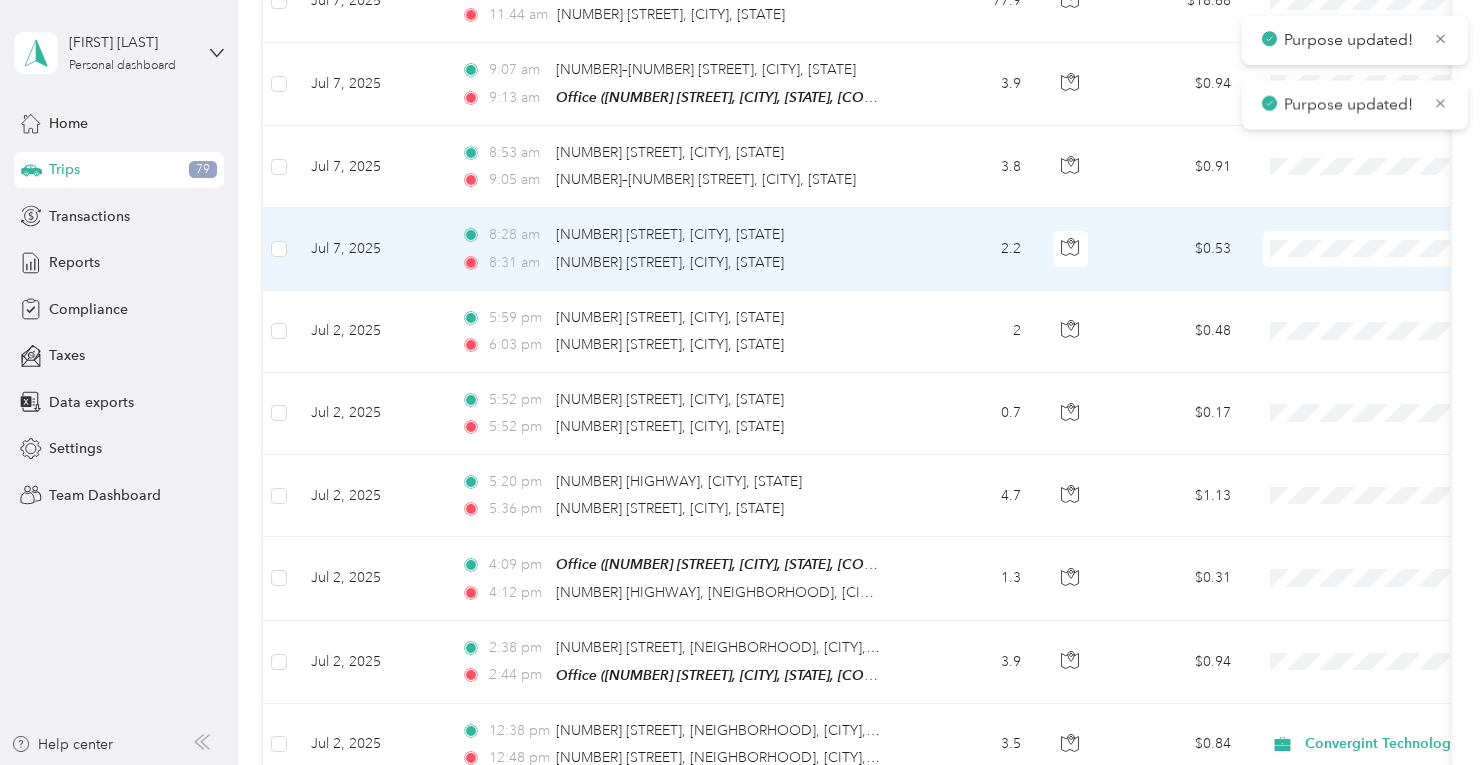 click on "Convergint Technologies" at bounding box center (1378, 208) 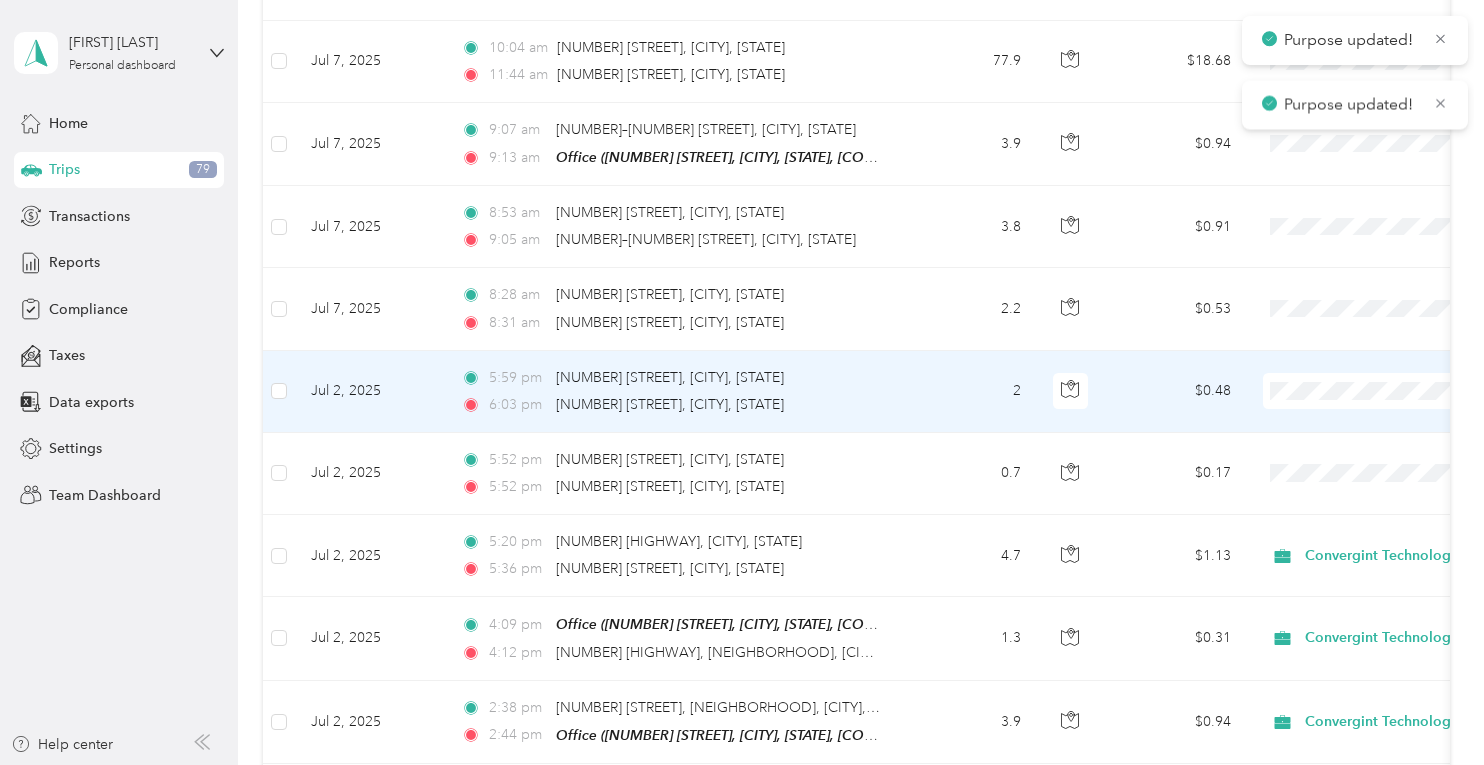 scroll, scrollTop: 7724, scrollLeft: 0, axis: vertical 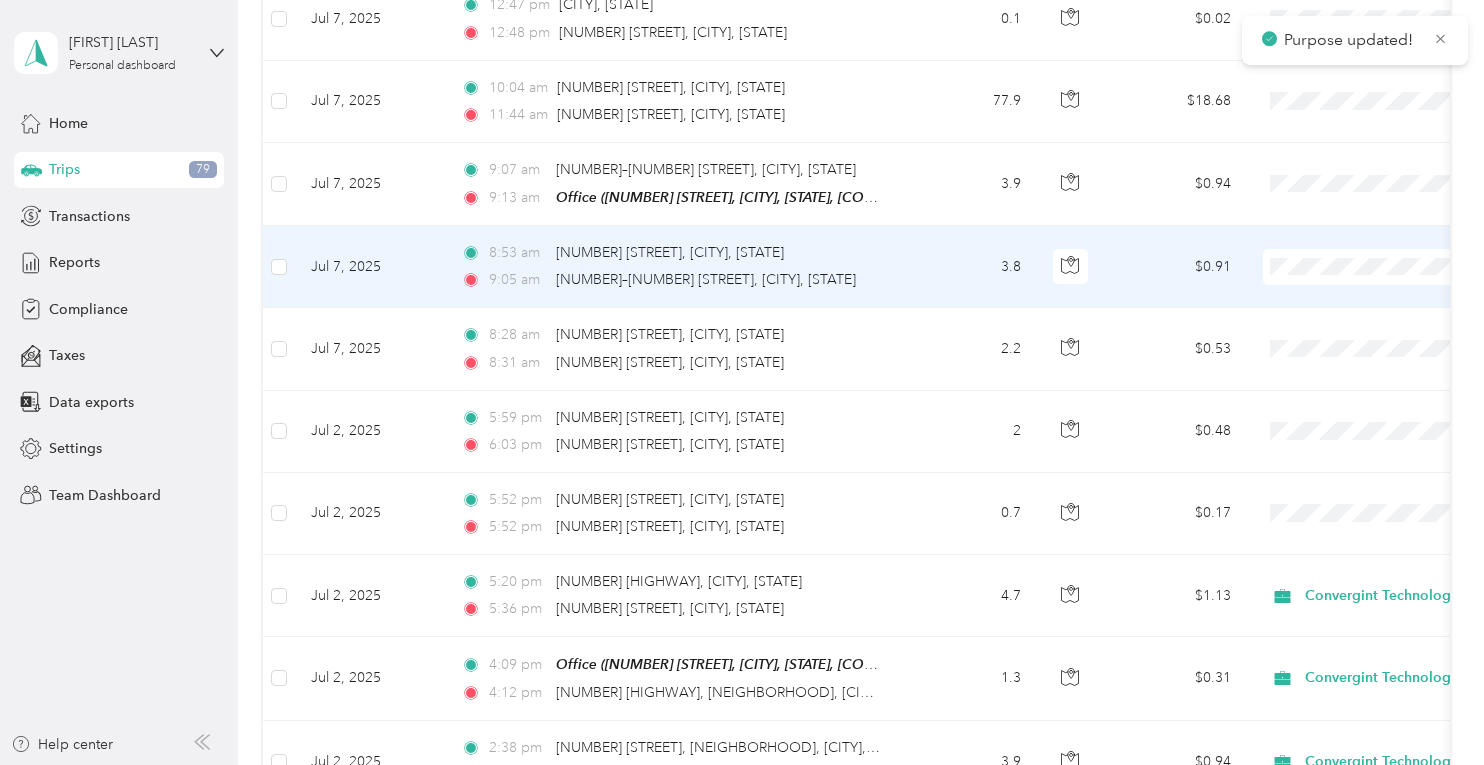 click at bounding box center [1387, 267] 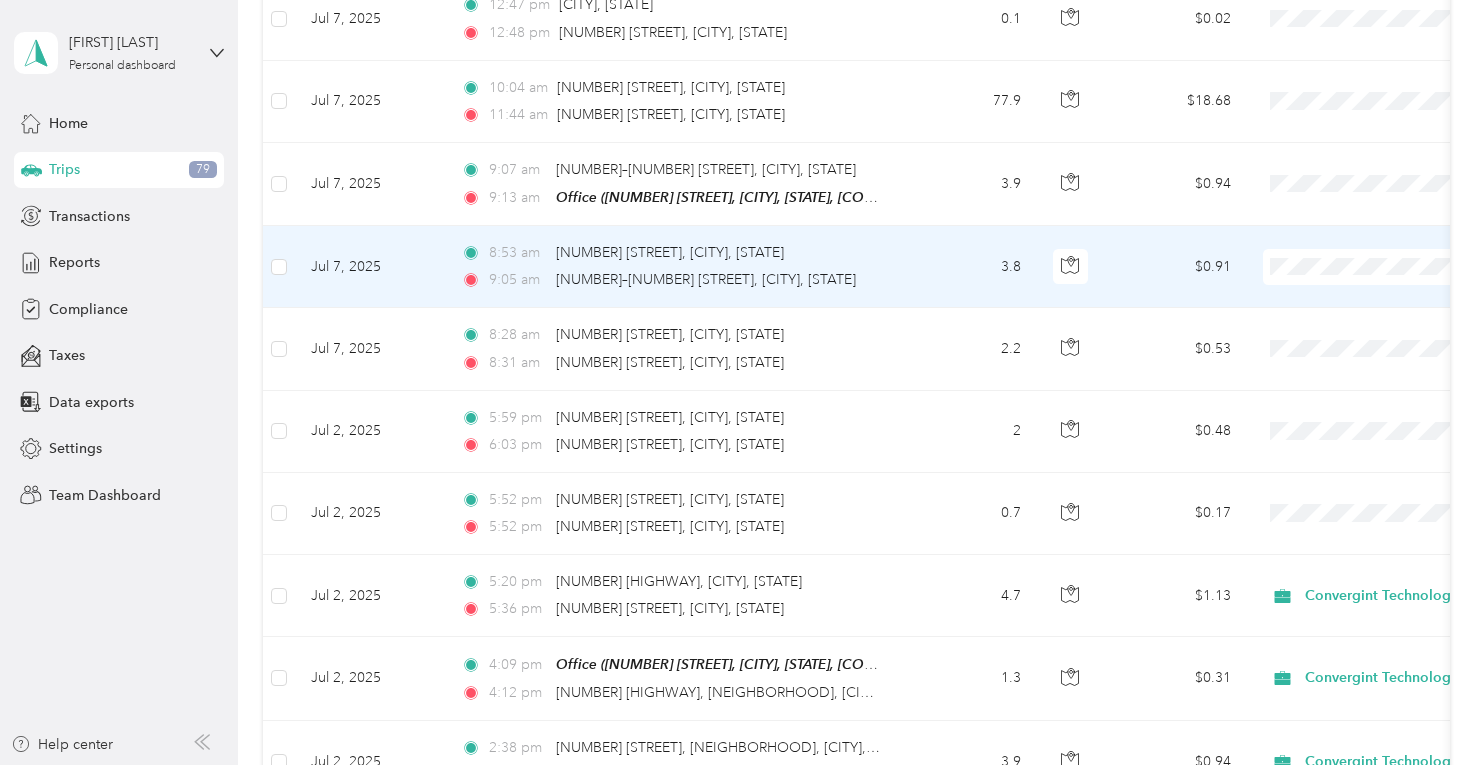 click on "Convergint Technologies" at bounding box center [1360, 226] 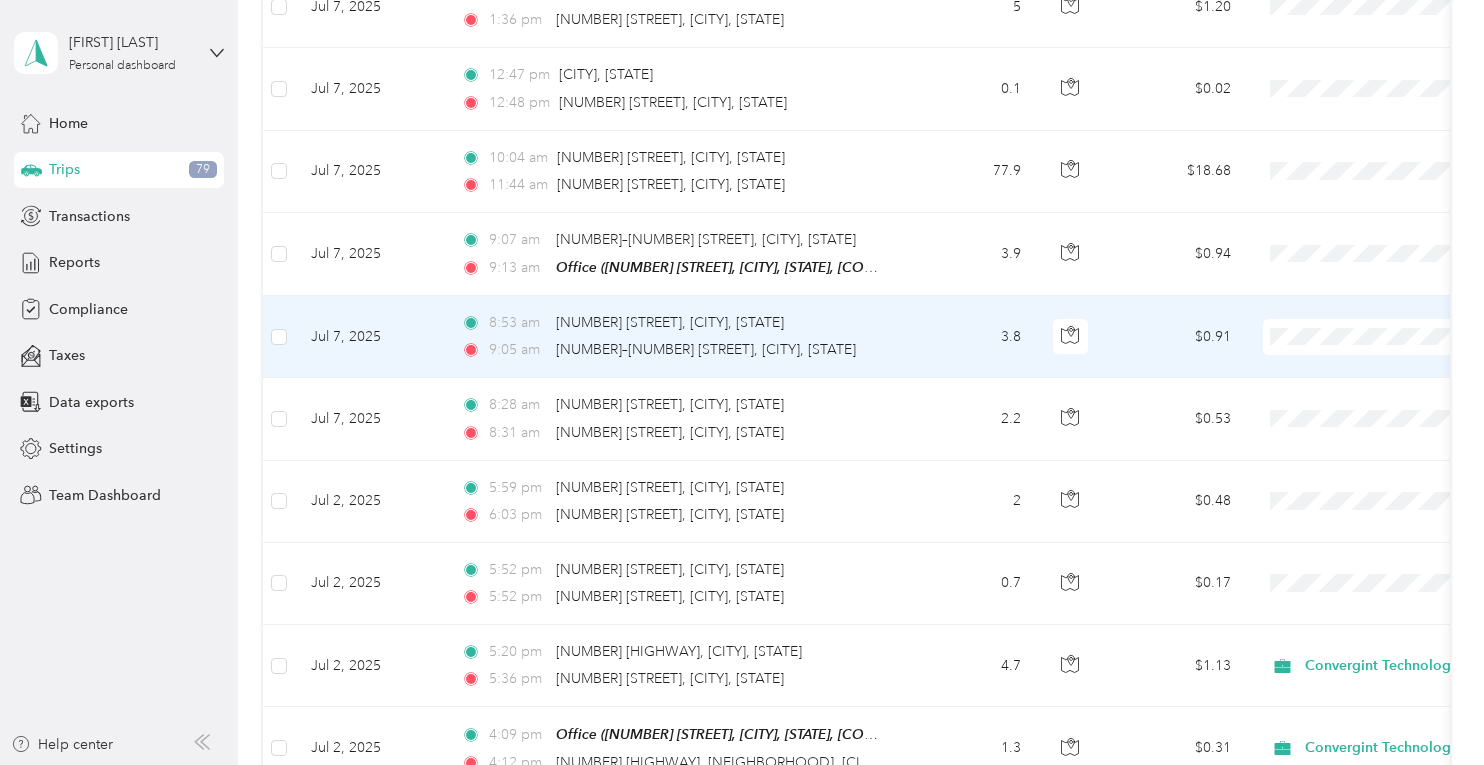 scroll, scrollTop: 7624, scrollLeft: 0, axis: vertical 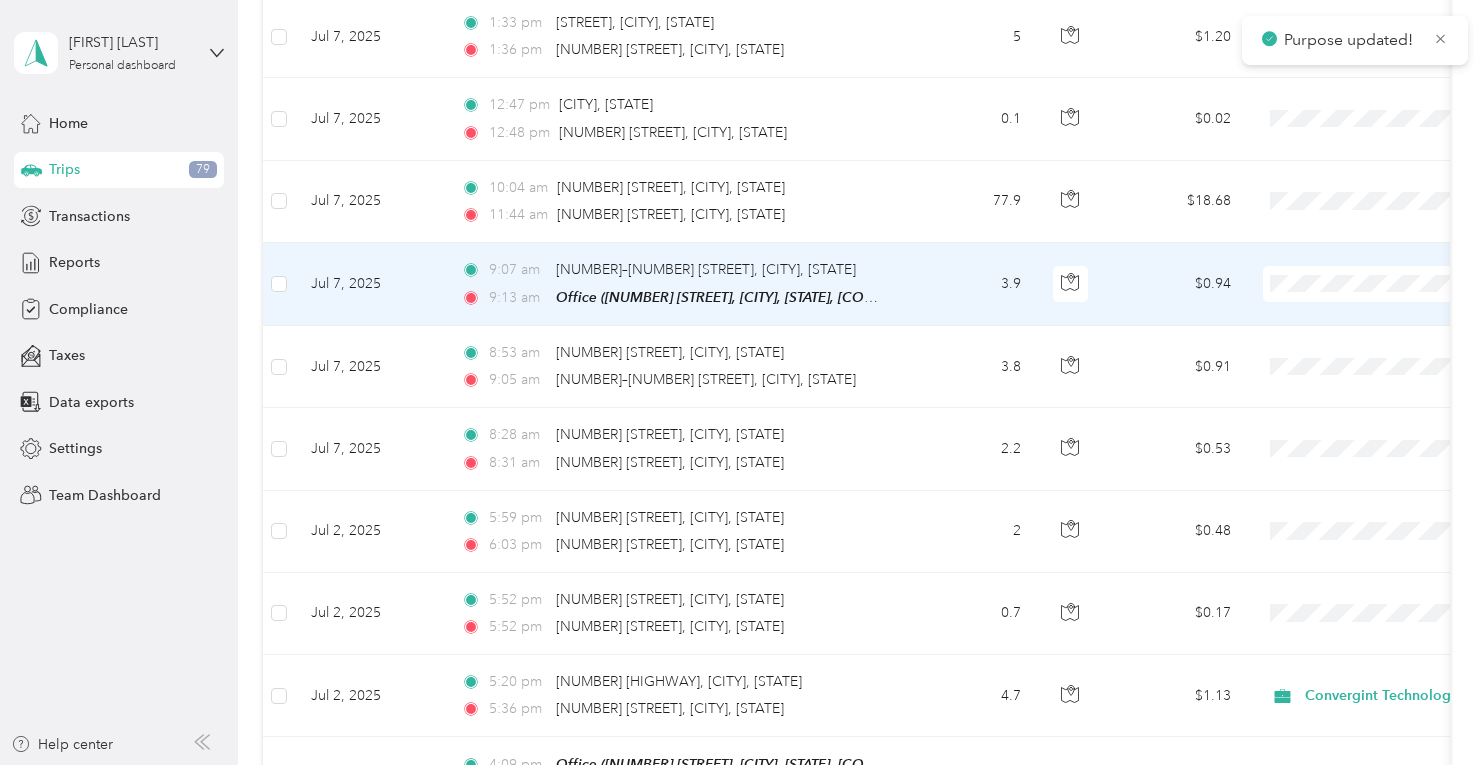 click on "Convergint Technologies" at bounding box center (1378, 244) 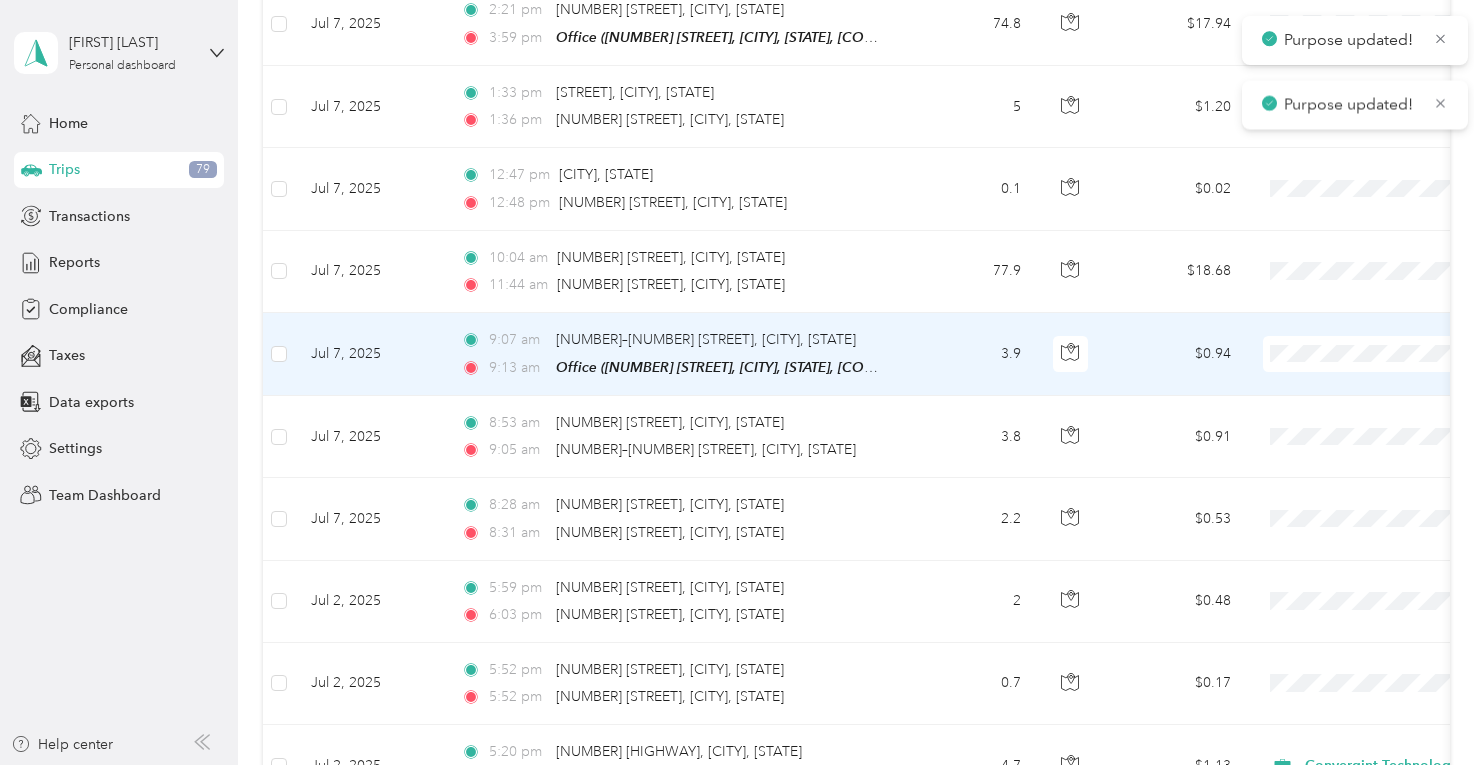 scroll, scrollTop: 7524, scrollLeft: 0, axis: vertical 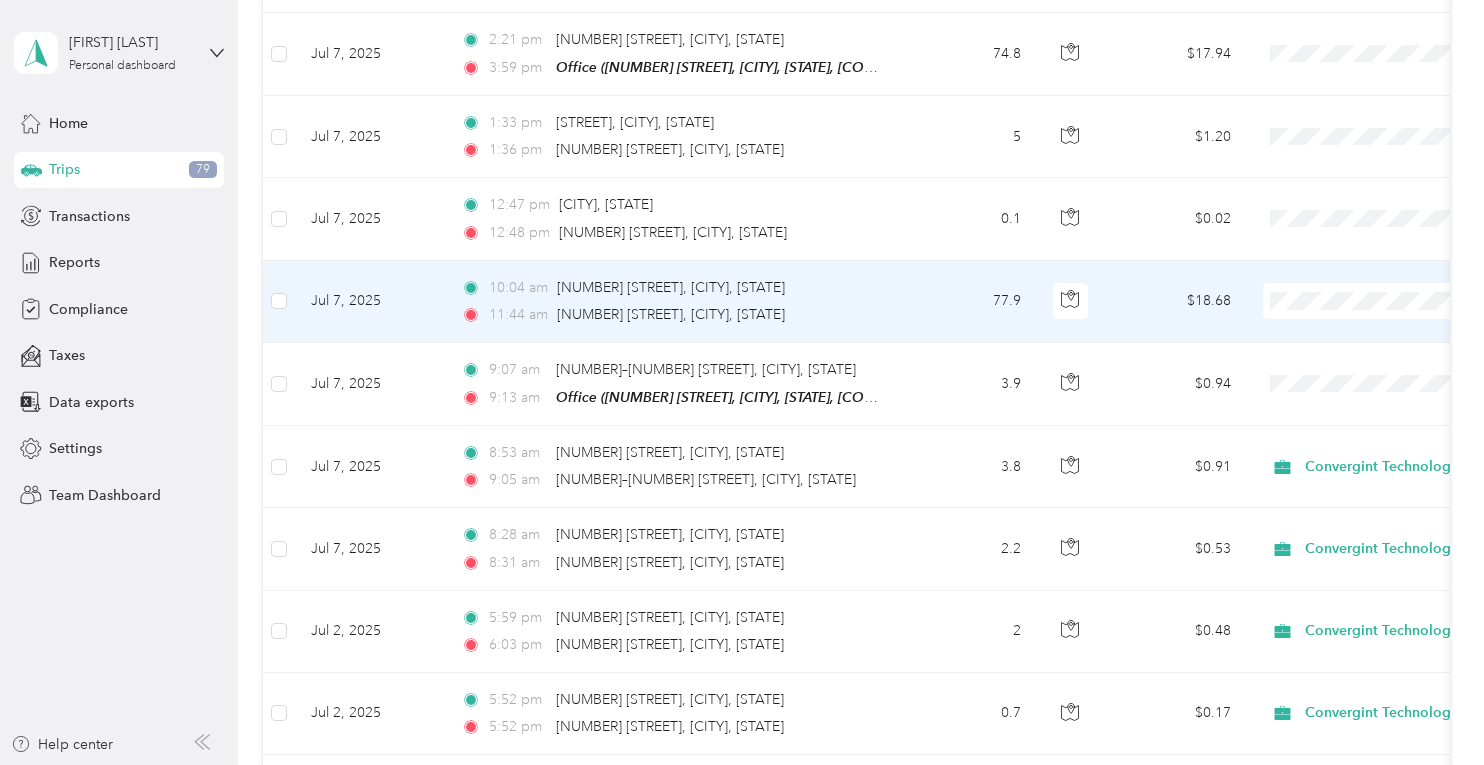 click on "Convergint Technologies" at bounding box center (1378, 255) 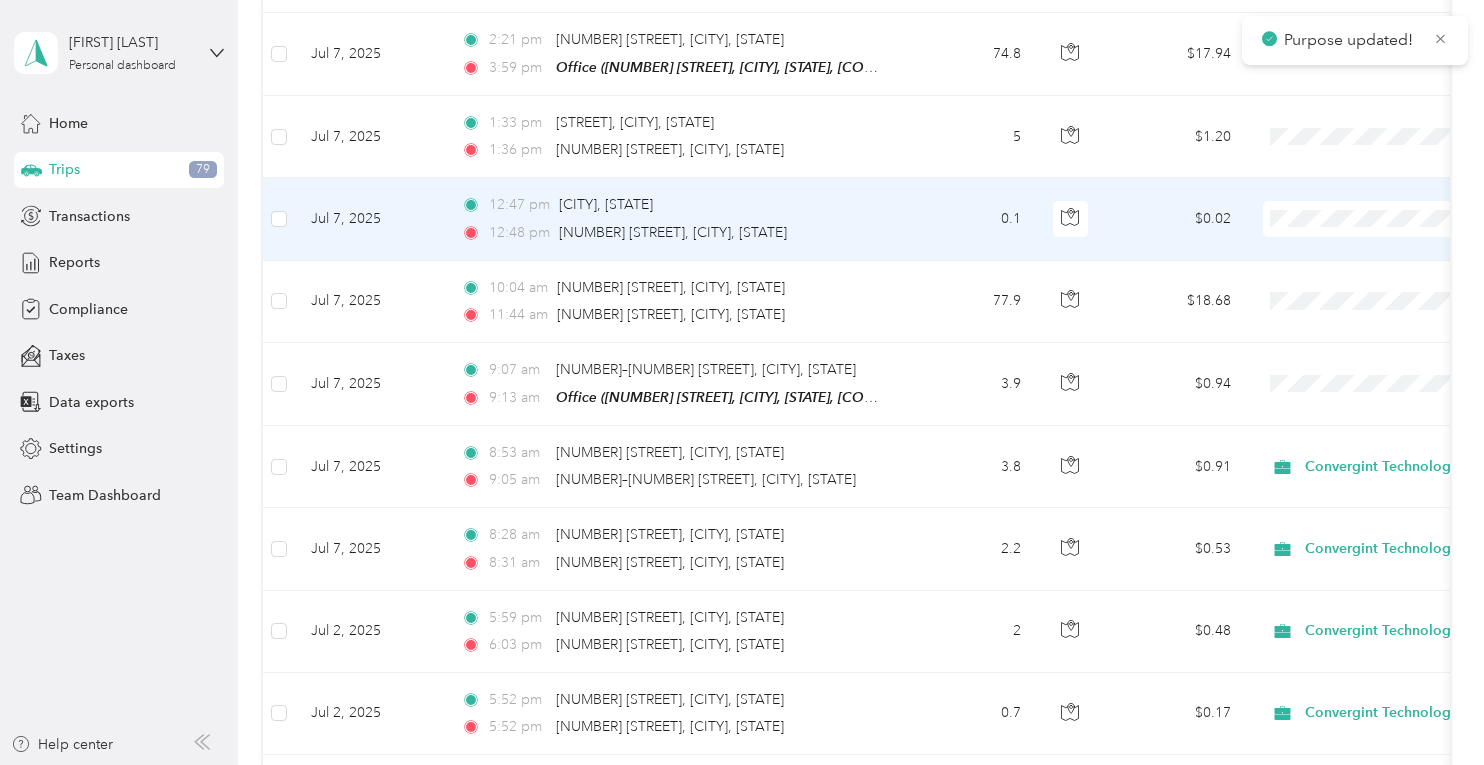 click on "Convergint Technologies Personal" at bounding box center (1360, 194) 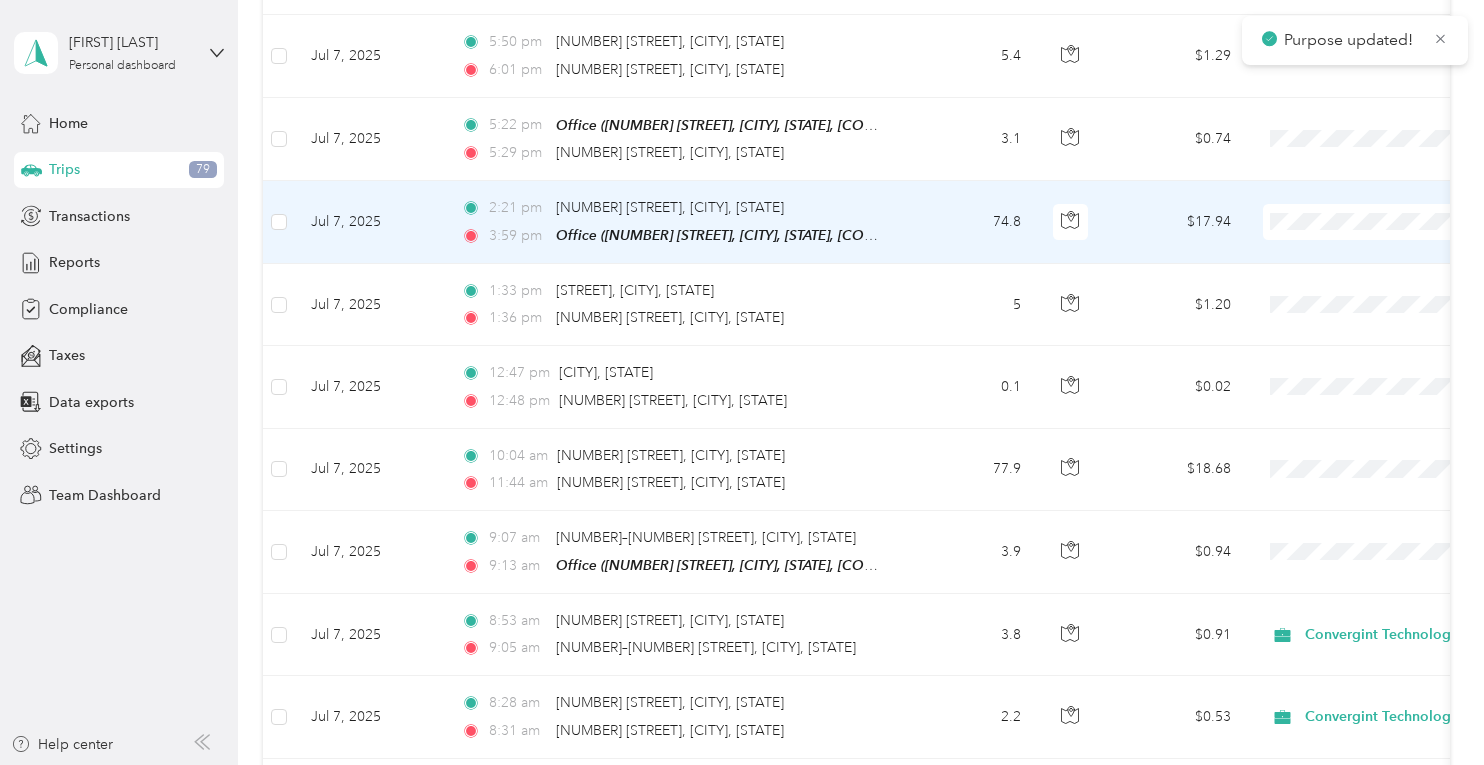 scroll, scrollTop: 7324, scrollLeft: 0, axis: vertical 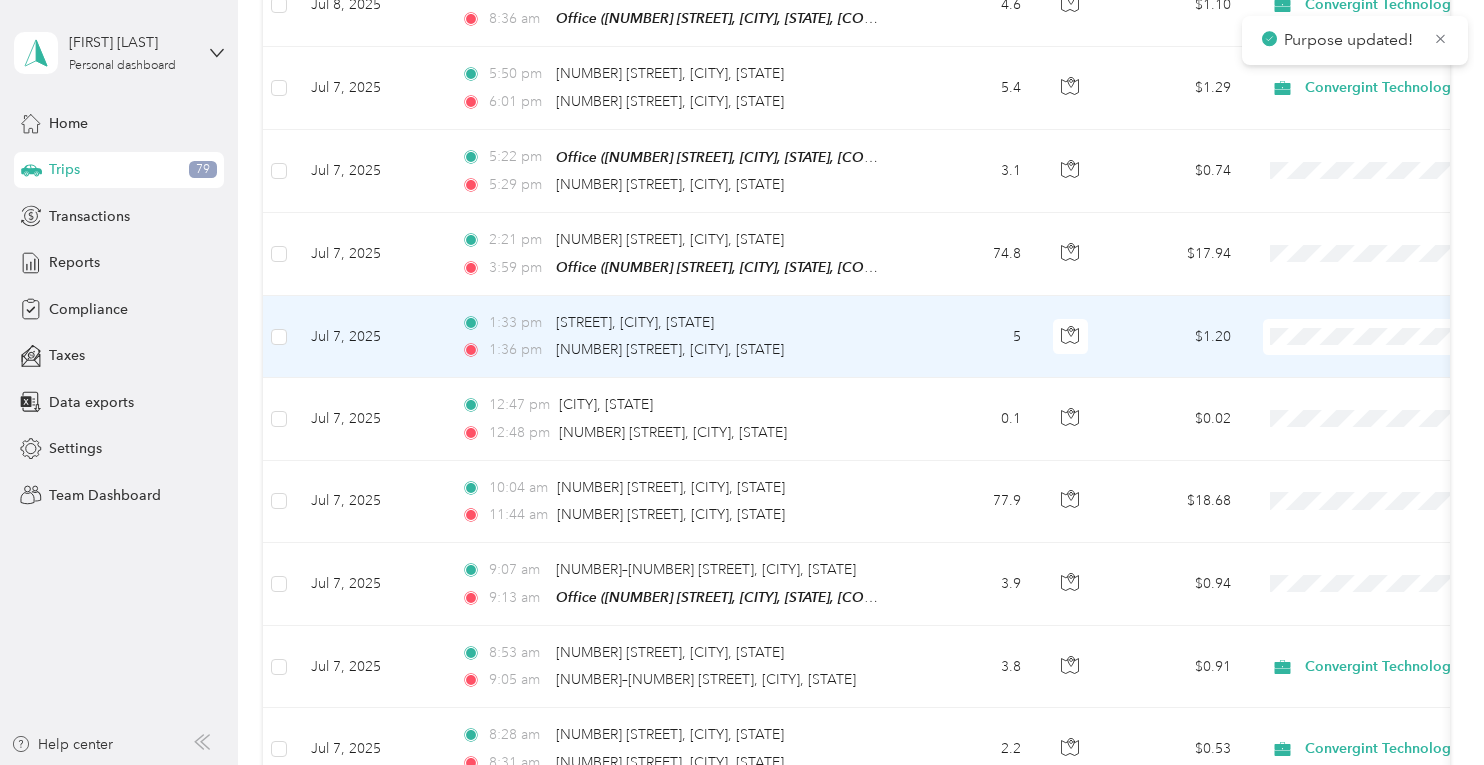 click at bounding box center (1387, 337) 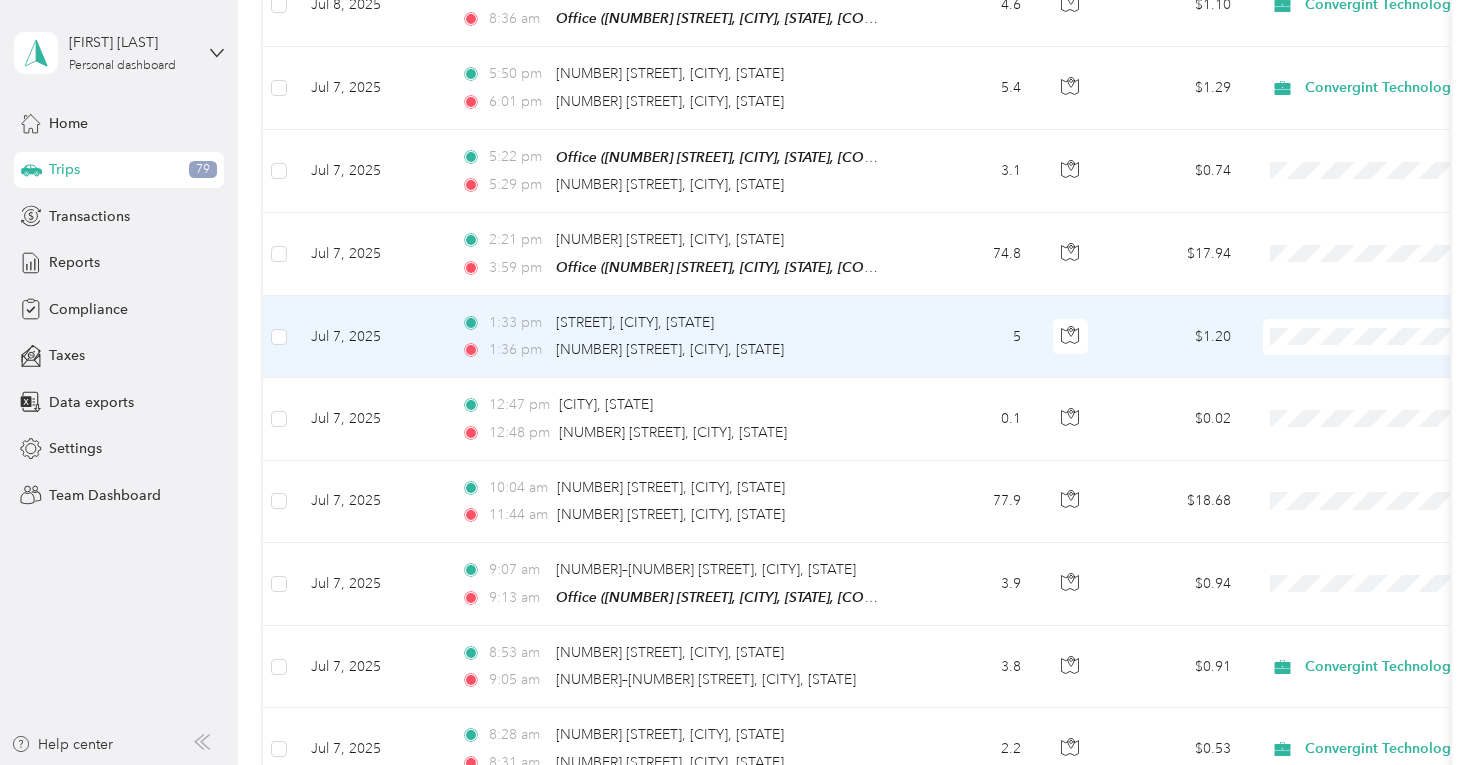 click on "Convergint Technologies" at bounding box center (1378, 298) 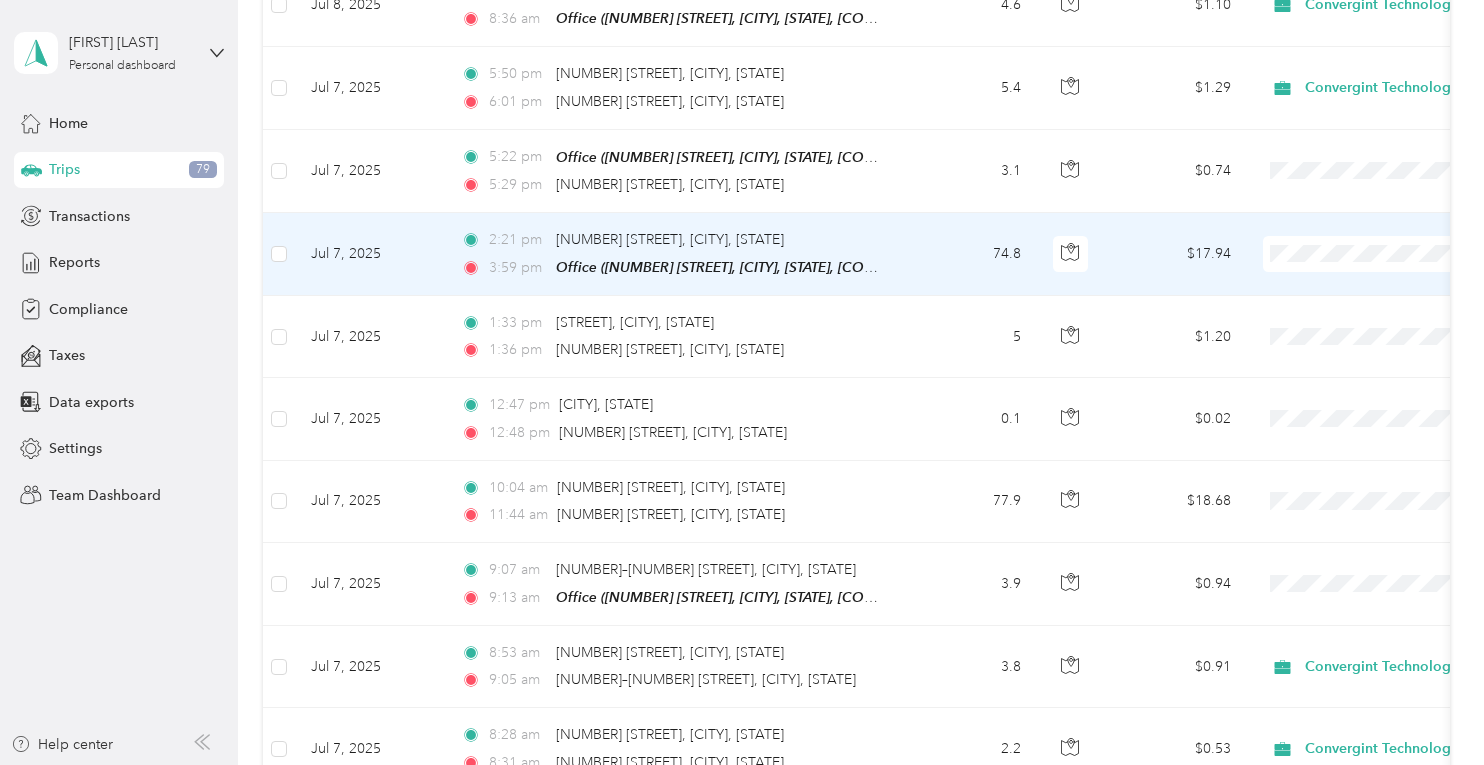 click at bounding box center (1387, 254) 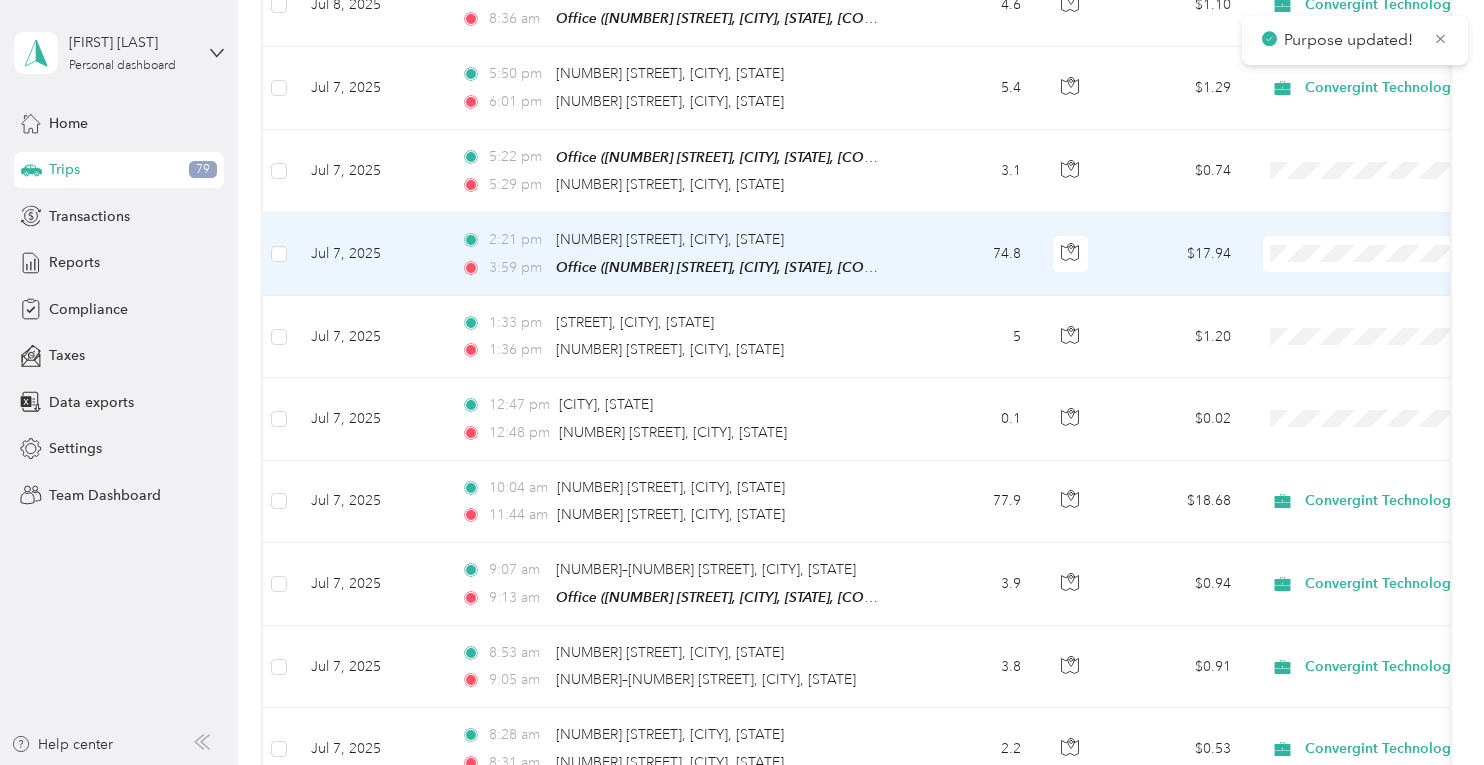 click at bounding box center [1387, 254] 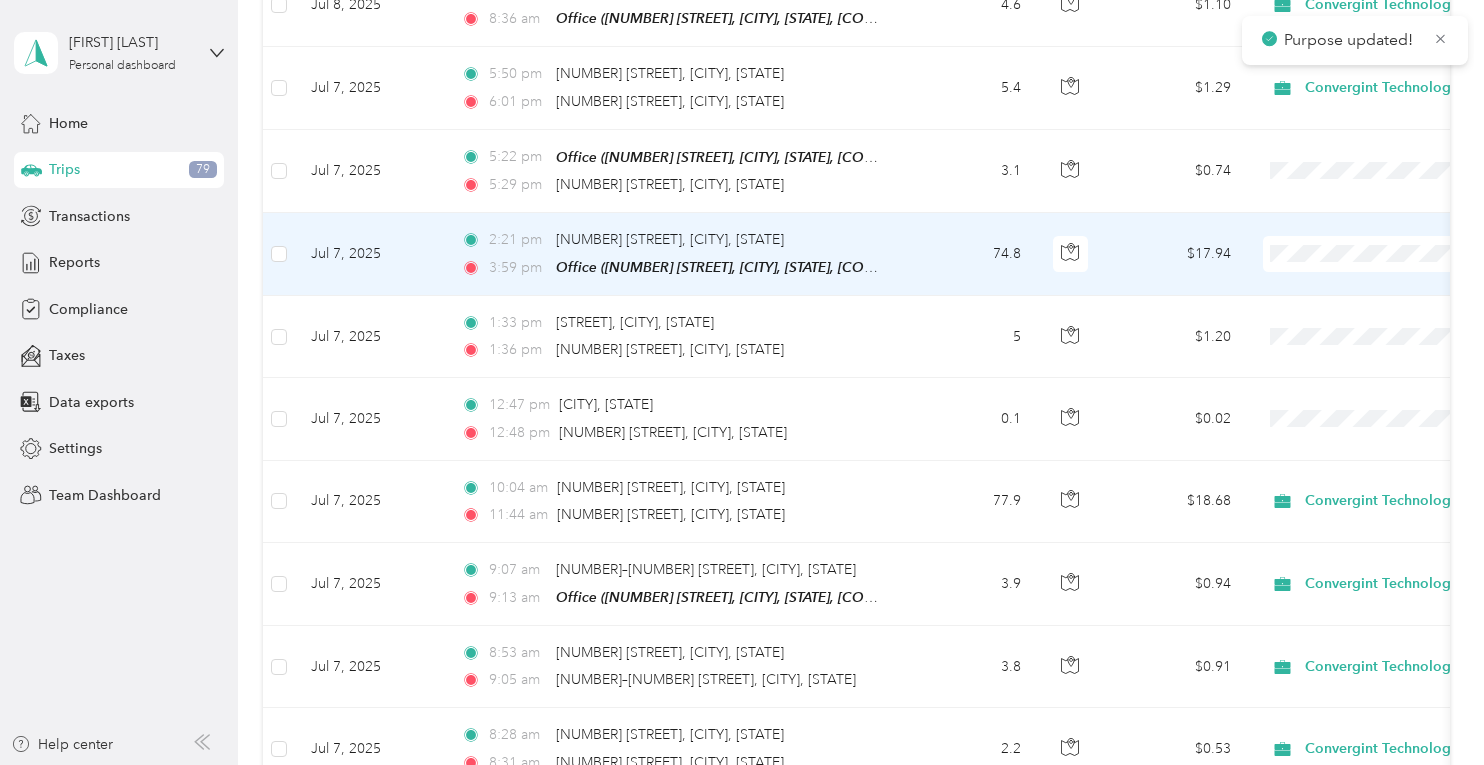 click on "Convergint Technologies" at bounding box center [1378, 216] 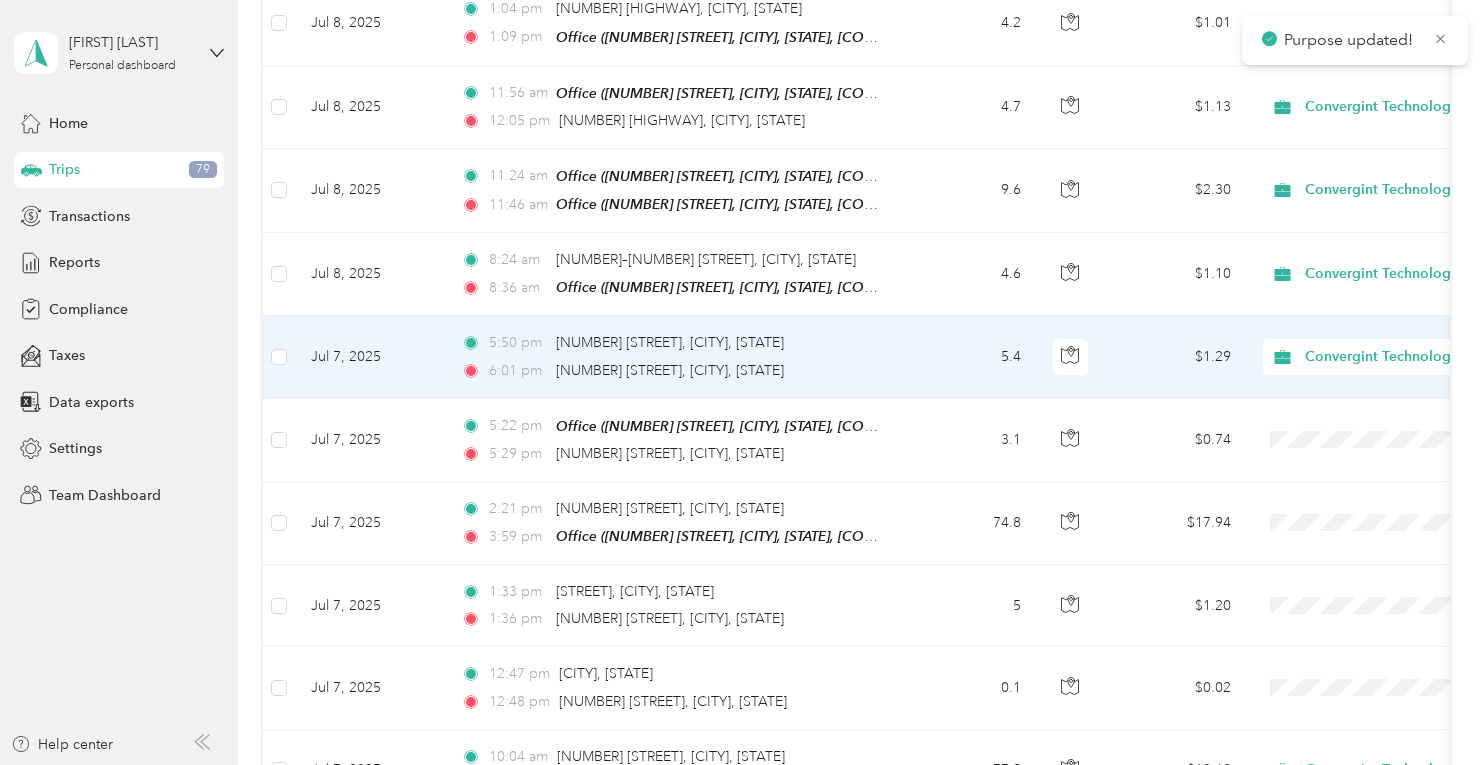 scroll, scrollTop: 7024, scrollLeft: 0, axis: vertical 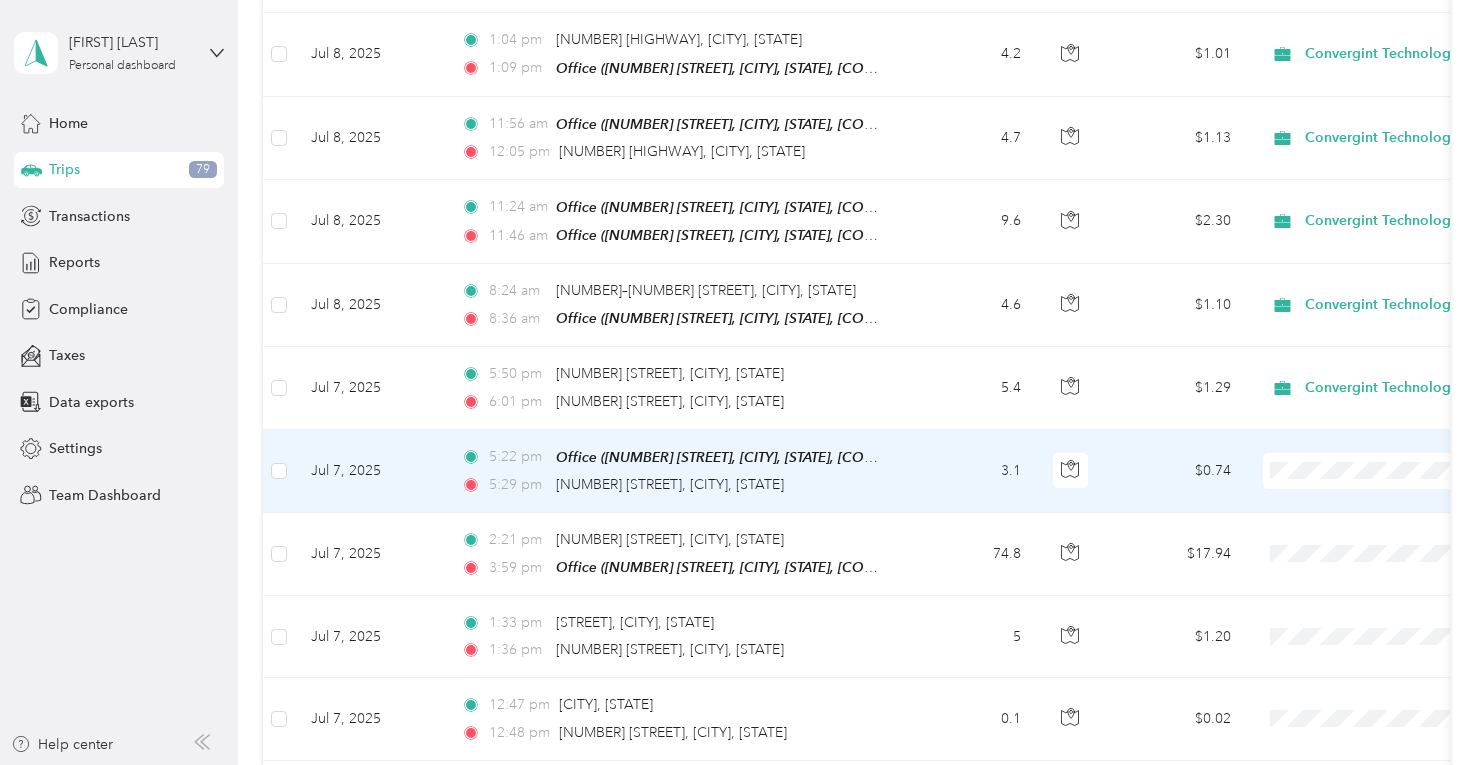 click on "Personal" at bounding box center (1378, 469) 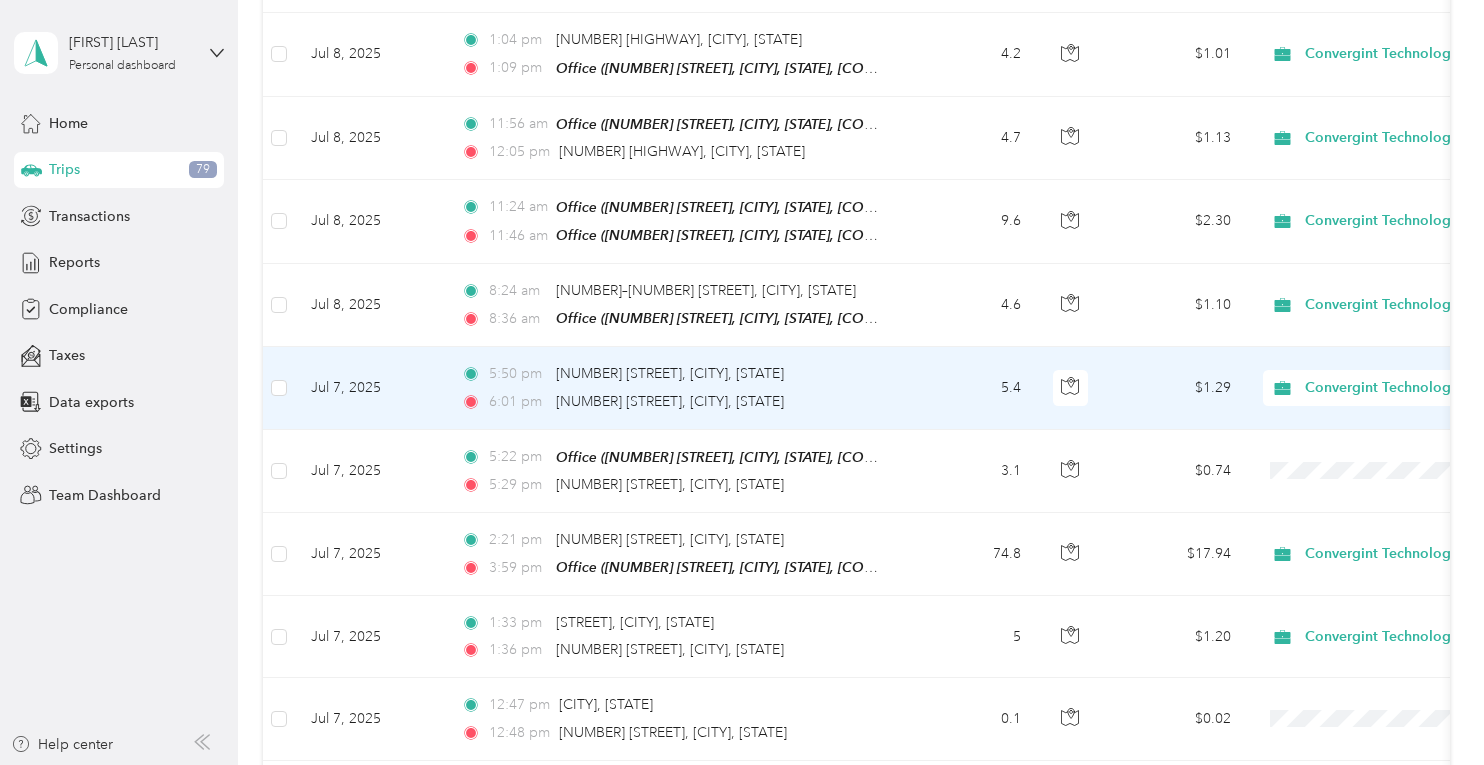 scroll, scrollTop: 7124, scrollLeft: 0, axis: vertical 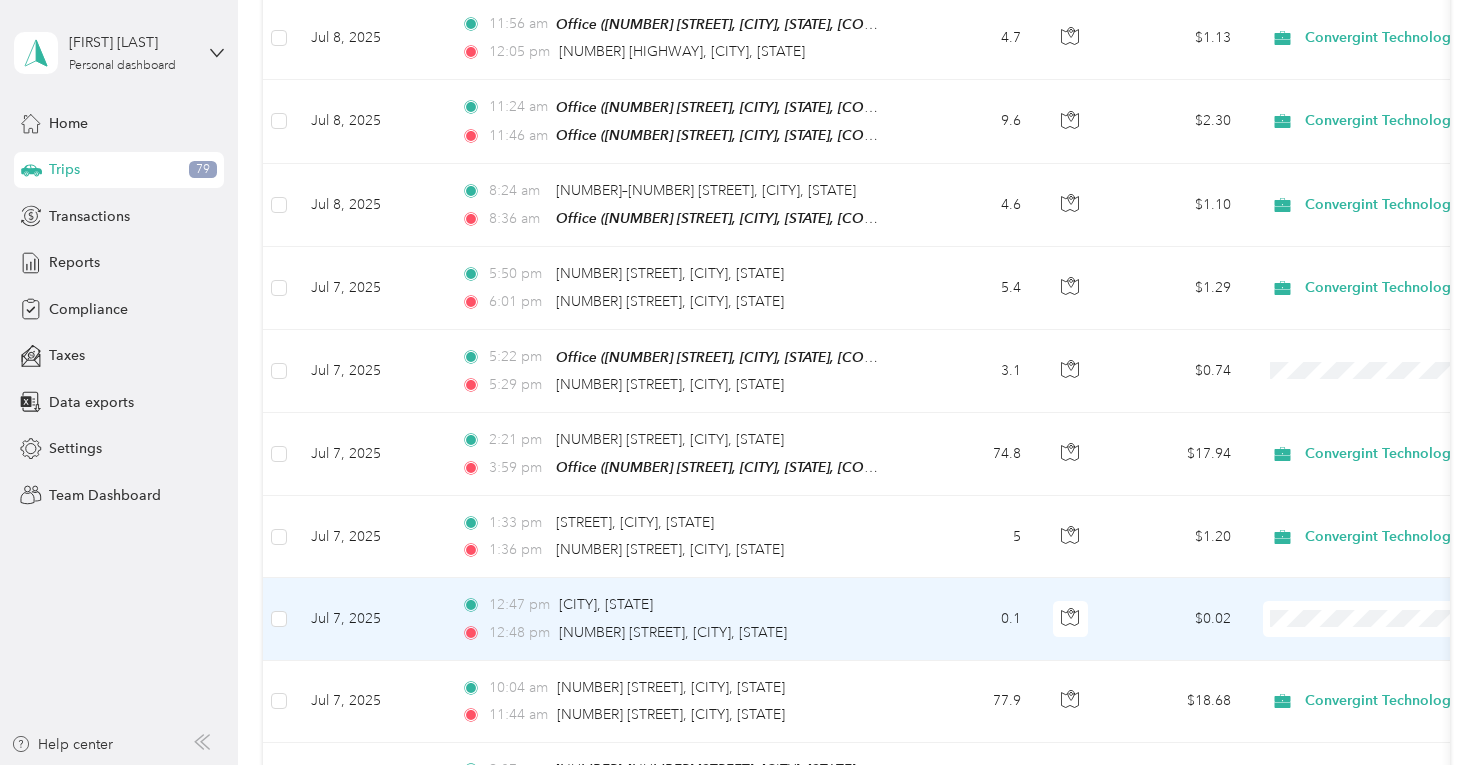 click on "Convergint Technologies" at bounding box center [1378, 580] 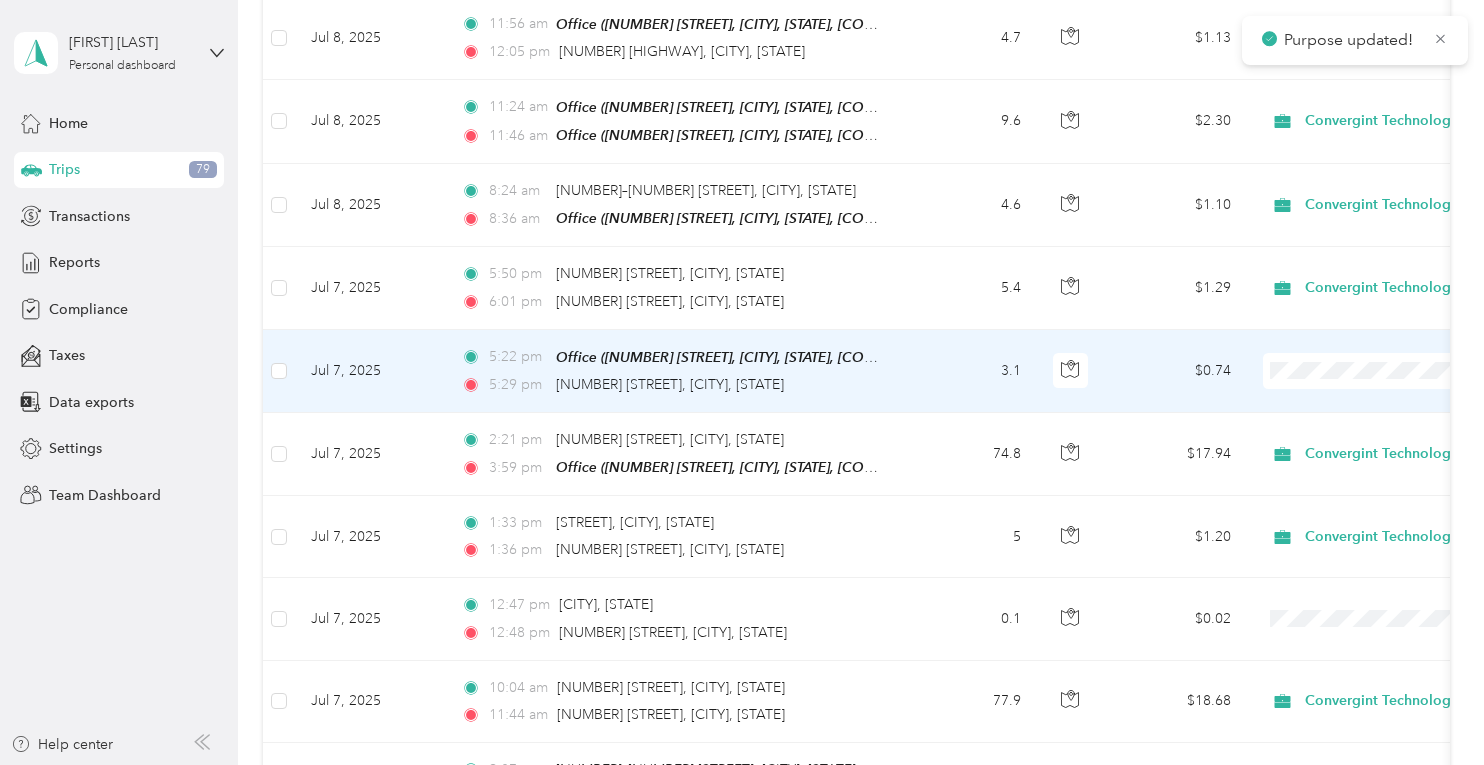 click at bounding box center (1387, 371) 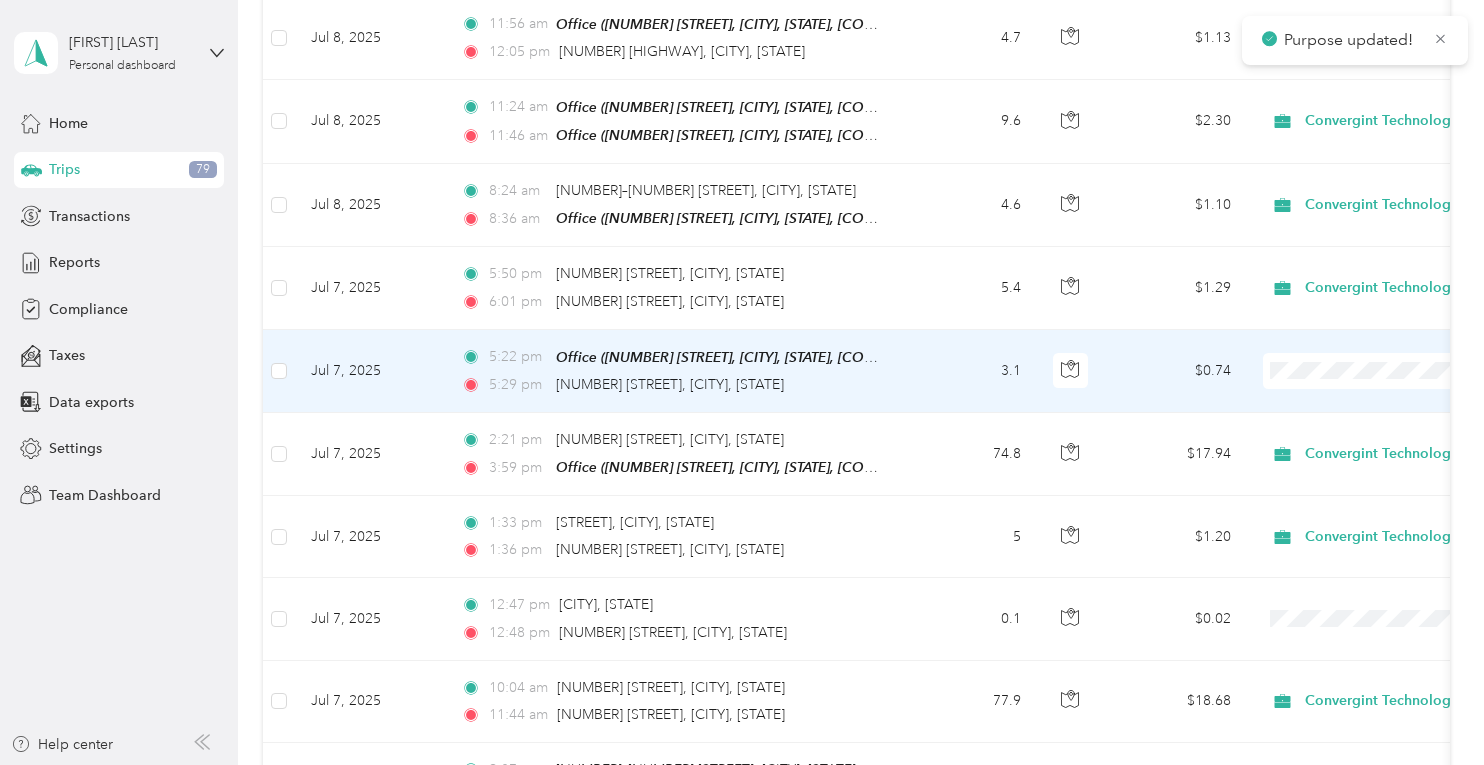 click on "Personal" at bounding box center [1378, 369] 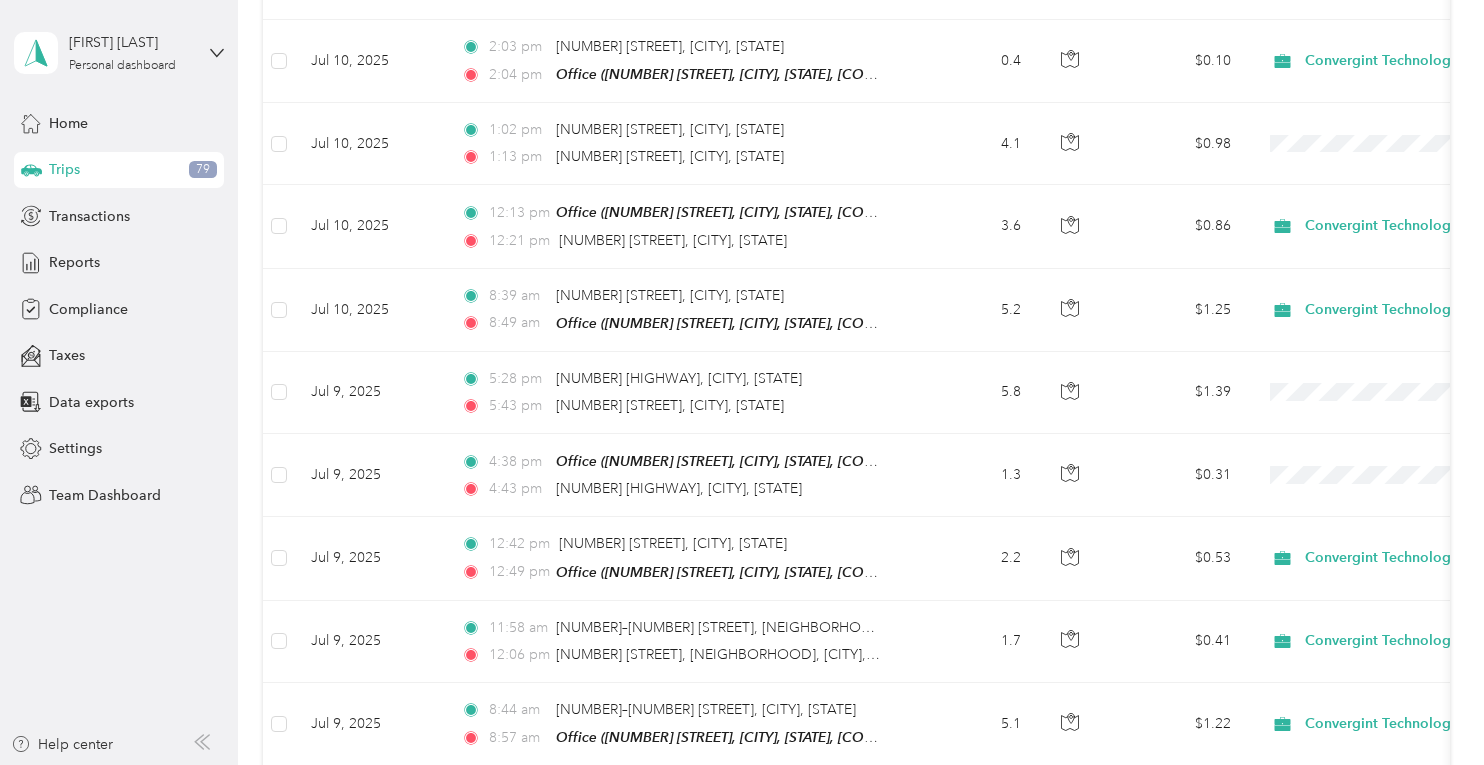 scroll, scrollTop: 8124, scrollLeft: 0, axis: vertical 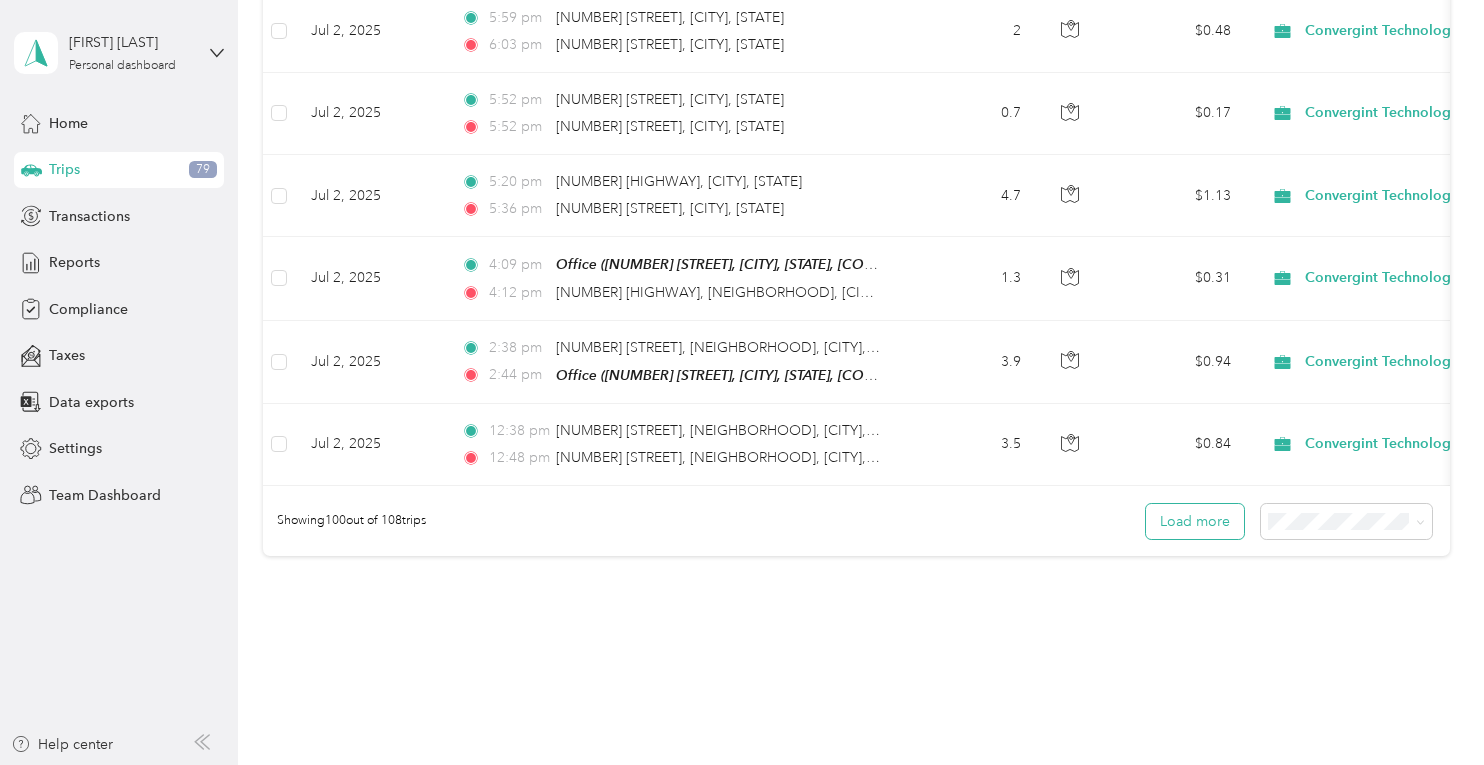 click on "Load more" at bounding box center (1195, 521) 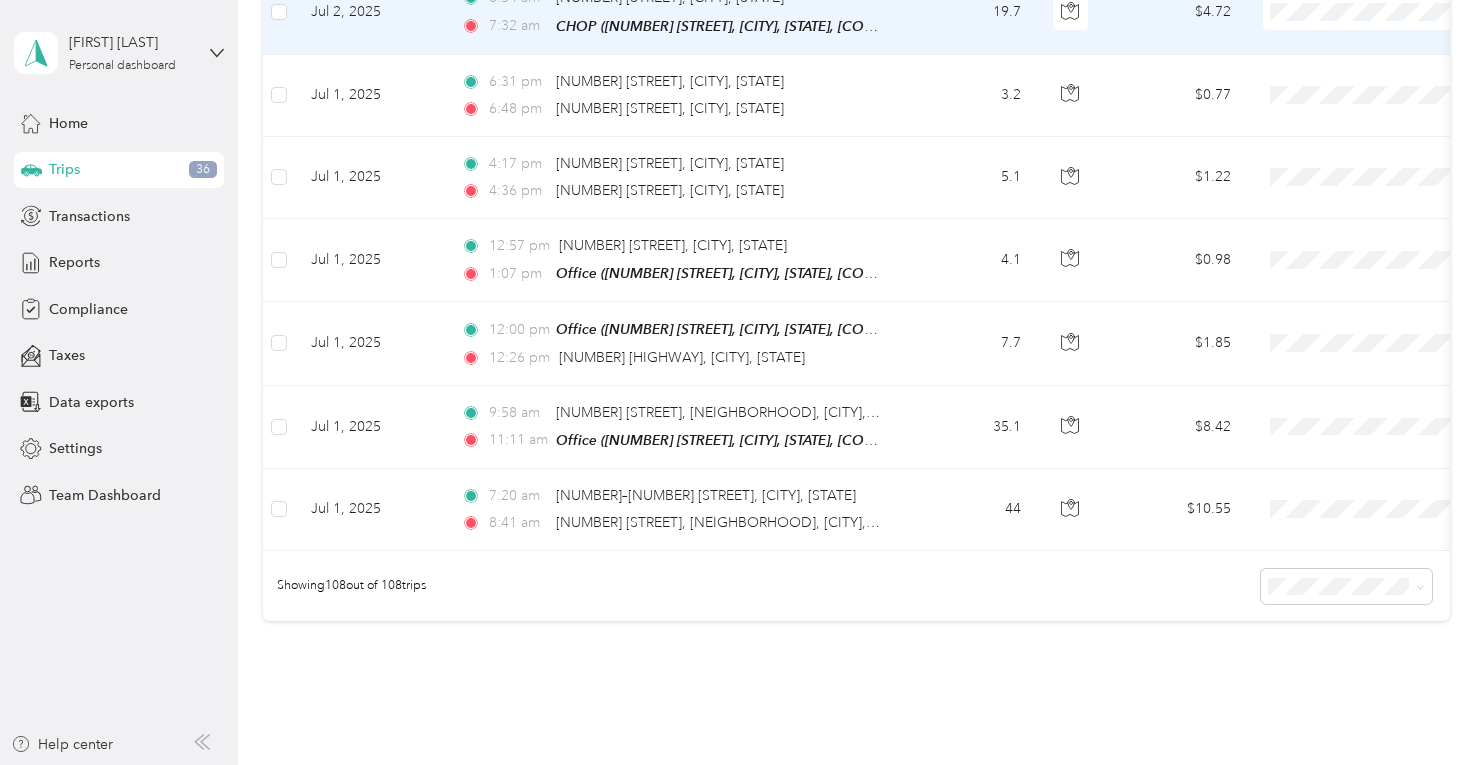 scroll, scrollTop: 8724, scrollLeft: 0, axis: vertical 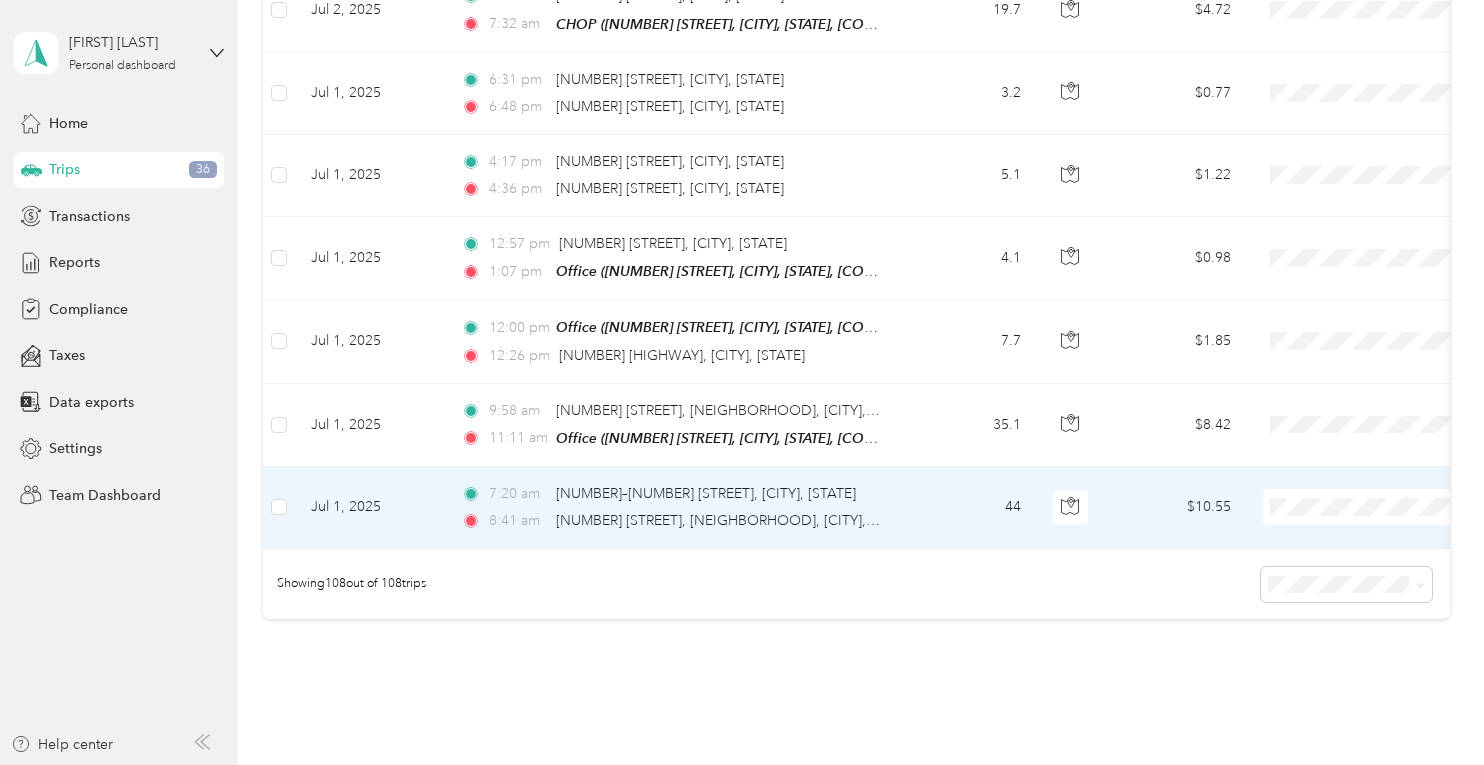 click on "Convergint Technologies" at bounding box center (1360, 451) 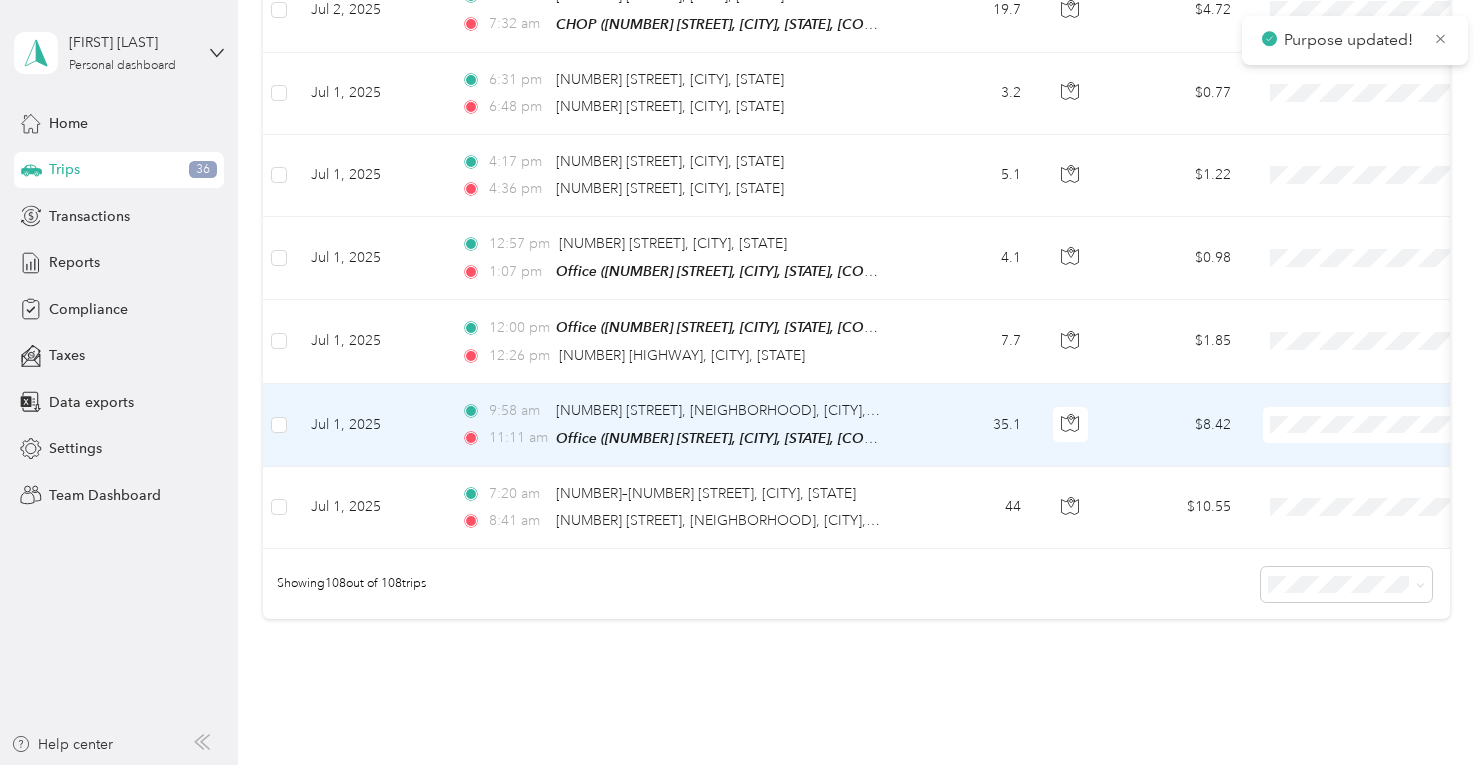 click on "Convergint Technologies" at bounding box center [1360, 373] 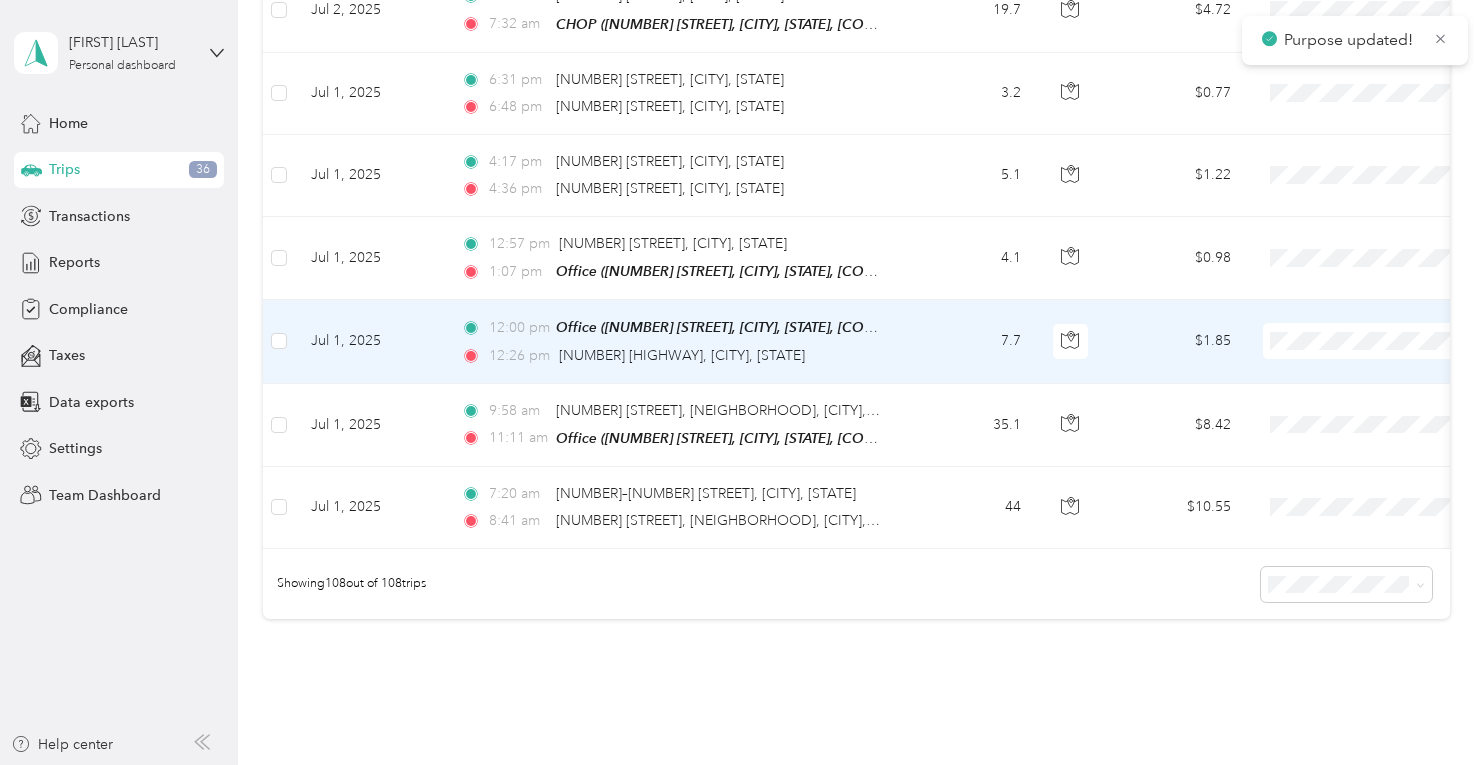 click on "Convergint Technologies" at bounding box center (1378, 286) 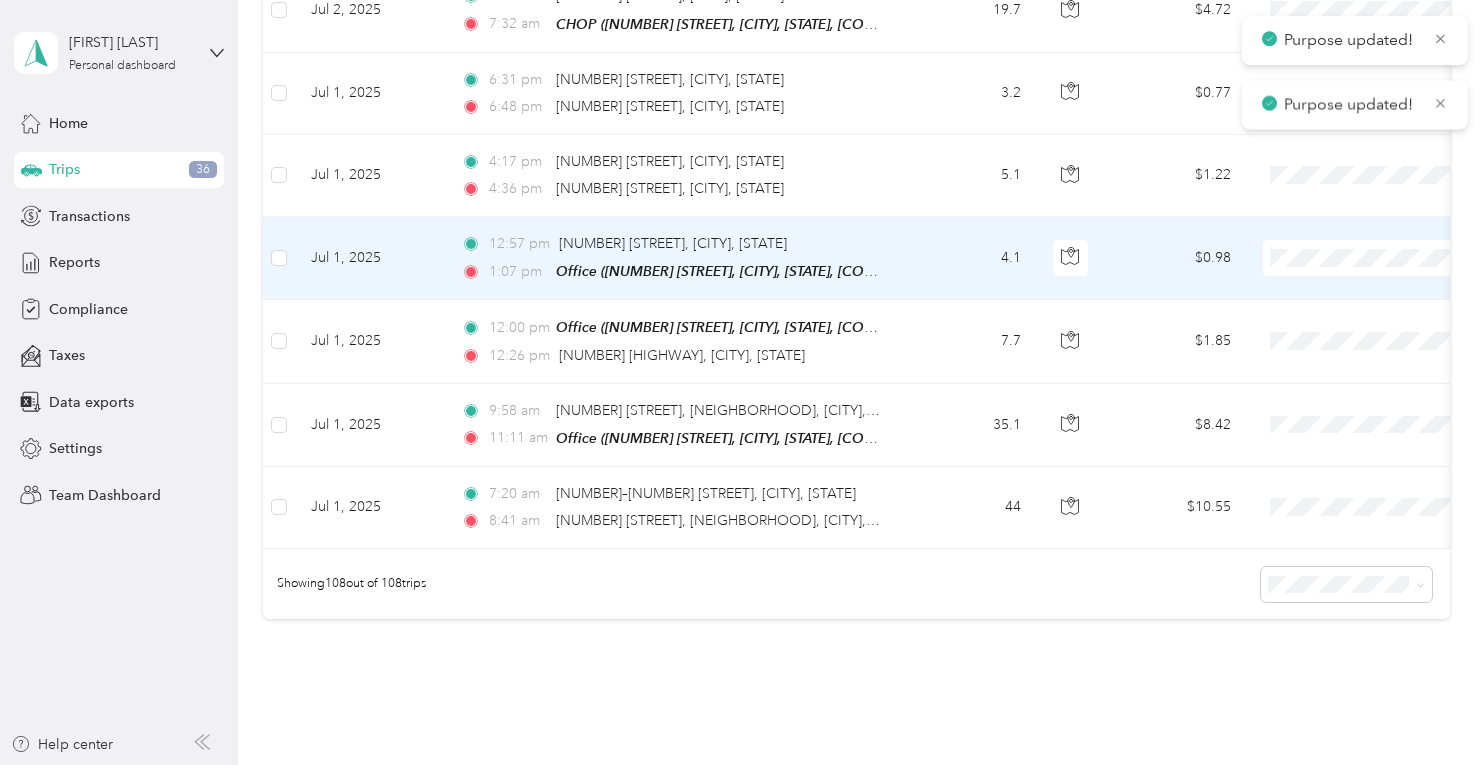 click on "Convergint Technologies" at bounding box center (1378, 208) 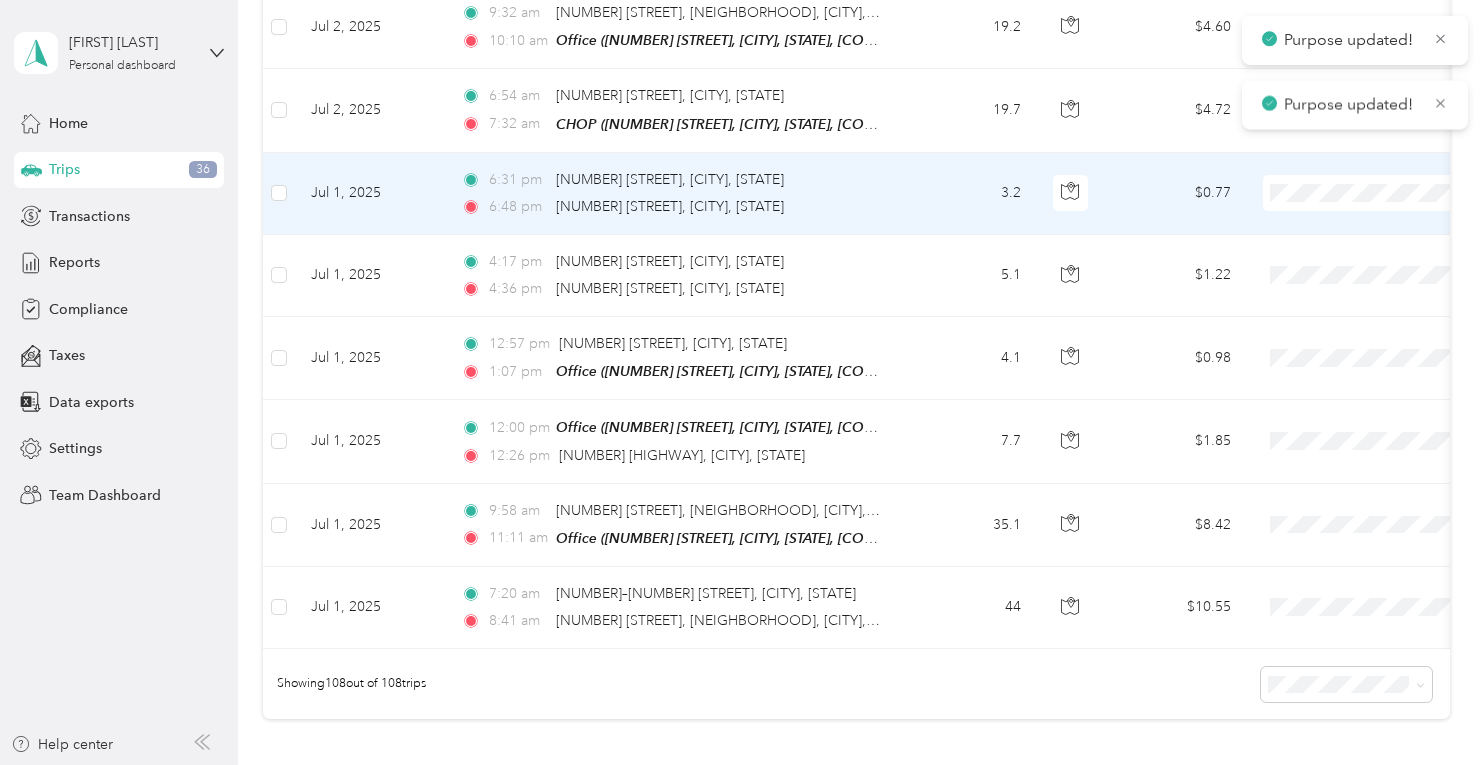 scroll, scrollTop: 8424, scrollLeft: 0, axis: vertical 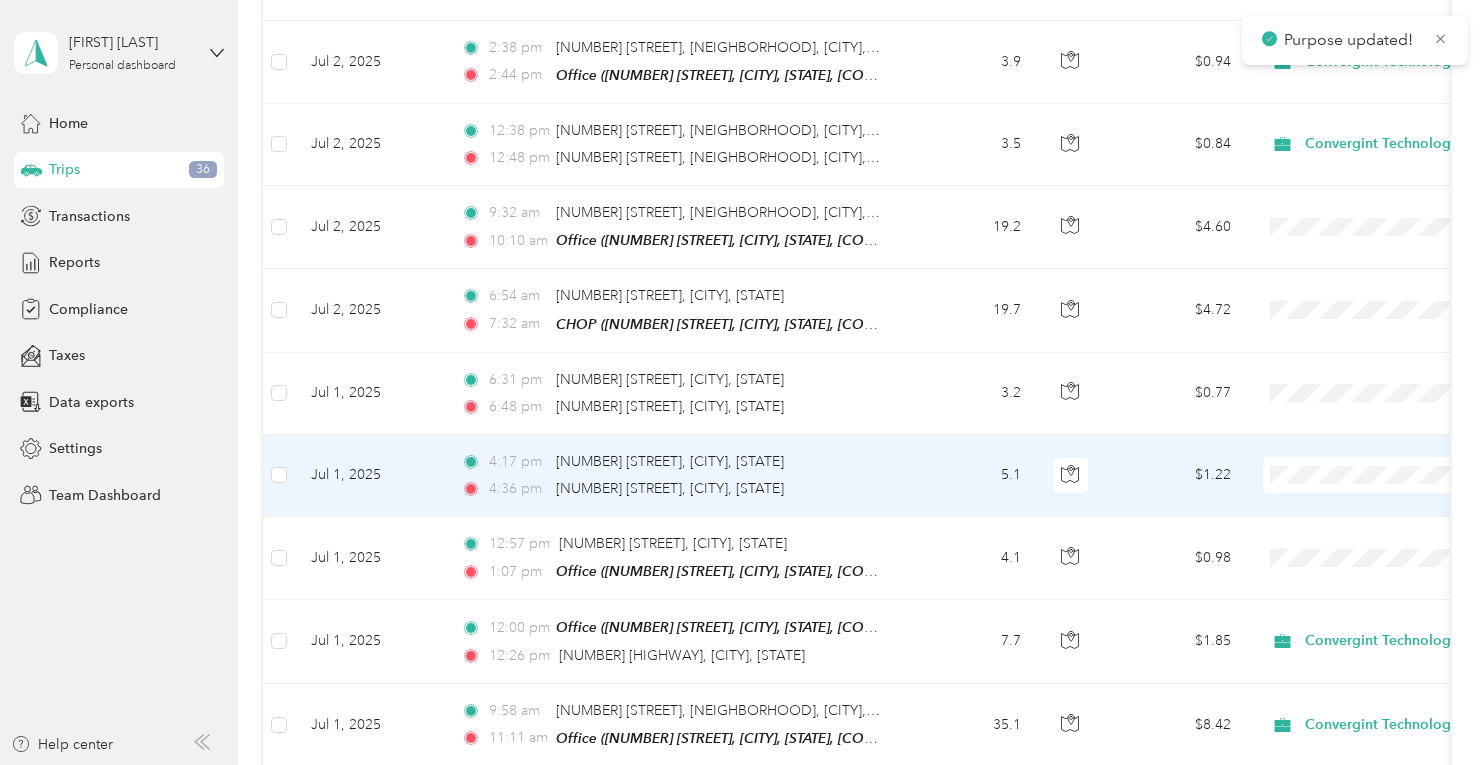 click on "Convergint Technologies" at bounding box center [1378, 427] 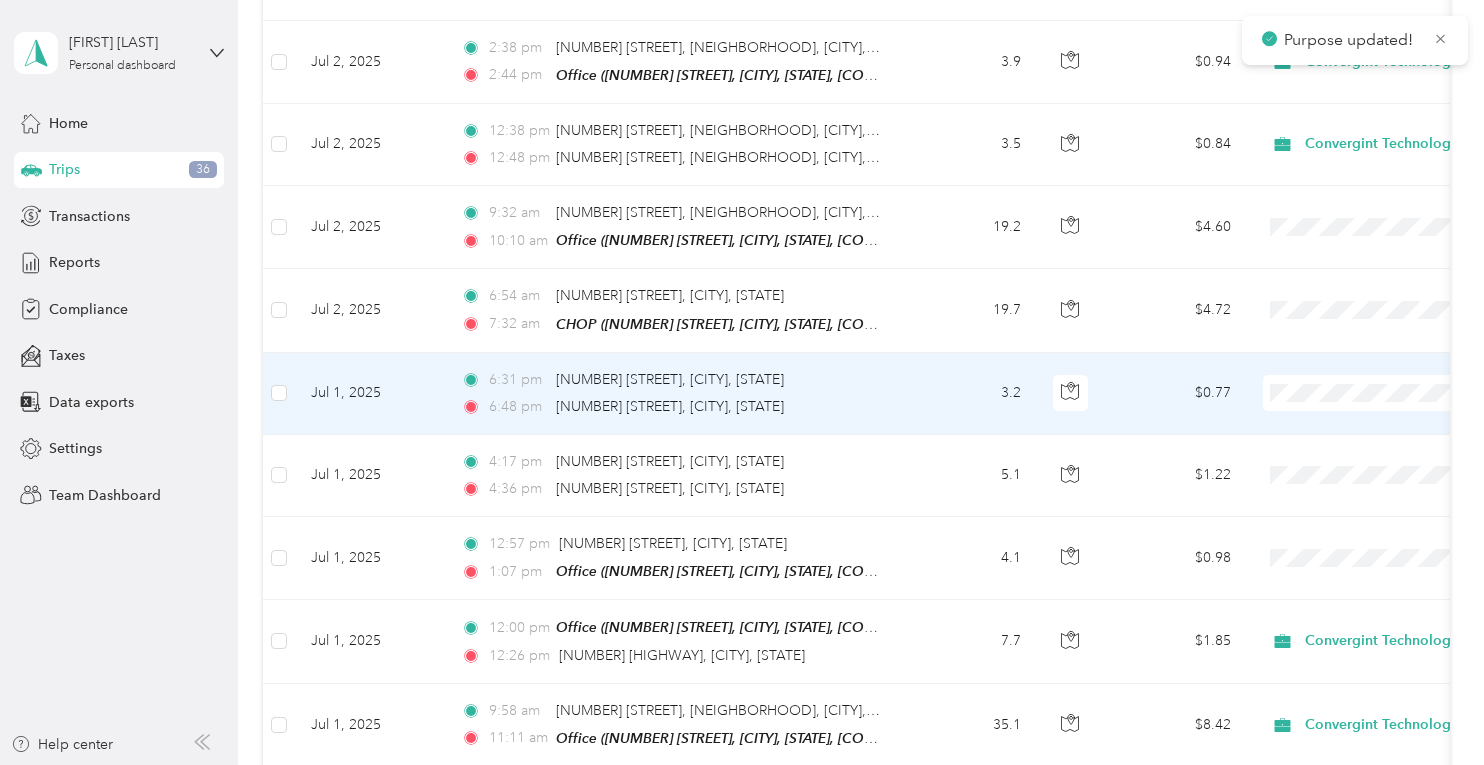 click on "Convergint Technologies" at bounding box center (1378, 336) 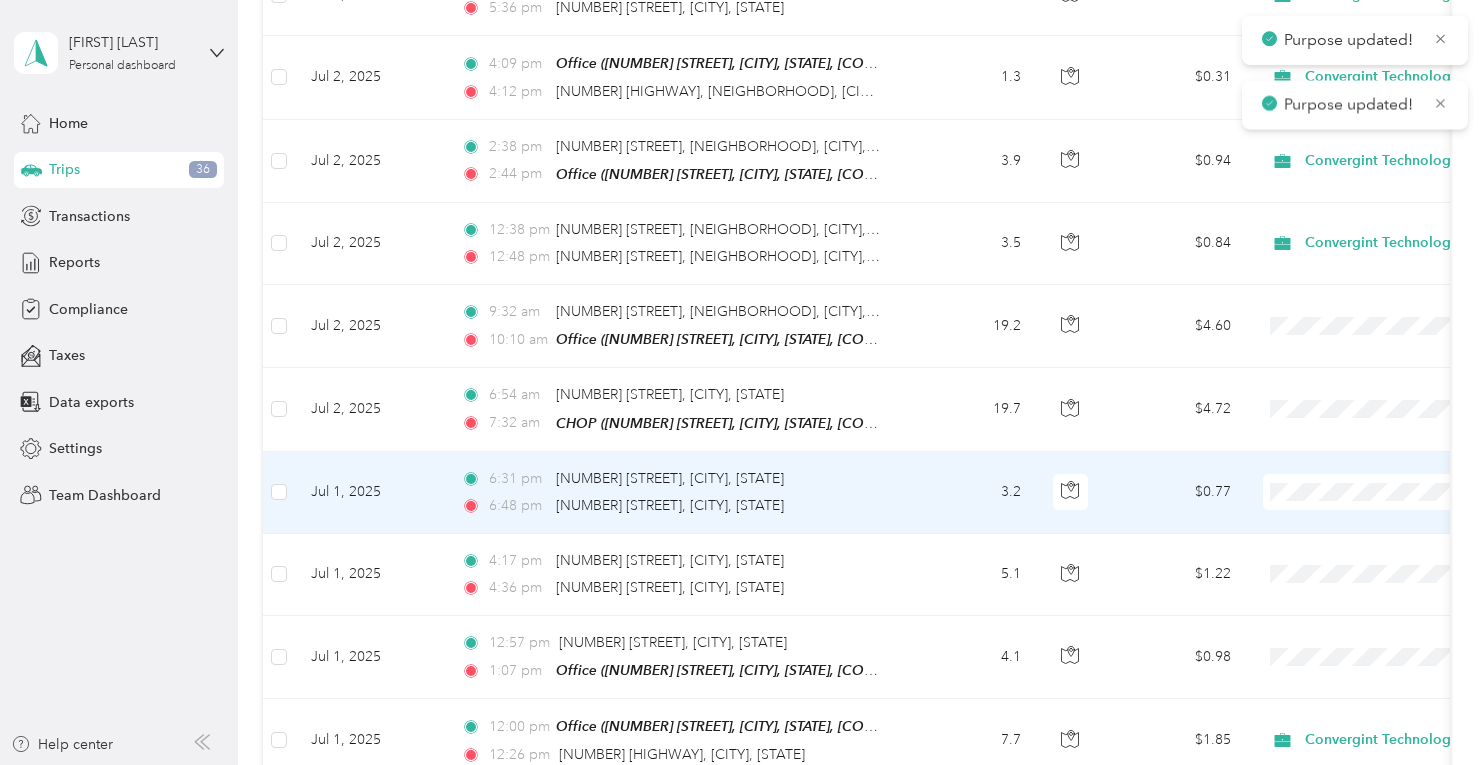 scroll, scrollTop: 8324, scrollLeft: 0, axis: vertical 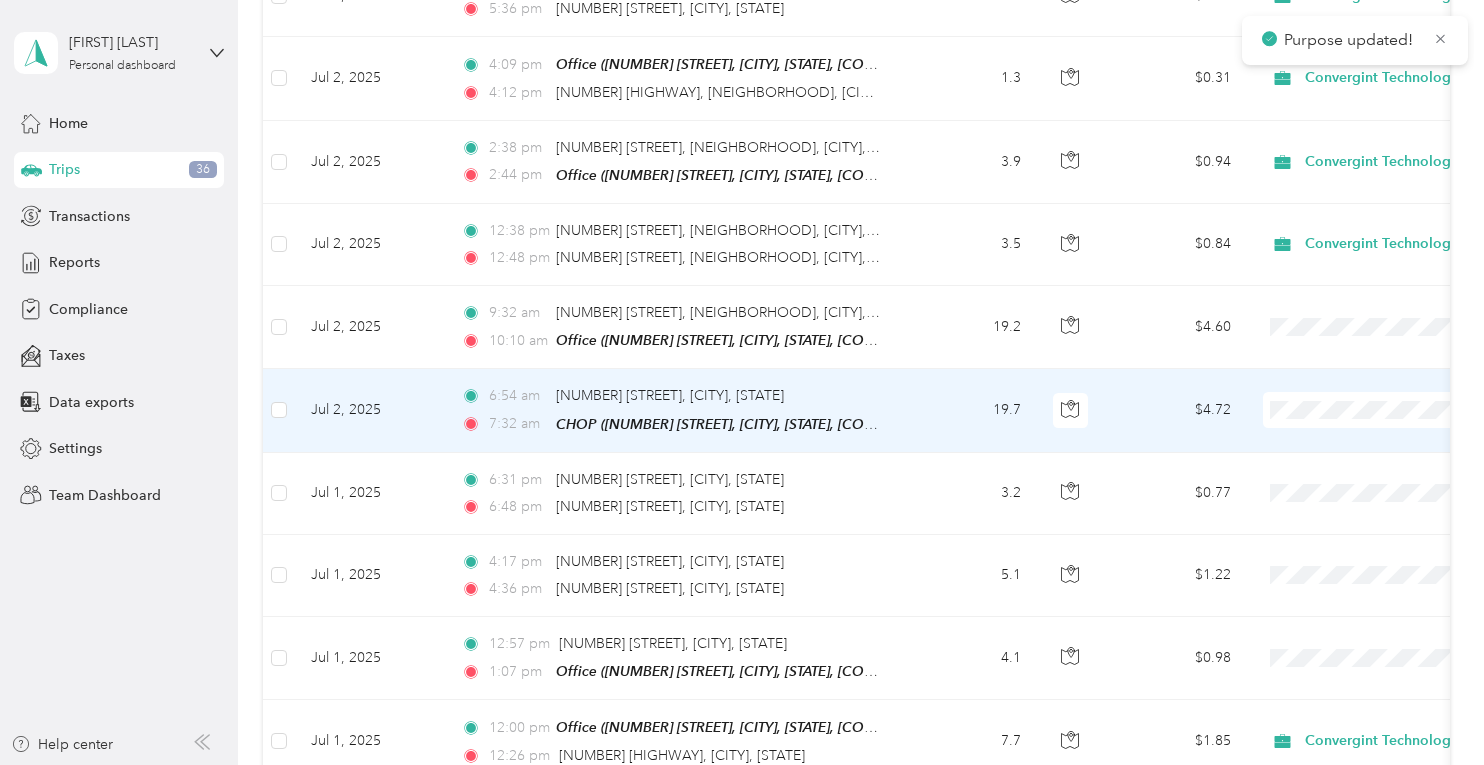 click on "Convergint Technologies" at bounding box center [1378, 363] 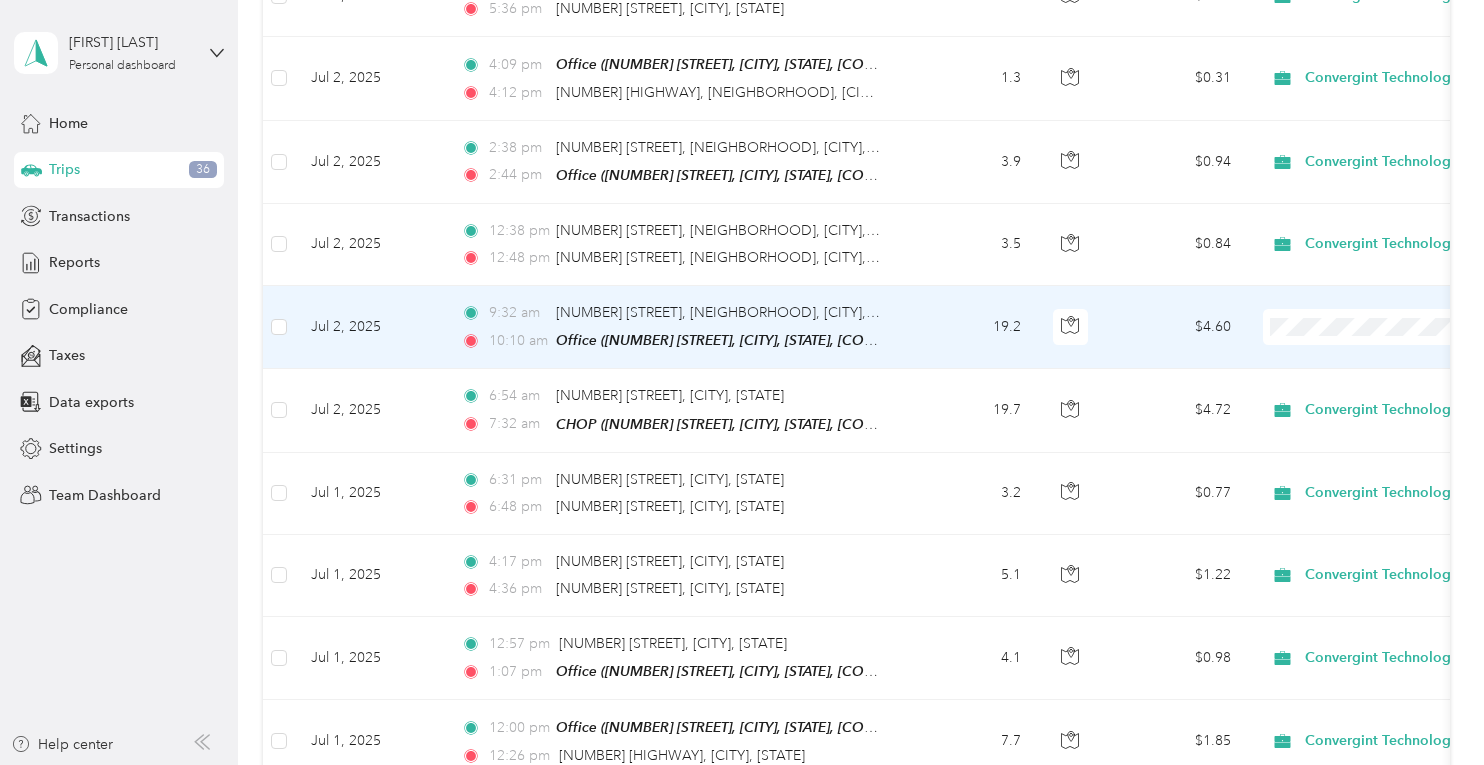 click on "Convergint Technologies" at bounding box center [1378, 281] 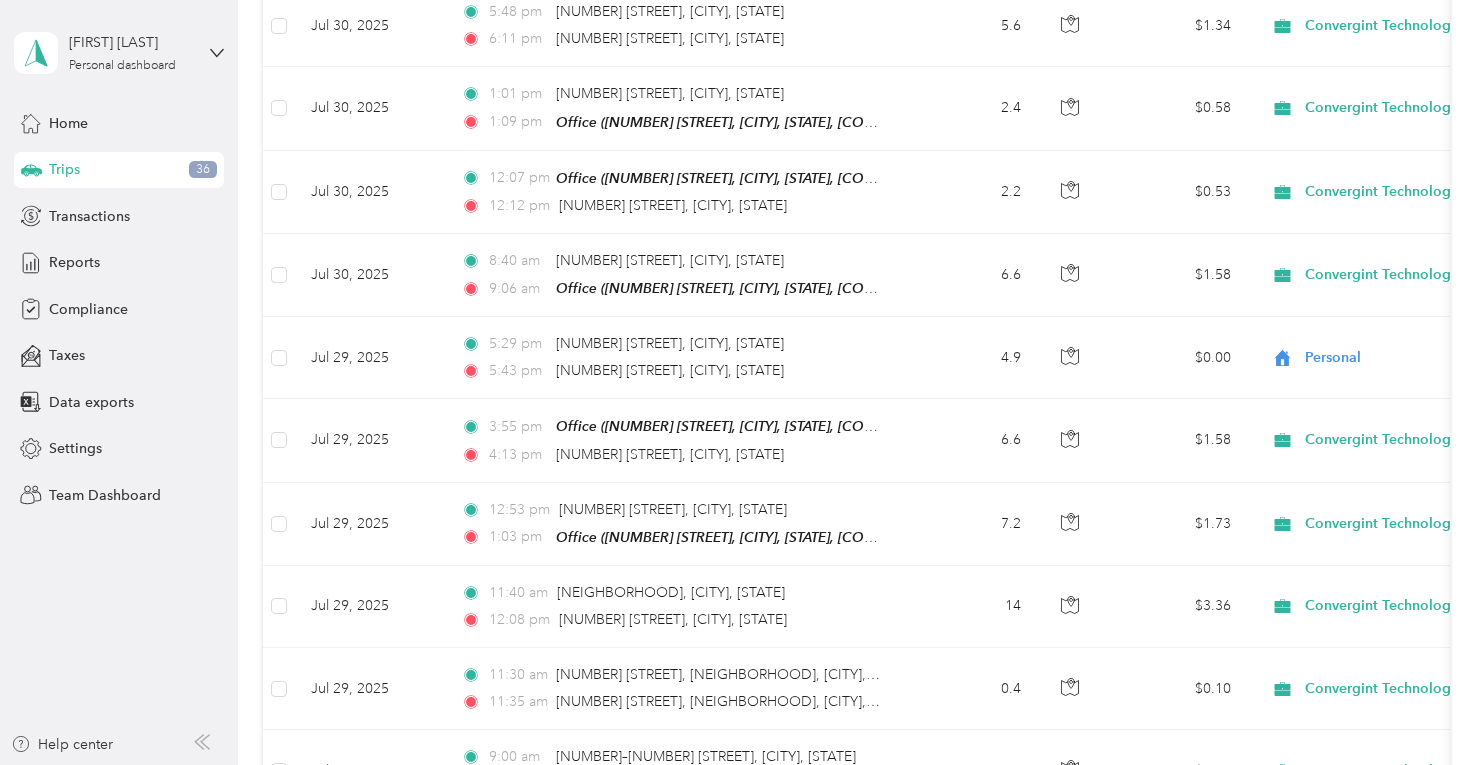 scroll, scrollTop: 0, scrollLeft: 0, axis: both 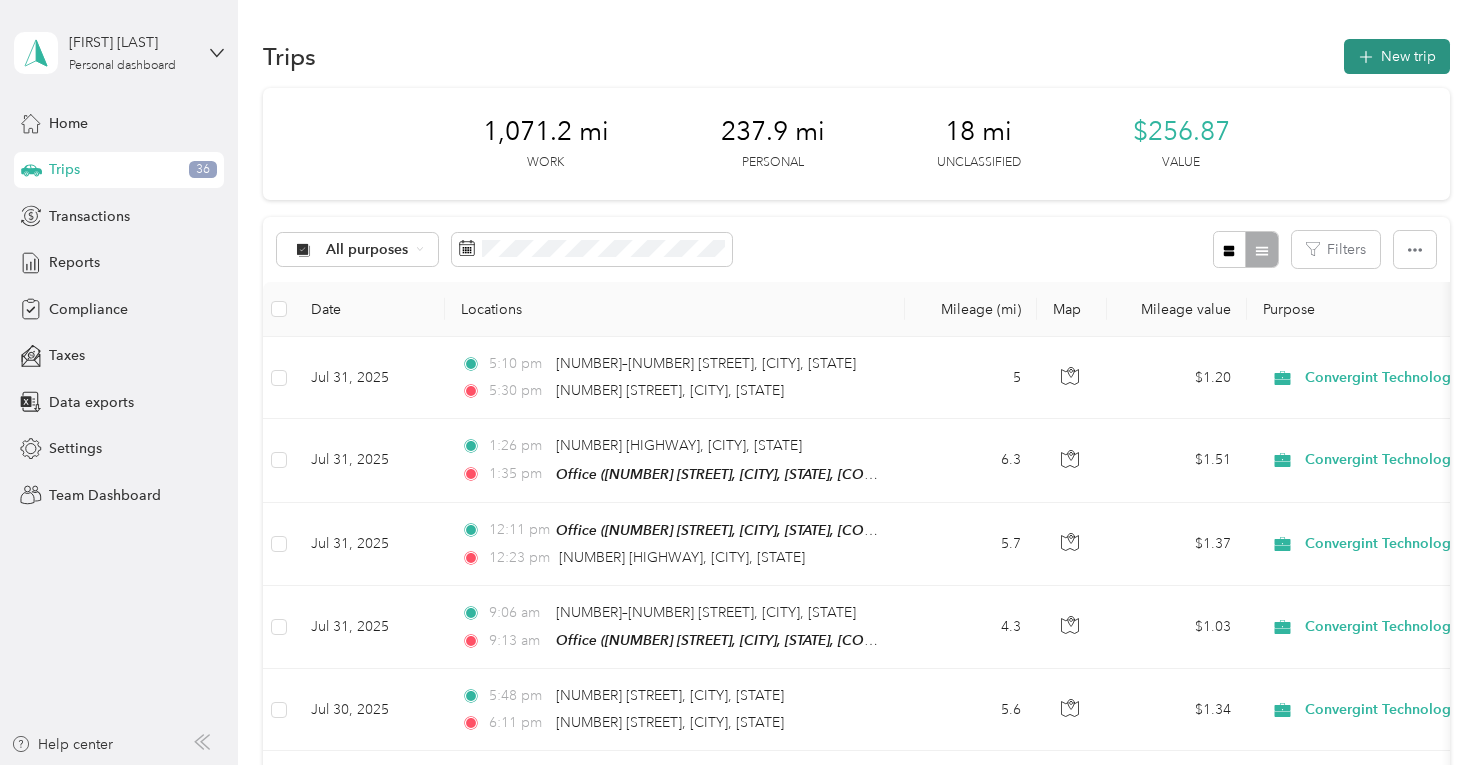 click on "New trip" at bounding box center (1397, 56) 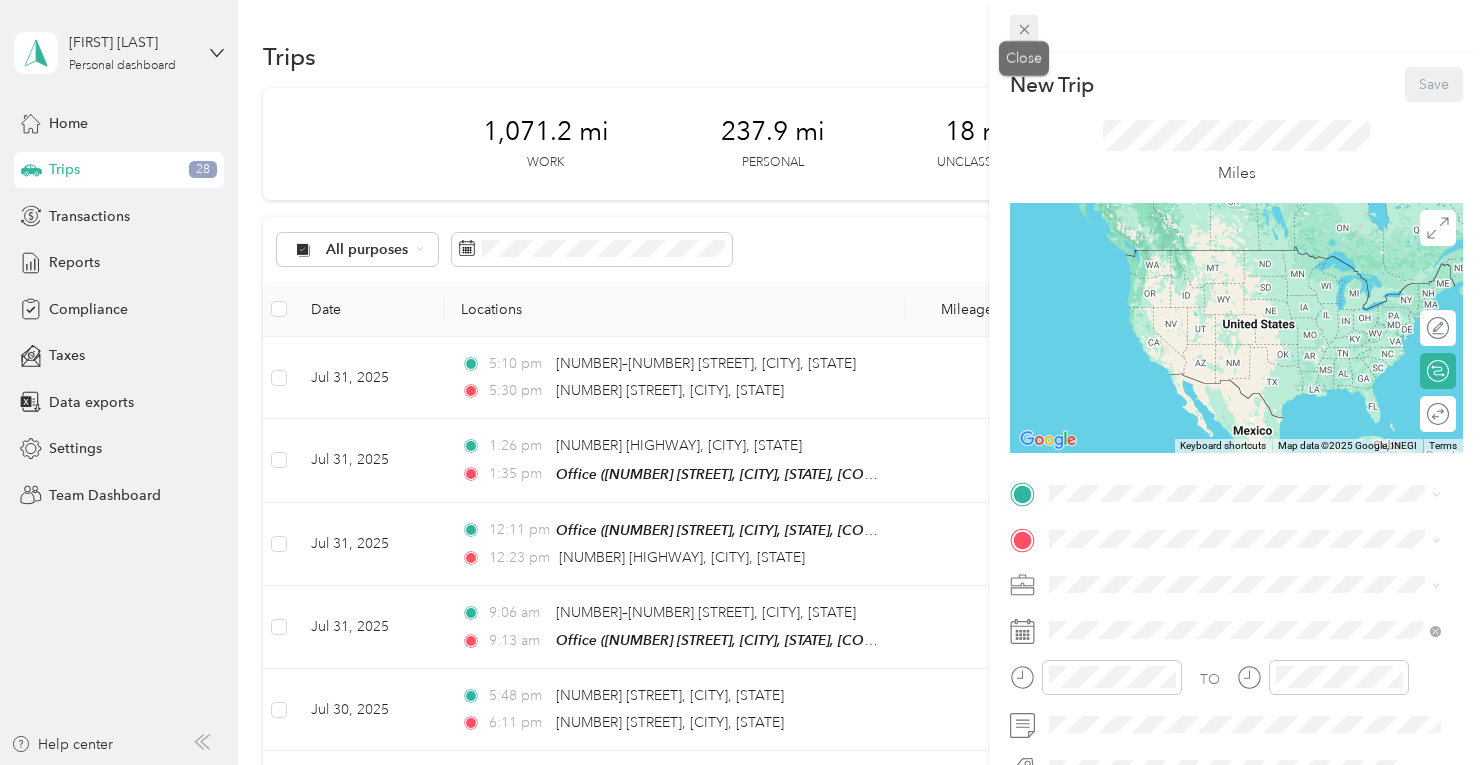 click 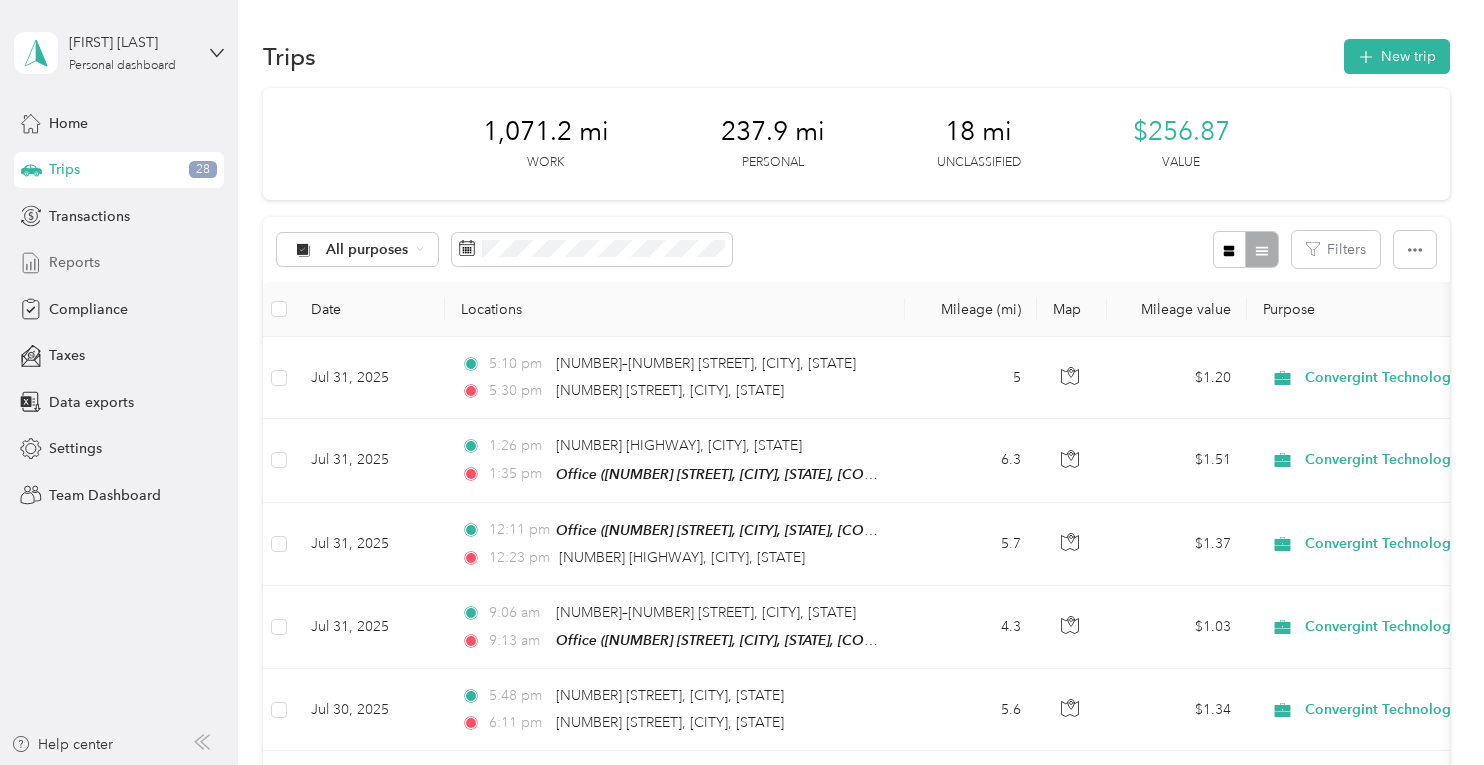 click on "Reports" at bounding box center (74, 262) 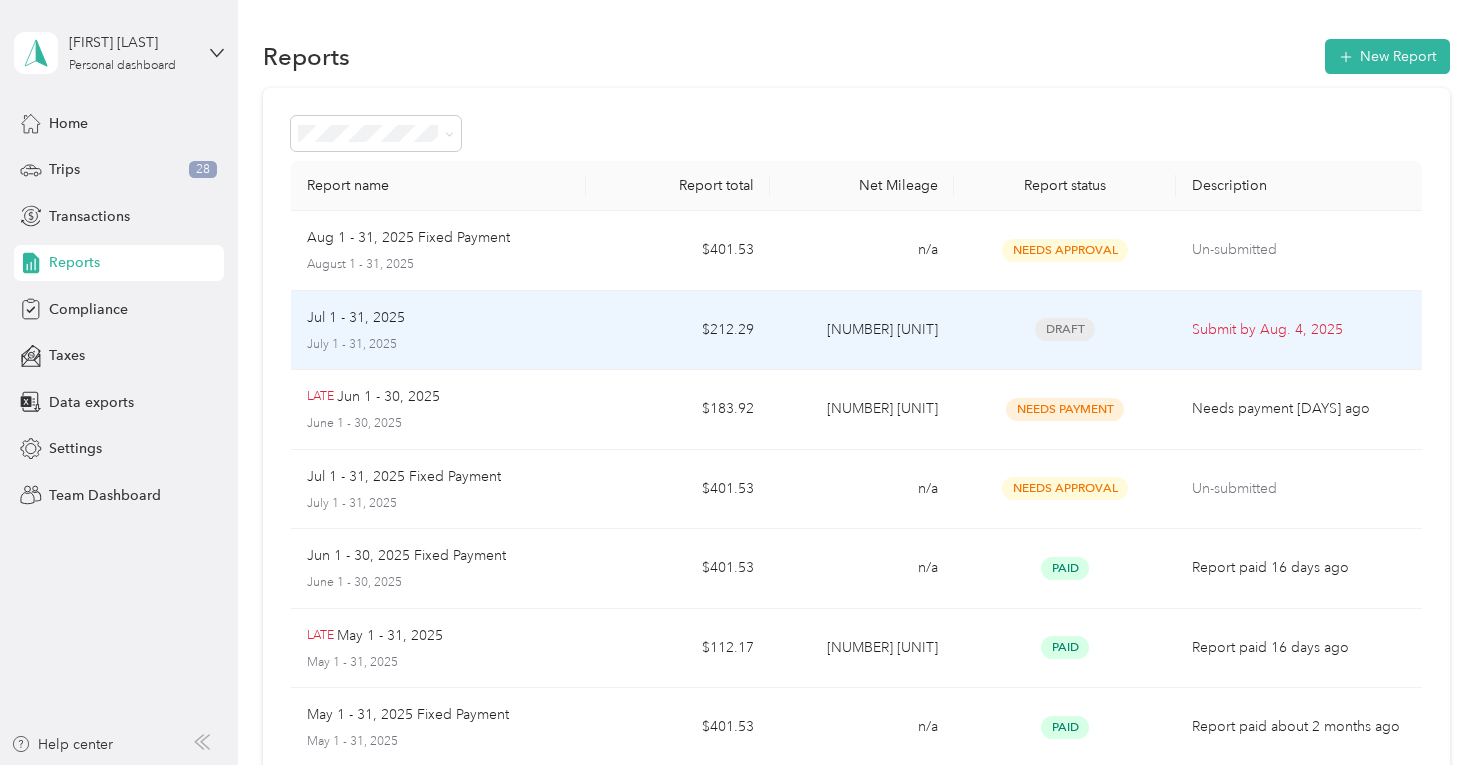 click on "Jul 1 - 31, 2025" at bounding box center [356, 318] 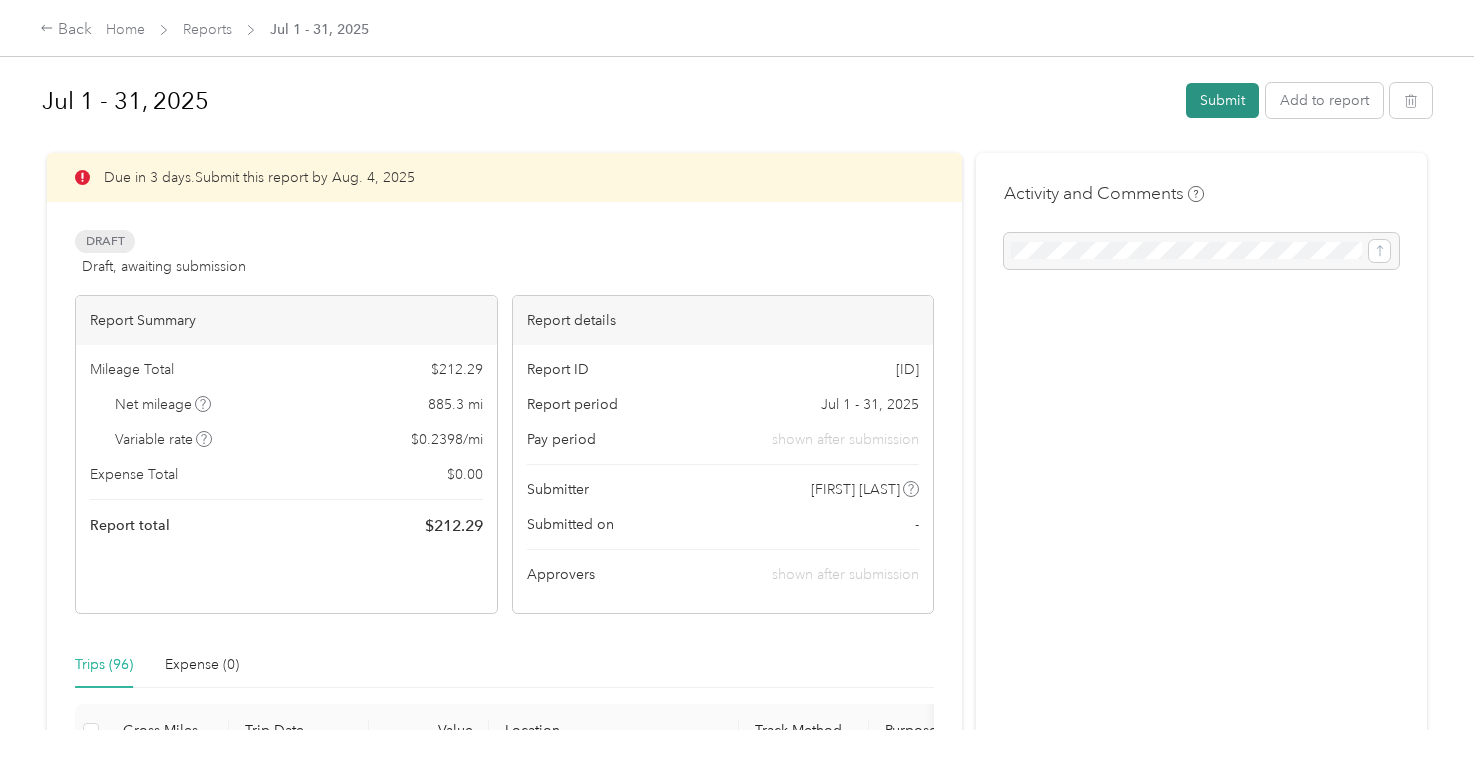 click on "Submit" at bounding box center [1222, 100] 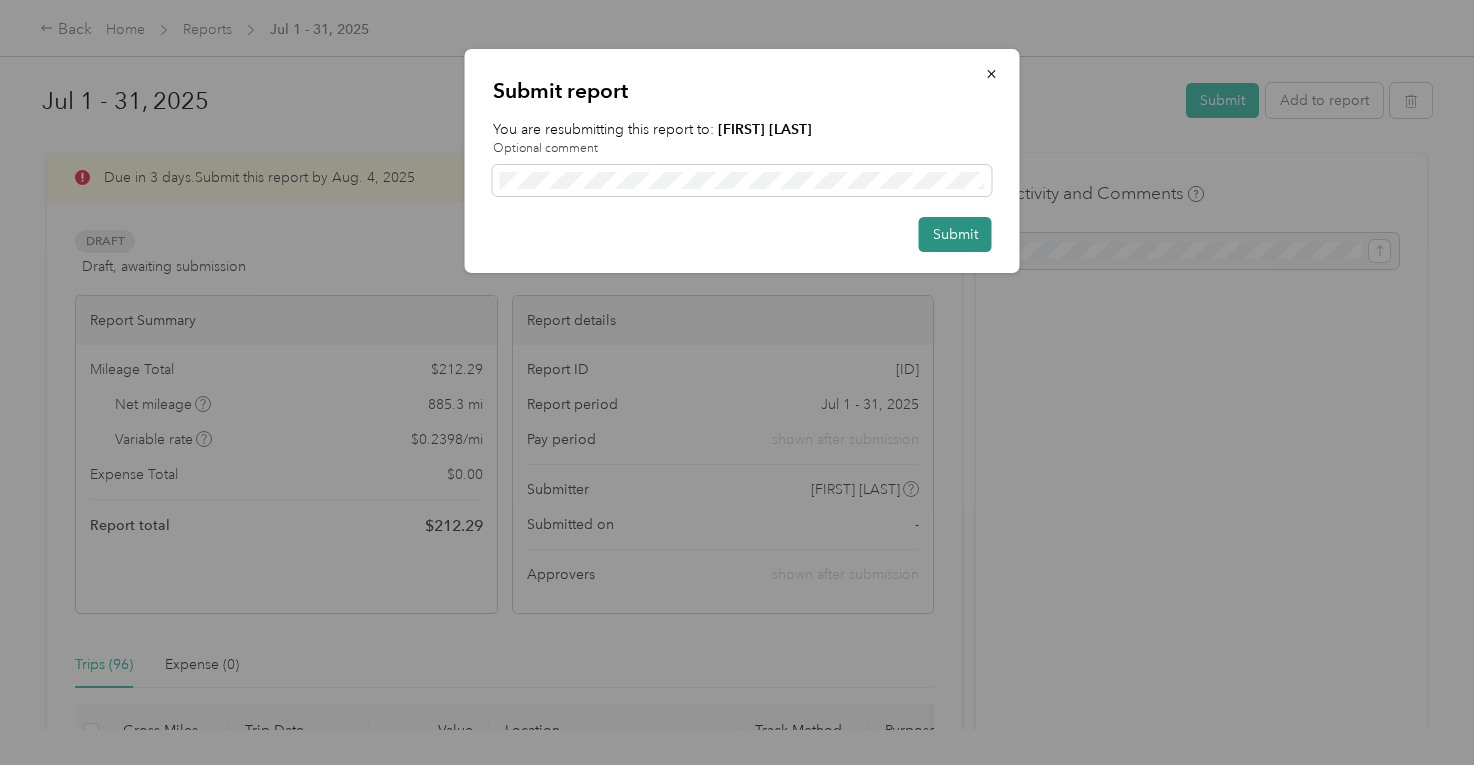 click on "Submit" at bounding box center [955, 234] 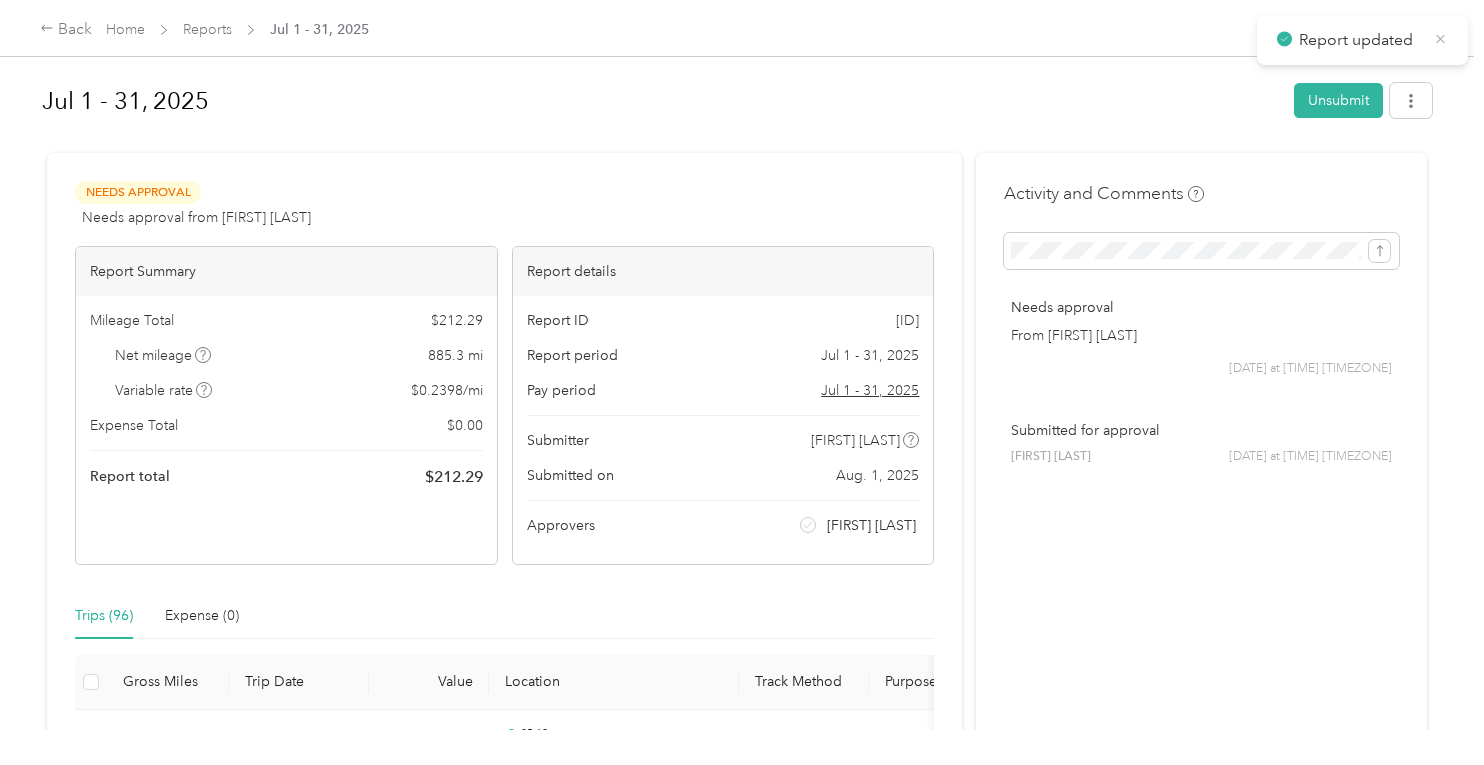 click 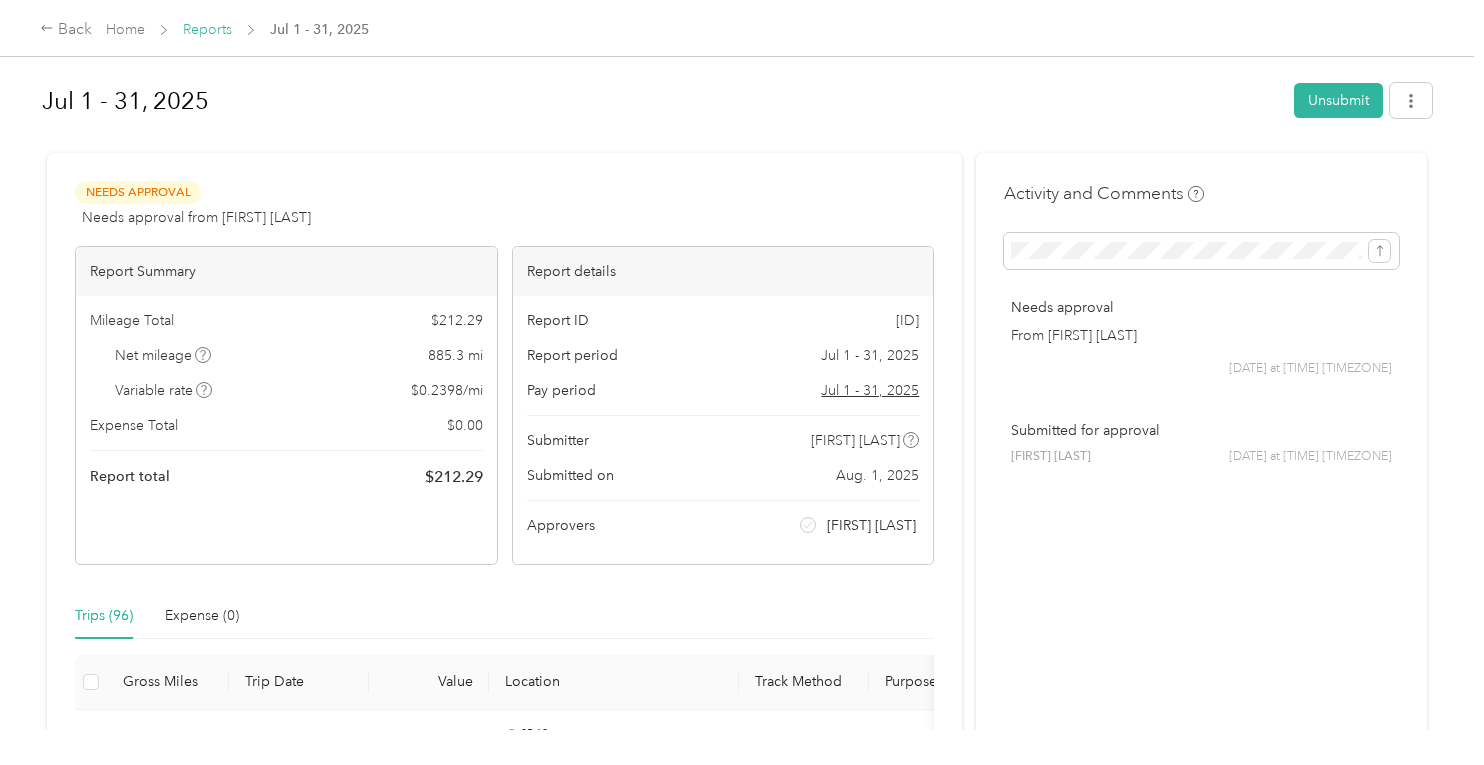 click on "Reports" at bounding box center (207, 29) 